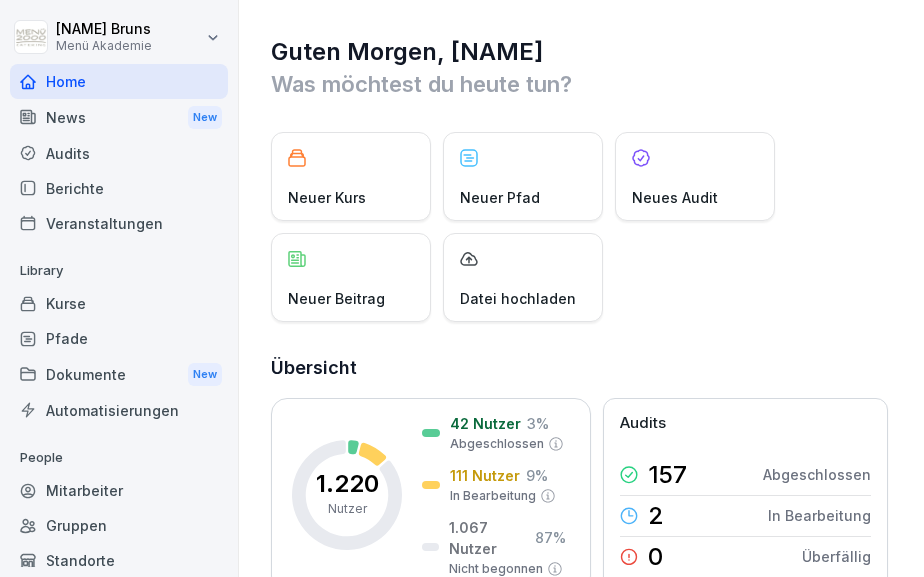 scroll, scrollTop: 0, scrollLeft: 0, axis: both 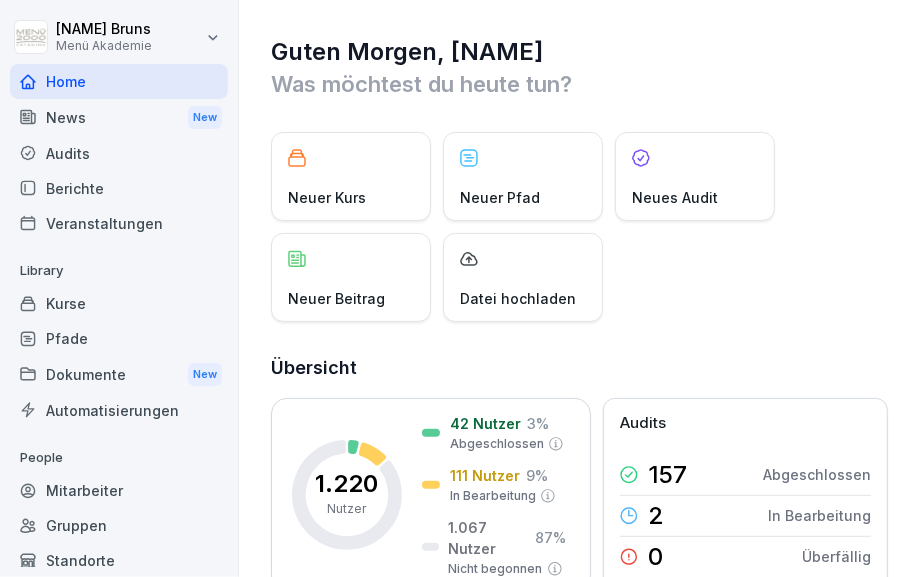 click on "Kurse" at bounding box center (119, 303) 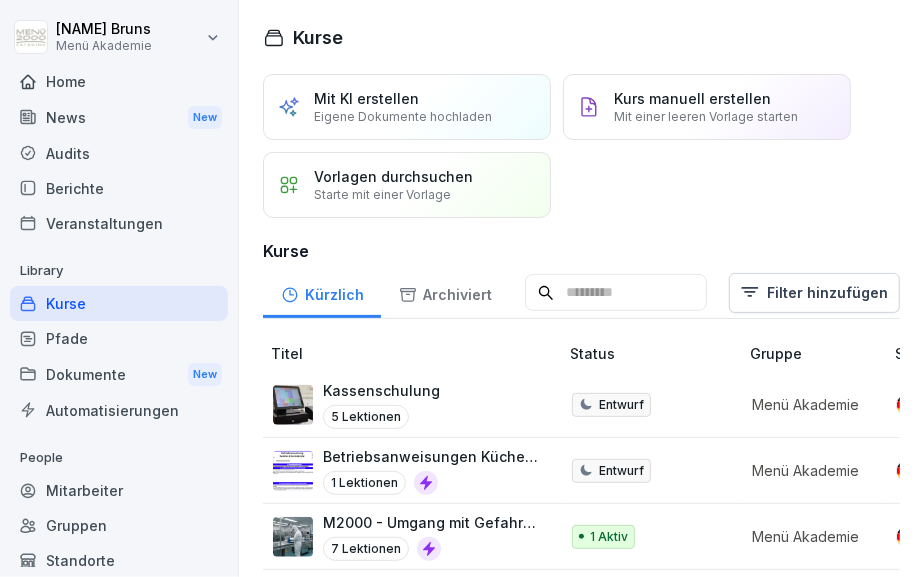 click on "M2000 - Umgang mit Gefahrstoffen" at bounding box center (430, 522) 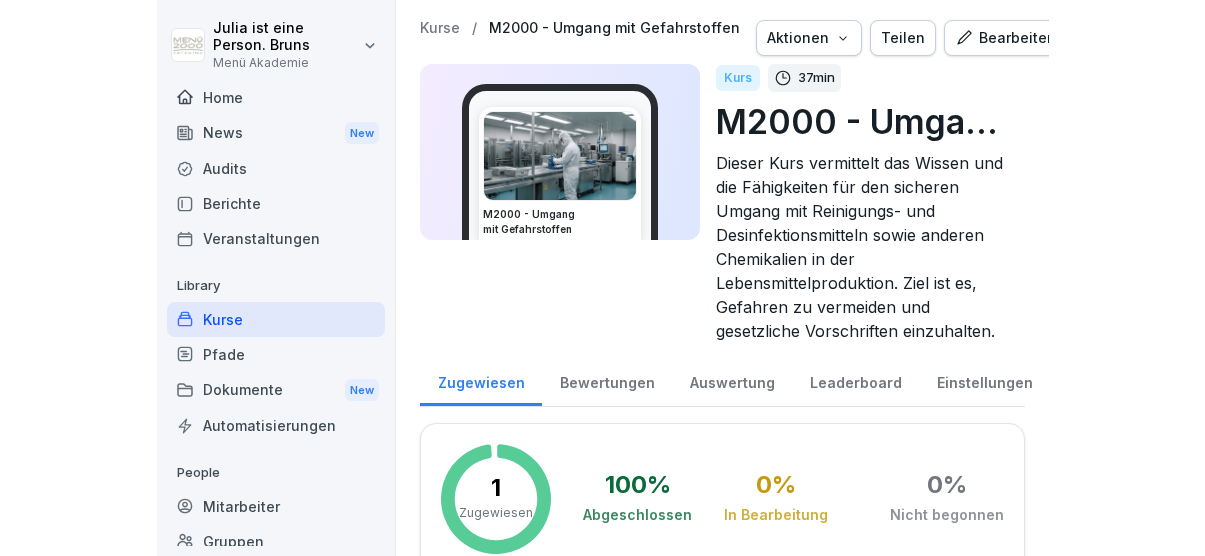 scroll, scrollTop: 0, scrollLeft: 0, axis: both 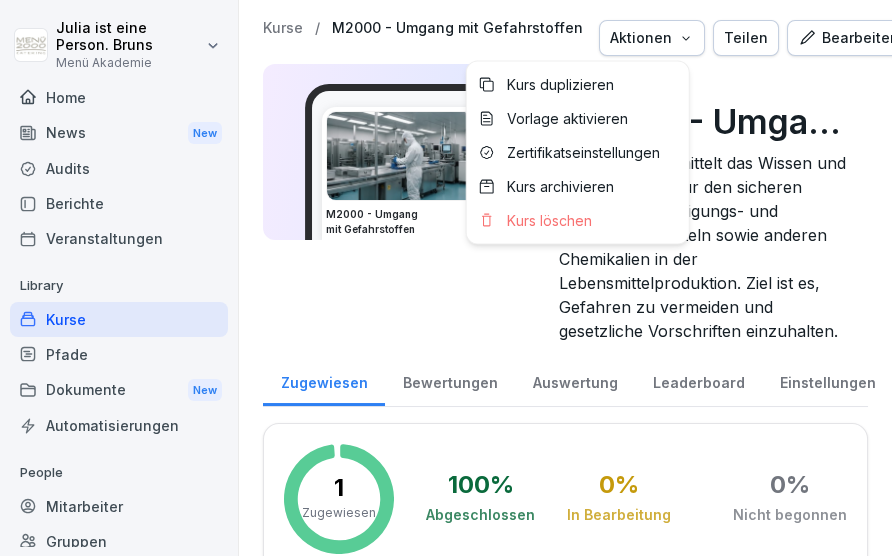 click on "Aktionen" at bounding box center (652, 38) 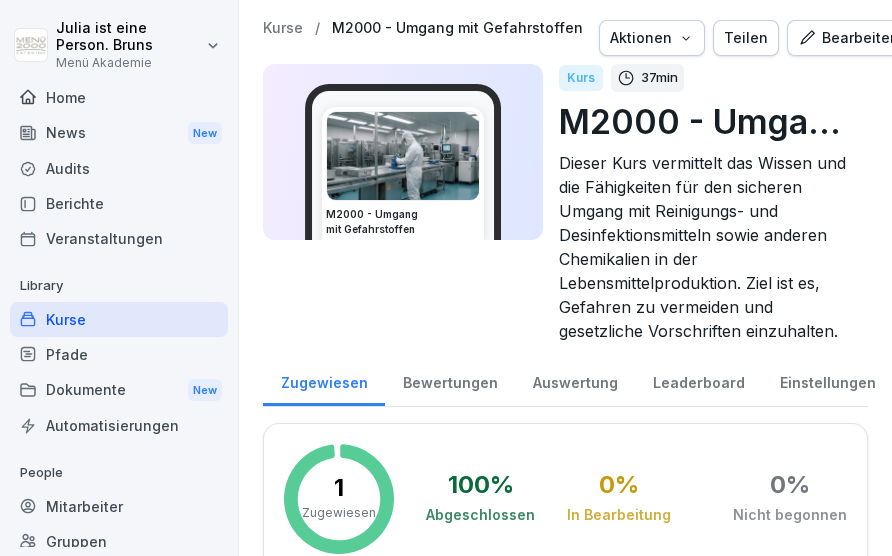 click on "Bearbeiten" at bounding box center [848, 38] 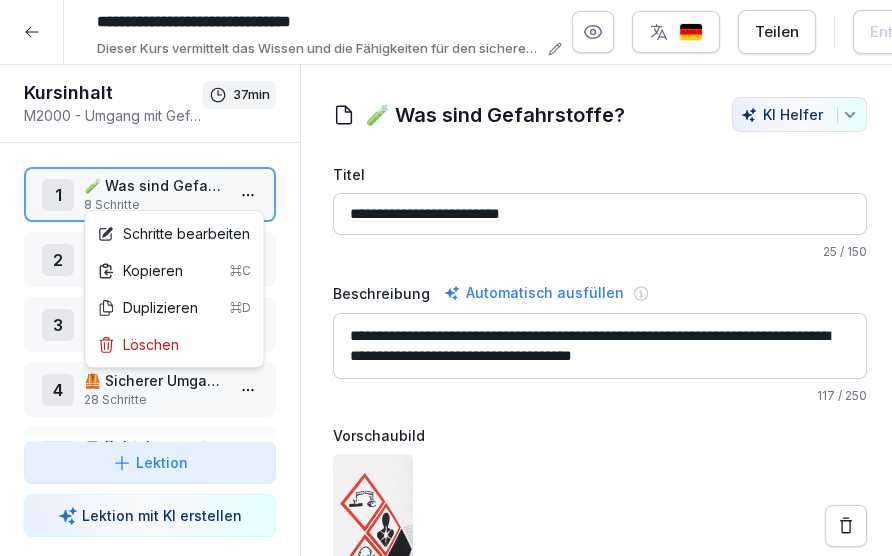 click on "**********" at bounding box center (446, 278) 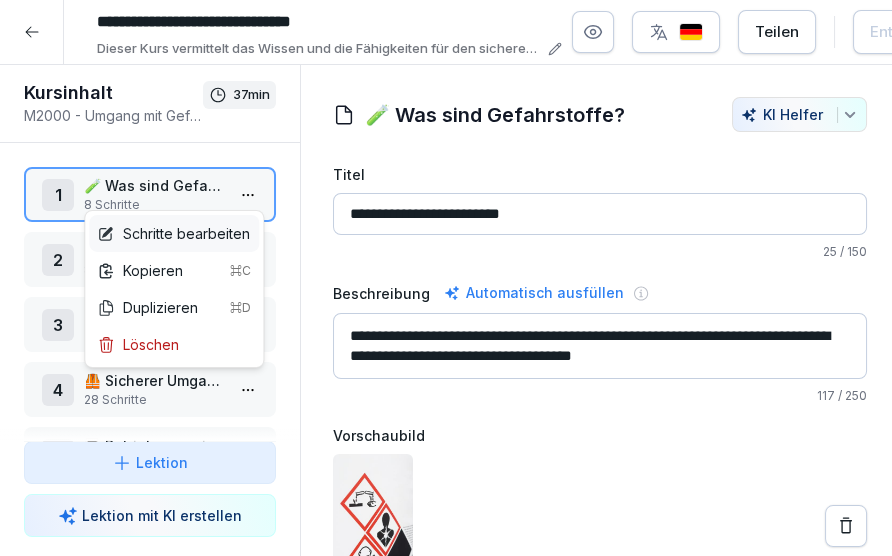 click on "Schritte bearbeiten" at bounding box center [173, 233] 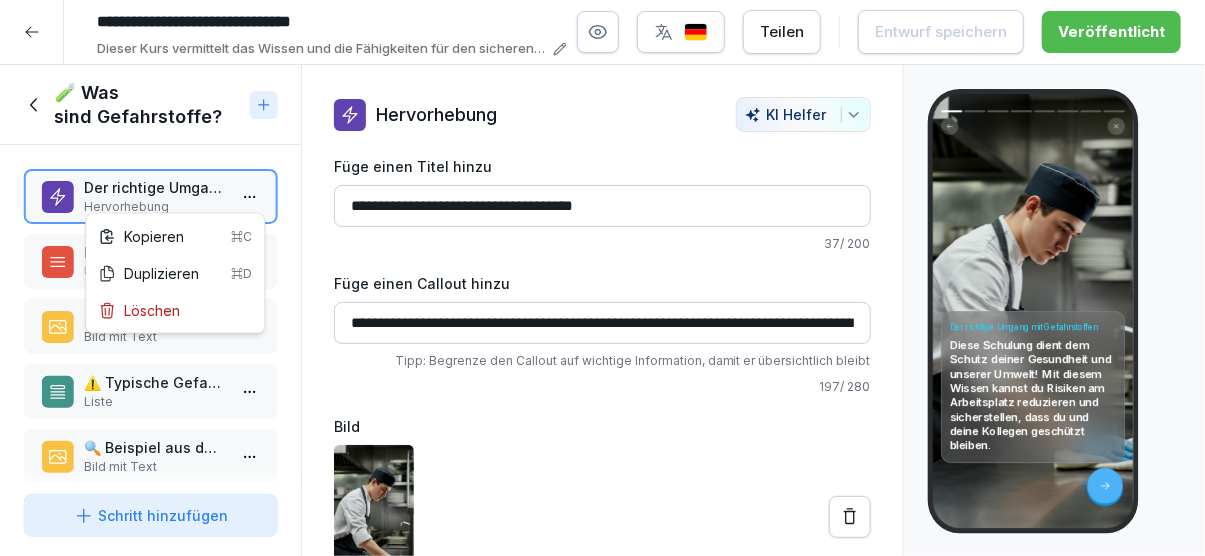 click on "**********" at bounding box center [602, 278] 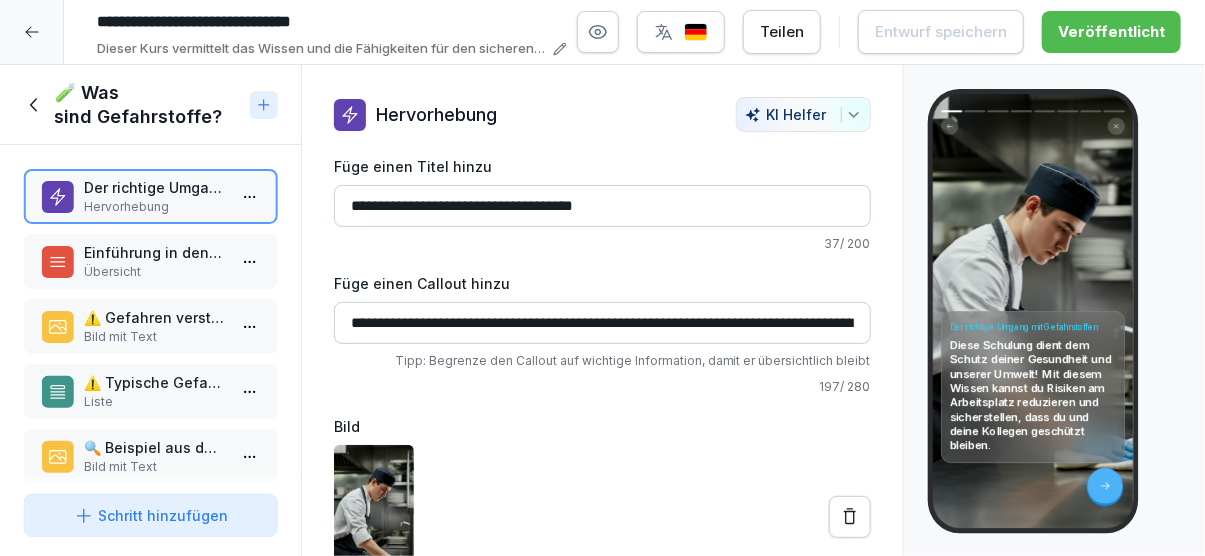 click on "**********" at bounding box center [602, 278] 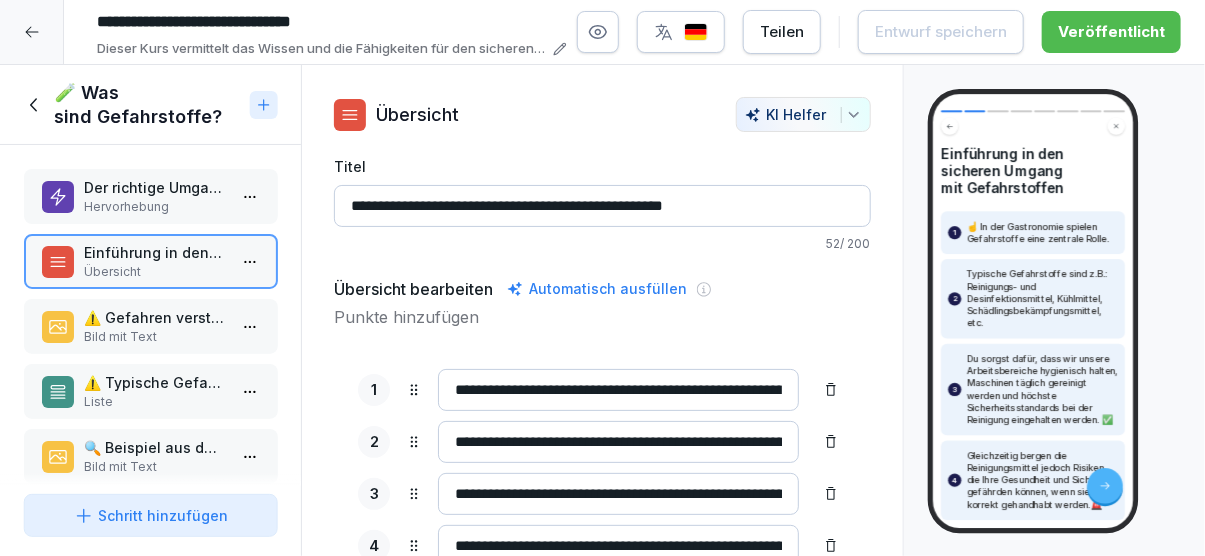 click on "Der richtige Umgang mit Gefahrstoffen Hervorhebung" at bounding box center (150, 196) 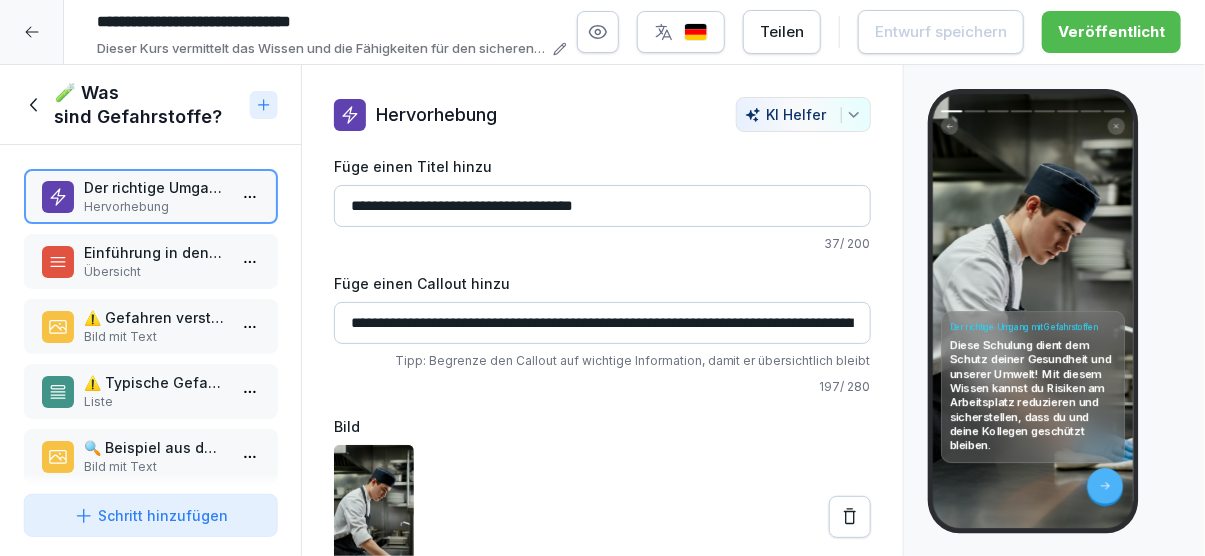 click on "Einführung in den sicheren Umgang mit Gefahrstoffen Übersicht" at bounding box center (150, 261) 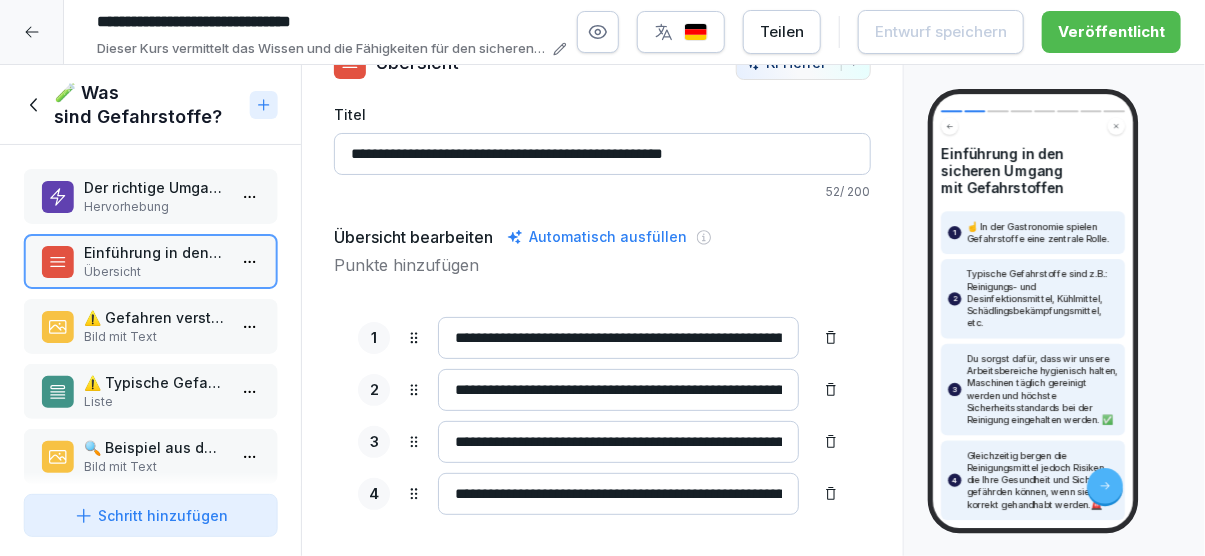 scroll, scrollTop: 72, scrollLeft: 0, axis: vertical 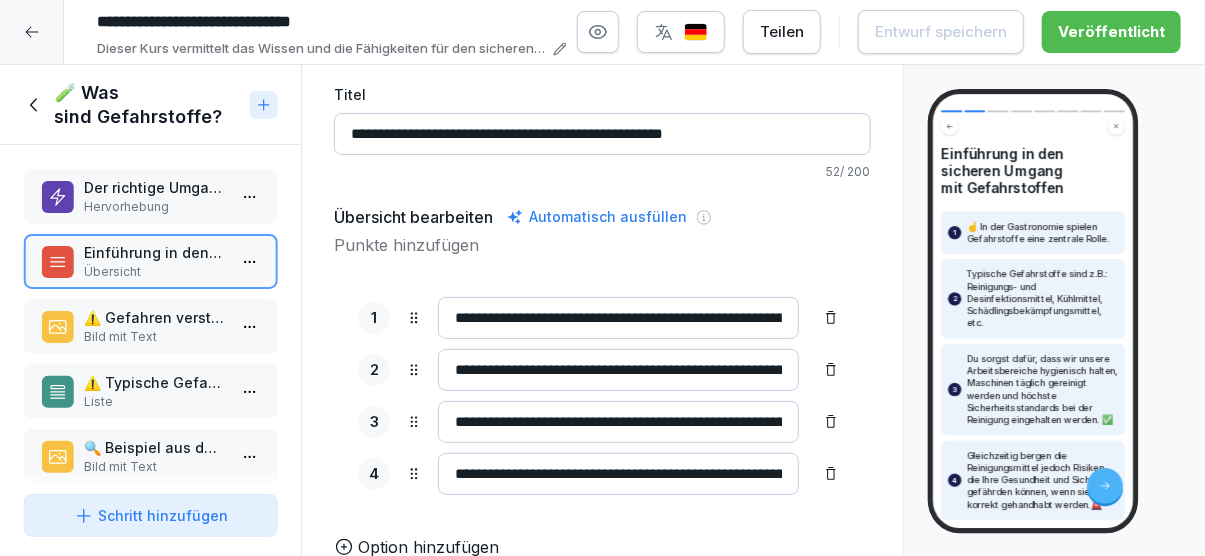 click at bounding box center (831, 318) 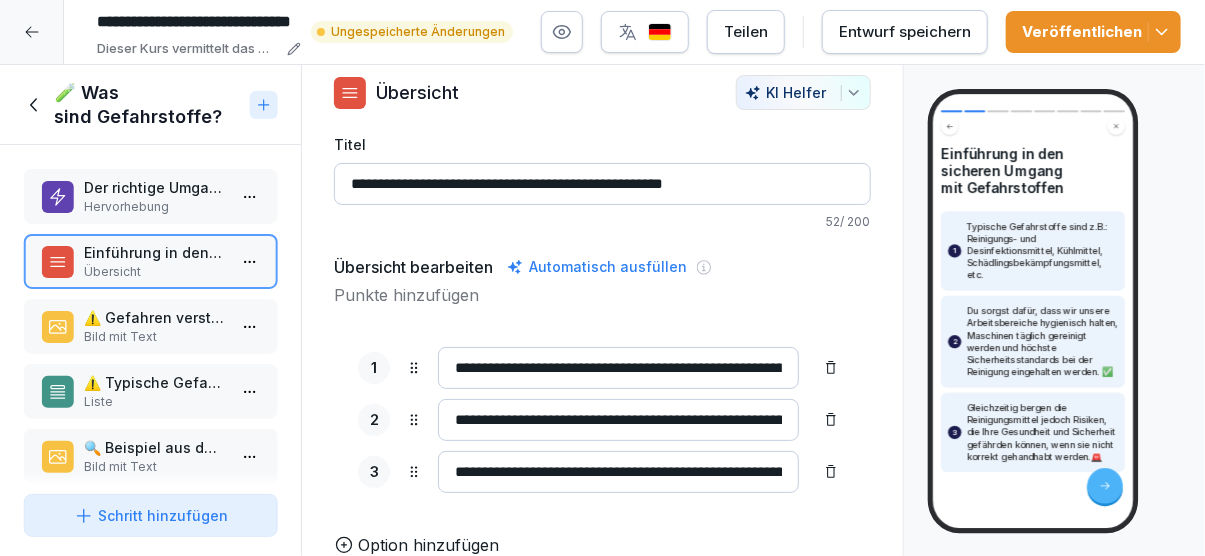 scroll, scrollTop: 21, scrollLeft: 0, axis: vertical 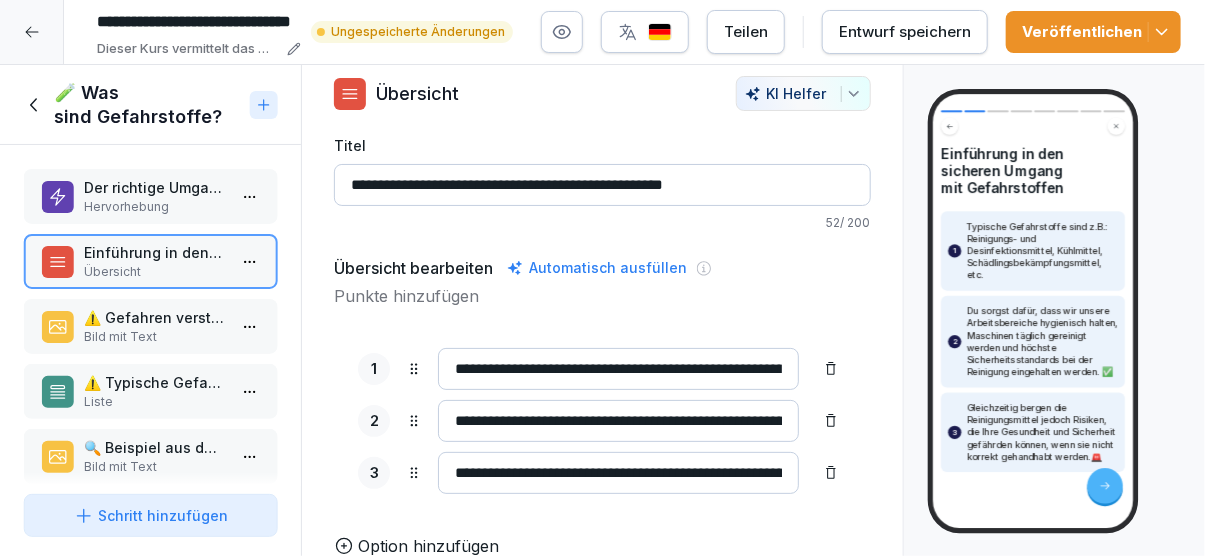 click on "Veröffentlichen" at bounding box center (1093, 32) 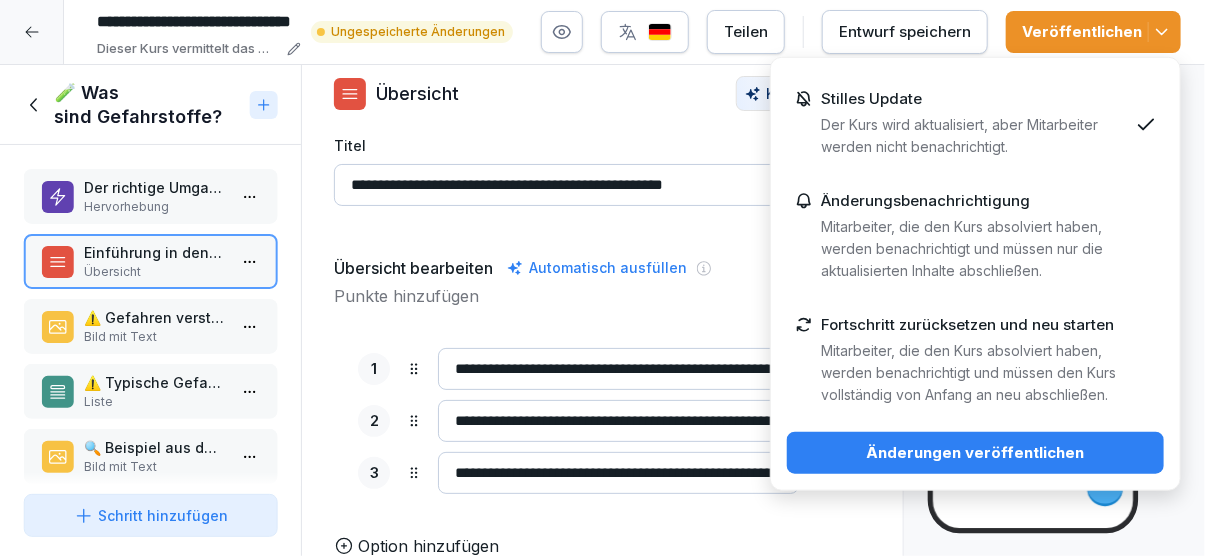 click on "Änderungen veröffentlichen" at bounding box center [975, 453] 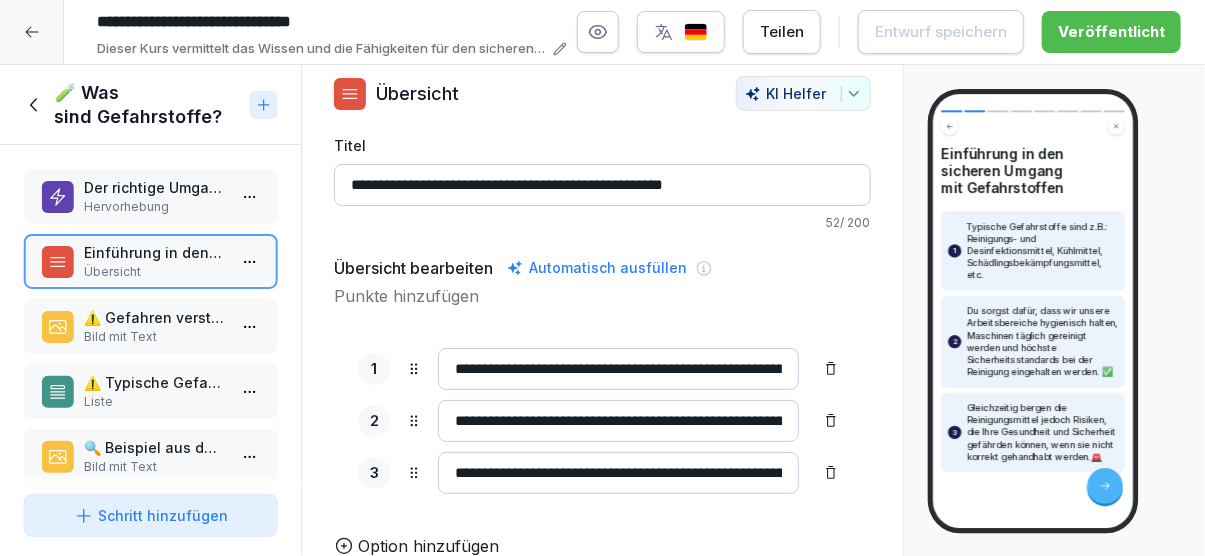 click on "**********" at bounding box center (618, 473) 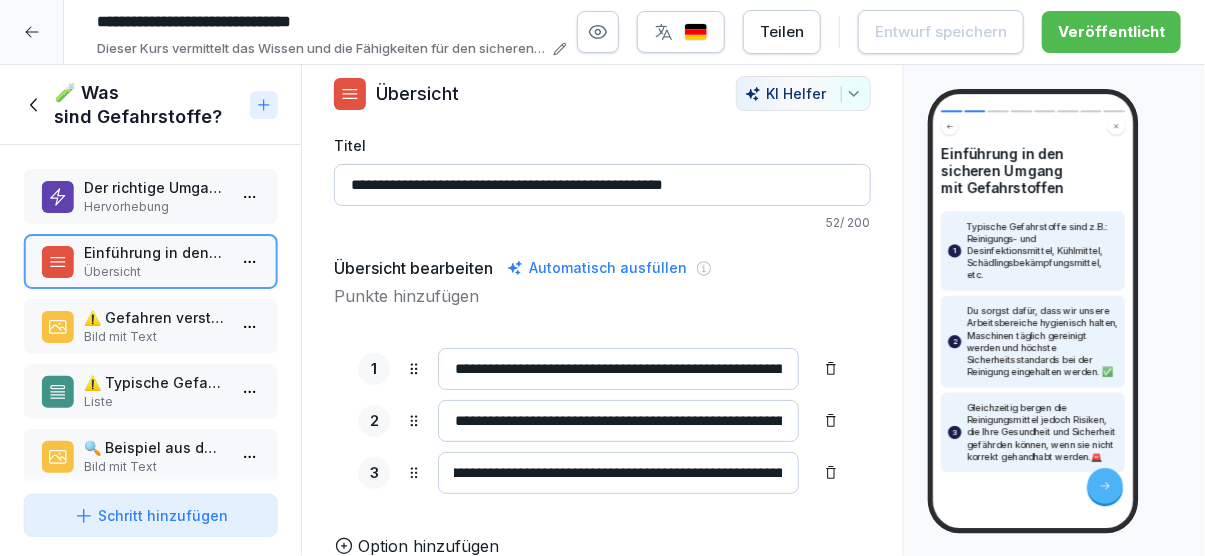 scroll, scrollTop: 0, scrollLeft: 185, axis: horizontal 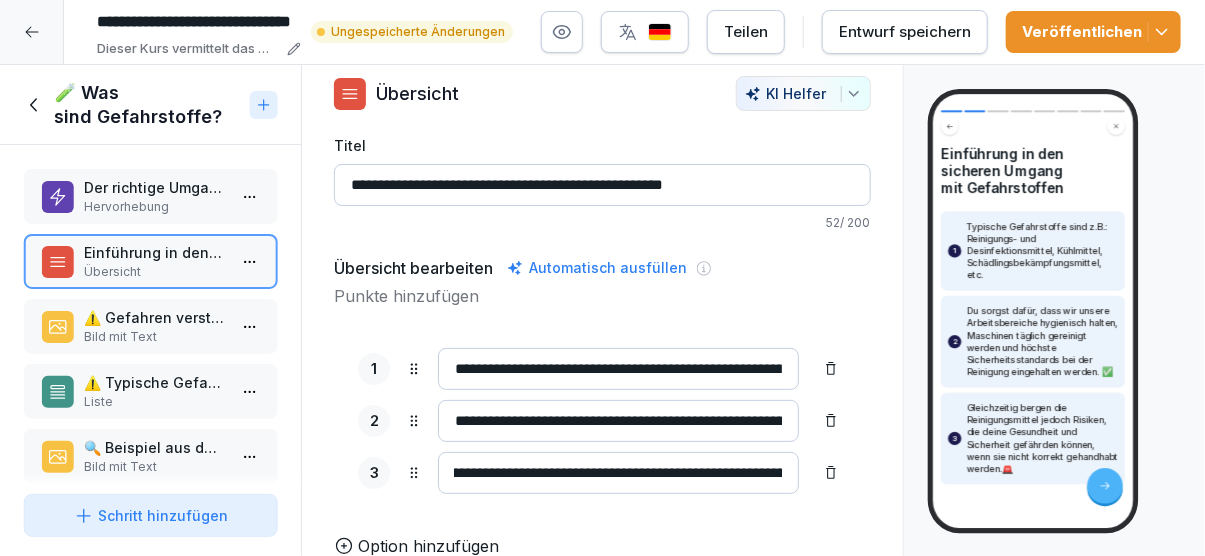 type on "**********" 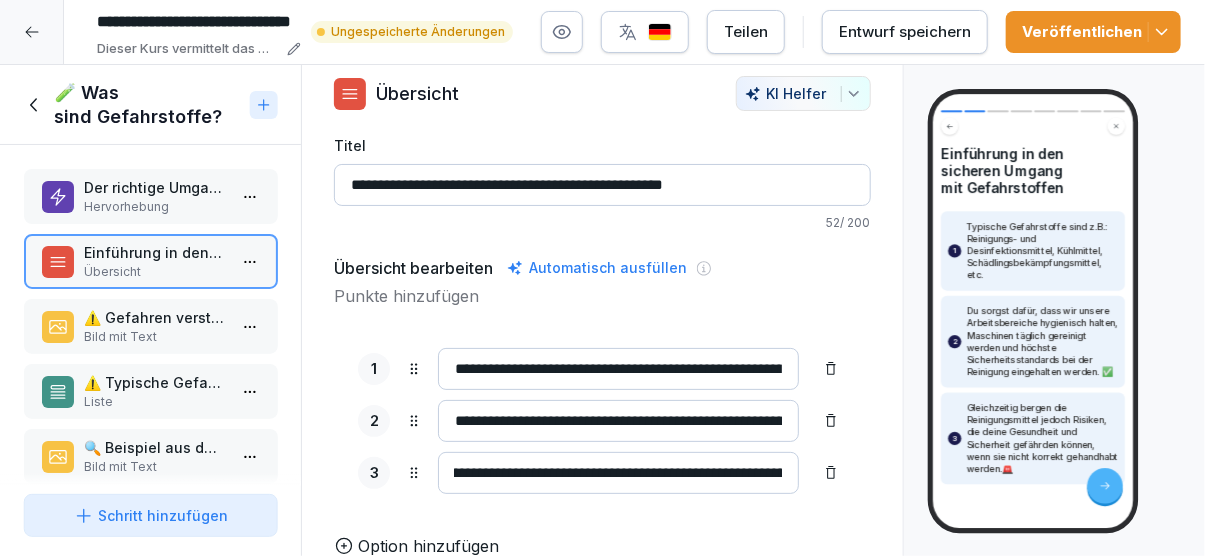click on "Bild mit Text" at bounding box center (154, 337) 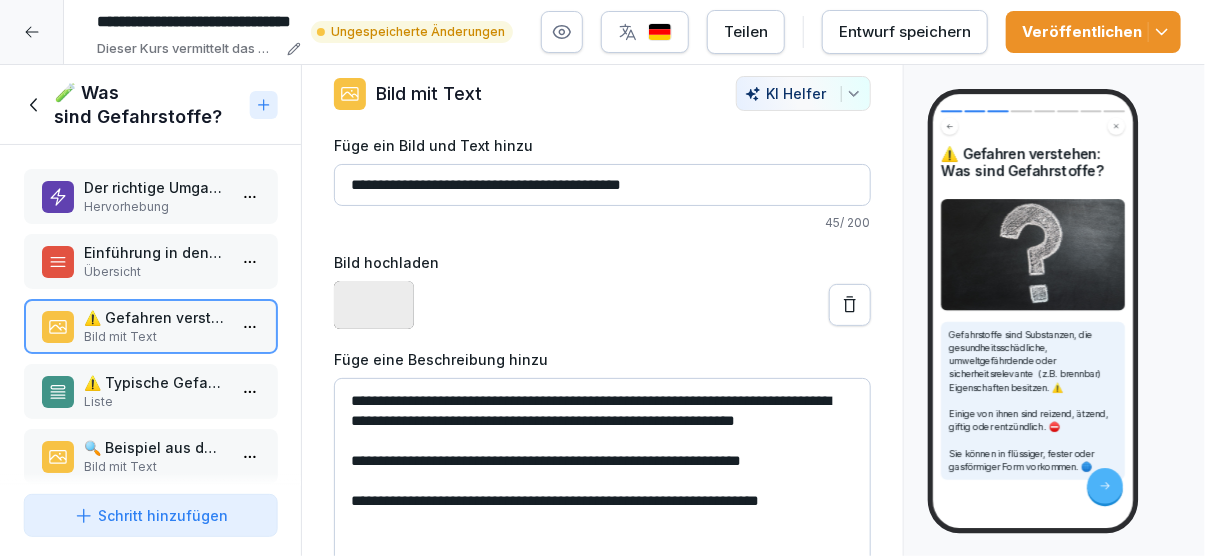click on "Einführung in den sicheren Umgang mit Gefahrstoffen" at bounding box center (154, 252) 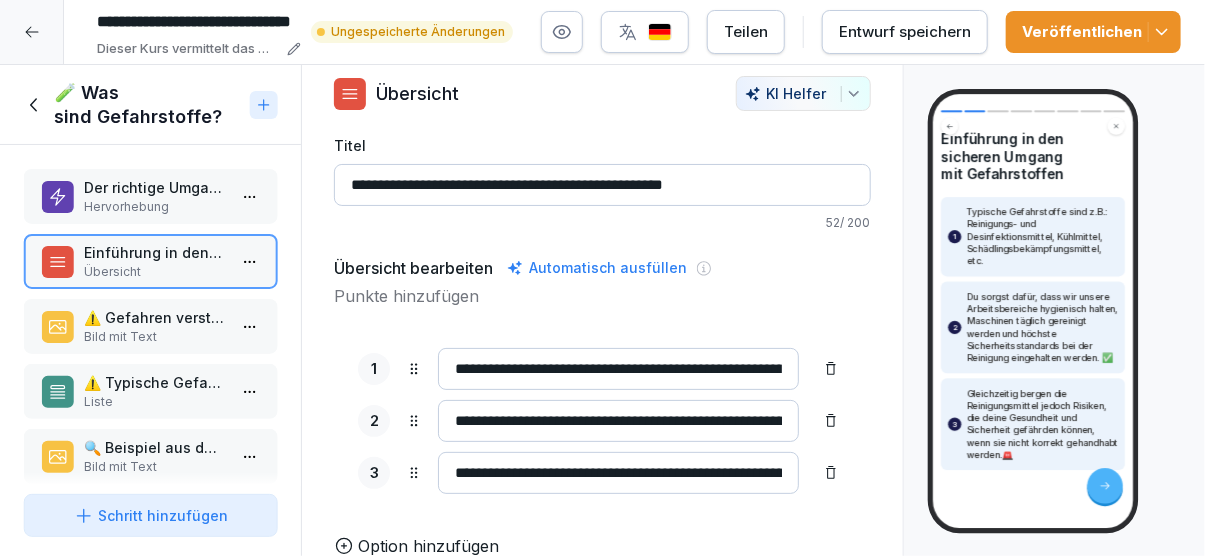 scroll, scrollTop: 40, scrollLeft: 0, axis: vertical 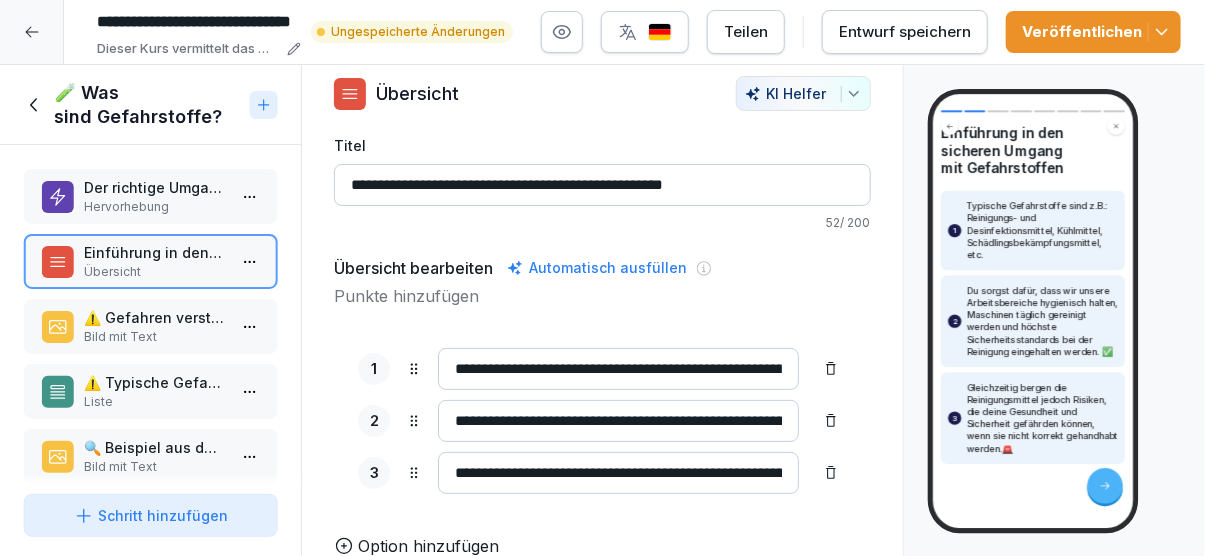 click on "Option hinzufügen" at bounding box center [428, 546] 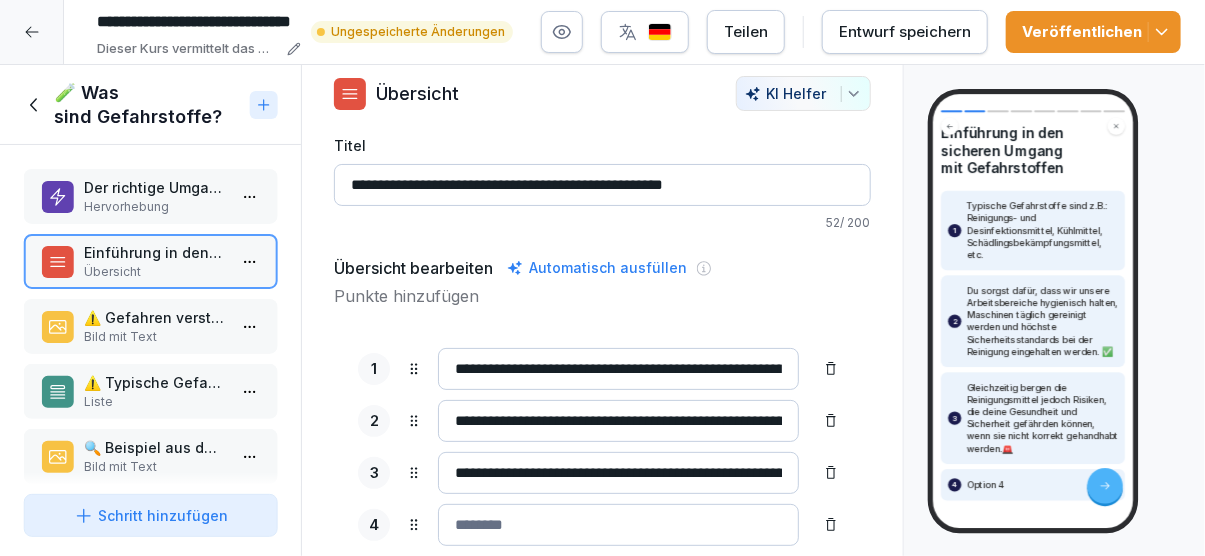 click at bounding box center [618, 525] 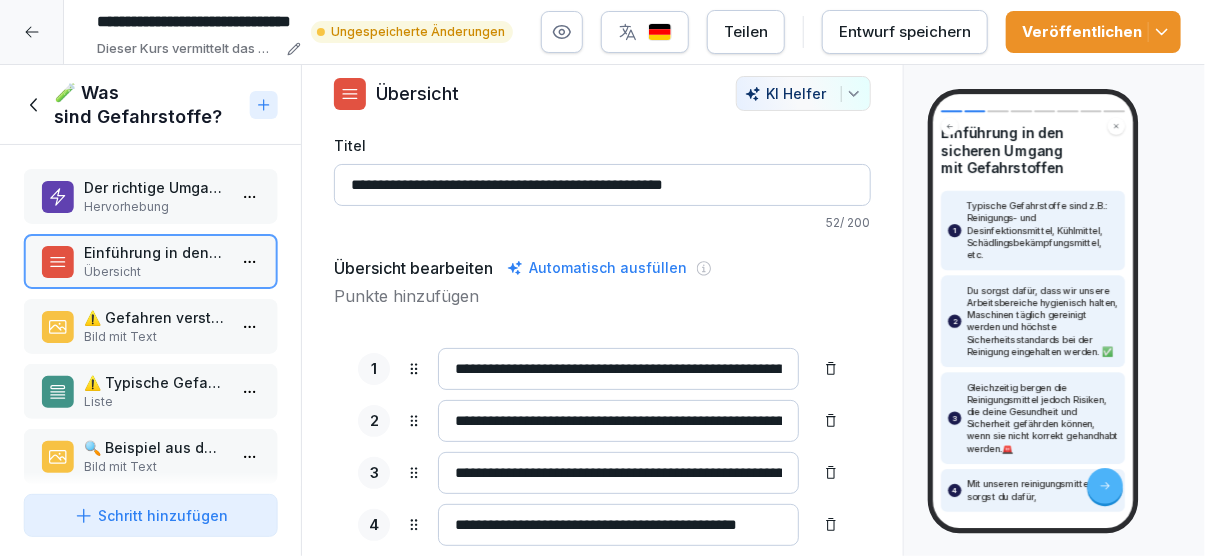 scroll, scrollTop: 0, scrollLeft: 2, axis: horizontal 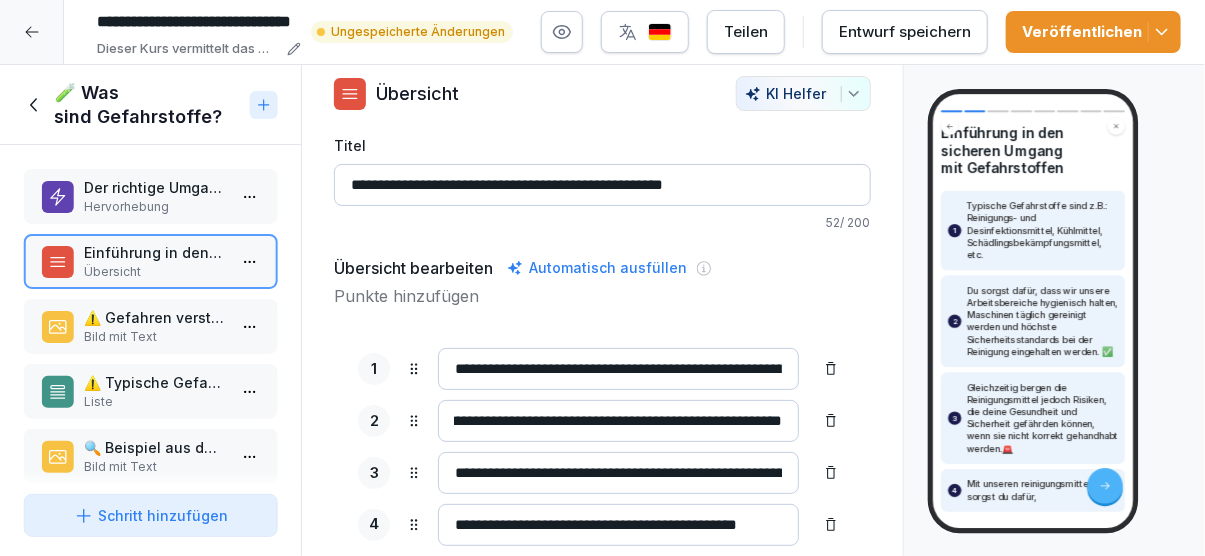 drag, startPoint x: 573, startPoint y: 422, endPoint x: 774, endPoint y: 414, distance: 201.15913 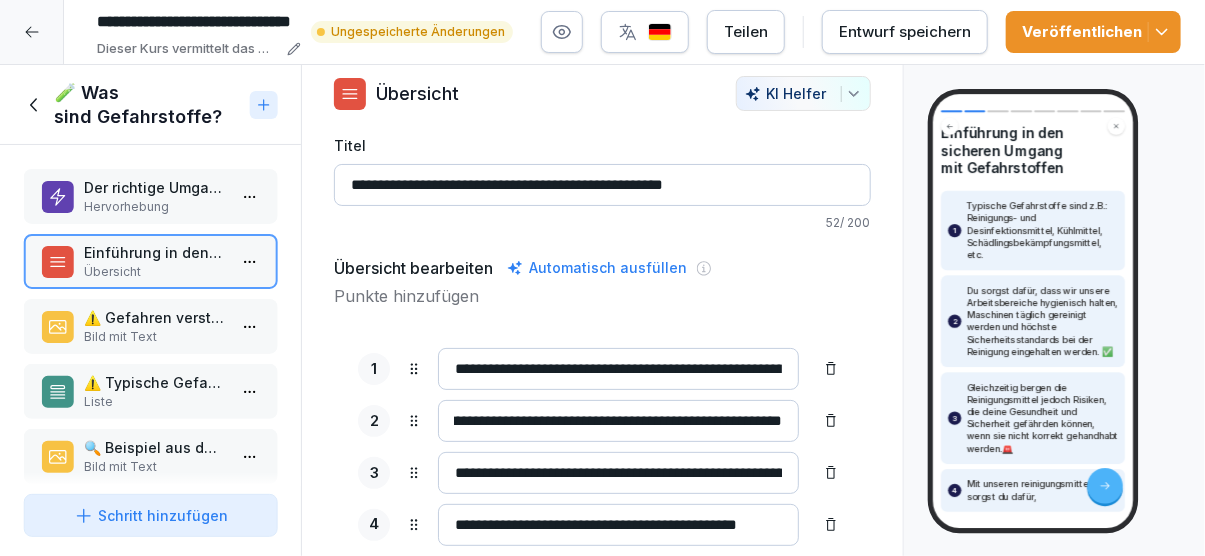 click on "**********" at bounding box center (618, 421) 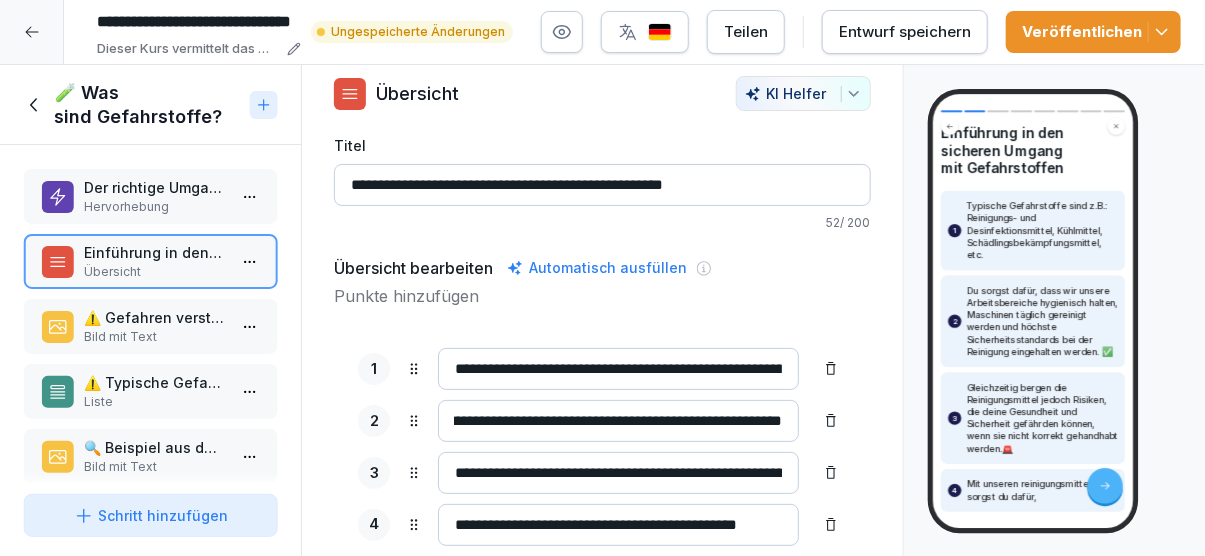 paste on "**********" 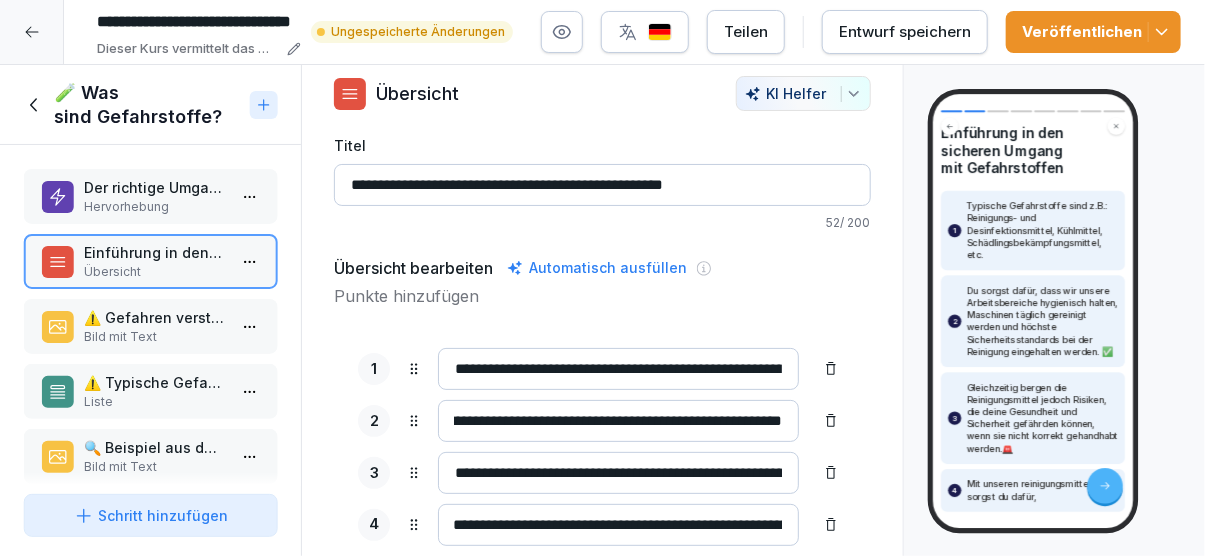 scroll, scrollTop: 0, scrollLeft: 1167, axis: horizontal 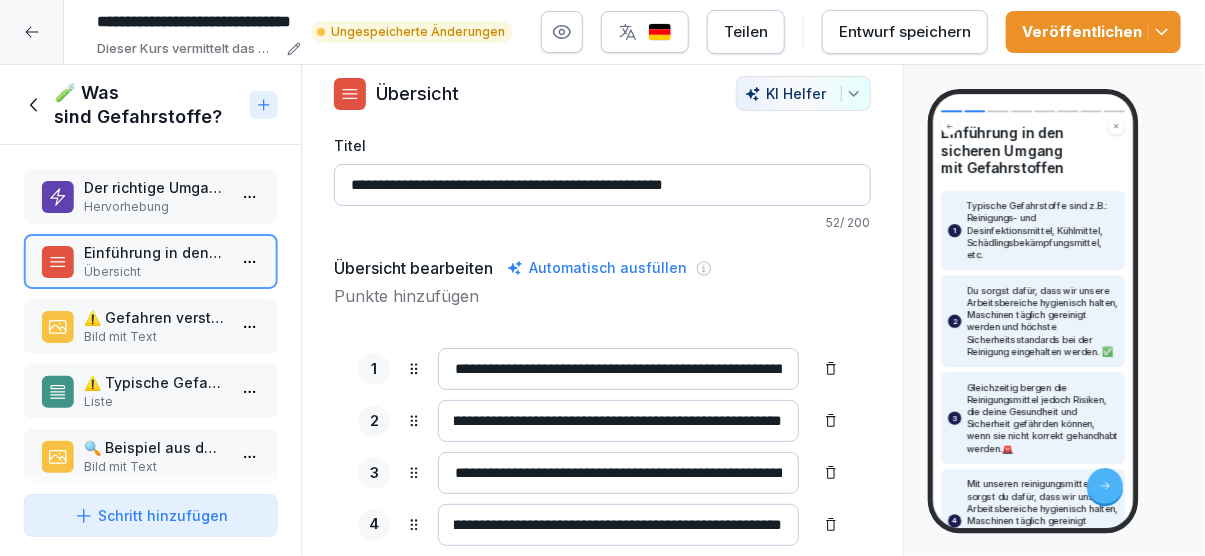 click at bounding box center [831, 421] 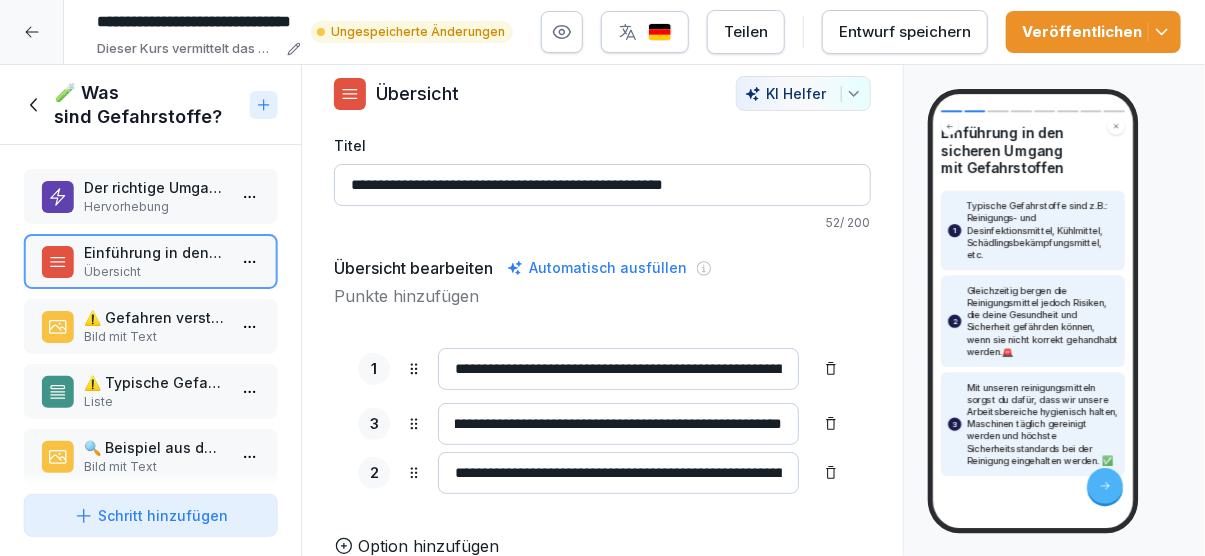 drag, startPoint x: 410, startPoint y: 473, endPoint x: 402, endPoint y: 424, distance: 49.648766 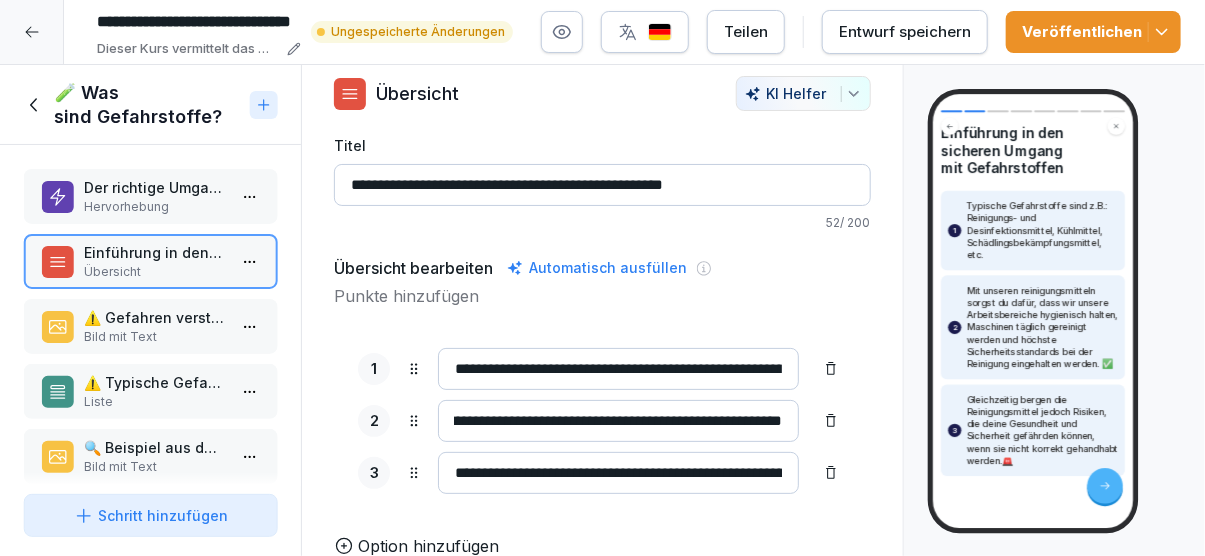 click on "**********" at bounding box center (618, 421) 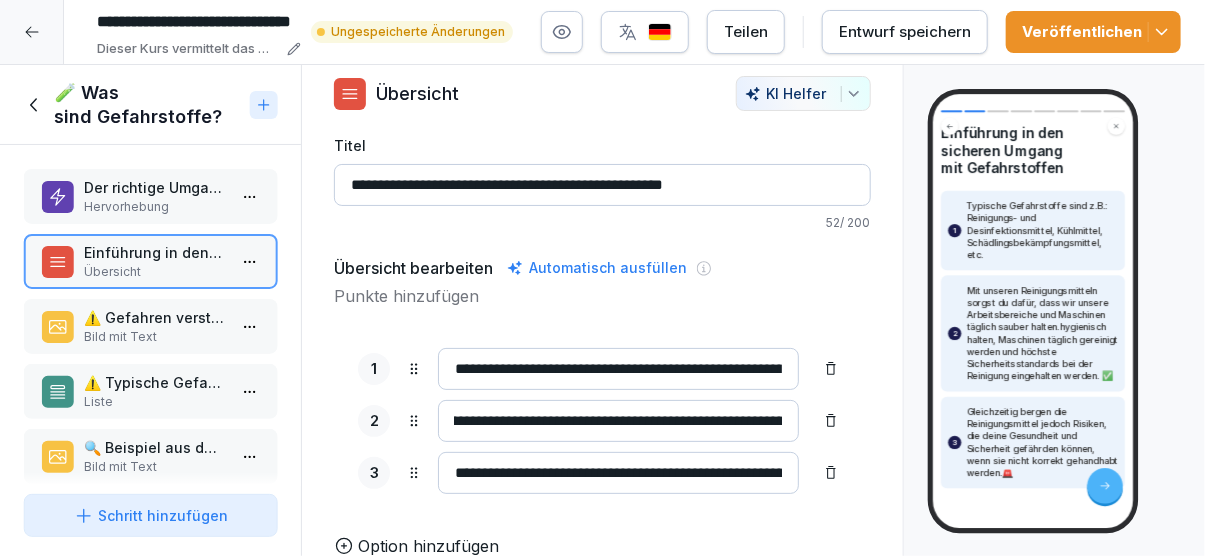scroll, scrollTop: 0, scrollLeft: 501, axis: horizontal 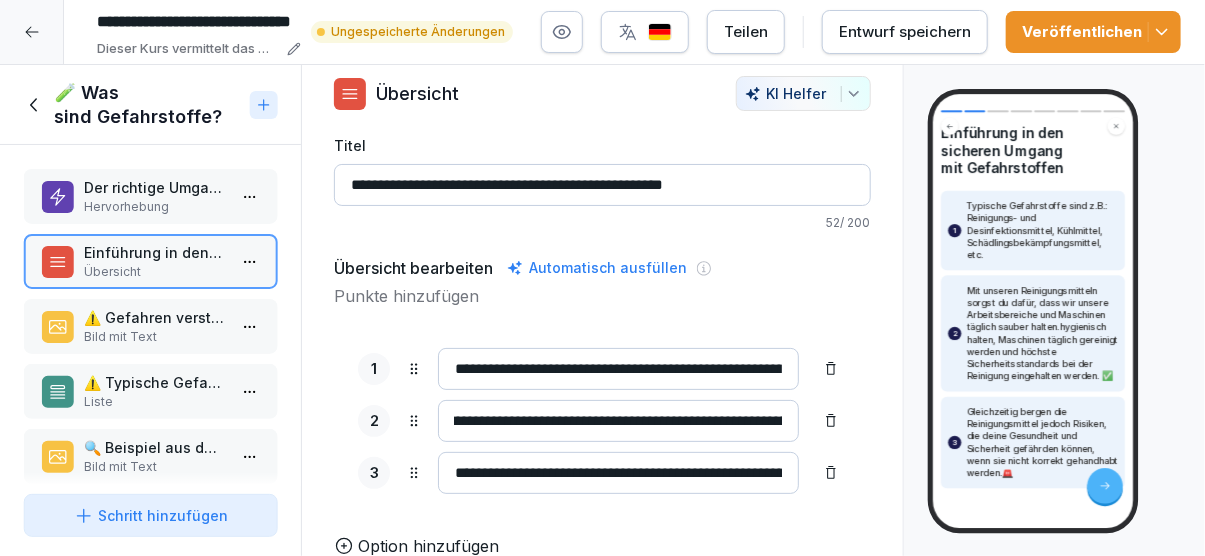drag, startPoint x: 694, startPoint y: 417, endPoint x: 782, endPoint y: 418, distance: 88.005684 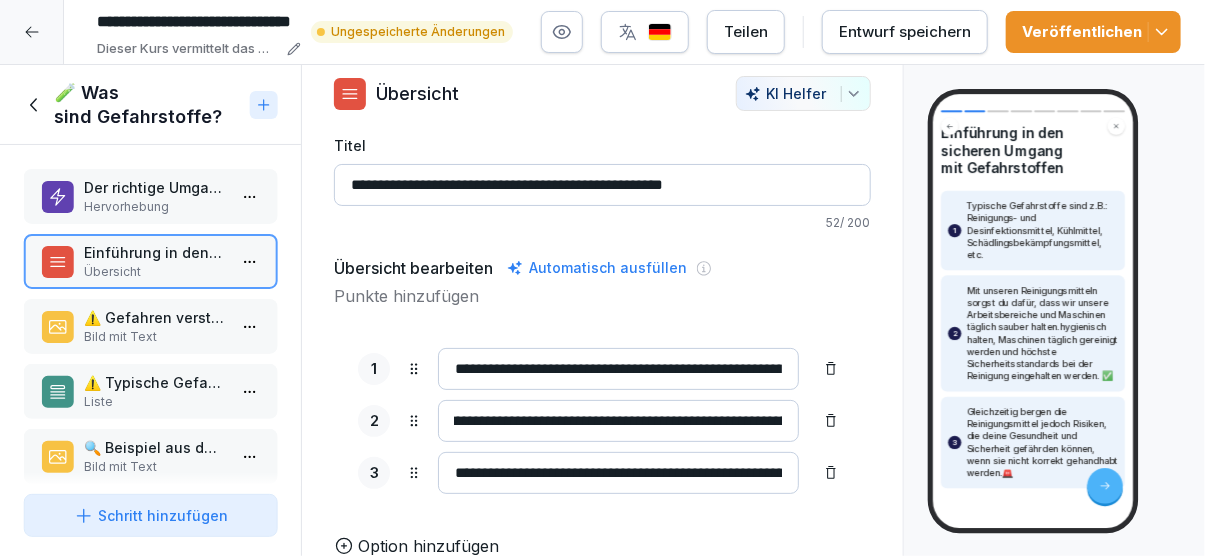 click on "**********" at bounding box center (618, 421) 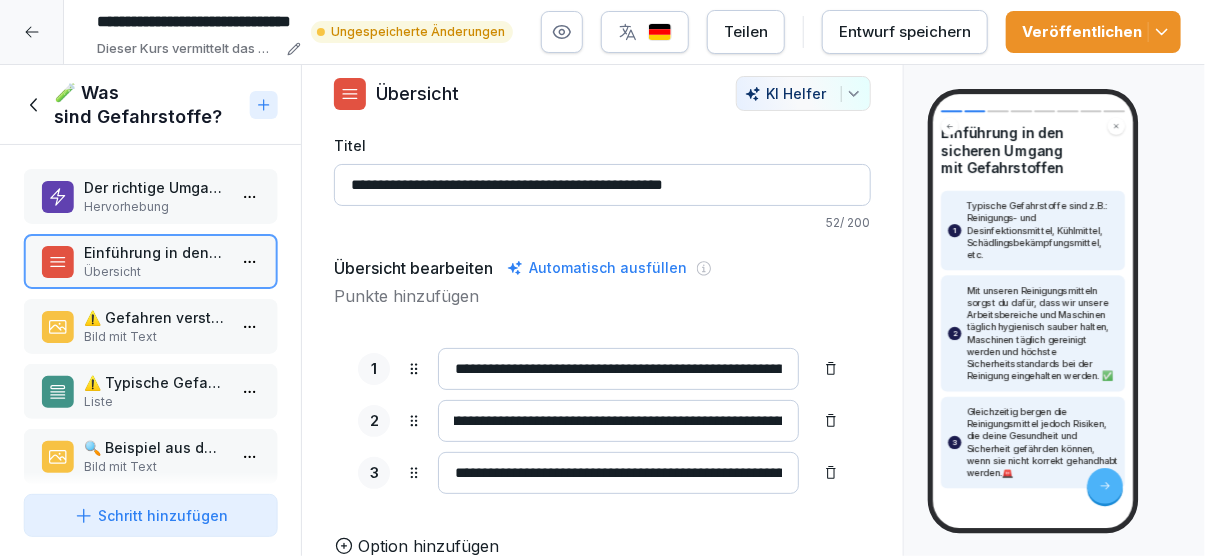 scroll, scrollTop: 0, scrollLeft: 732, axis: horizontal 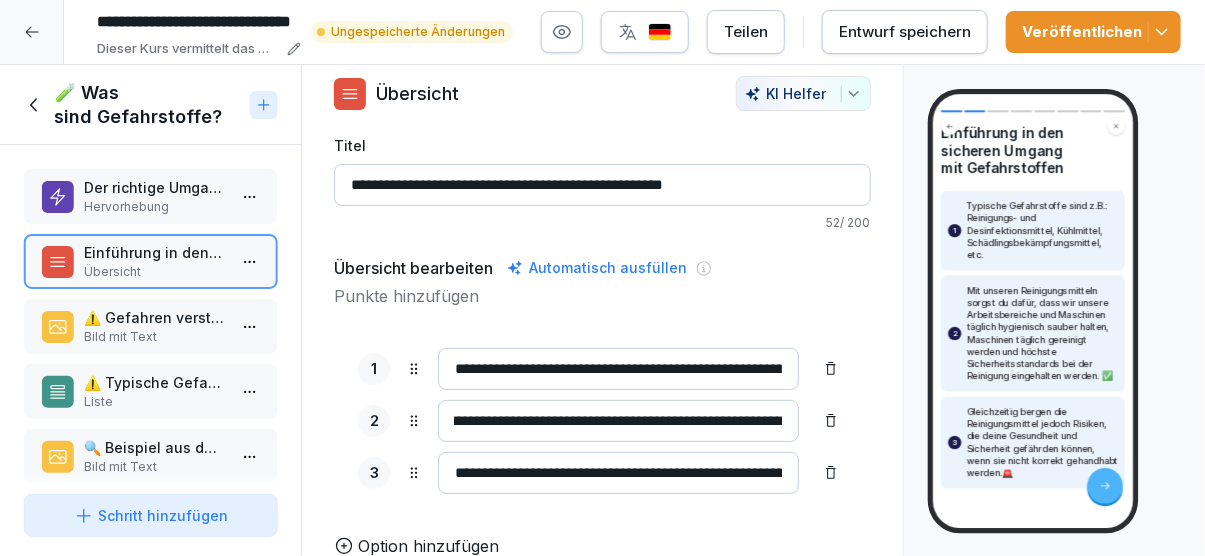 click on "**********" at bounding box center [618, 421] 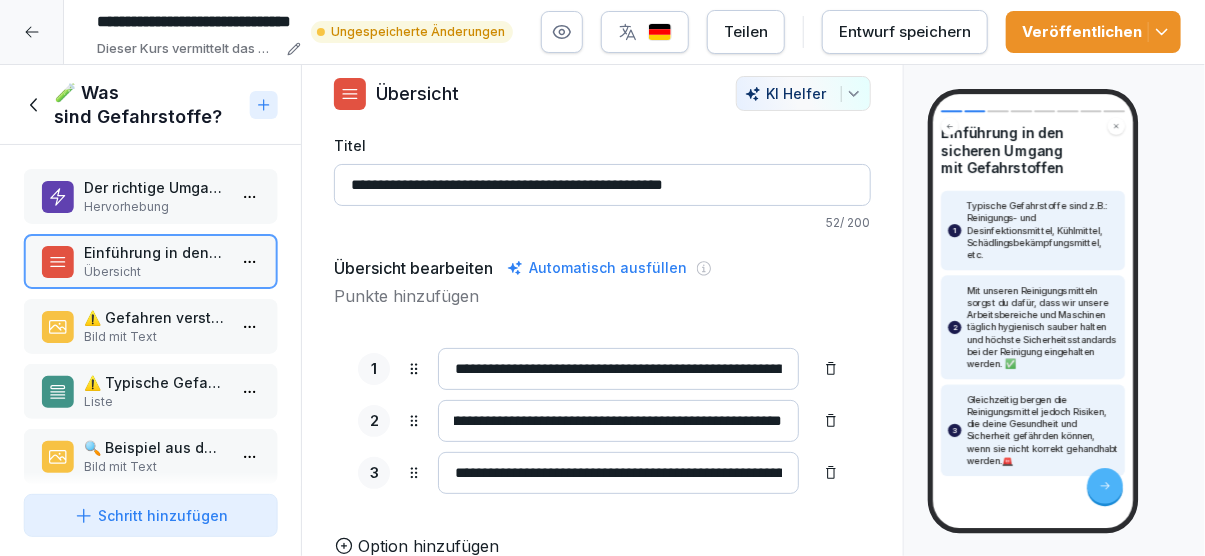 scroll, scrollTop: 0, scrollLeft: 1061, axis: horizontal 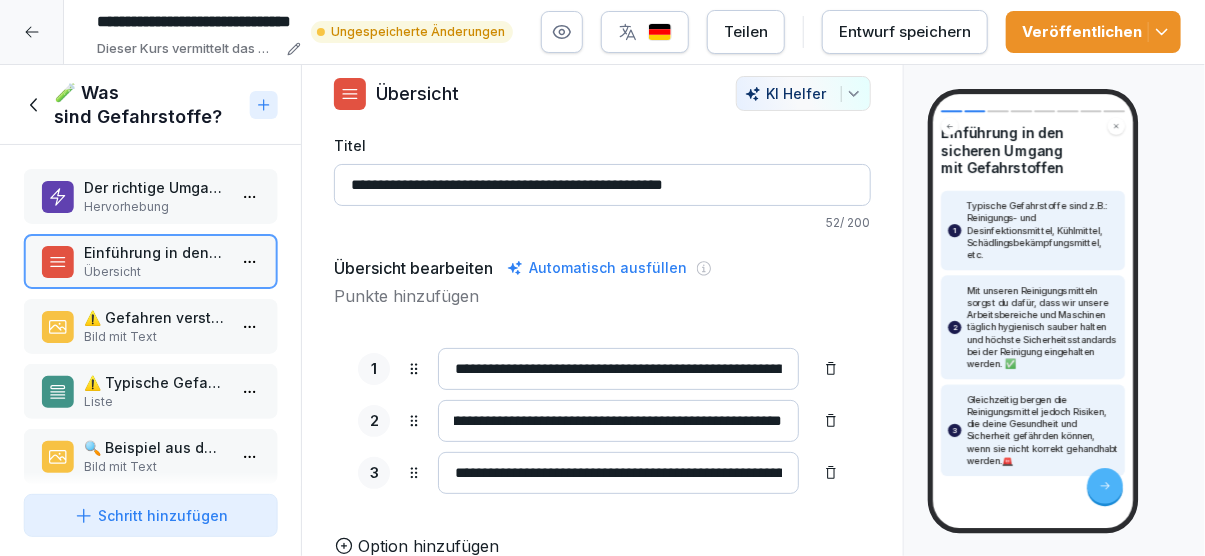 click on "**********" at bounding box center [618, 421] 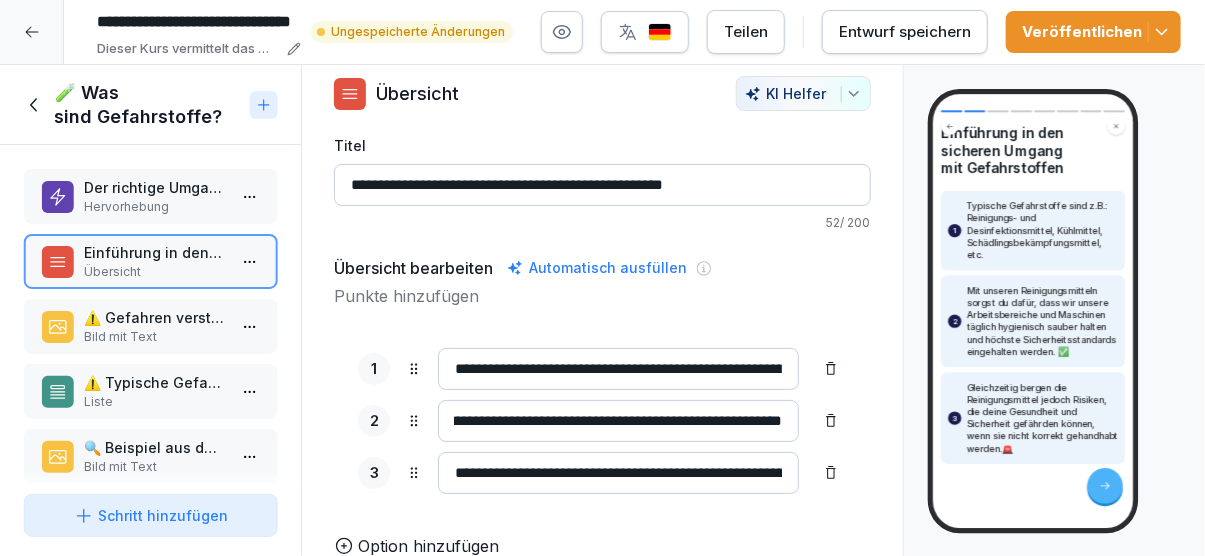 type on "**********" 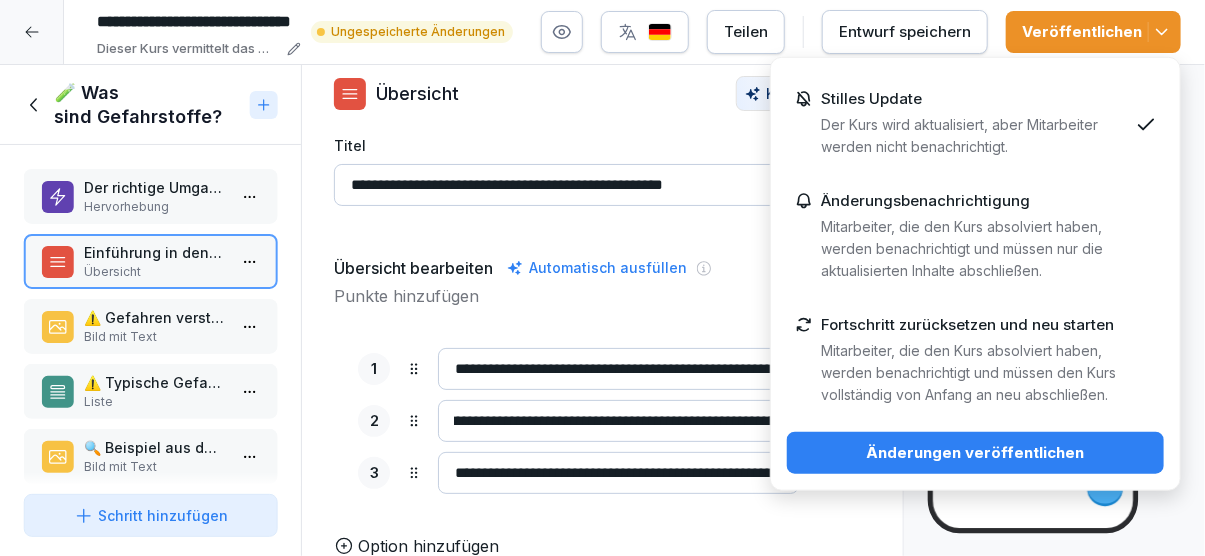 click on "Änderungen veröffentlichen" at bounding box center [975, 453] 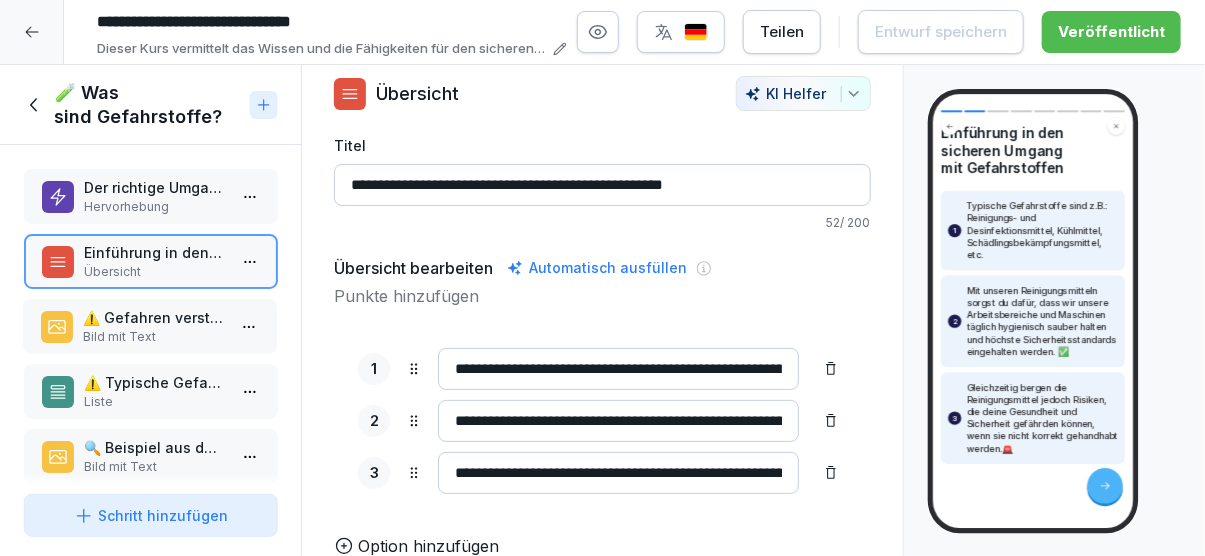 click on "⚠️ Gefahren verstehen: Was sind Gefahrstoffe?" at bounding box center [153, 317] 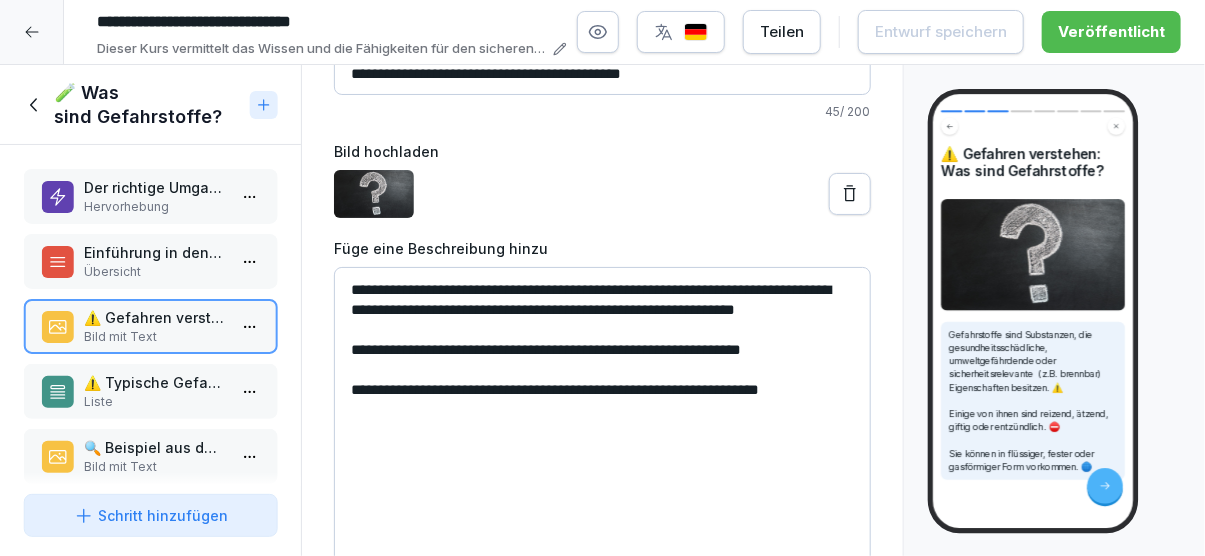 scroll, scrollTop: 142, scrollLeft: 0, axis: vertical 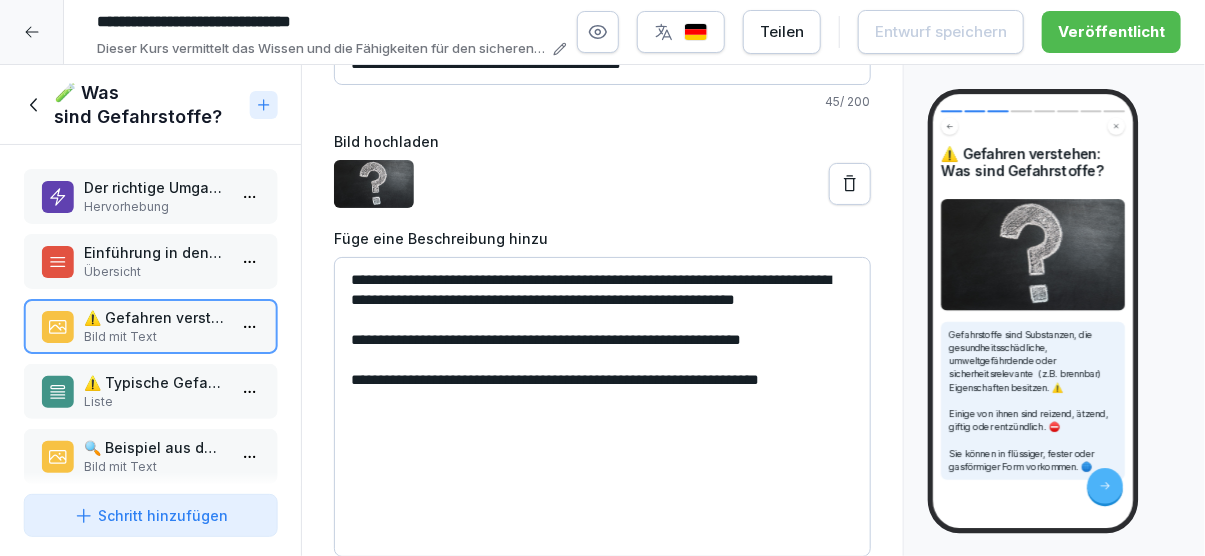 click on "**********" at bounding box center (602, 407) 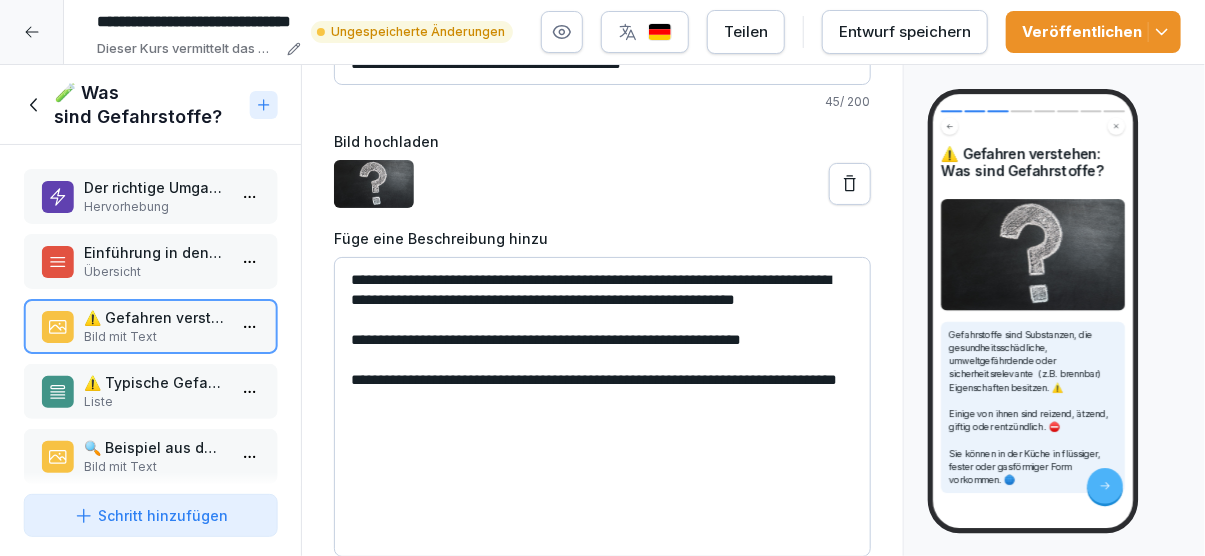 type on "**********" 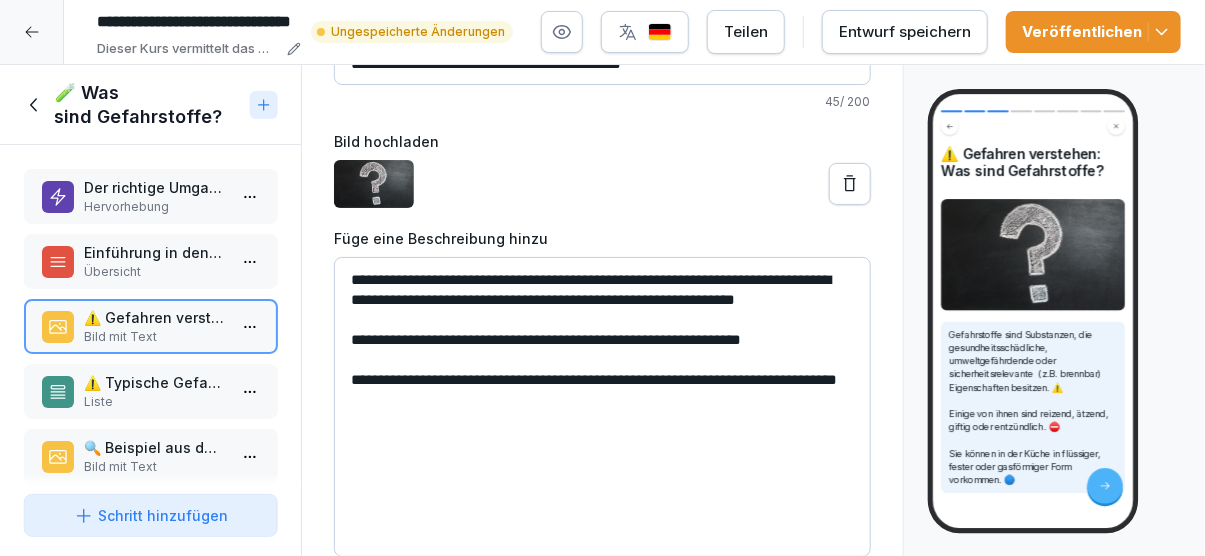 click on "Liste" at bounding box center [154, 402] 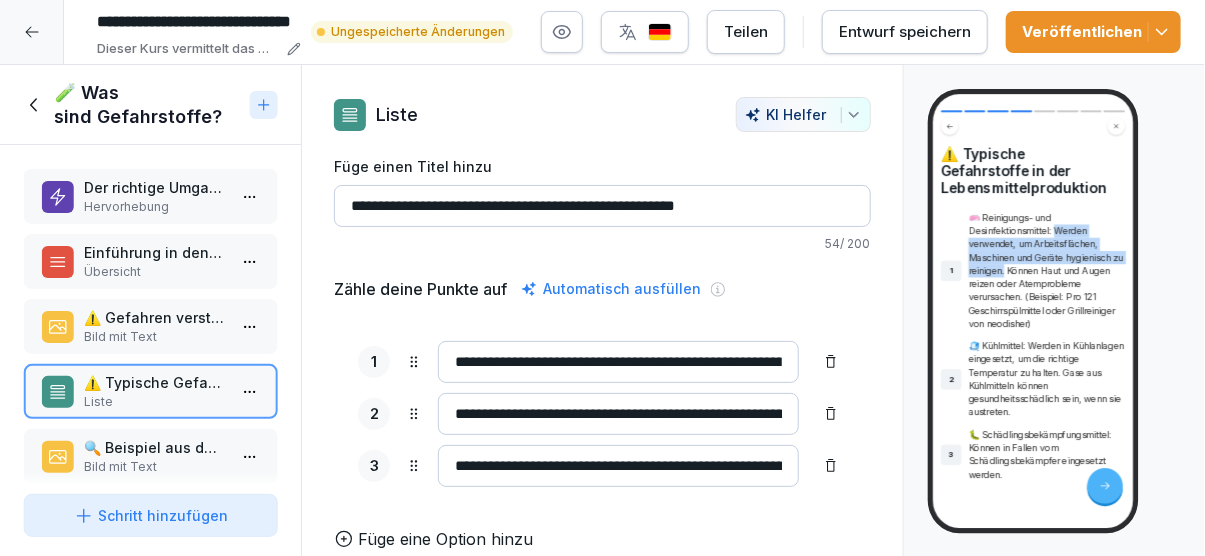 drag, startPoint x: 1059, startPoint y: 232, endPoint x: 1019, endPoint y: 272, distance: 56.568542 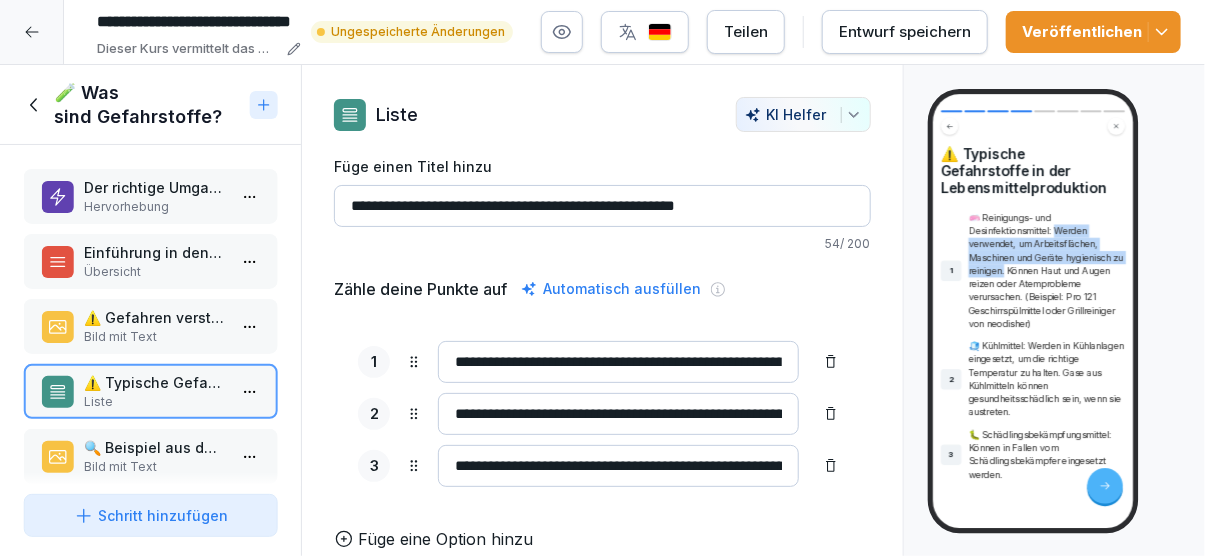click on "🧼 Reinigungs- und Desinfektionsmittel: Werden verwendet, um Arbeitsflächen, Maschinen und Geräte hygienisch zu reinigen. Können Haut und Augen reizen oder Atemprobleme verursachen. (Beispiel: Pro 121 Geschirrspülmittel oder Grillreiniger von neodisher)" at bounding box center (1047, 270) 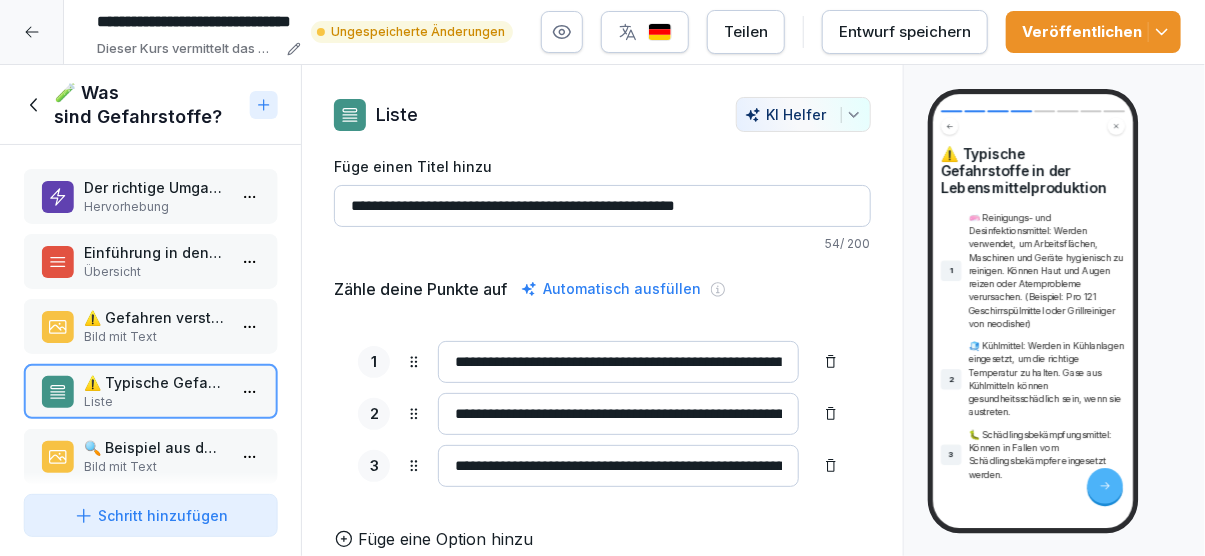 click on "**********" at bounding box center [618, 362] 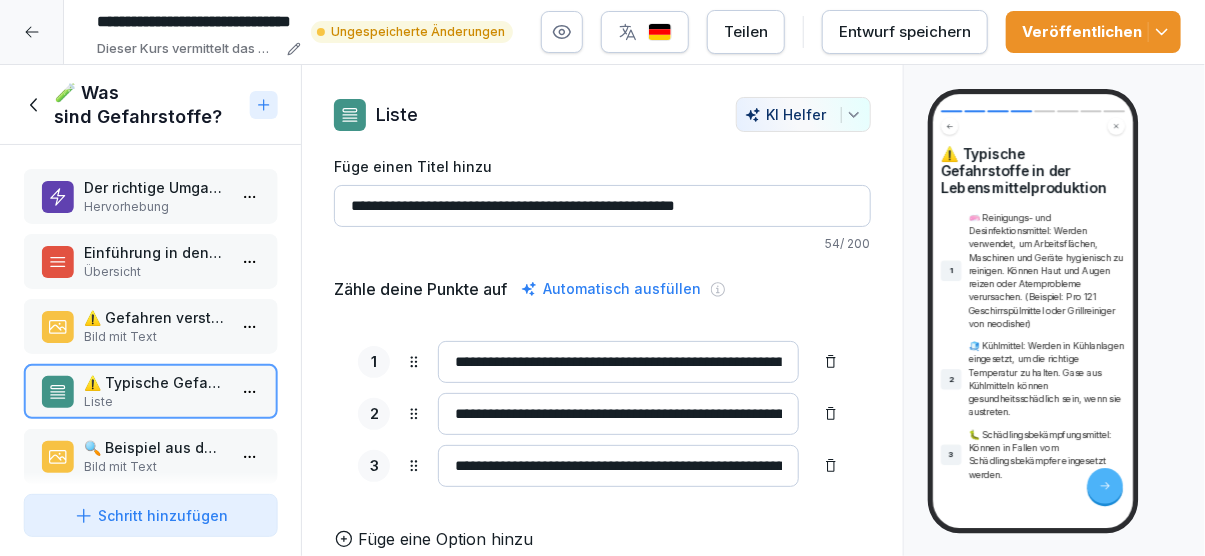 scroll, scrollTop: 0, scrollLeft: 22, axis: horizontal 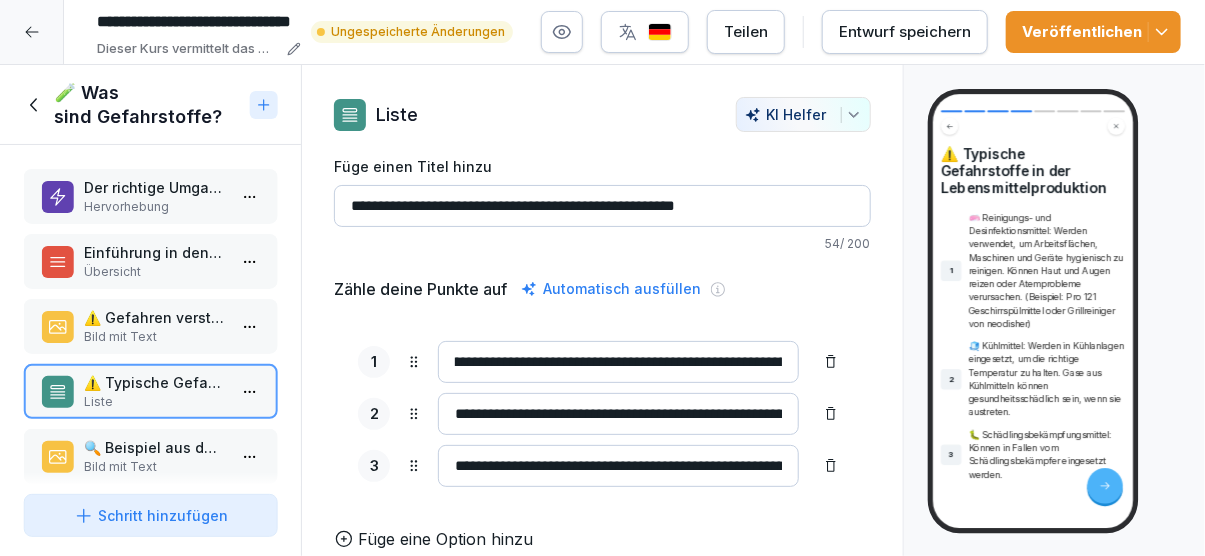 click on "**********" at bounding box center (618, 362) 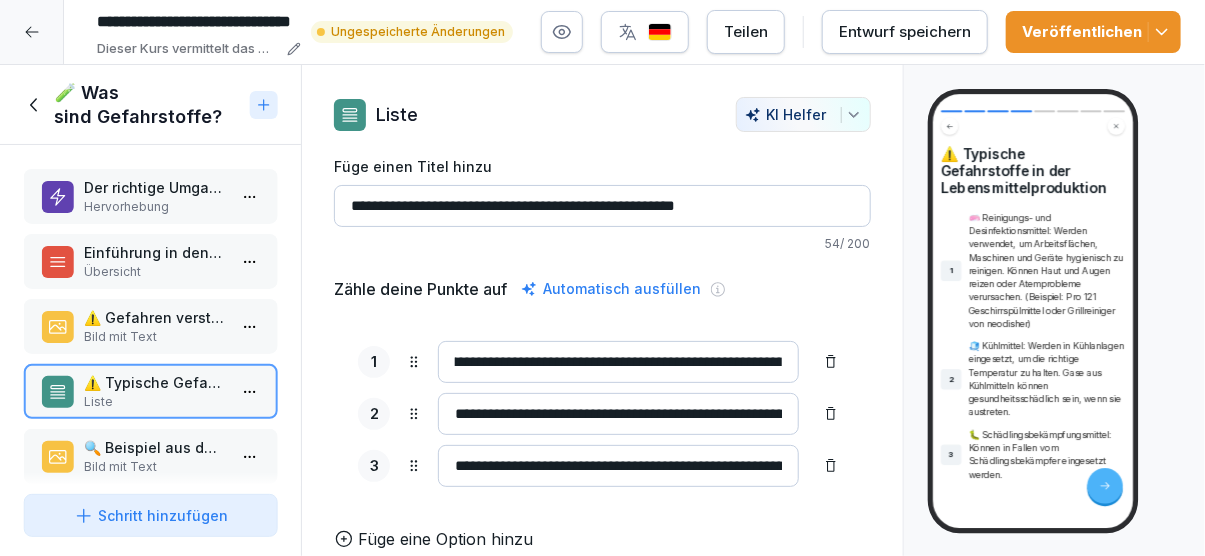 scroll, scrollTop: 0, scrollLeft: 599, axis: horizontal 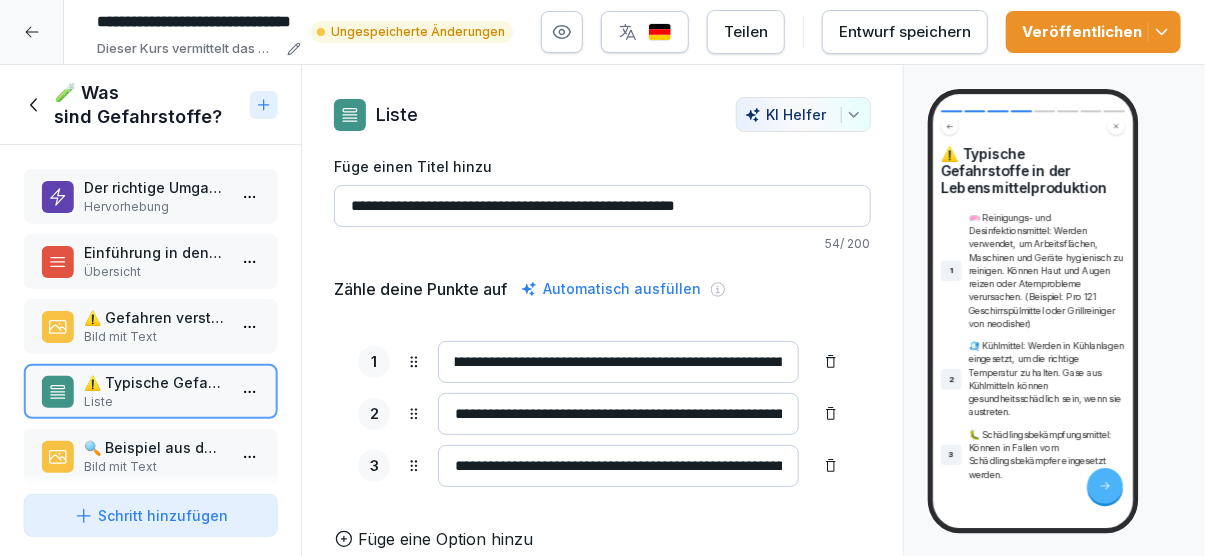 drag, startPoint x: 722, startPoint y: 358, endPoint x: 755, endPoint y: 361, distance: 33.13608 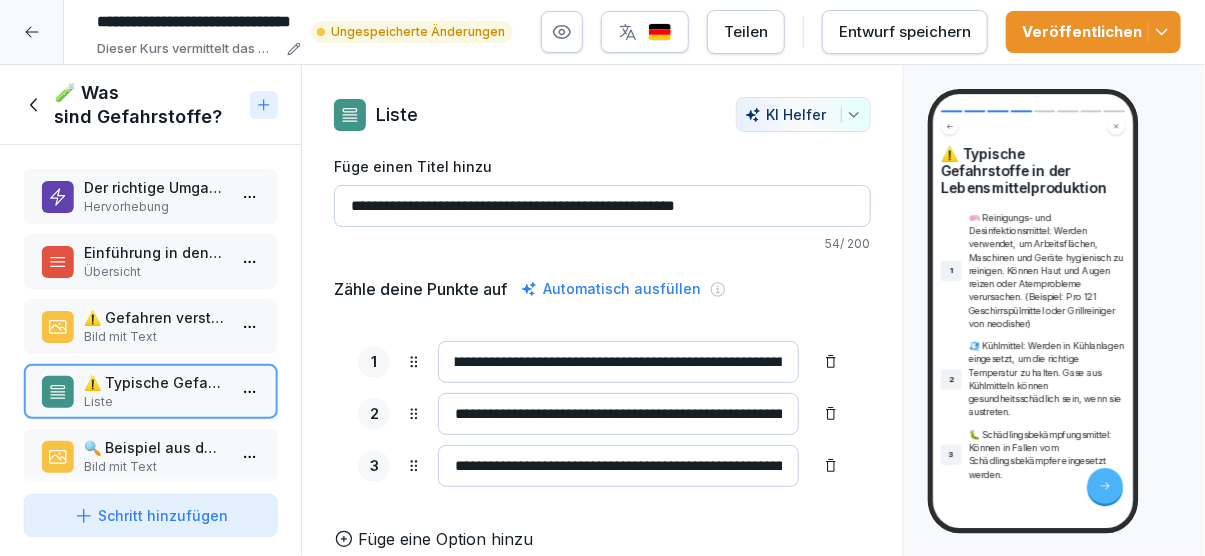 click on "**********" at bounding box center [618, 362] 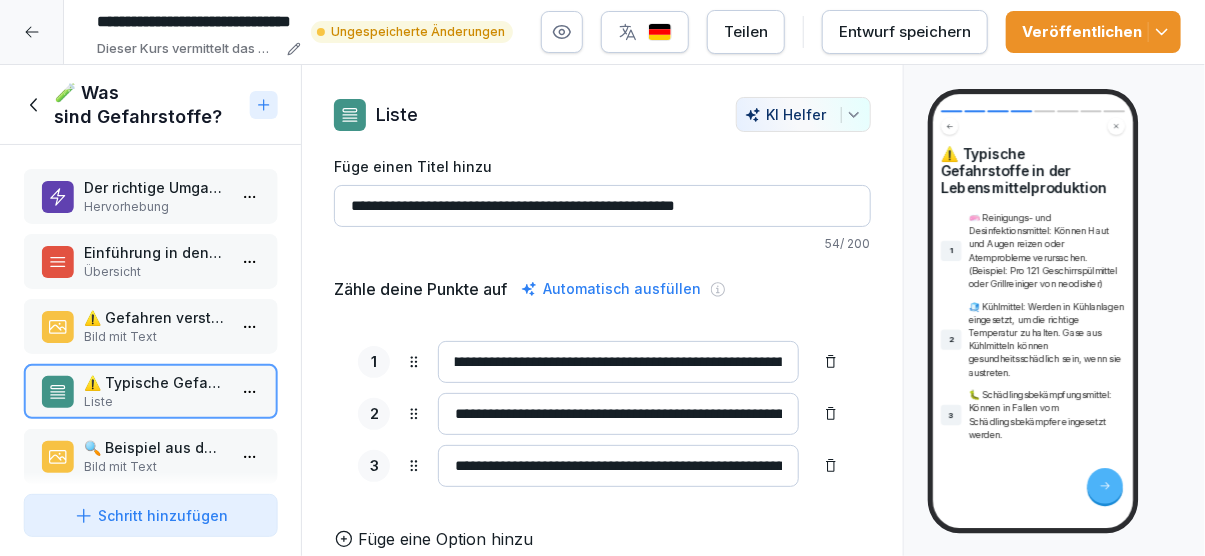 scroll, scrollTop: 0, scrollLeft: 288, axis: horizontal 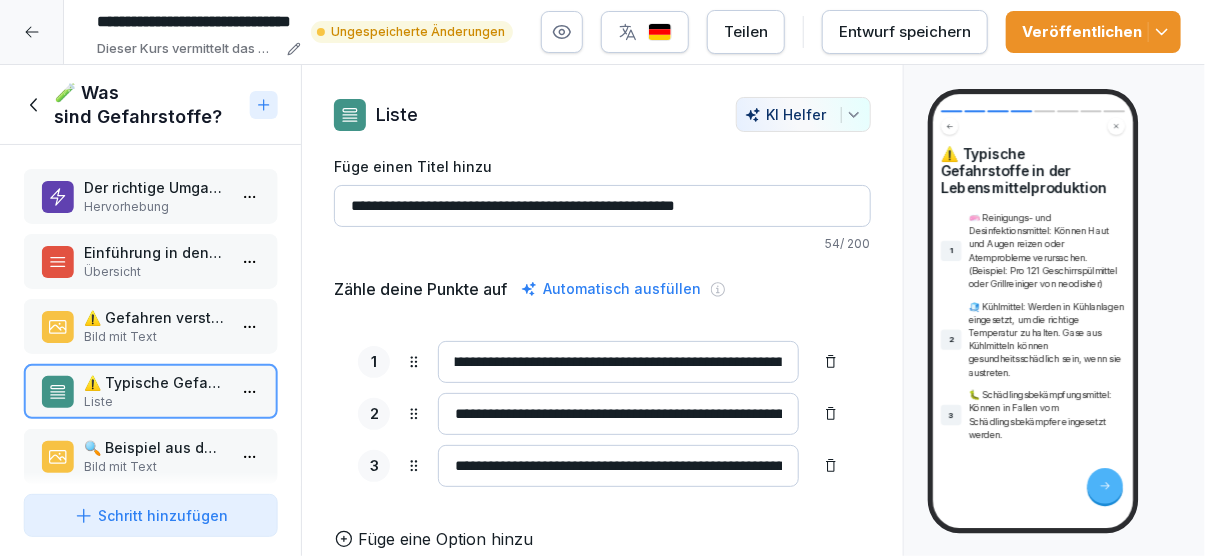 type on "**********" 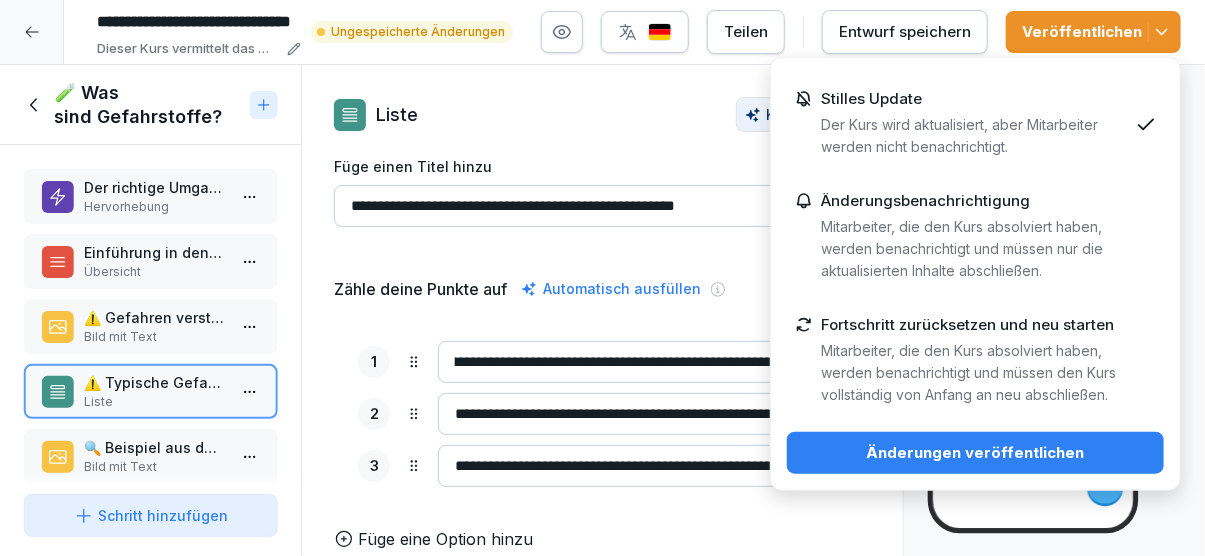 click on "Änderungen veröffentlichen" at bounding box center (975, 453) 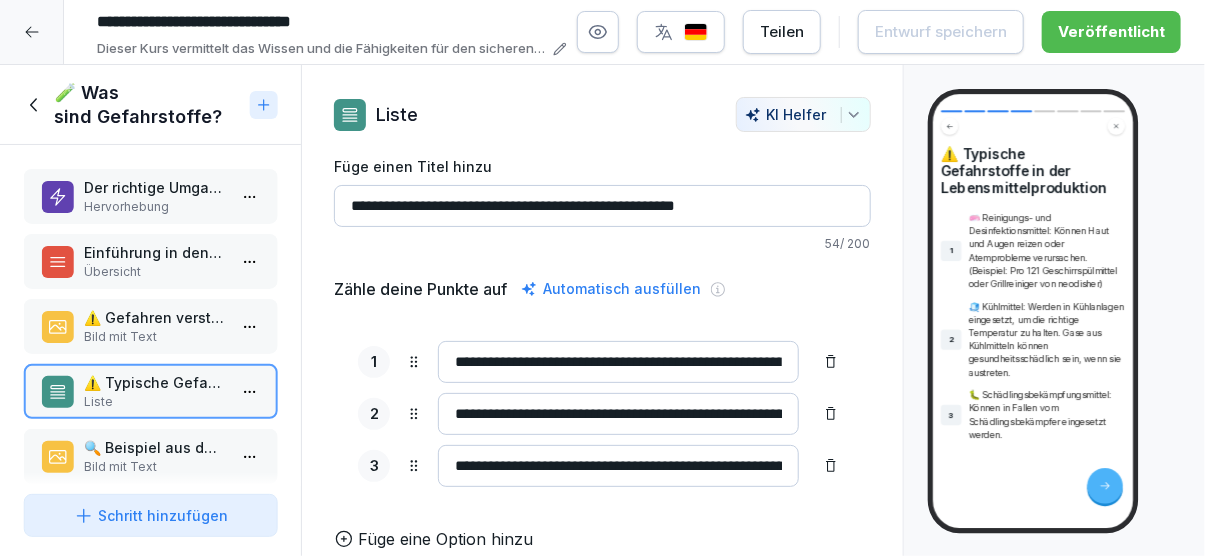 click on "Zähle deine Punkte auf Automatisch ausfüllen" at bounding box center (602, 289) 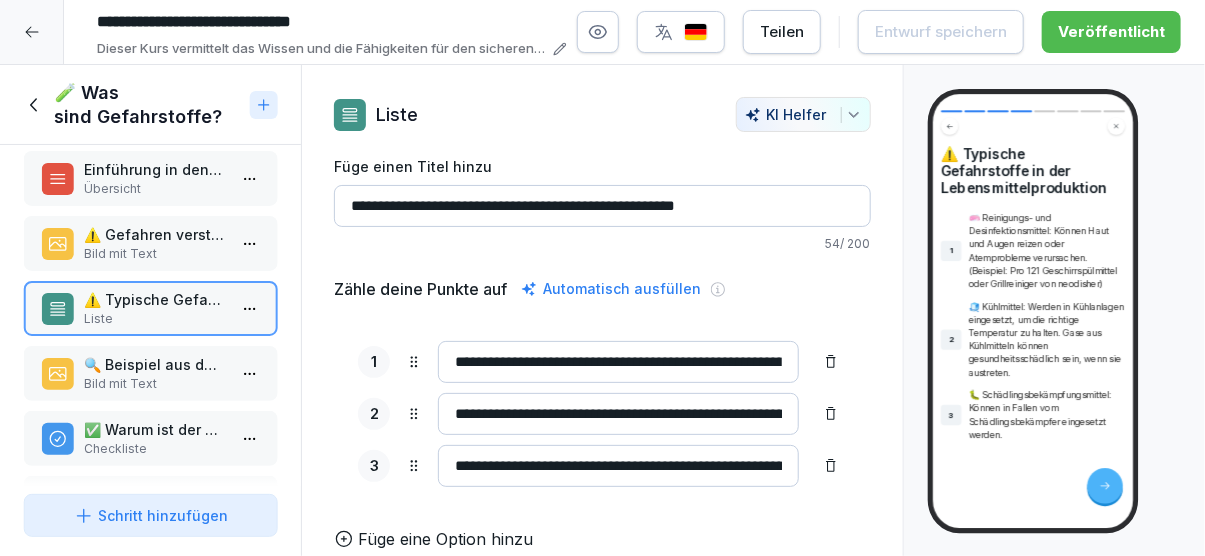 scroll, scrollTop: 115, scrollLeft: 0, axis: vertical 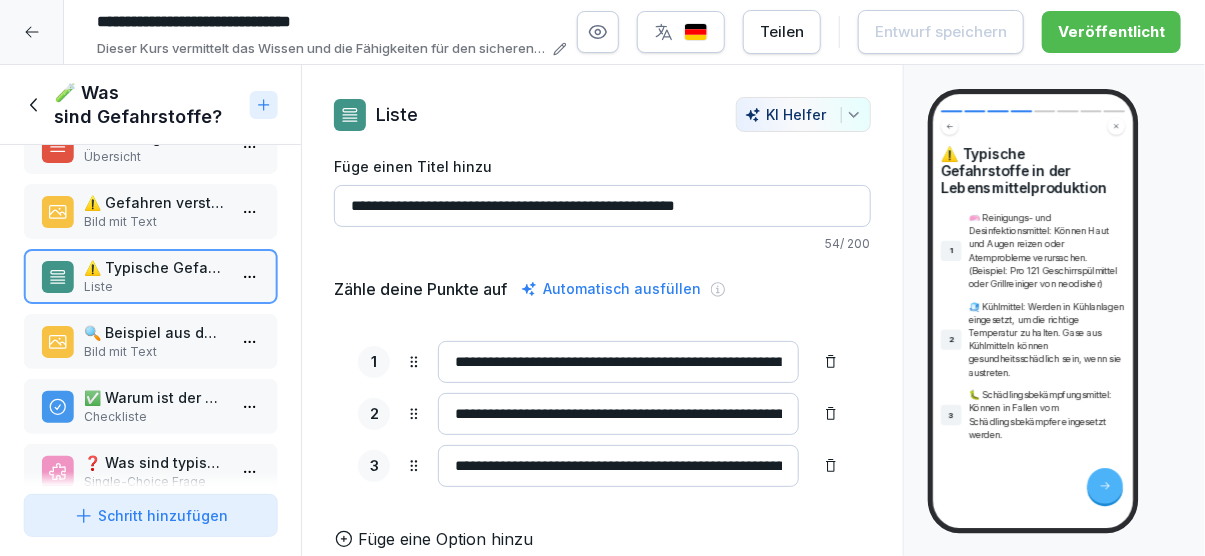 click on "**********" at bounding box center [618, 362] 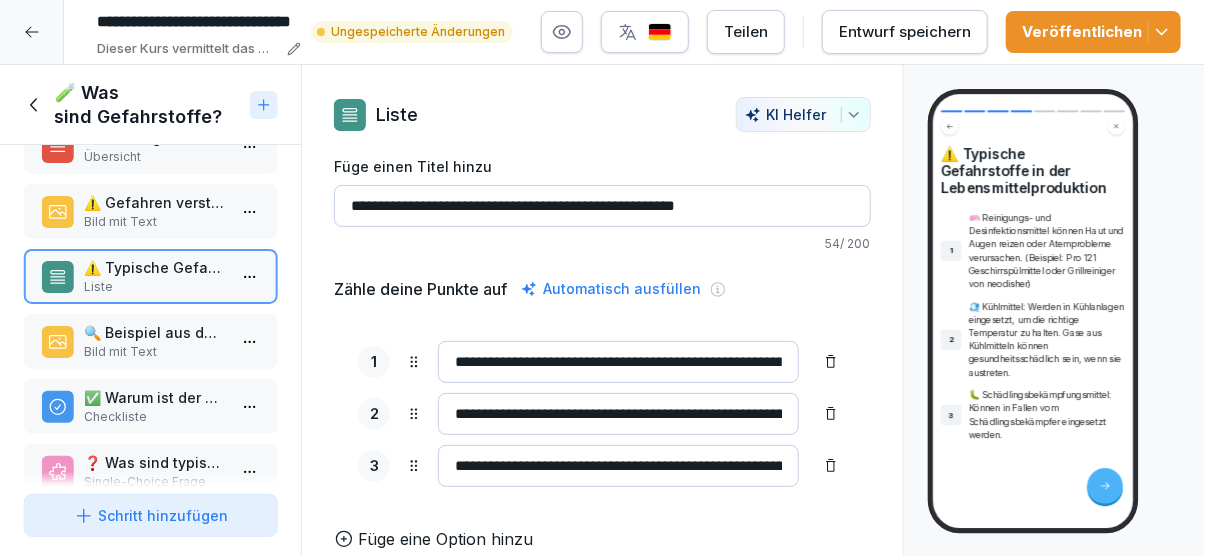 type on "**********" 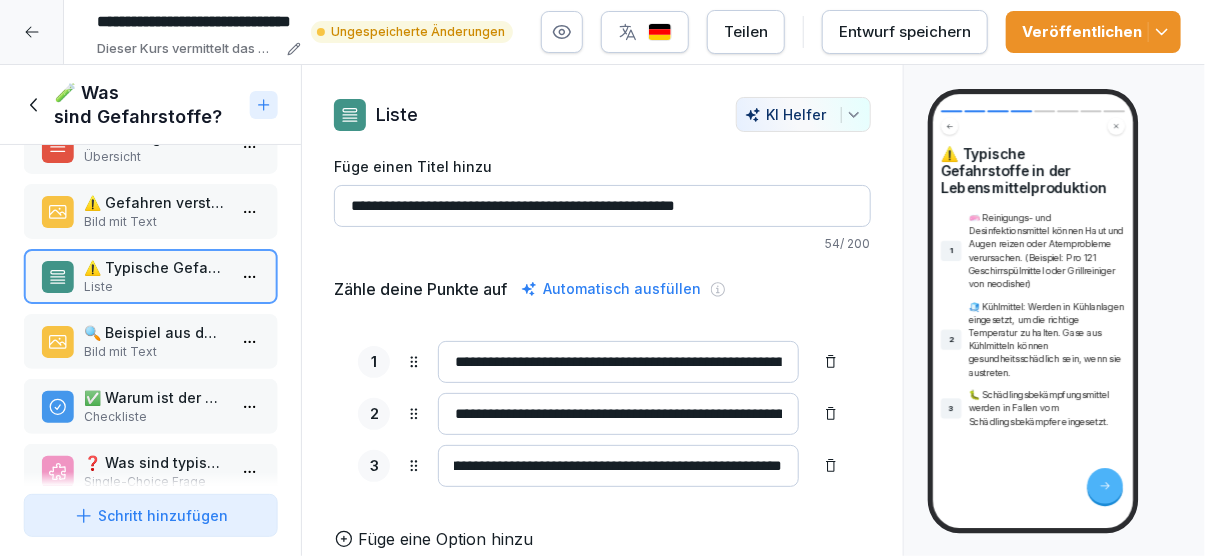 scroll, scrollTop: 0, scrollLeft: 307, axis: horizontal 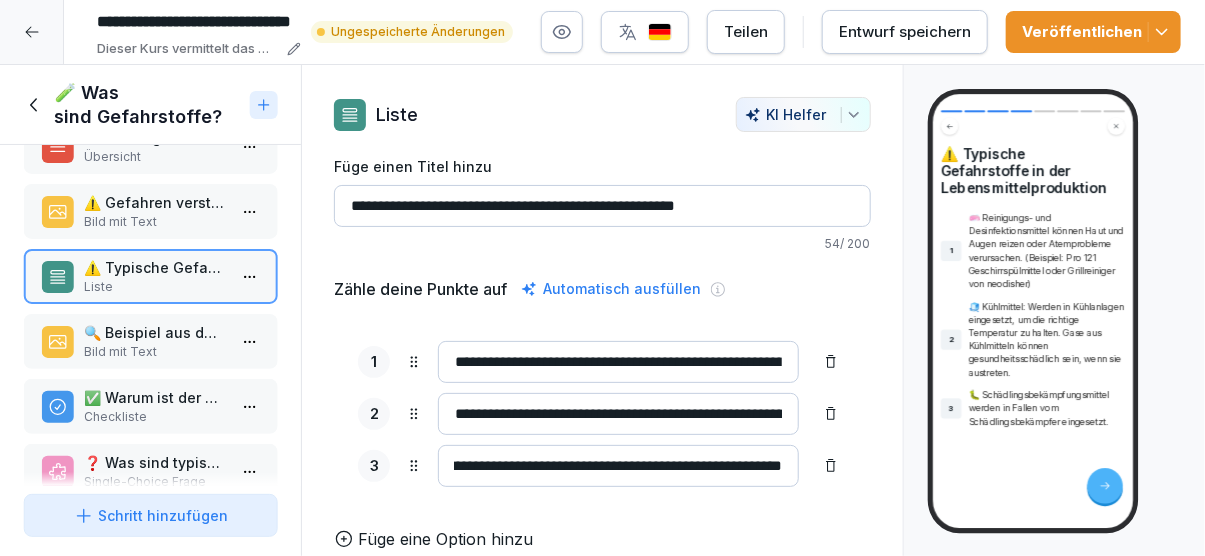type on "**********" 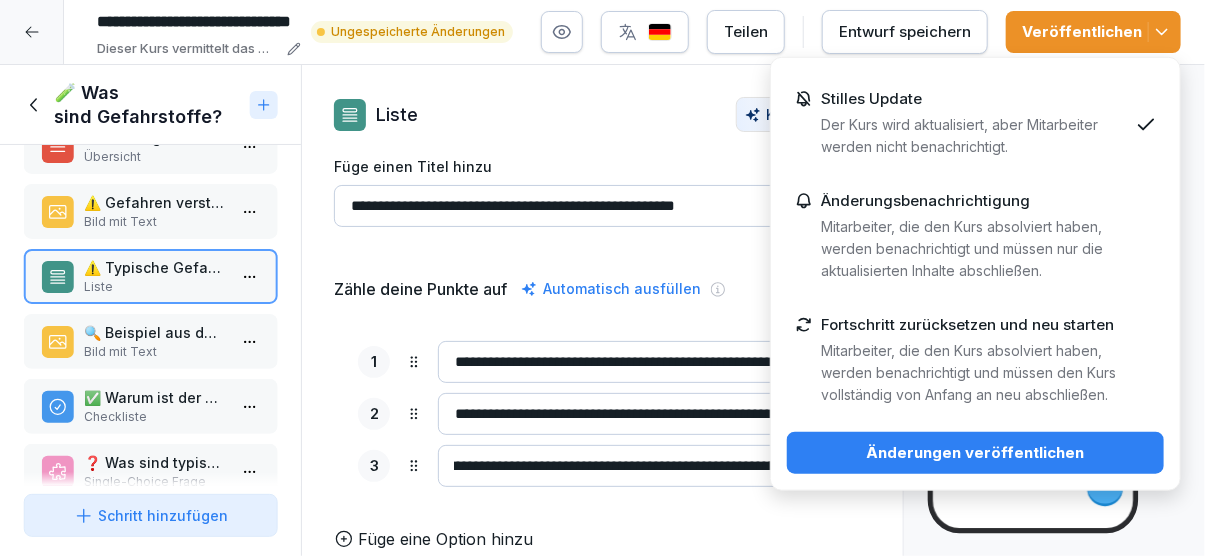 click on "Änderungen veröffentlichen" at bounding box center [975, 453] 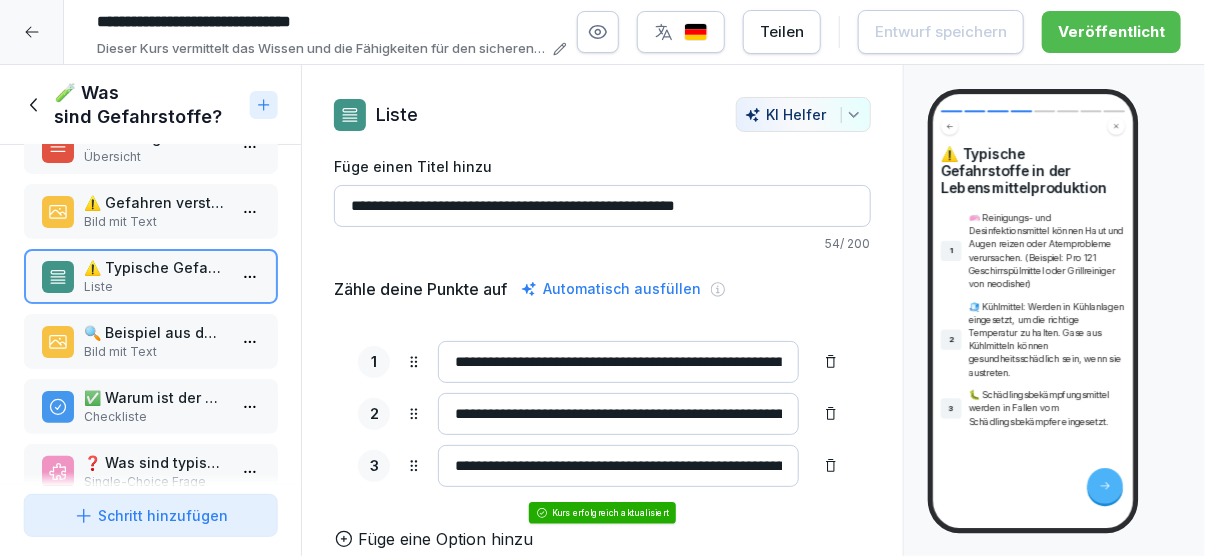 click on "🔍 Beispiel aus der Praxis" at bounding box center [154, 332] 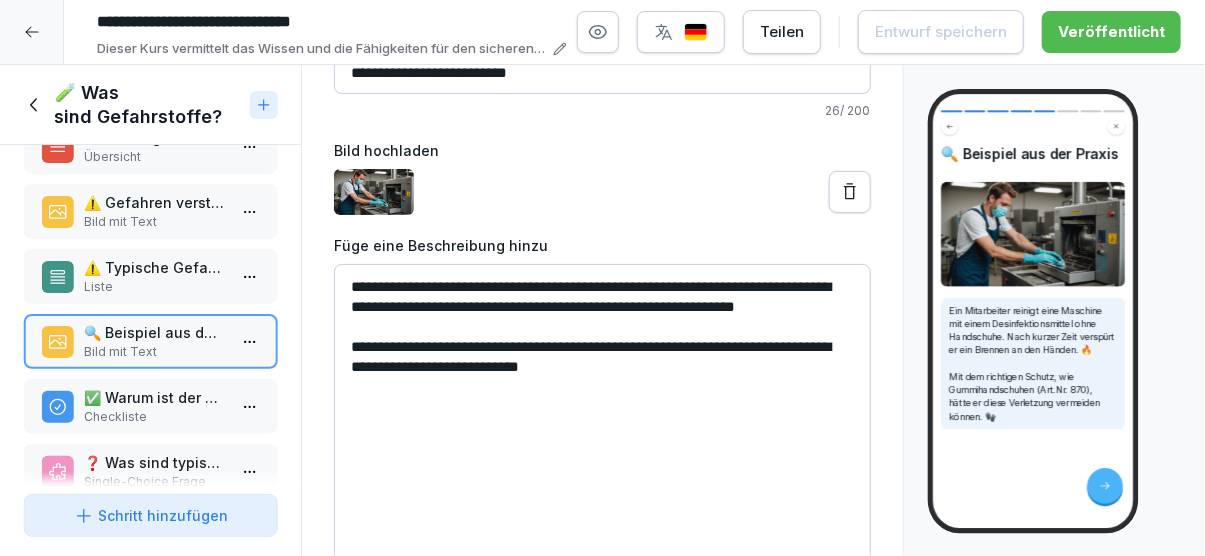 scroll, scrollTop: 139, scrollLeft: 0, axis: vertical 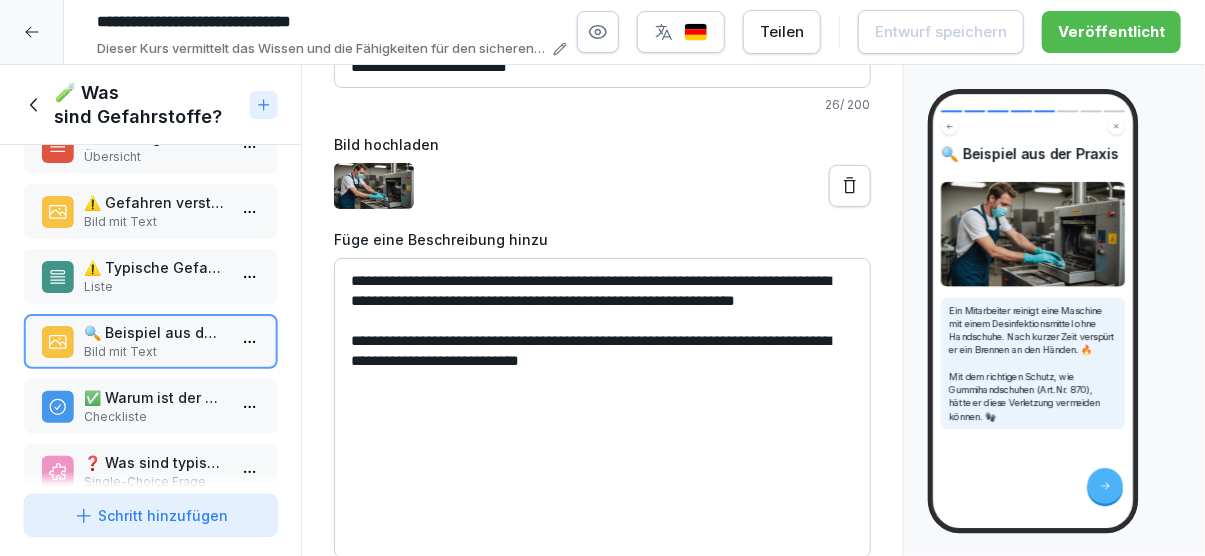 click on "✅ Warum ist der sichere Umgang mit Gefahrstoffen wichtig?" at bounding box center [154, 397] 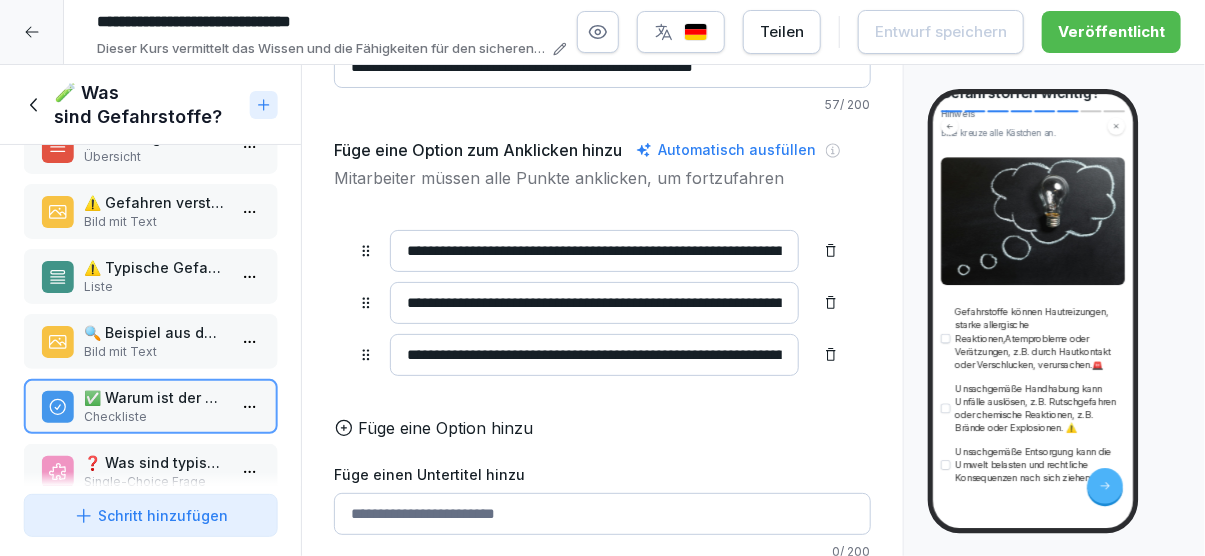 scroll, scrollTop: 231, scrollLeft: 0, axis: vertical 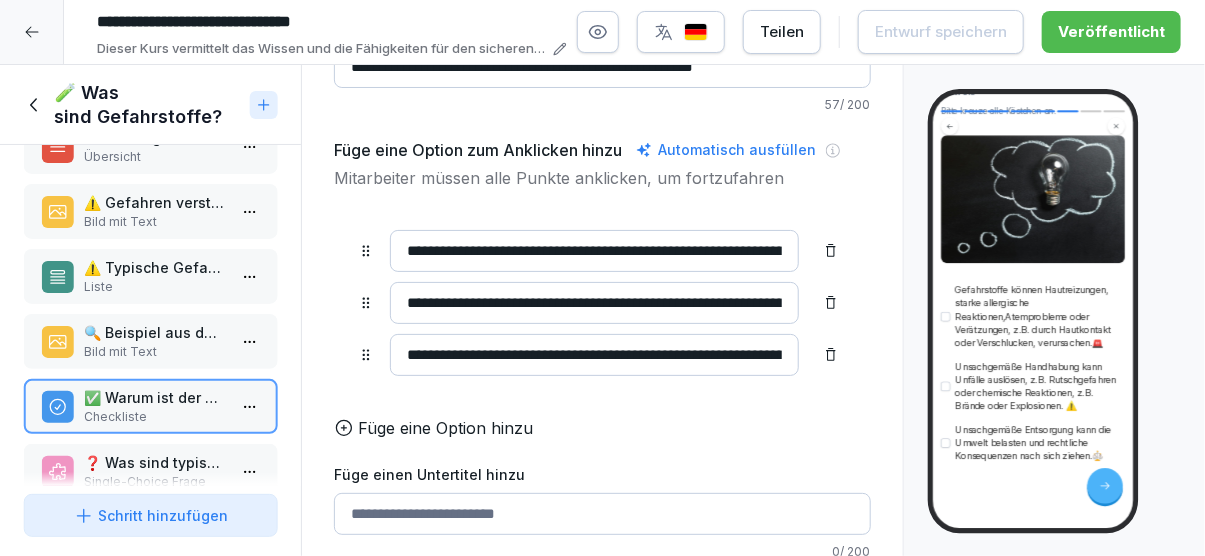 click on "**********" at bounding box center [594, 251] 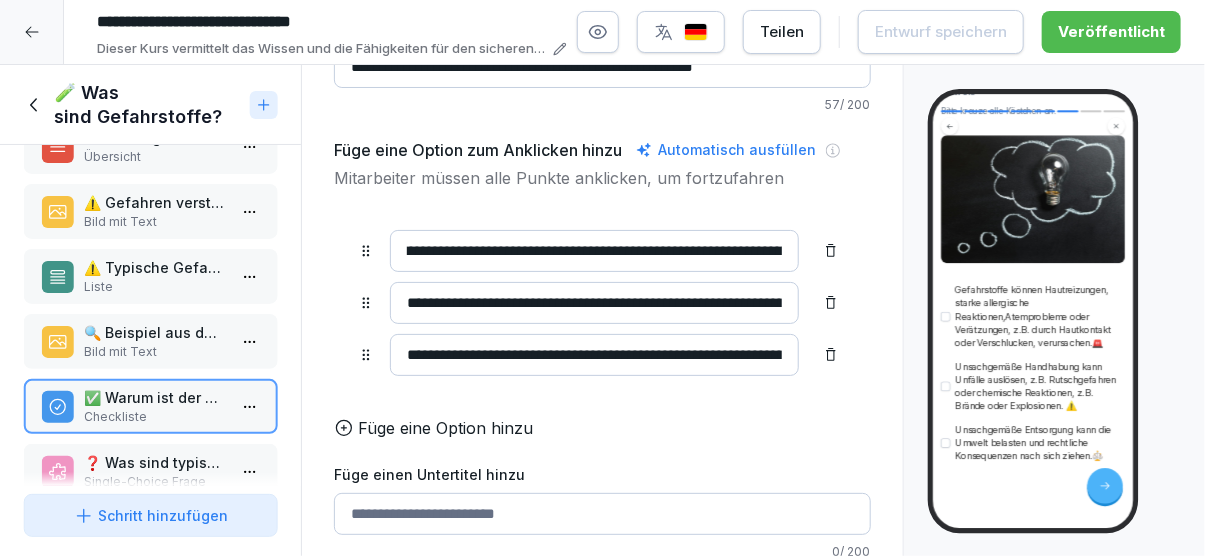 scroll, scrollTop: 0, scrollLeft: 114, axis: horizontal 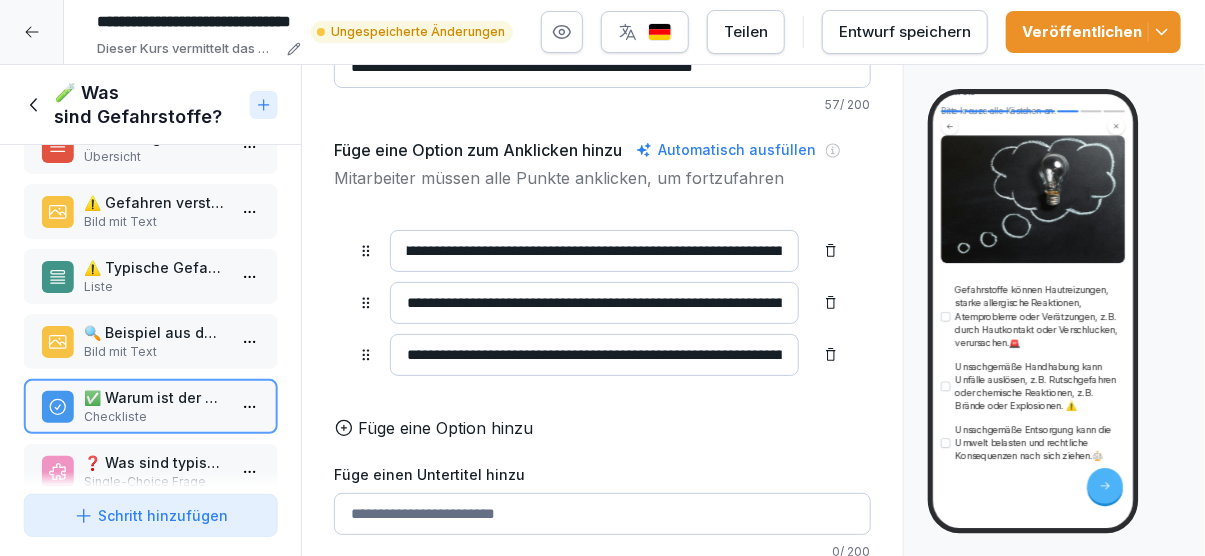 type on "**********" 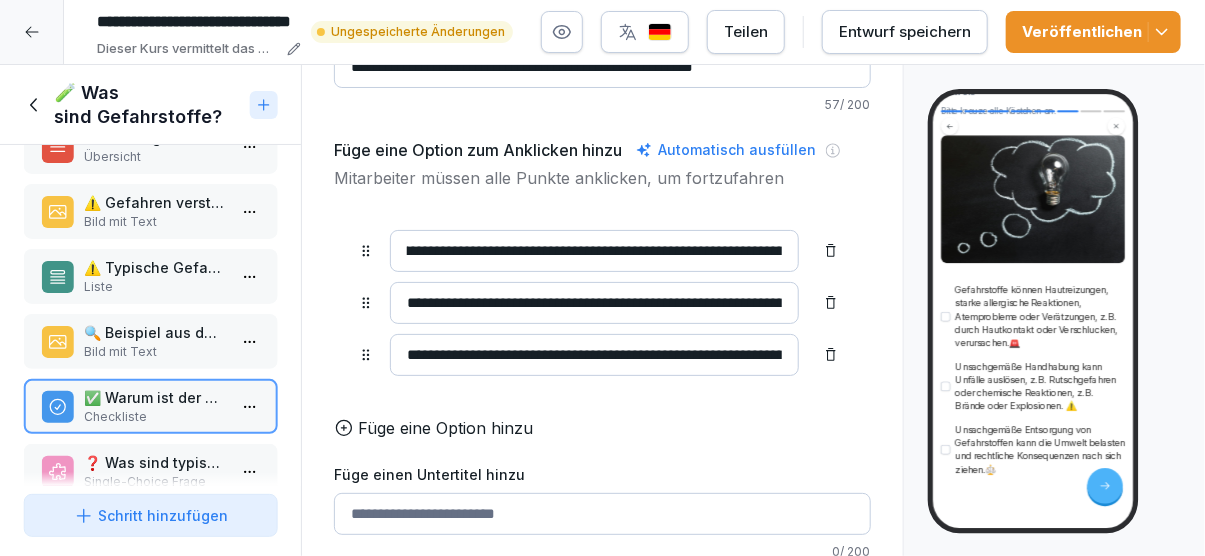 type on "**********" 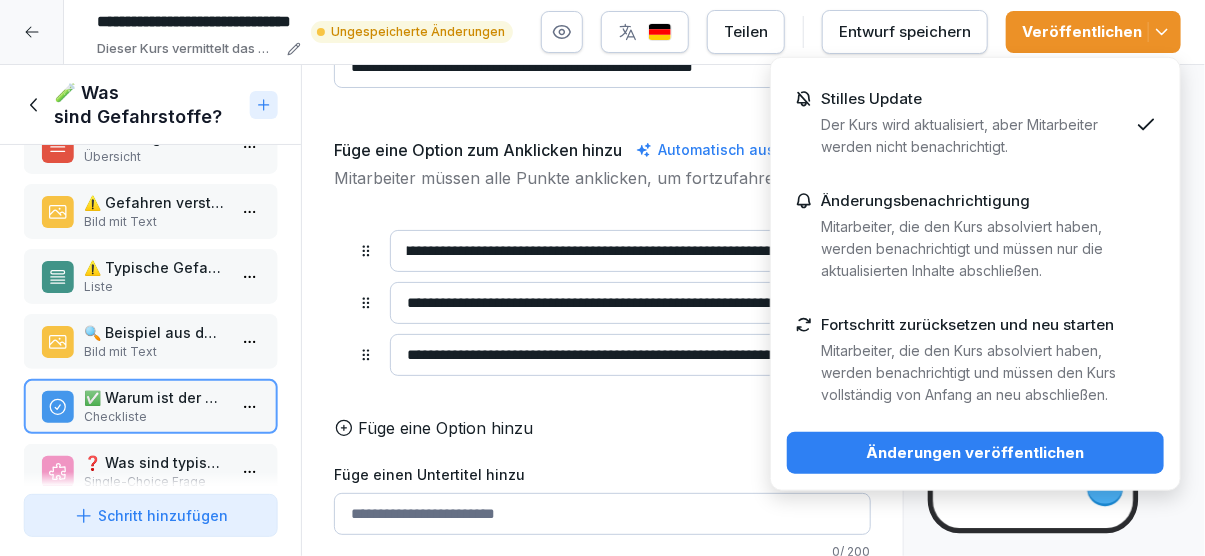 click on "Änderungen veröffentlichen" at bounding box center (975, 453) 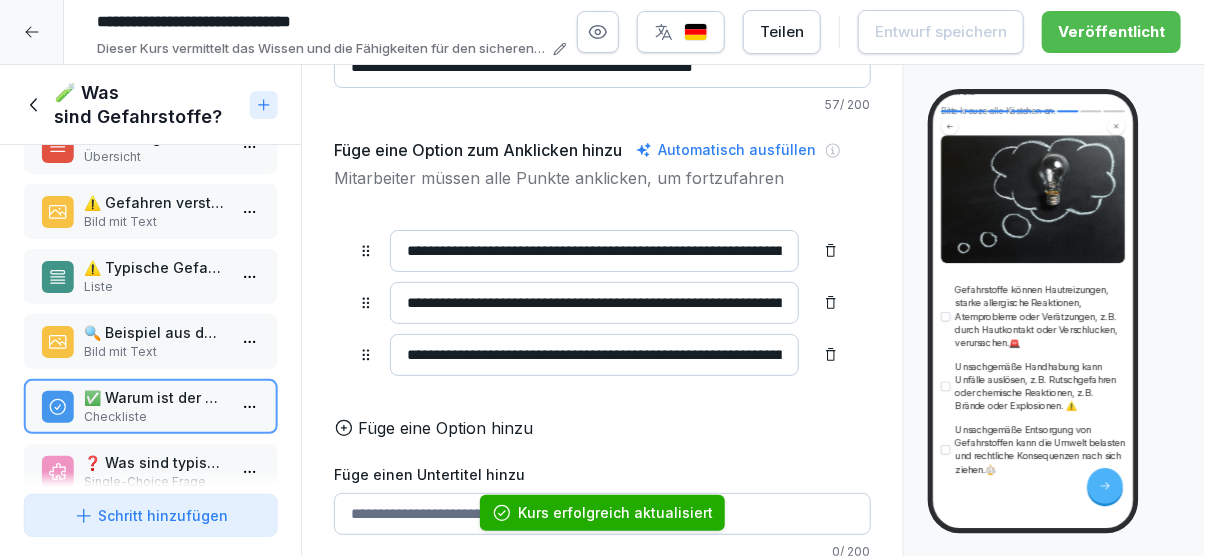 click on "❓ Was sind typische Gefahrstoffe in der Lebensmittelproduktion? Single-Choice Frage" at bounding box center (154, 471) 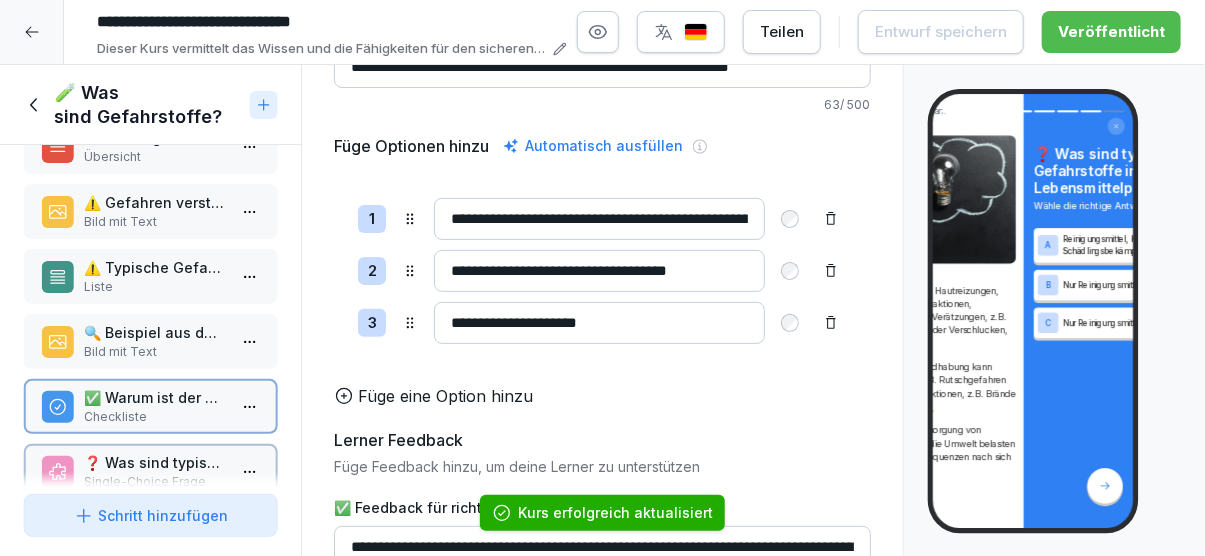 scroll, scrollTop: 231, scrollLeft: 0, axis: vertical 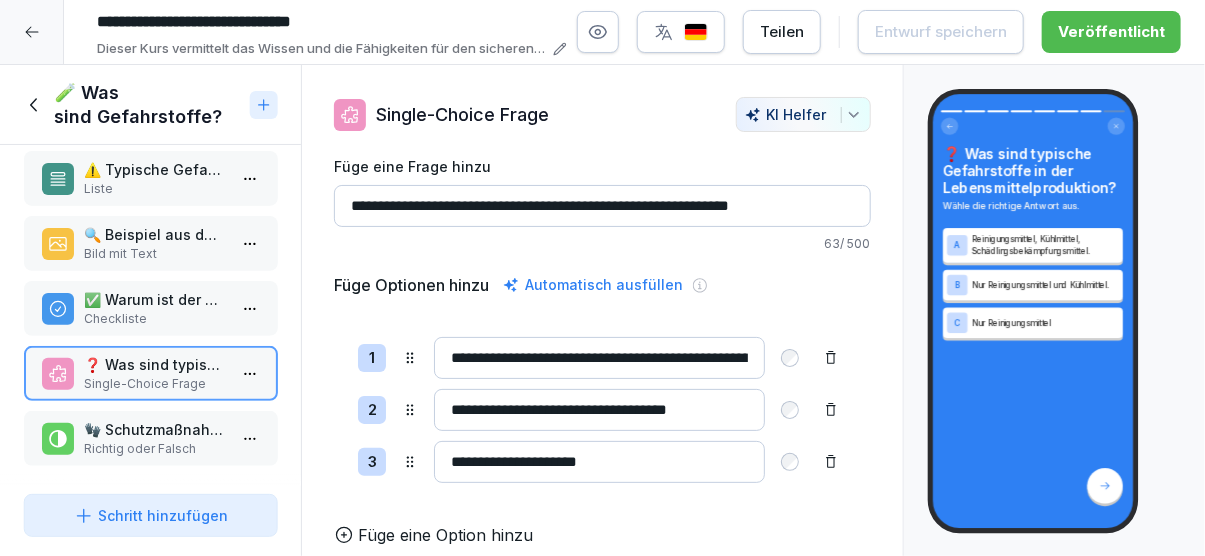 click on "🧤 Schutzmaßnahmen wie das Tragen von Gummihandschuhen können helfen, Risiken durch Gefahrstoffe zu minimieren." at bounding box center (154, 429) 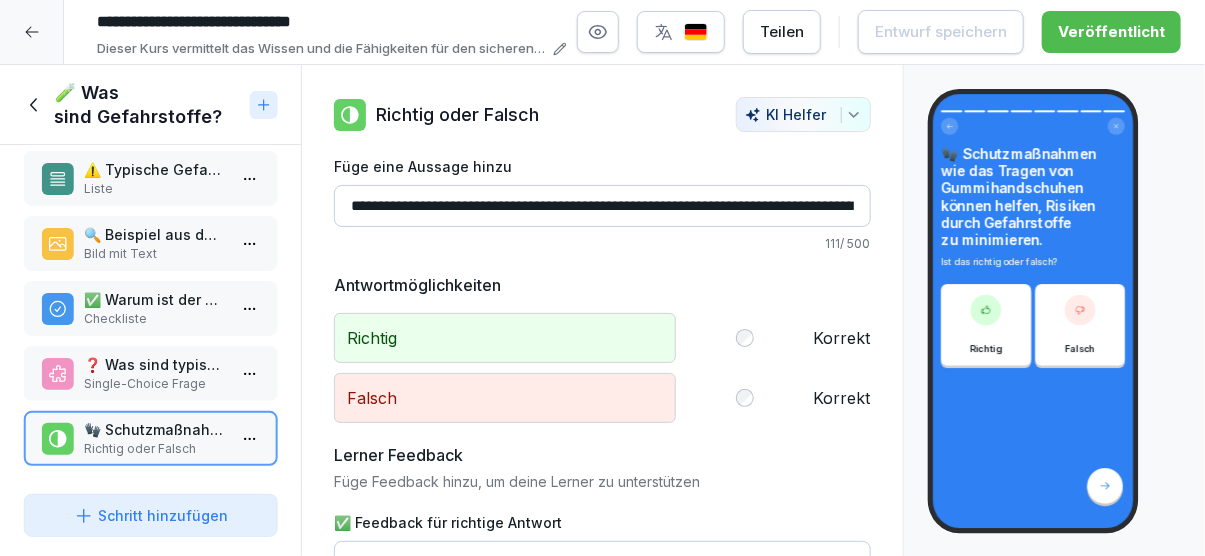 click on "**********" at bounding box center [602, 206] 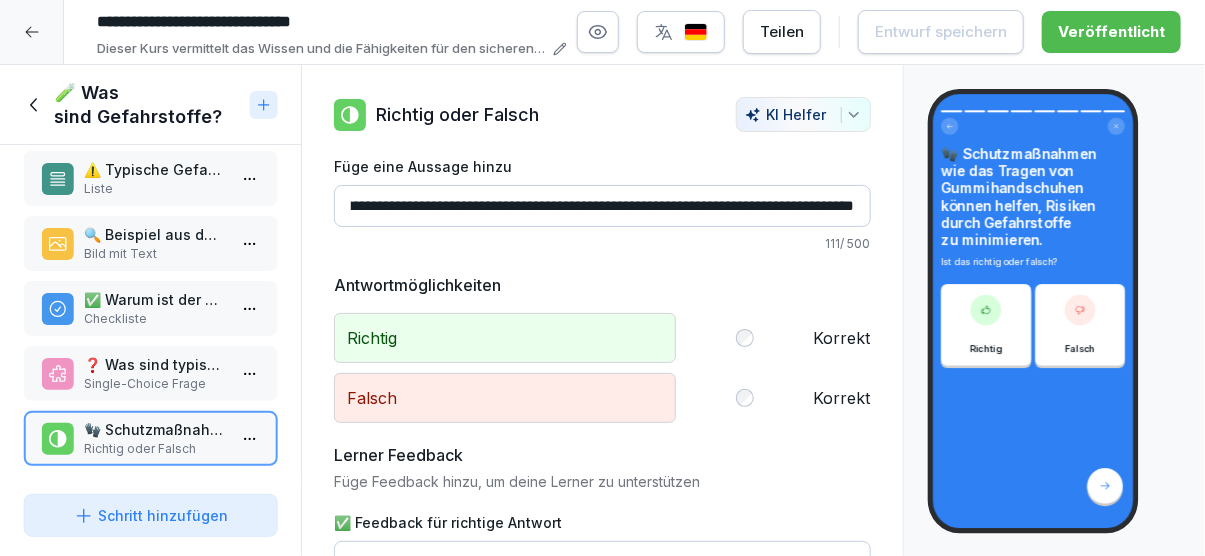 scroll, scrollTop: 0, scrollLeft: 176, axis: horizontal 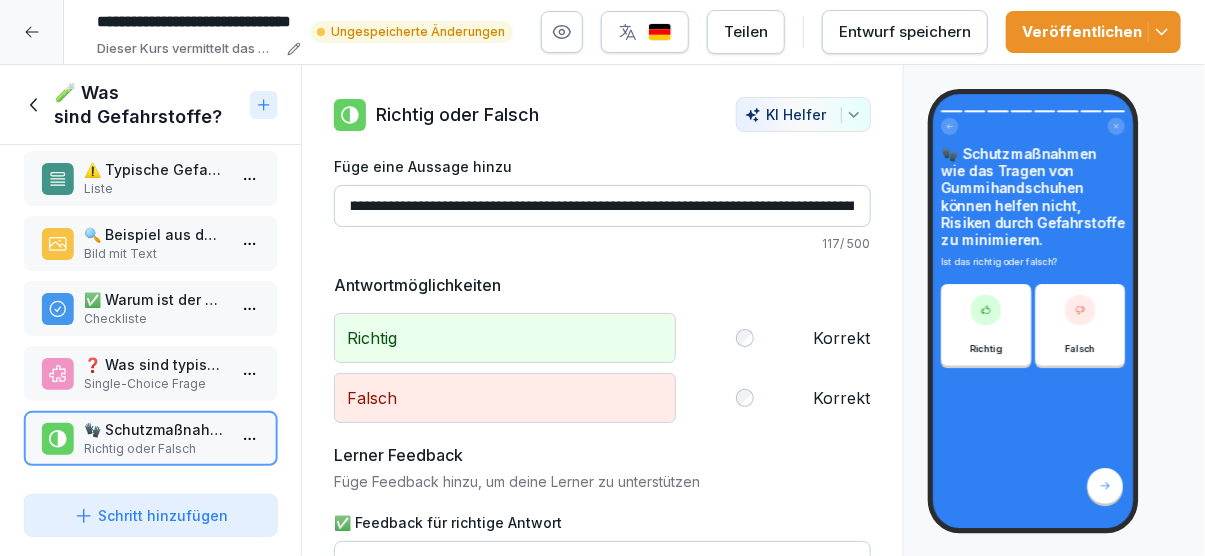 click on "**********" at bounding box center (602, 206) 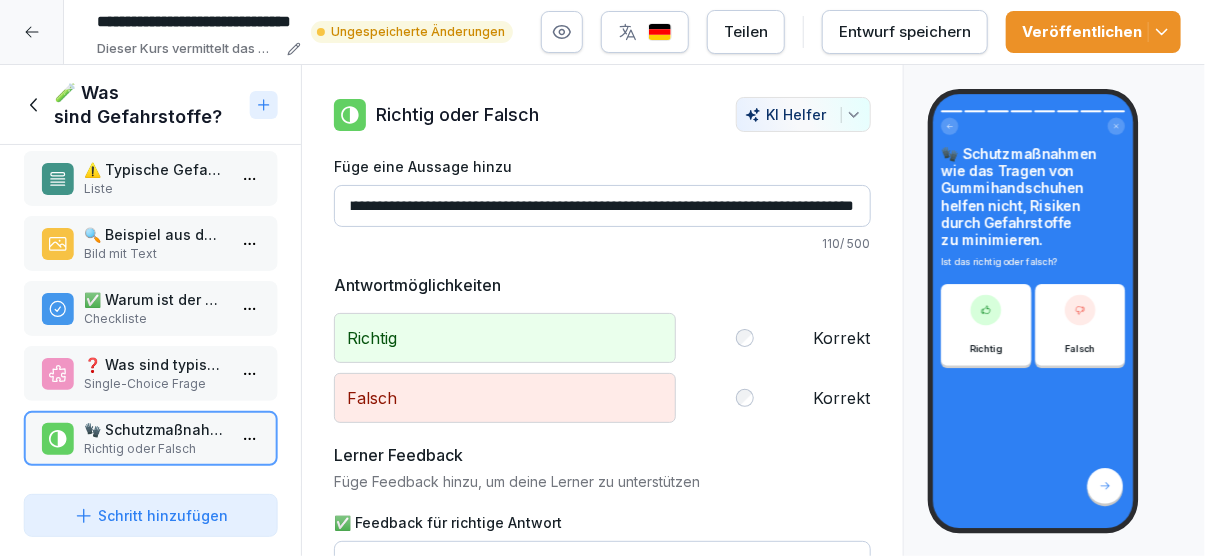 type on "**********" 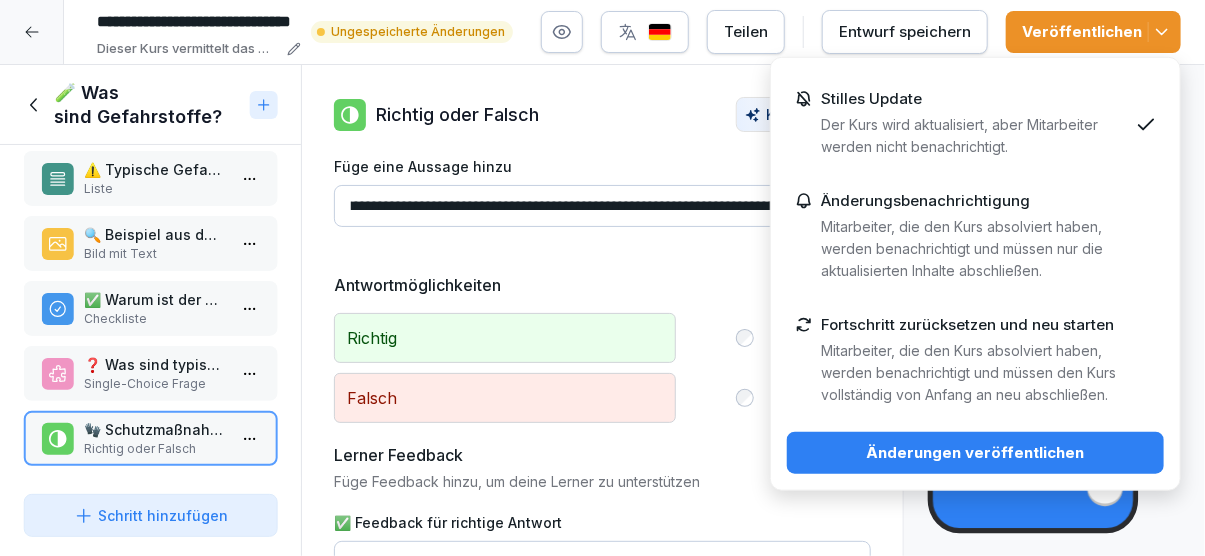 click on "Änderungen veröffentlichen" at bounding box center (975, 453) 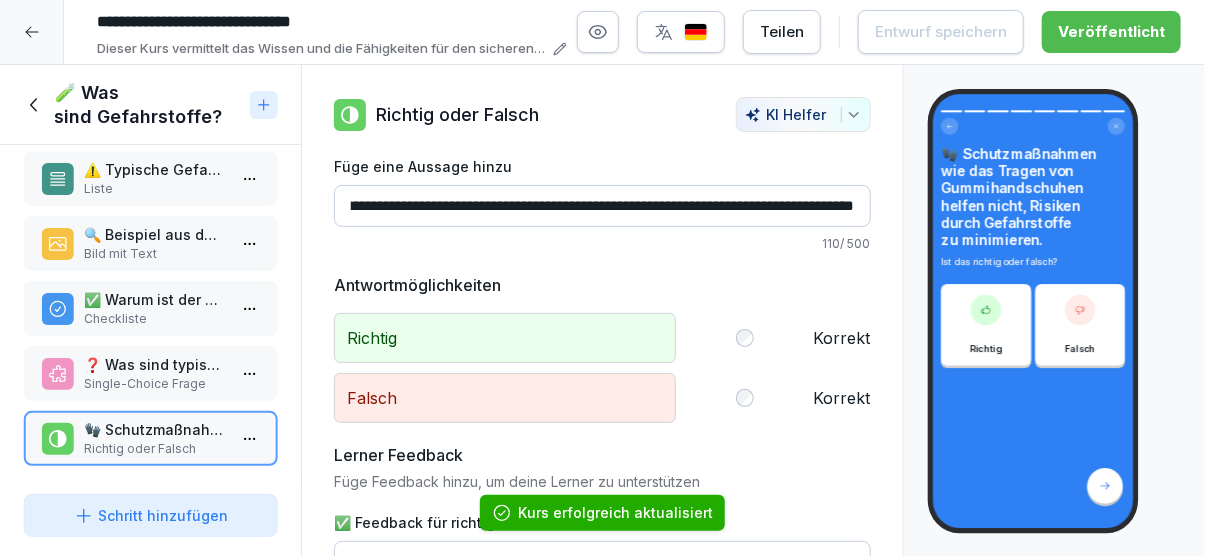 click 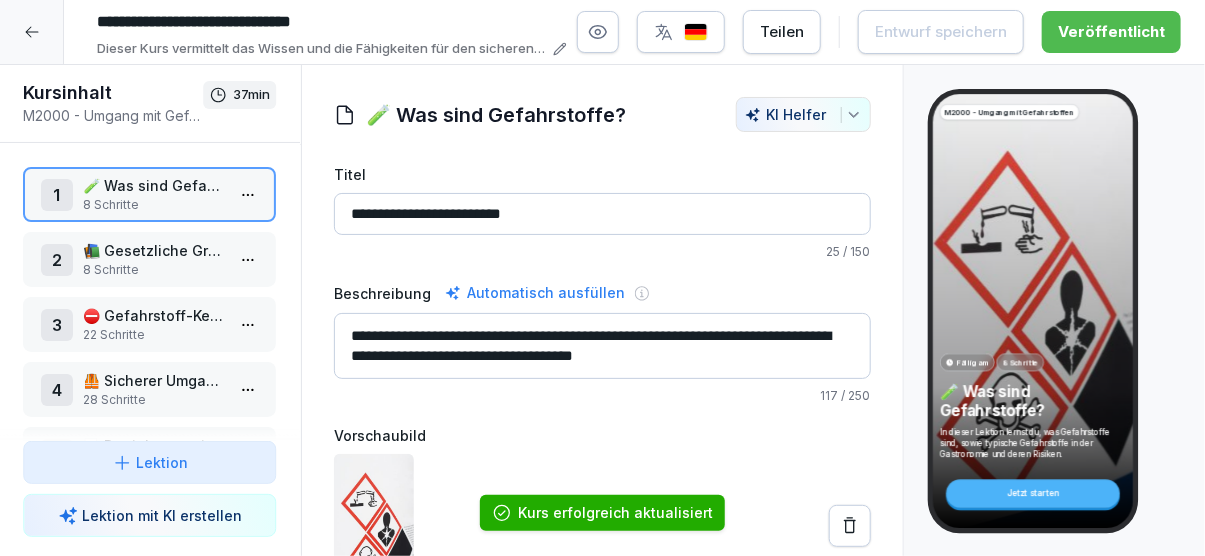 scroll, scrollTop: 213, scrollLeft: 0, axis: vertical 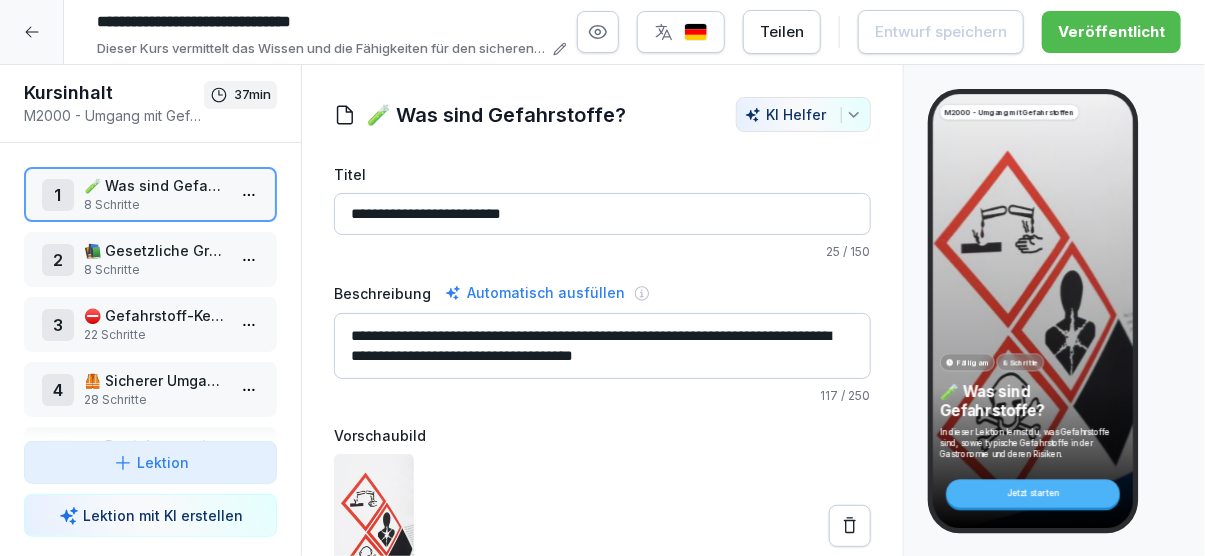 click on "📚 Gesetzliche Grundlagen" at bounding box center (154, 250) 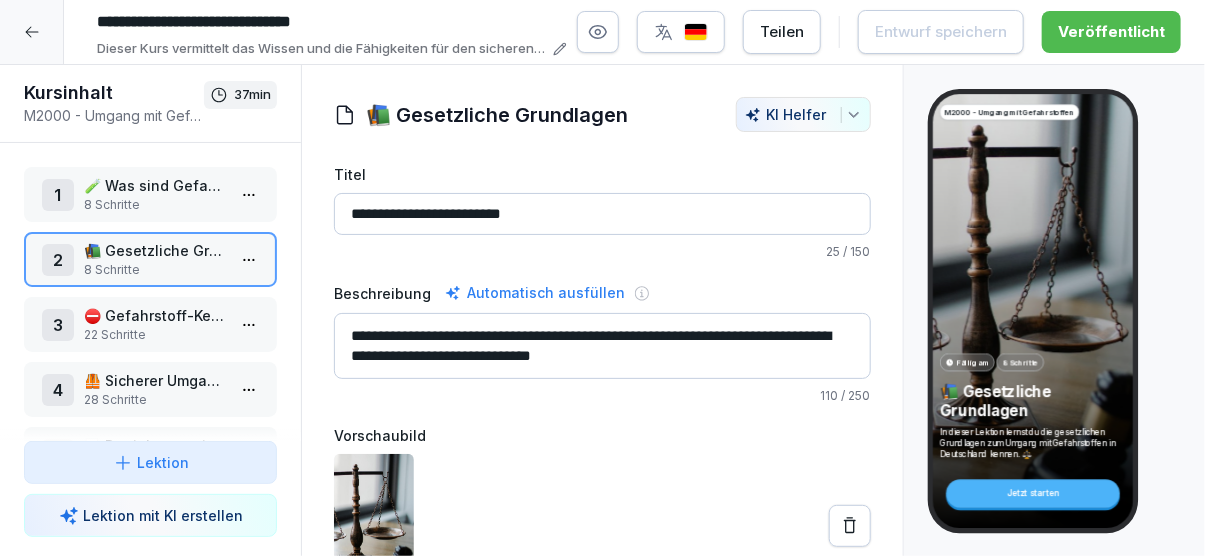 click on "**********" at bounding box center [602, 278] 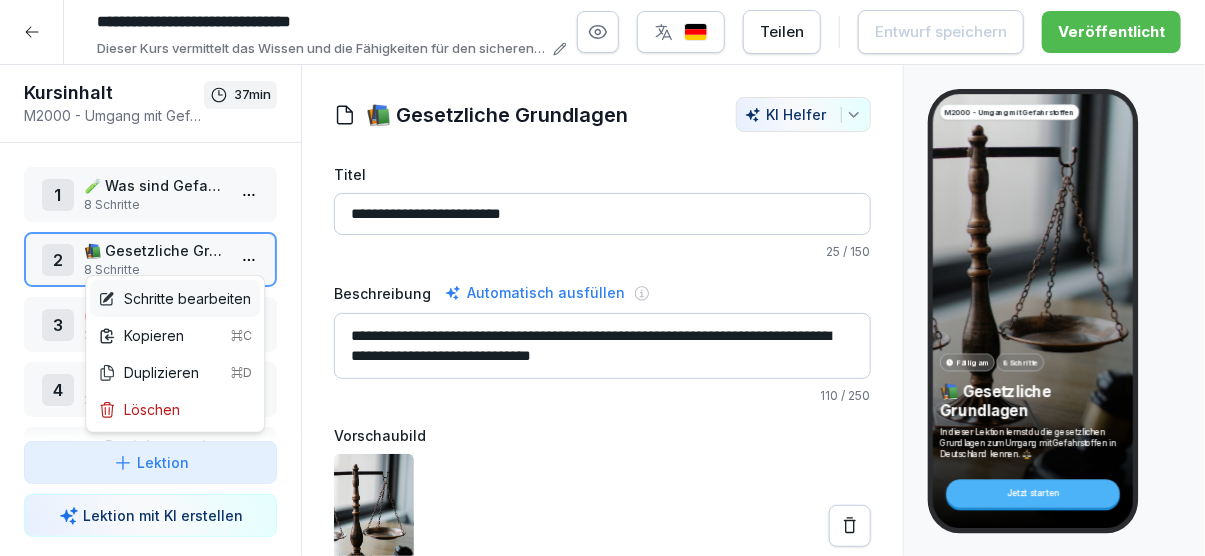 click on "Schritte bearbeiten" at bounding box center [174, 298] 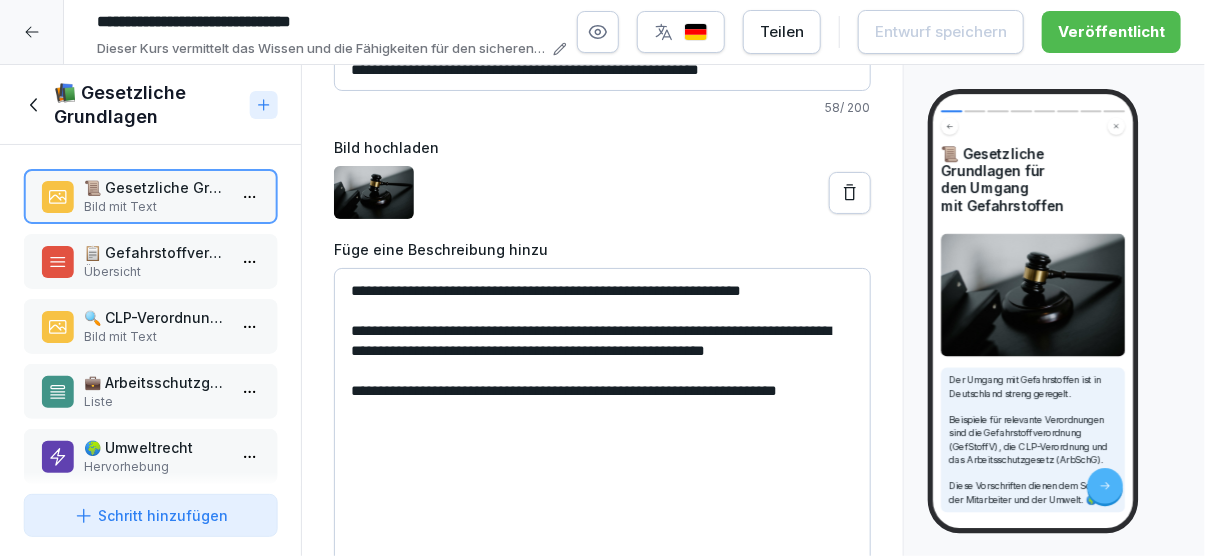 scroll, scrollTop: 146, scrollLeft: 0, axis: vertical 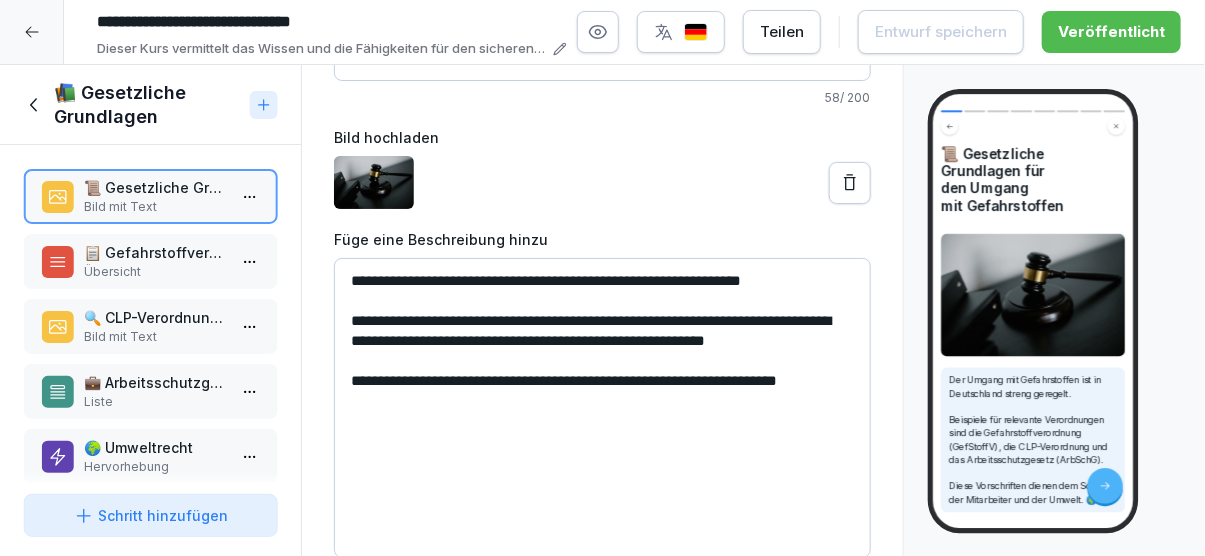 click on "📋 Gefahrstoffverordnung (GefStoffV) Übersicht" at bounding box center [150, 261] 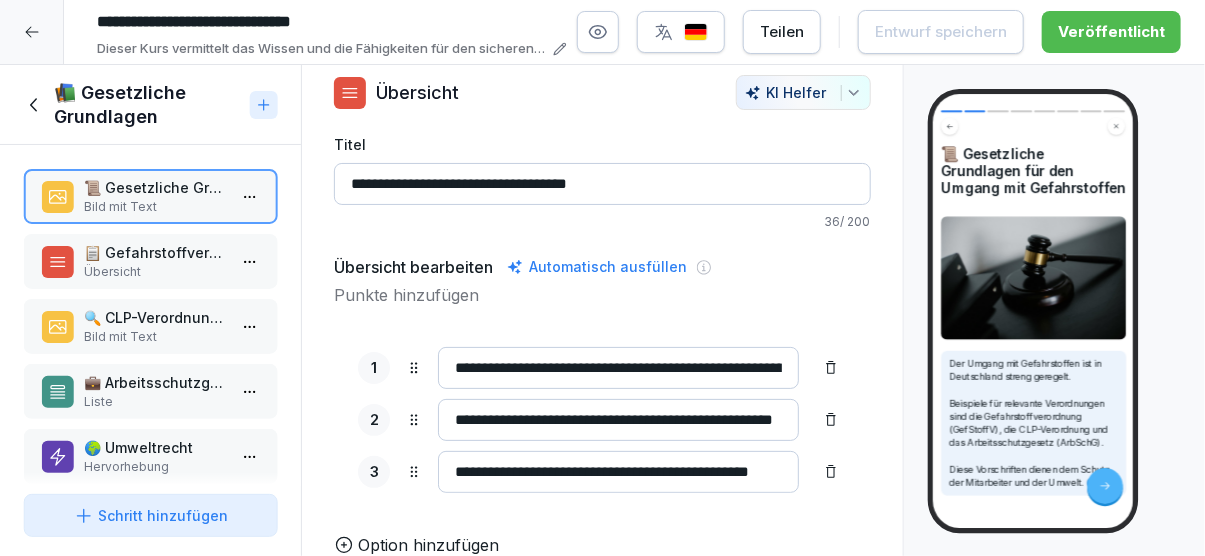 scroll, scrollTop: 21, scrollLeft: 0, axis: vertical 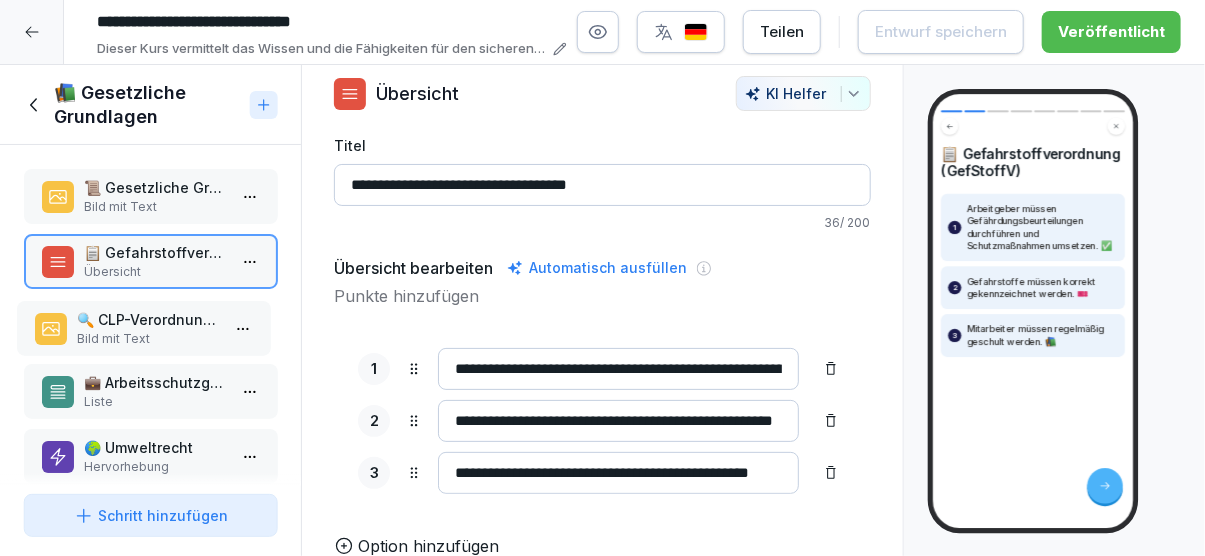 click on "Bild mit Text" at bounding box center [147, 339] 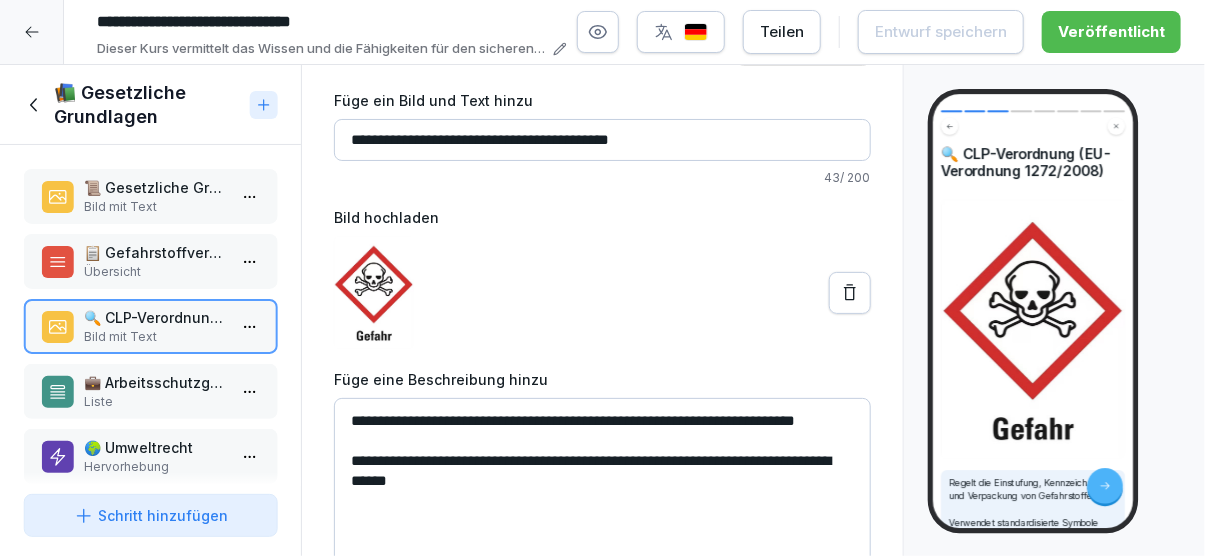 scroll, scrollTop: 115, scrollLeft: 0, axis: vertical 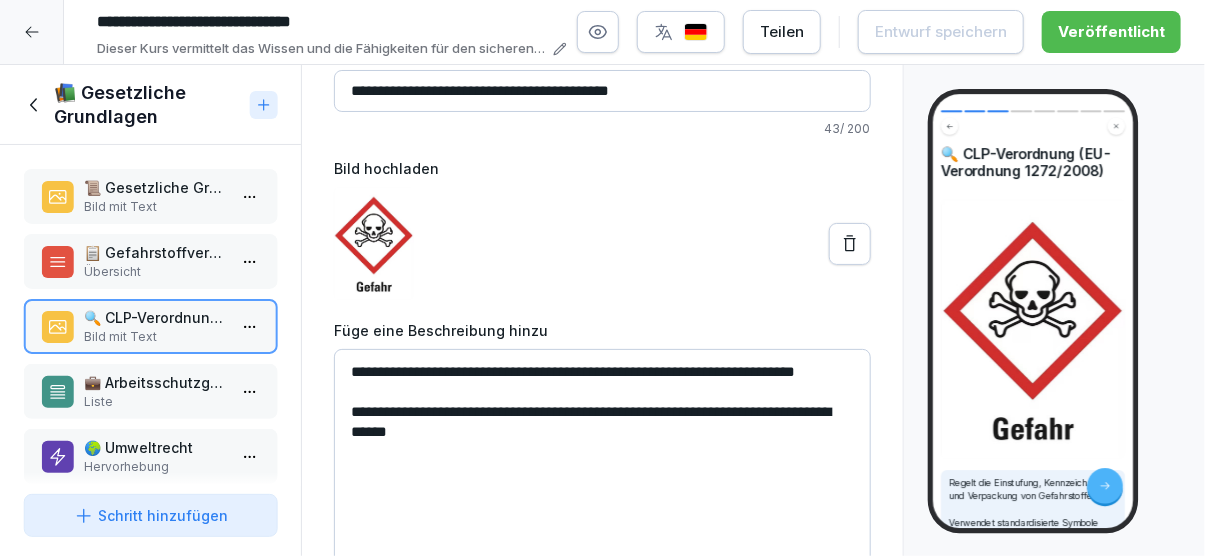 drag, startPoint x: 432, startPoint y: 435, endPoint x: 352, endPoint y: 438, distance: 80.05623 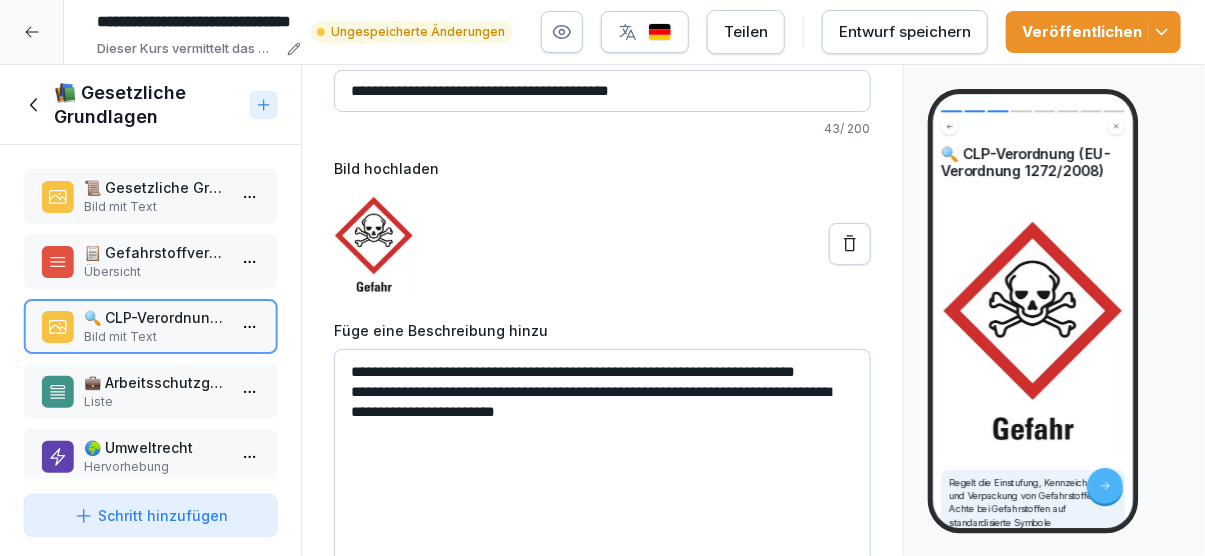 click on "**********" at bounding box center [602, 499] 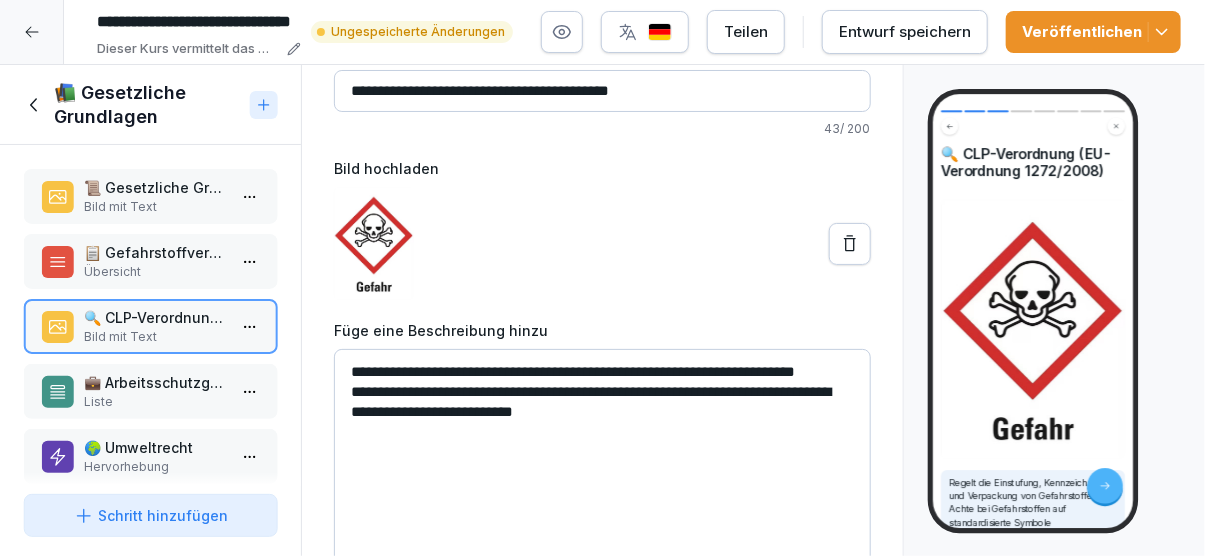 click on "**********" at bounding box center (602, 499) 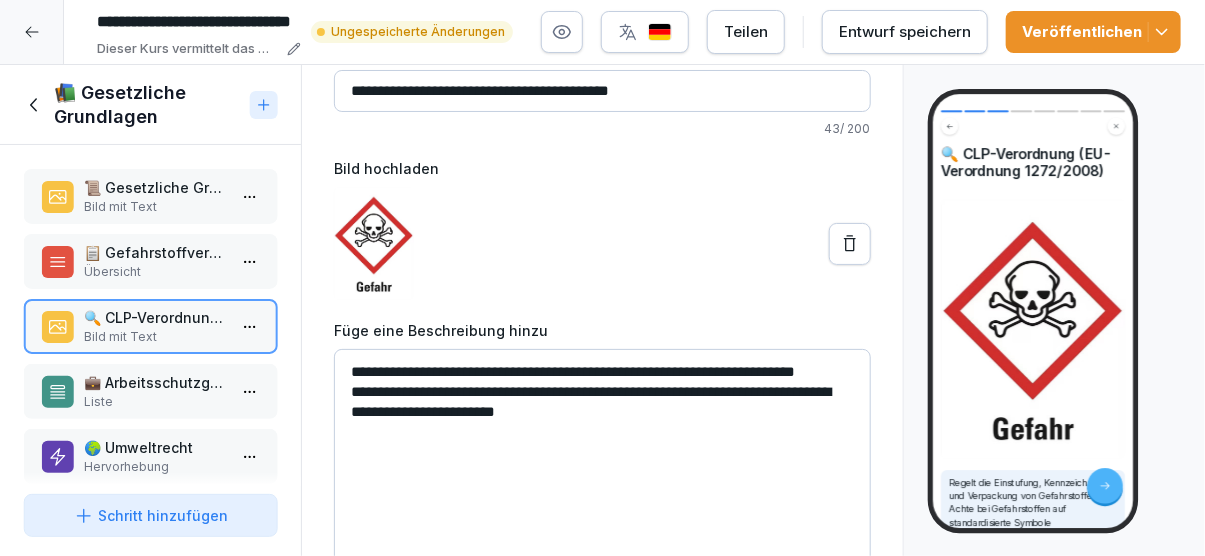 type on "**********" 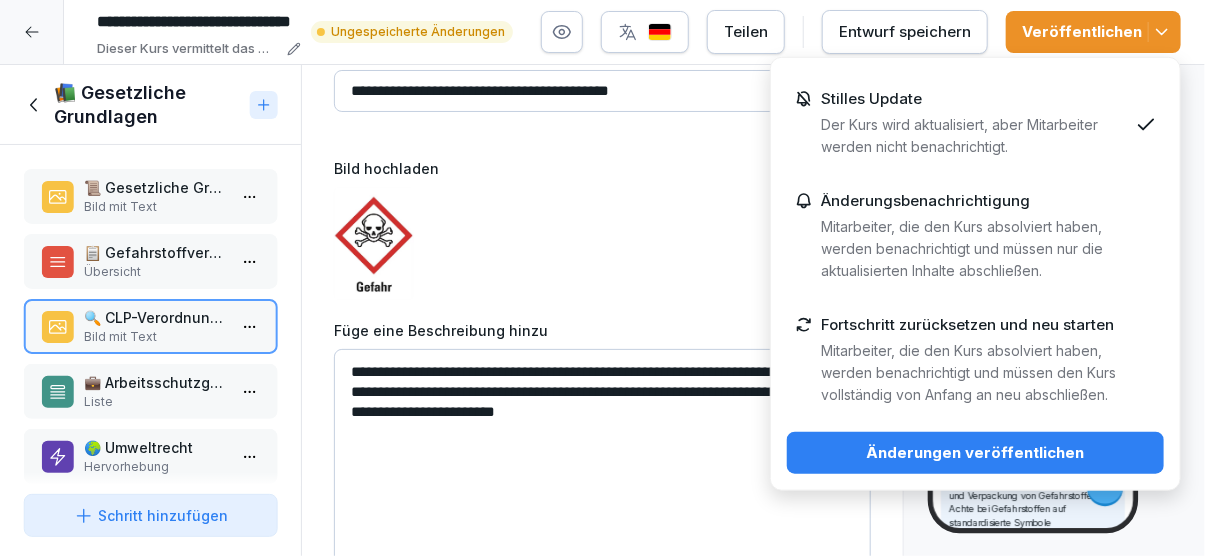 click on "Änderungen veröffentlichen" at bounding box center (975, 453) 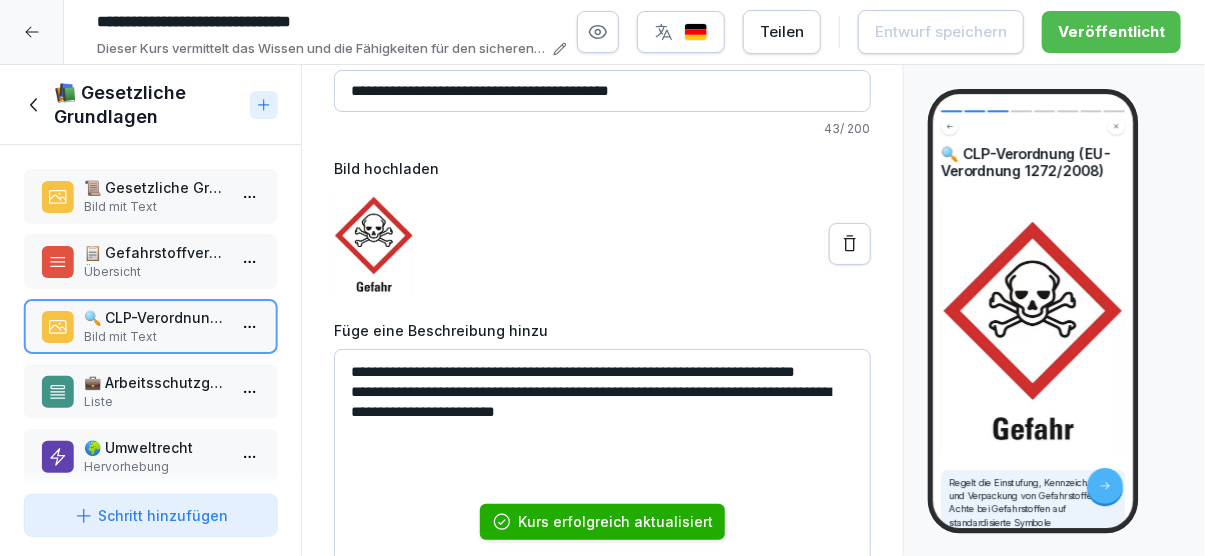 click on "💼 Arbeitsschutzgesetz (ArbSchG)" at bounding box center (154, 382) 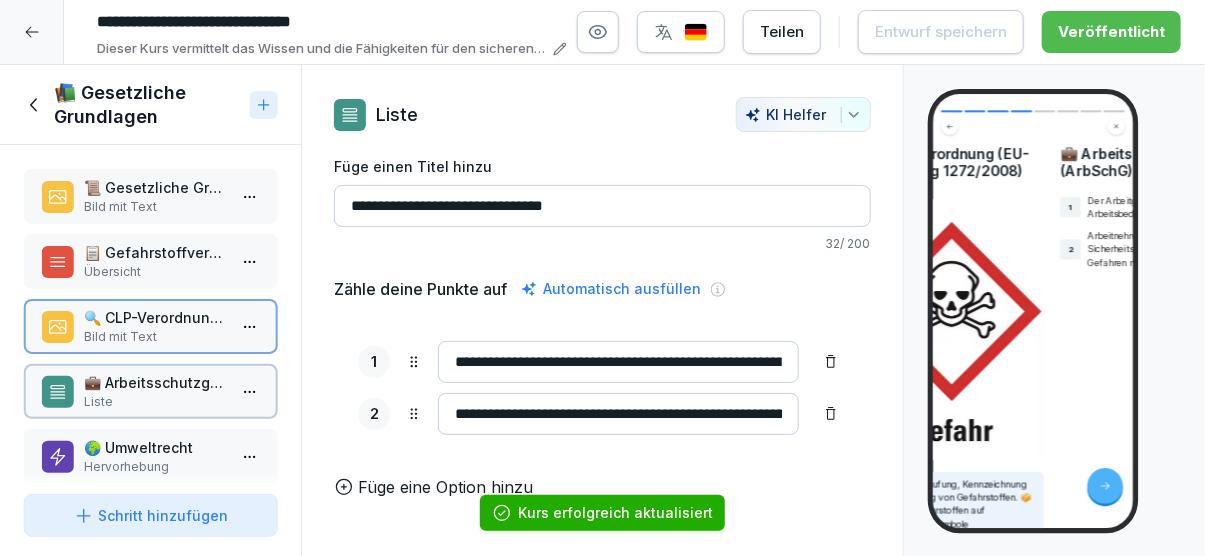 scroll, scrollTop: 0, scrollLeft: 0, axis: both 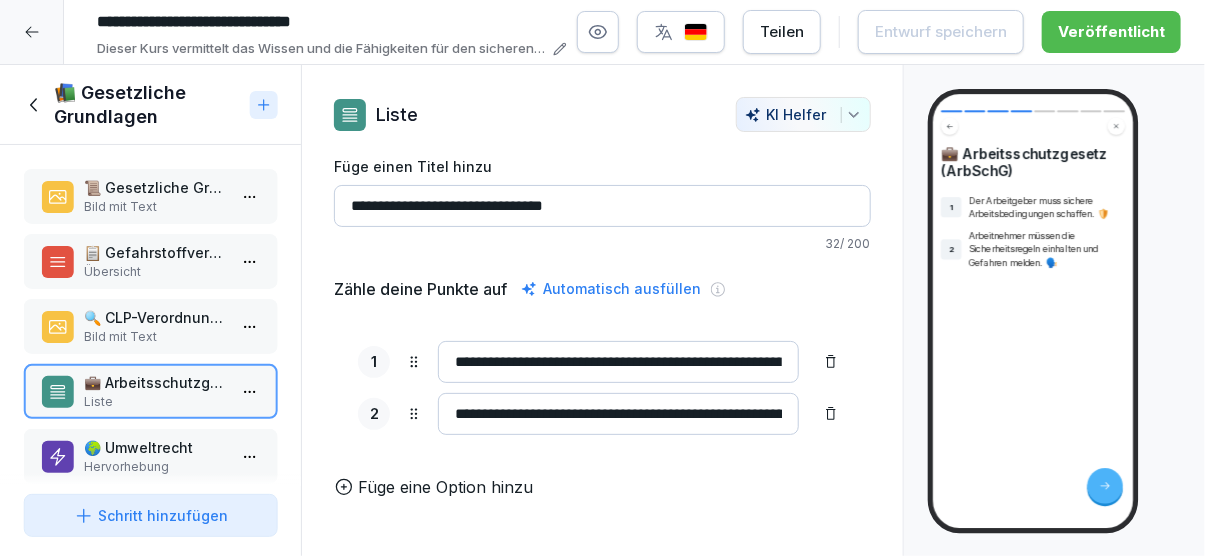 click on "**********" at bounding box center [618, 414] 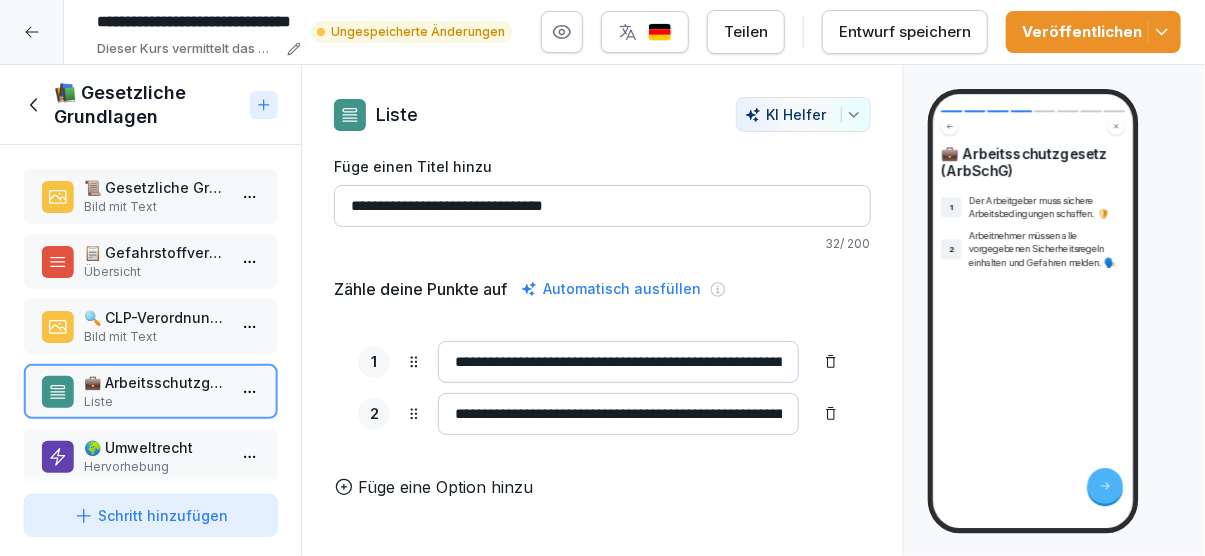 click on "**********" at bounding box center (618, 414) 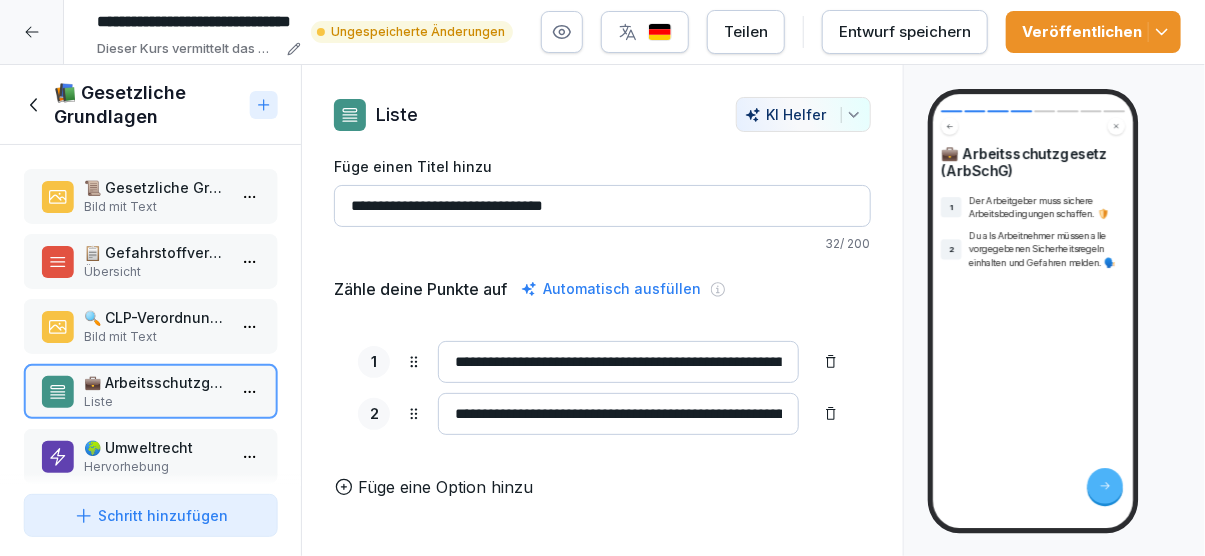 click on "**********" at bounding box center (618, 414) 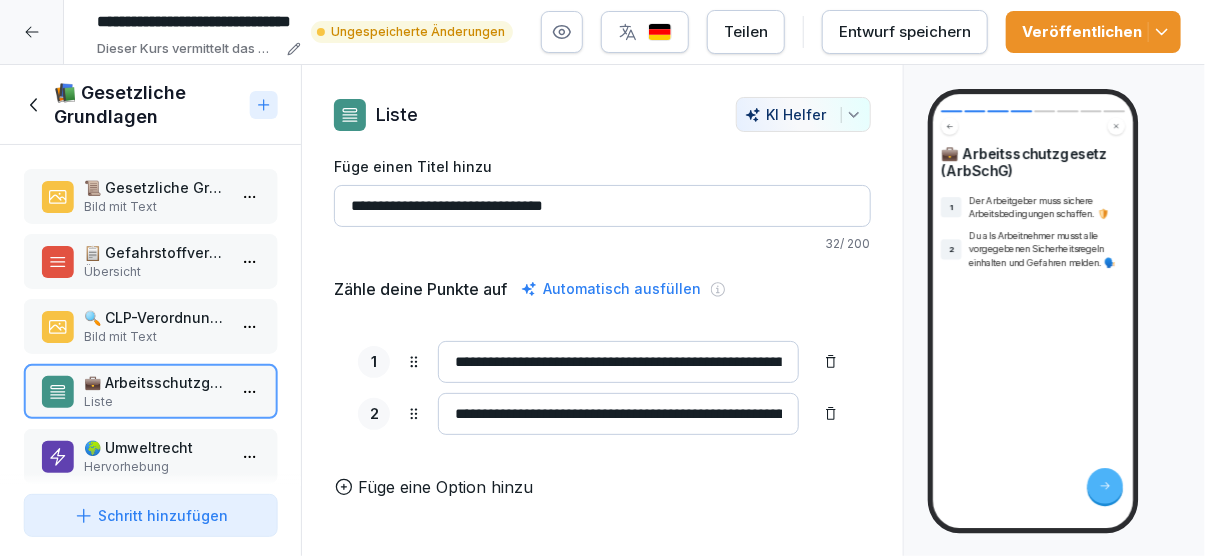 type on "**********" 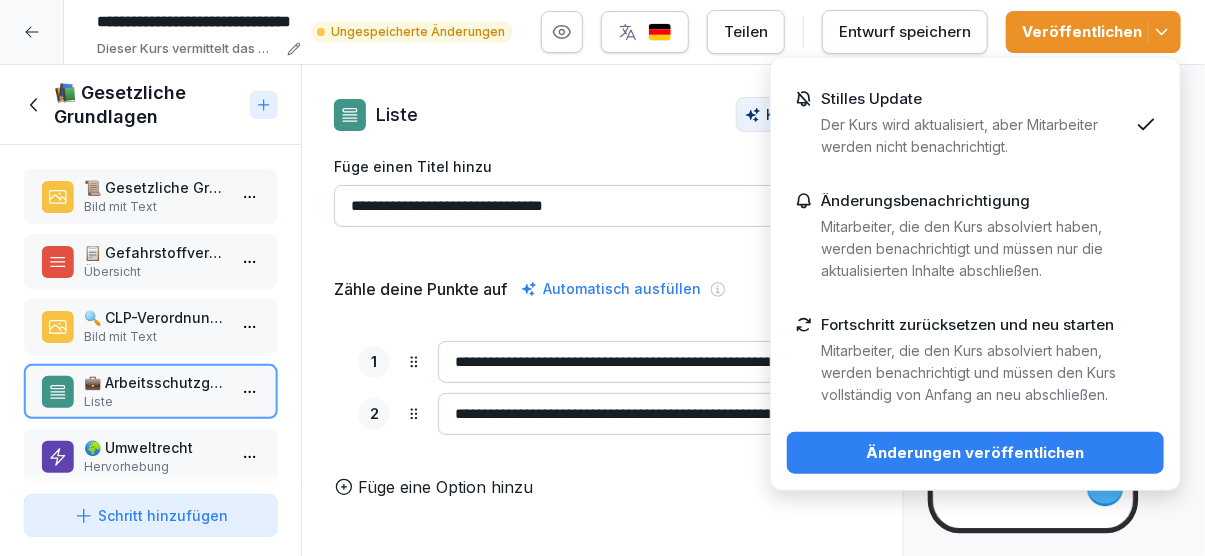 click on "Änderungen veröffentlichen" at bounding box center (975, 453) 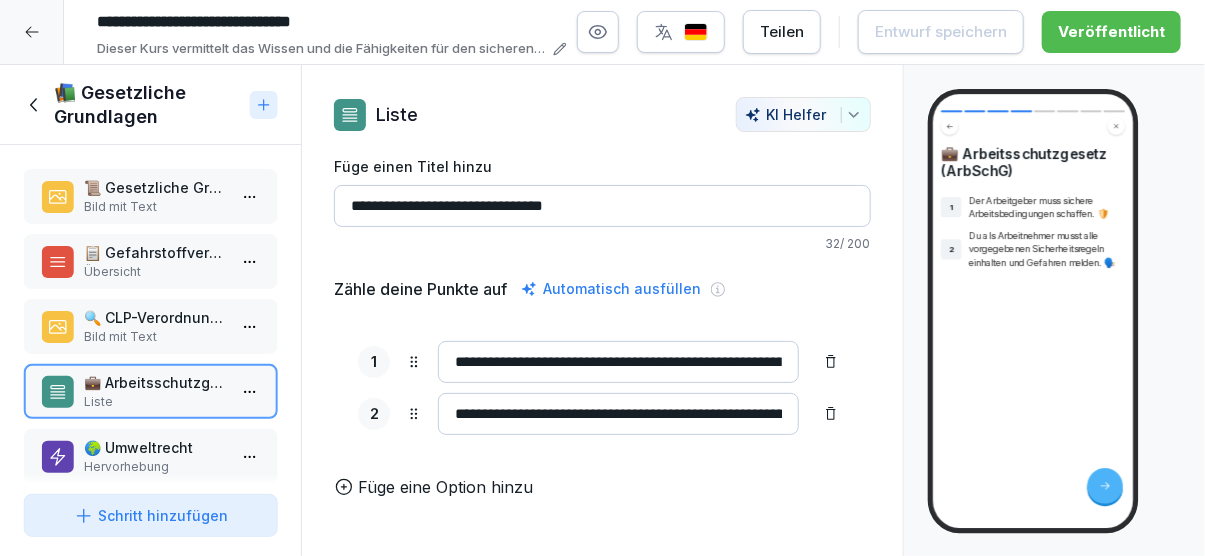 click on "Hervorhebung" at bounding box center [154, 467] 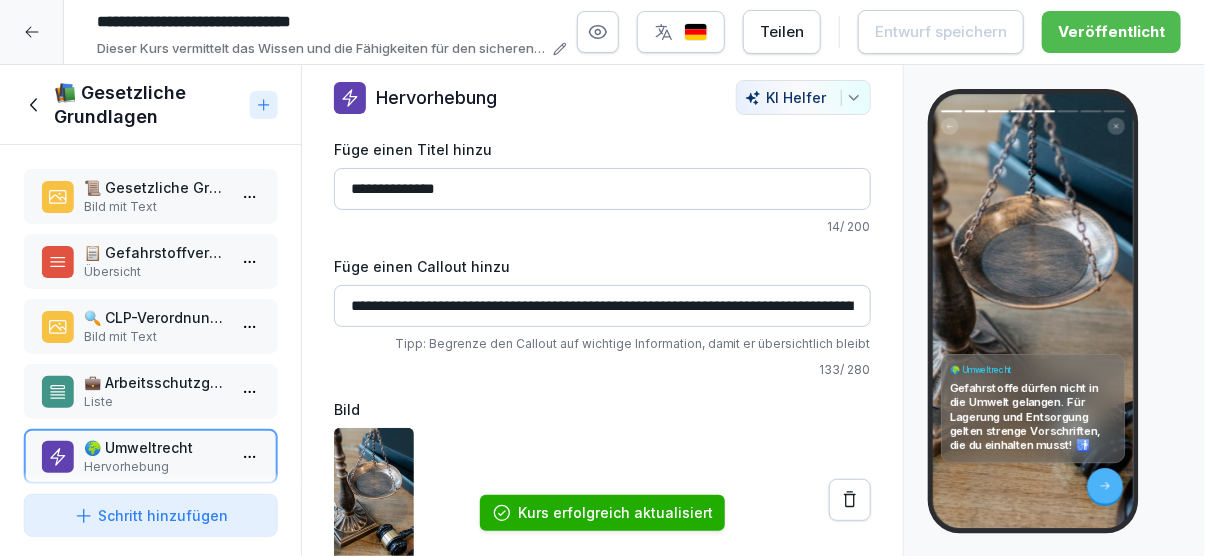 scroll, scrollTop: 31, scrollLeft: 0, axis: vertical 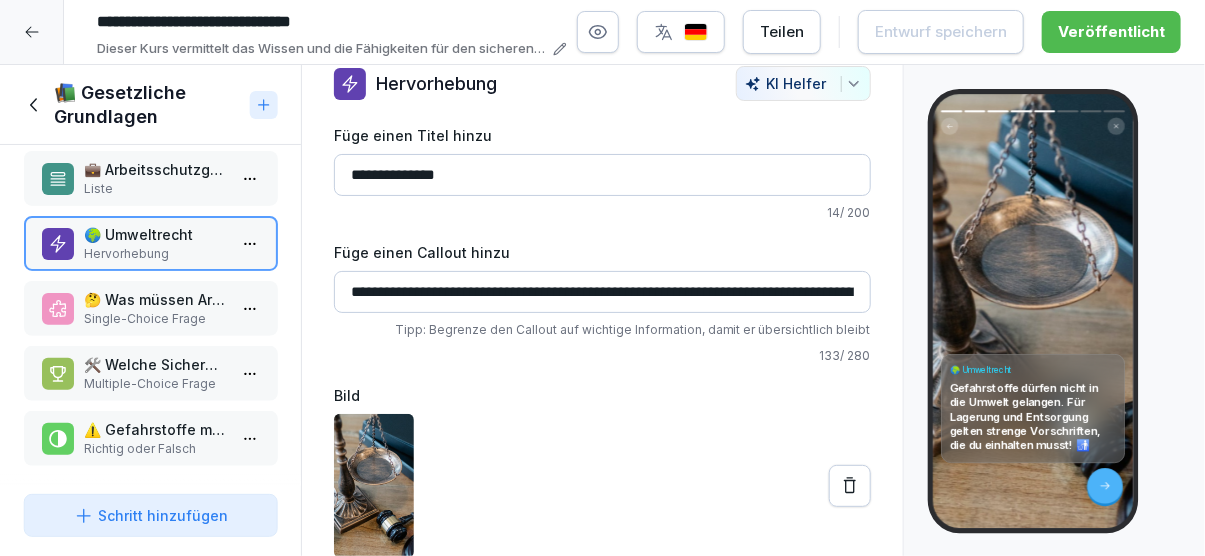 click on "Single-Choice Frage" at bounding box center (154, 319) 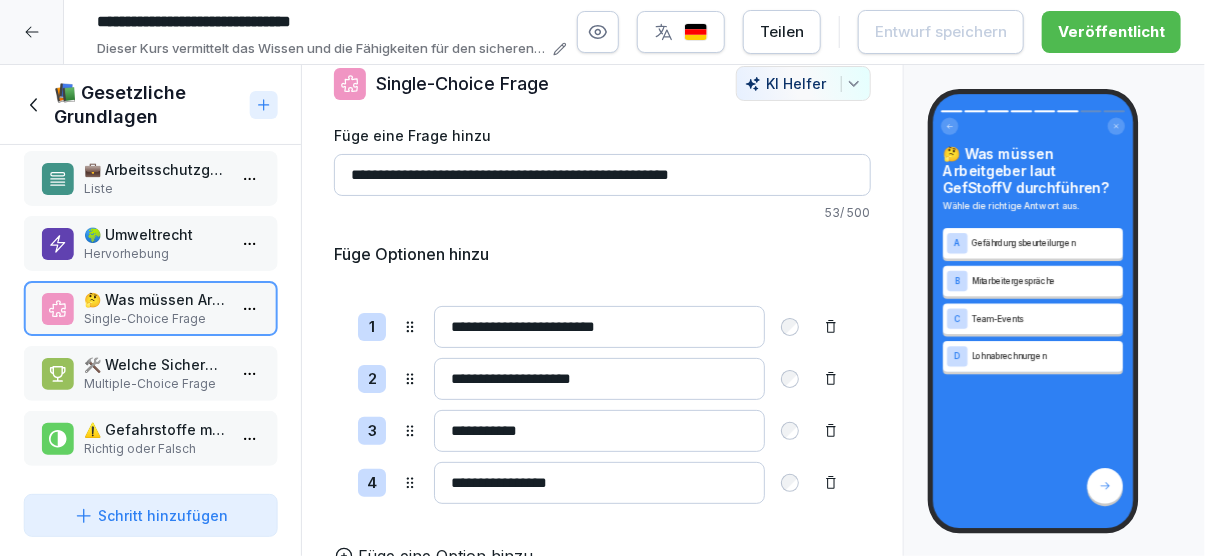 click on "🌍 Umweltrecht" at bounding box center (154, 234) 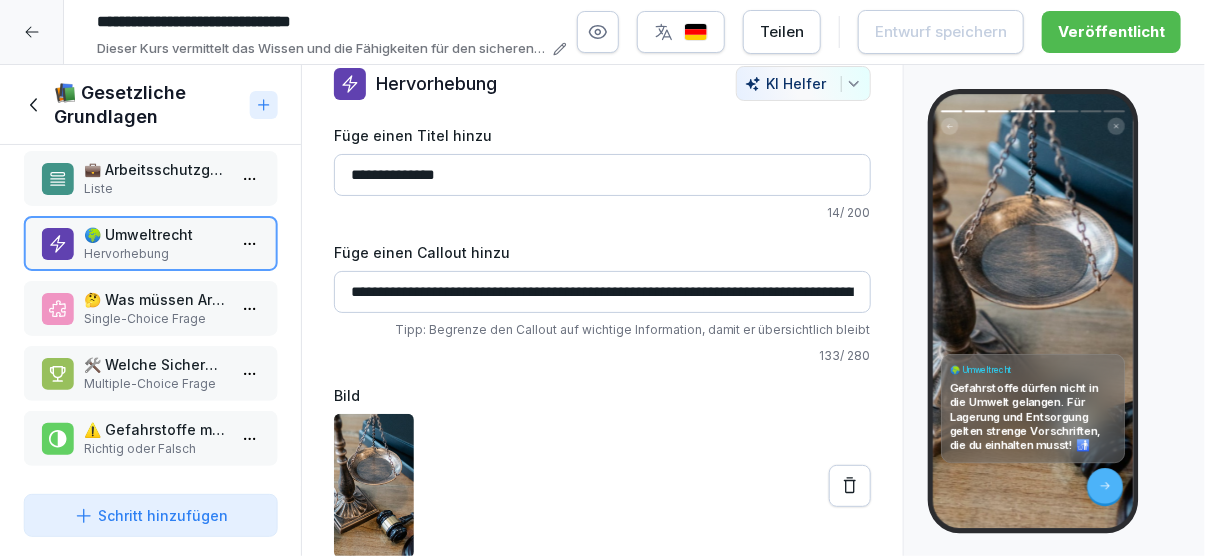 click on "**********" at bounding box center [602, 175] 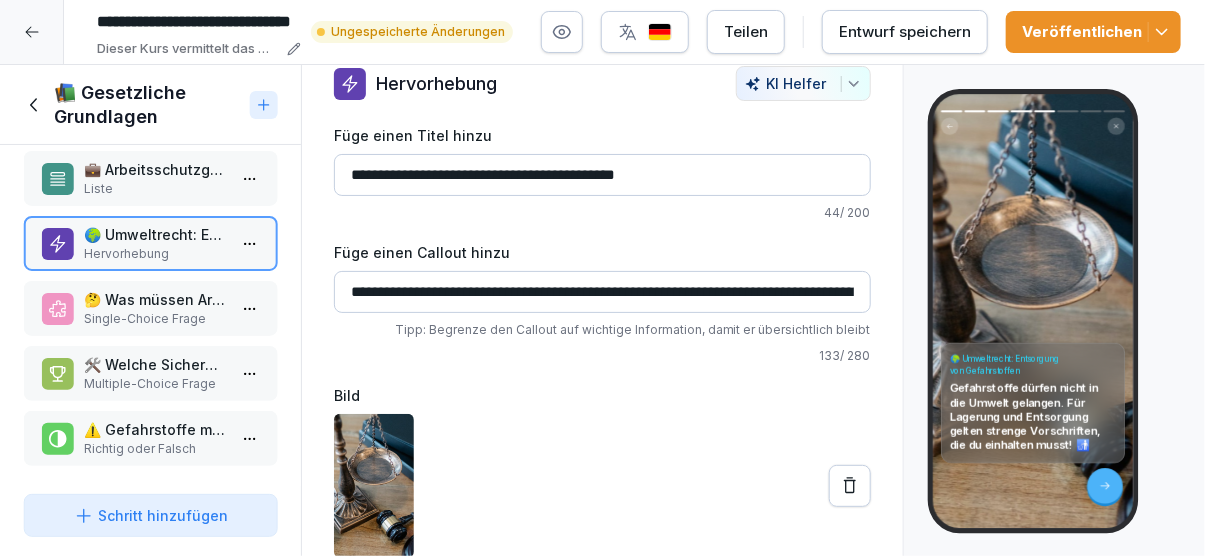 type on "**********" 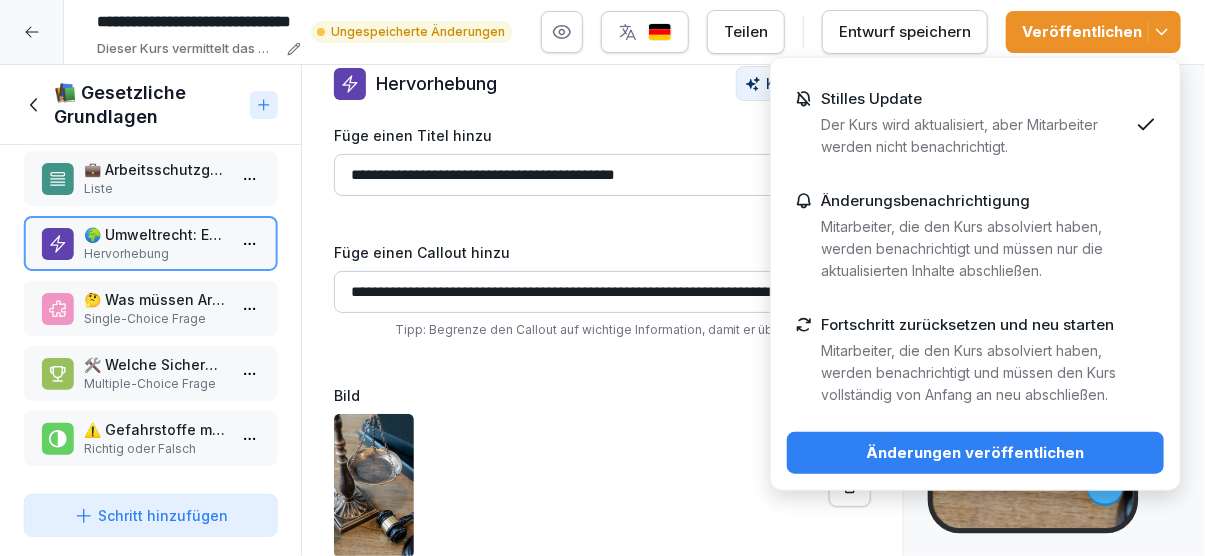 click on "Änderungen veröffentlichen" at bounding box center [975, 453] 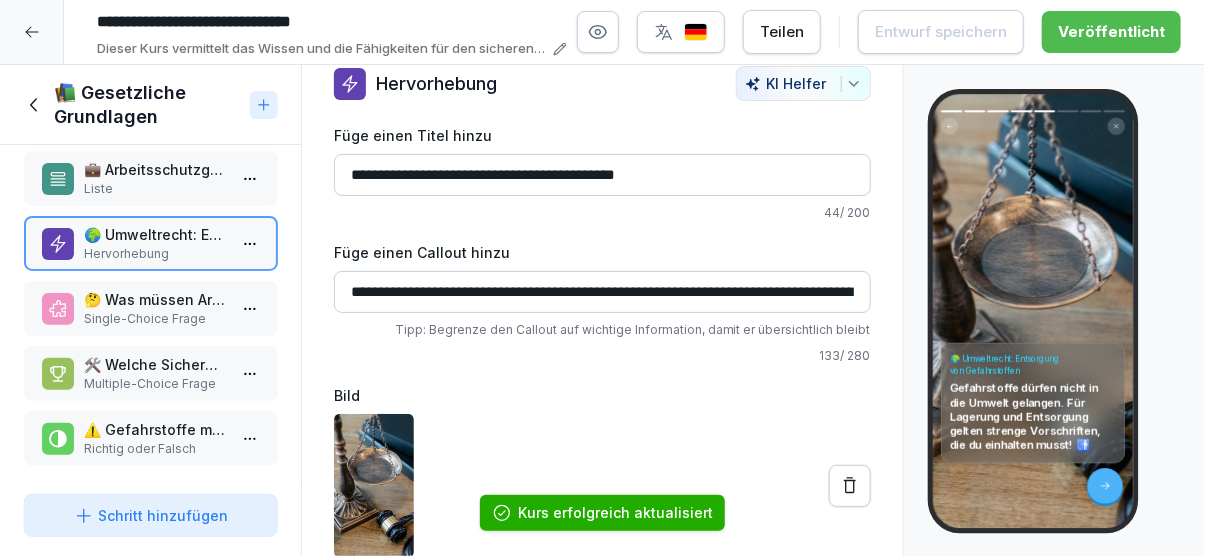 click on "🤔 Was müssen Arbeitgeber laut GefStoffV durchführen?" at bounding box center [154, 299] 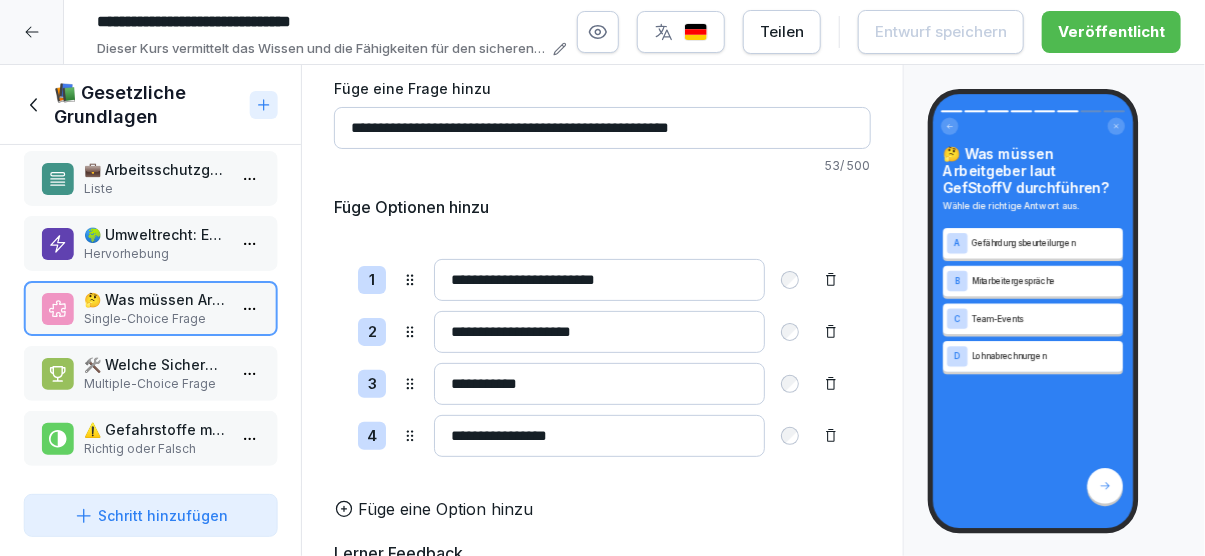 scroll, scrollTop: 115, scrollLeft: 0, axis: vertical 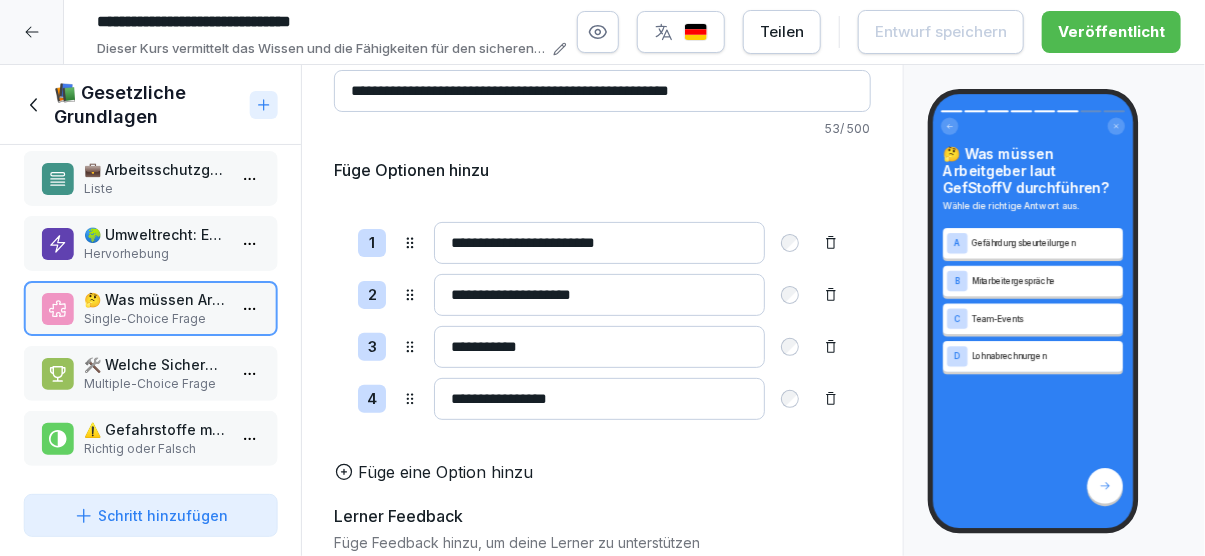 click on "🛠️ Welche Sicherheitsmaßnahmen sind laut Arbeitsschutzgesetz erforderlich?" at bounding box center (154, 364) 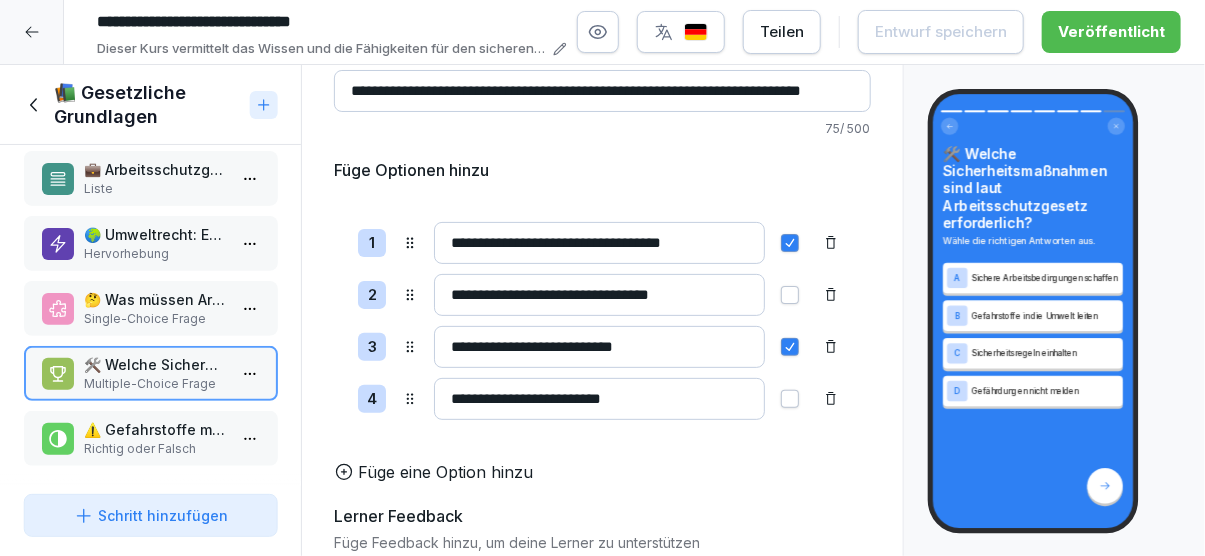 click on "⚠️ Gefahrstoffe müssen korrekt gekennzeichnet werden." at bounding box center [154, 429] 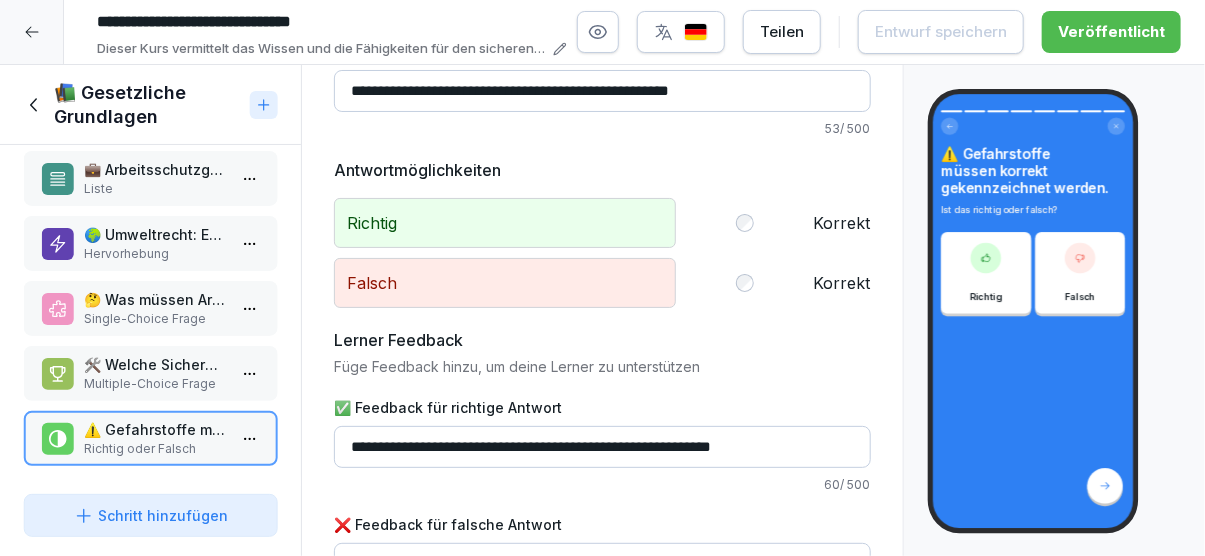 drag, startPoint x: 39, startPoint y: 113, endPoint x: 27, endPoint y: 127, distance: 18.439089 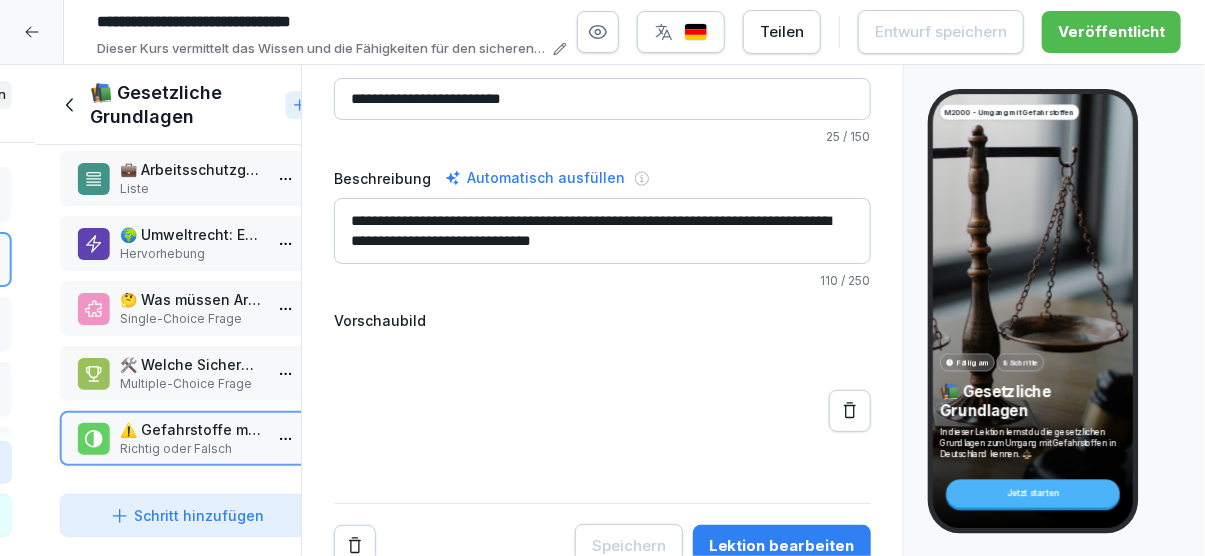 scroll, scrollTop: 53, scrollLeft: 0, axis: vertical 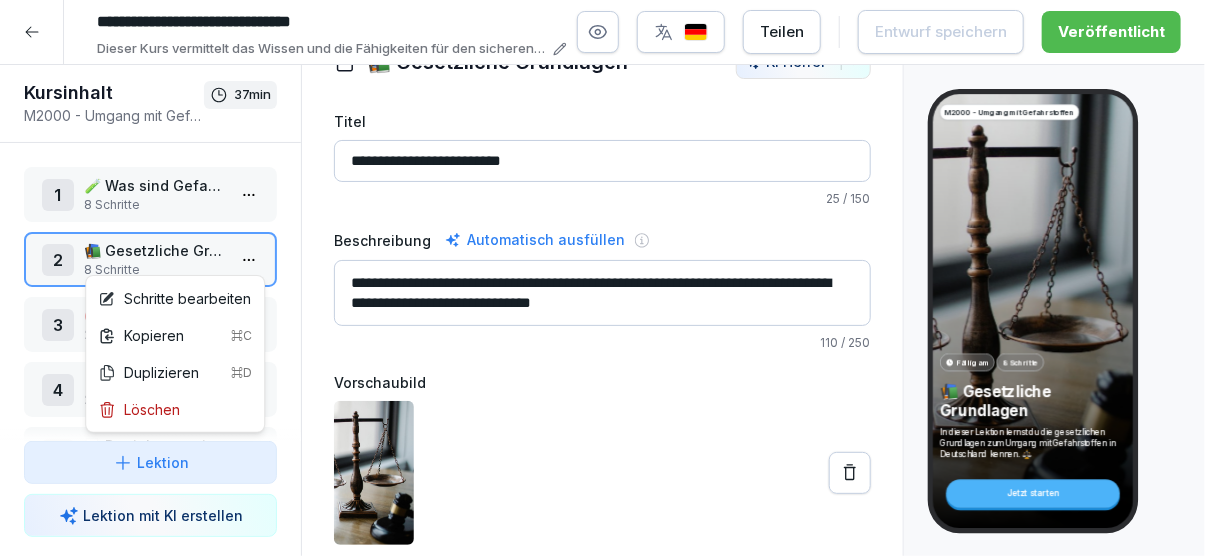 click on "**********" at bounding box center (602, 278) 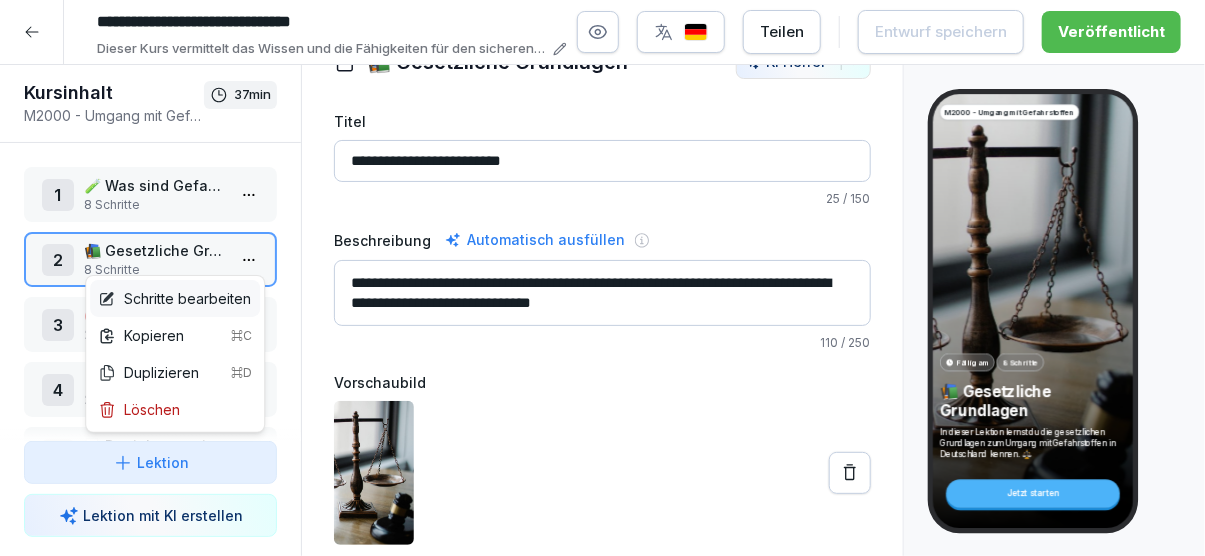 click on "Schritte bearbeiten" at bounding box center (174, 298) 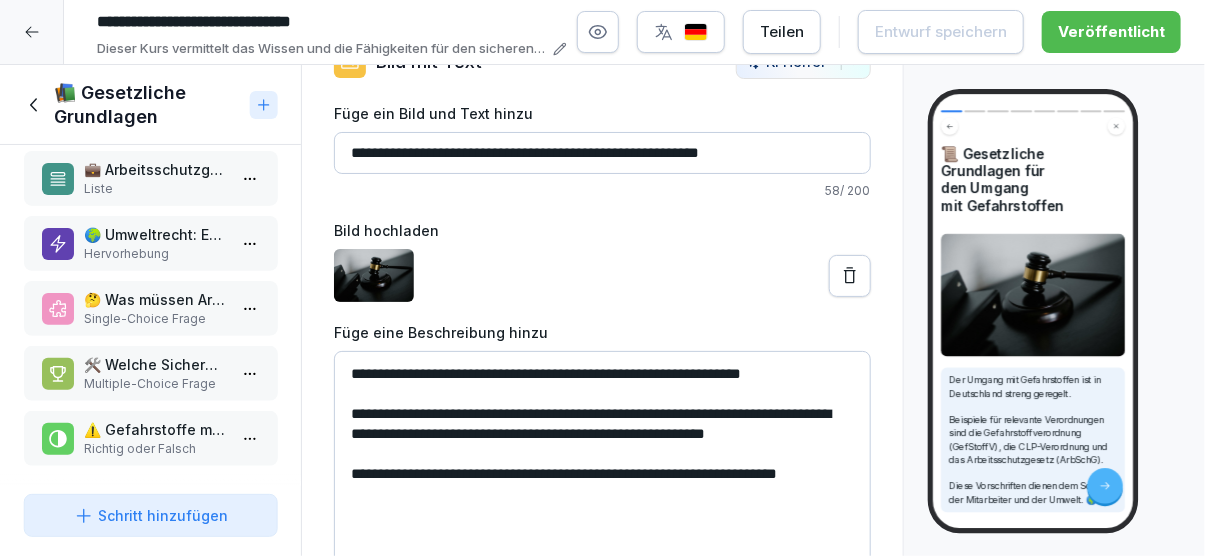 click on "Richtig oder Falsch" at bounding box center [154, 449] 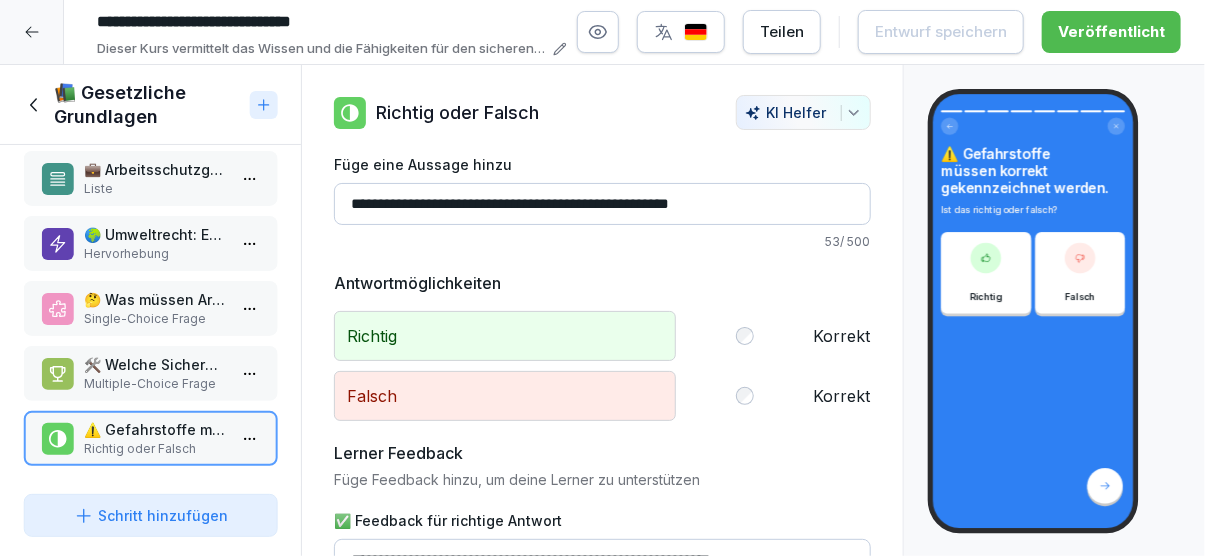 scroll, scrollTop: 0, scrollLeft: 0, axis: both 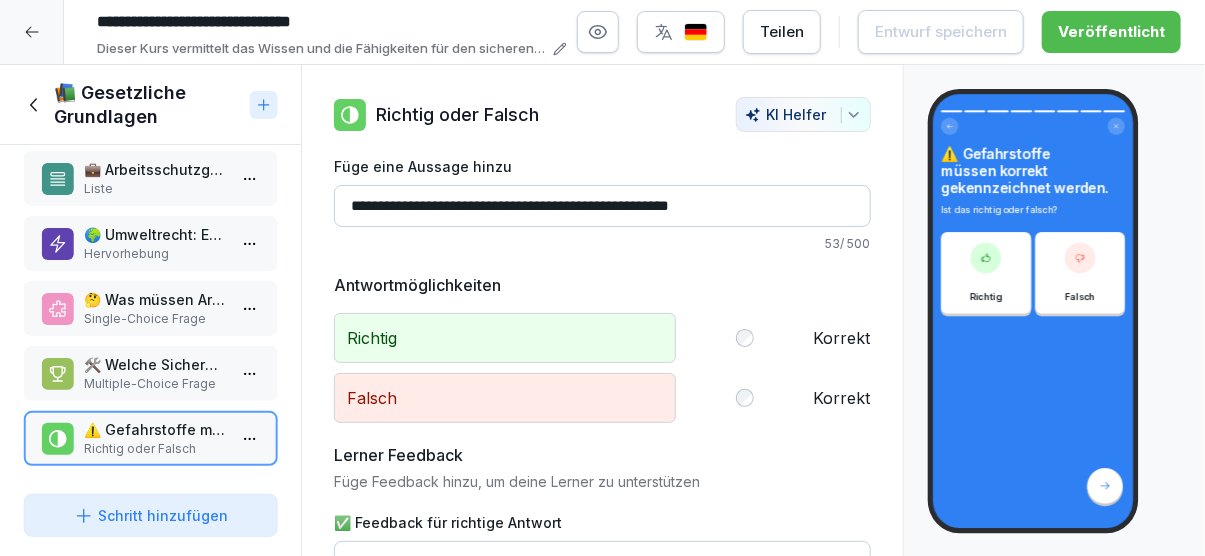drag, startPoint x: 468, startPoint y: 209, endPoint x: 767, endPoint y: 215, distance: 299.06018 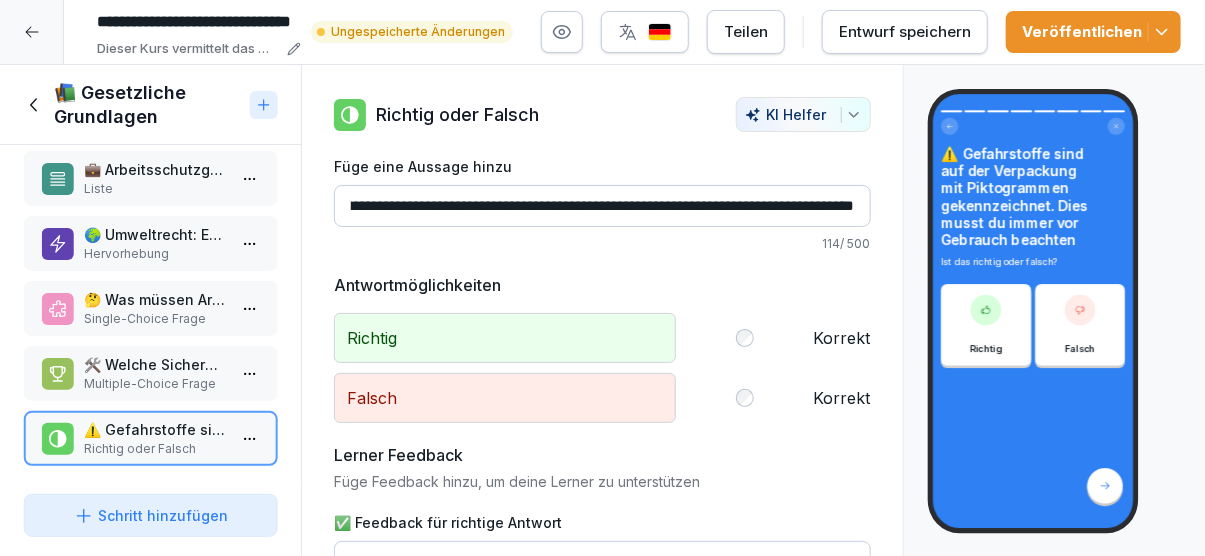scroll, scrollTop: 0, scrollLeft: 372, axis: horizontal 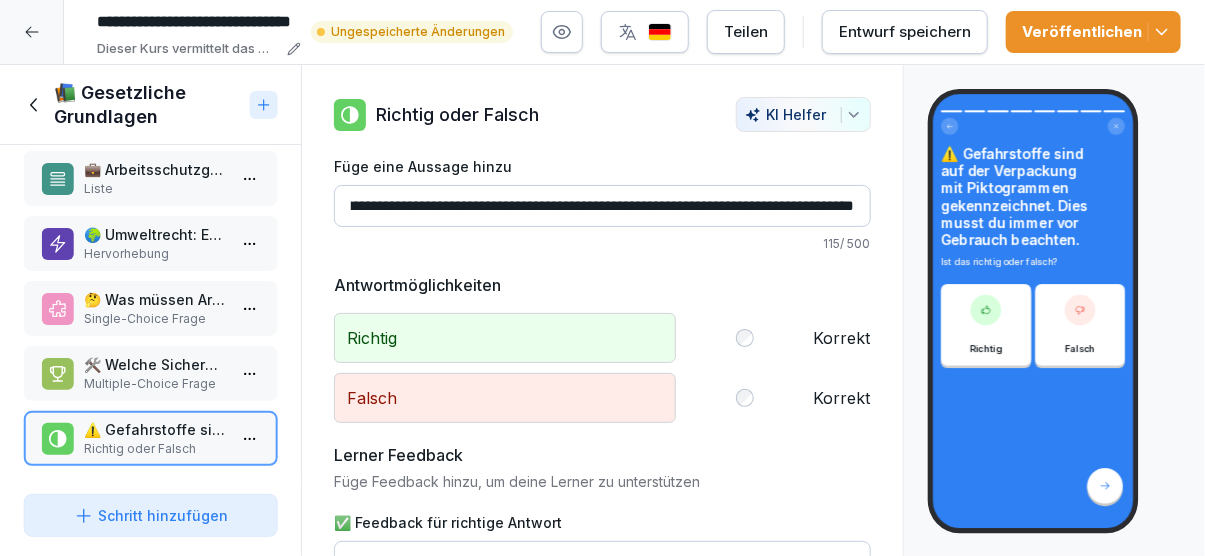 type on "**********" 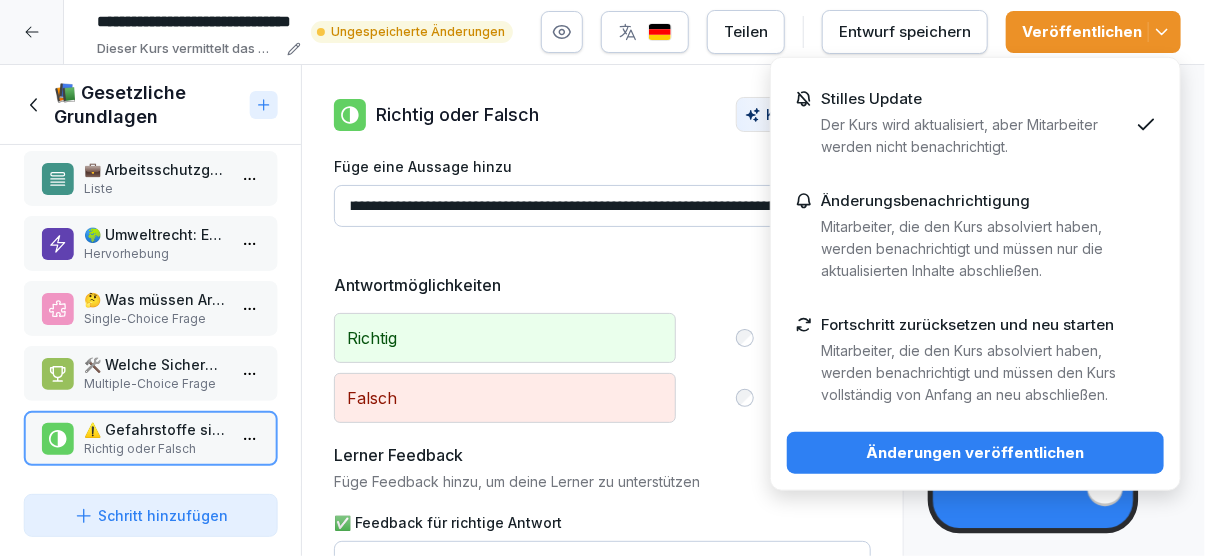 click on "Änderungen veröffentlichen" at bounding box center (975, 453) 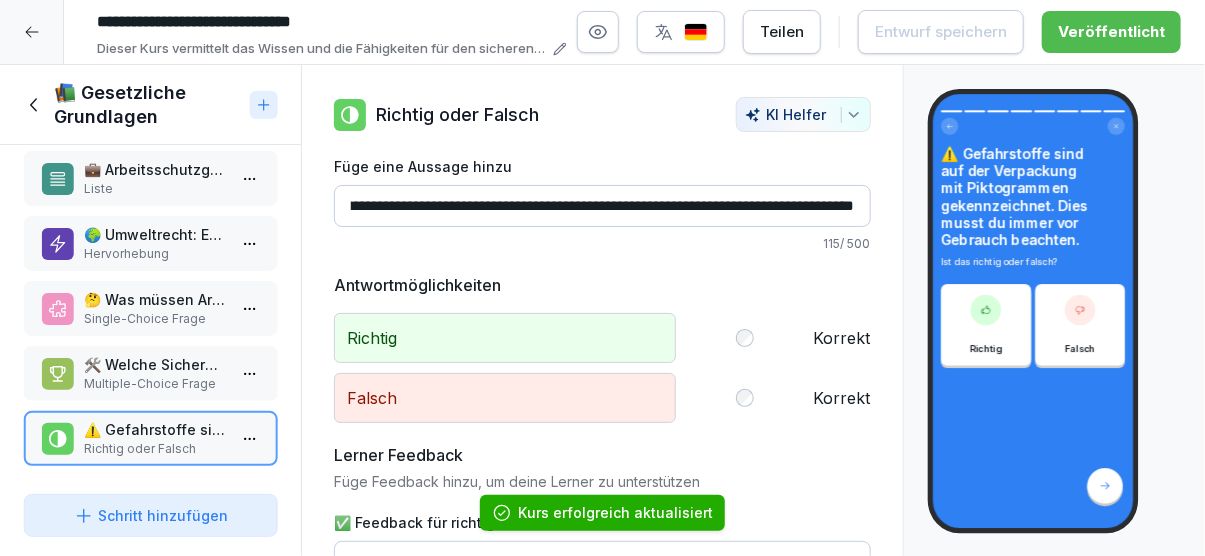 click 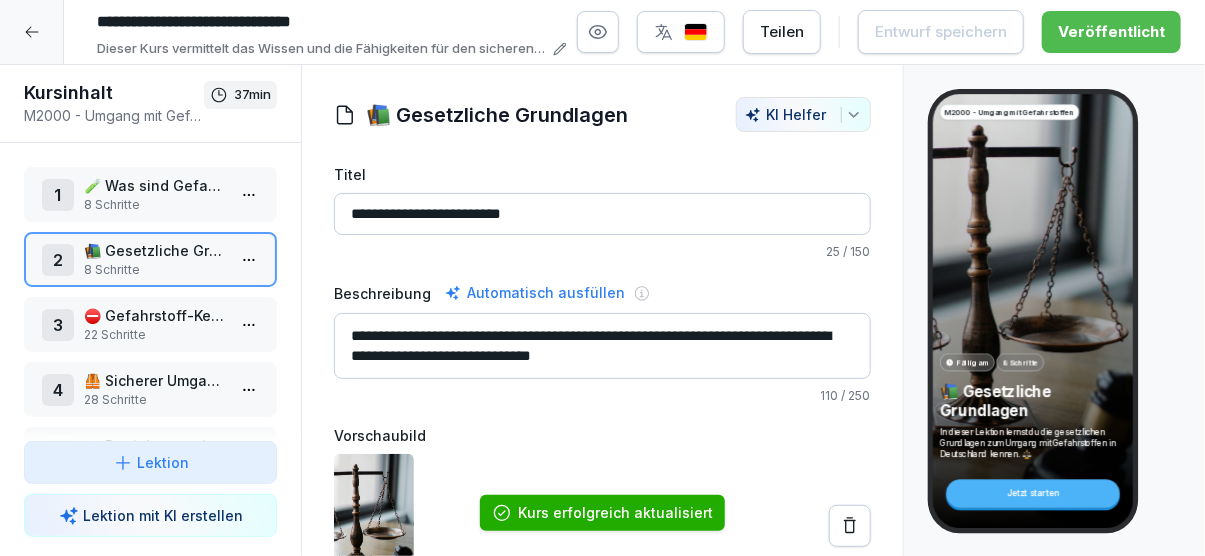scroll, scrollTop: 213, scrollLeft: 0, axis: vertical 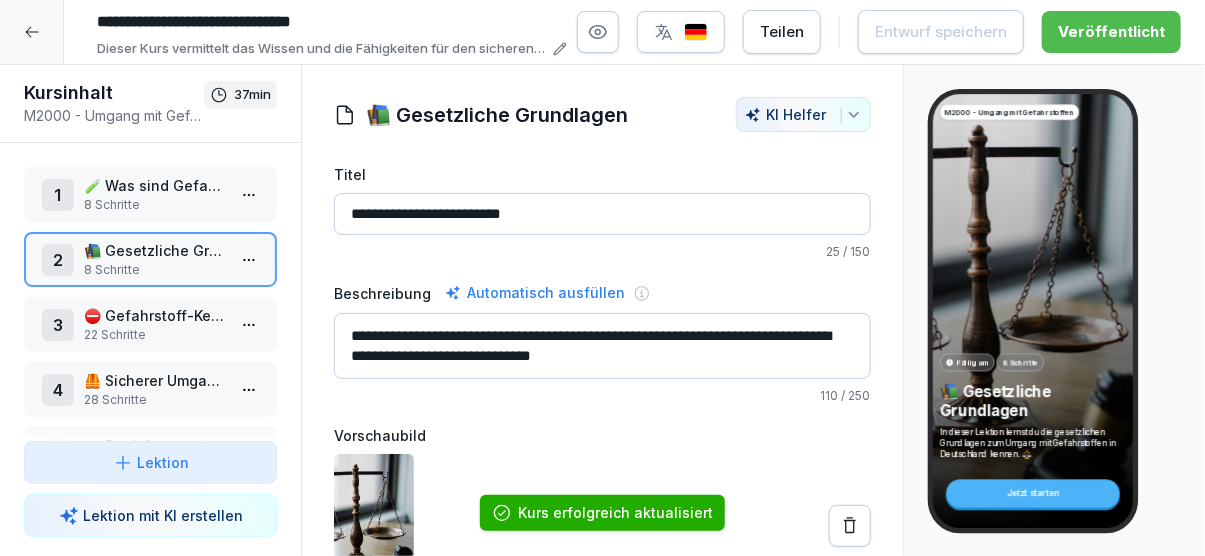 click on "22 Schritte" at bounding box center (154, 335) 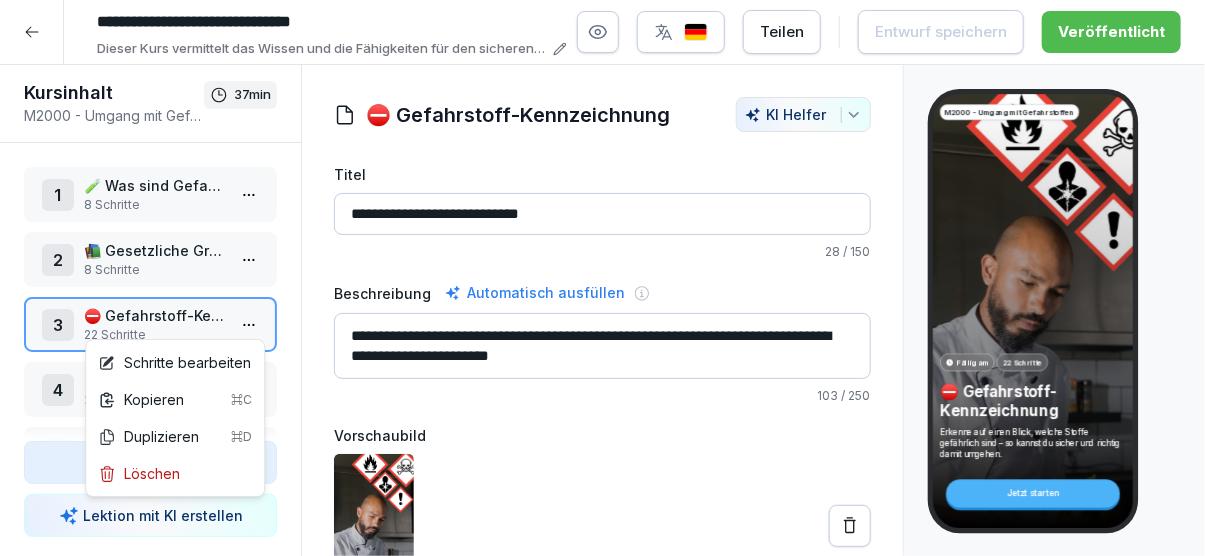 click on "**********" at bounding box center (602, 278) 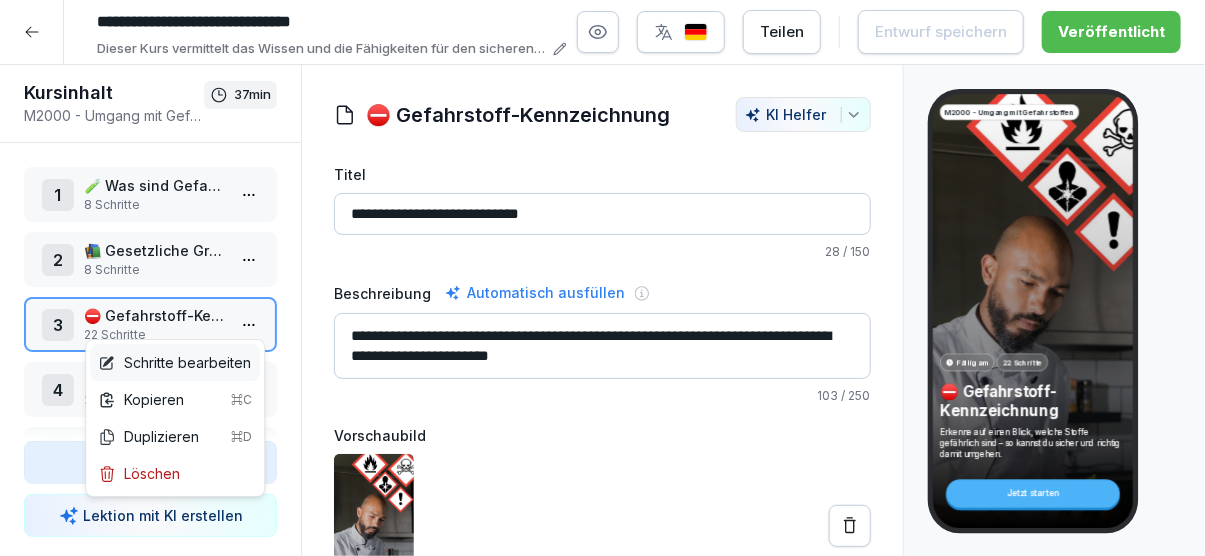 click on "Schritte bearbeiten" at bounding box center [174, 362] 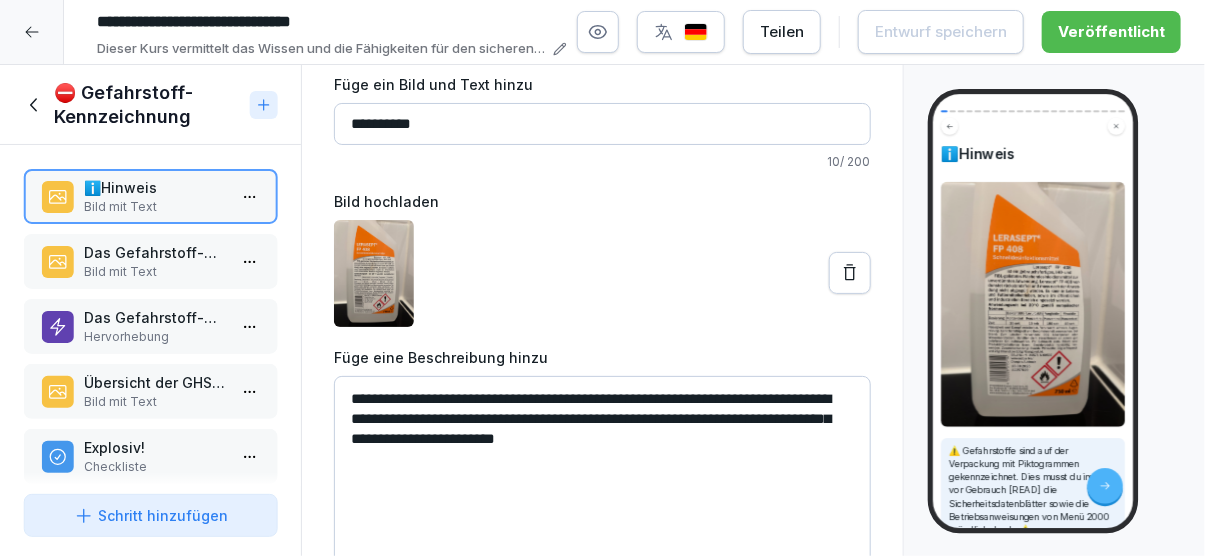 scroll, scrollTop: 115, scrollLeft: 0, axis: vertical 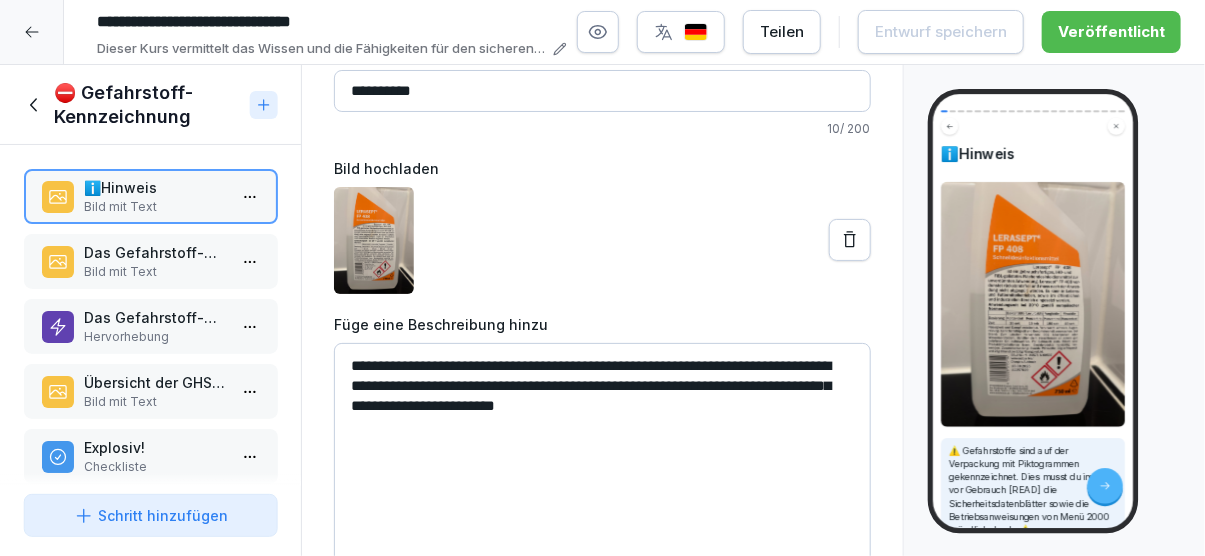 click on "Bild mit Text" at bounding box center [154, 272] 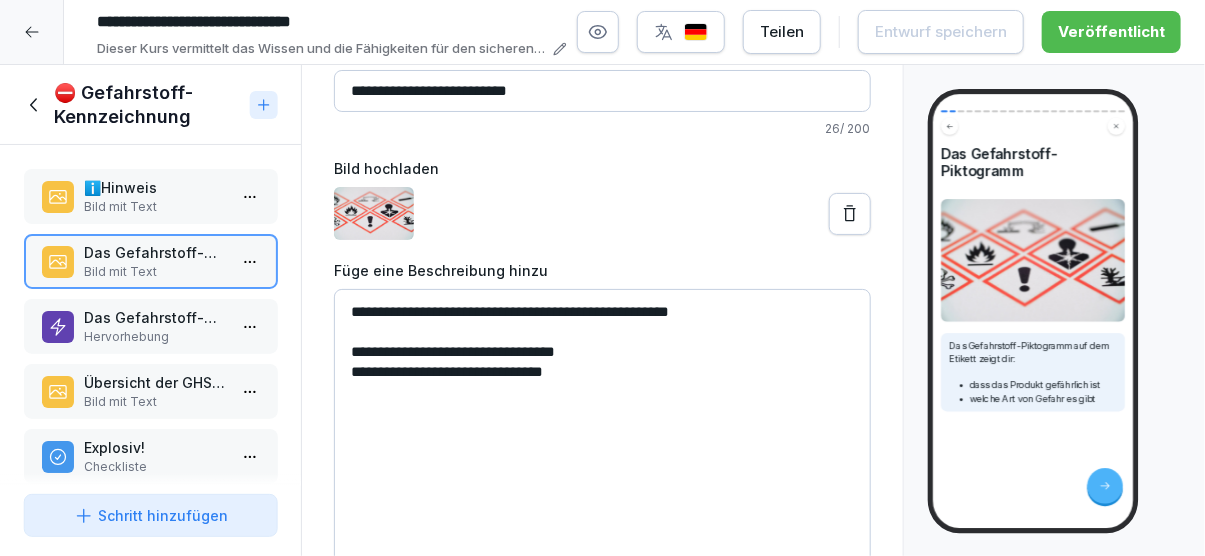 click on "Das Gefahrstoff-Piktogramm" at bounding box center [154, 317] 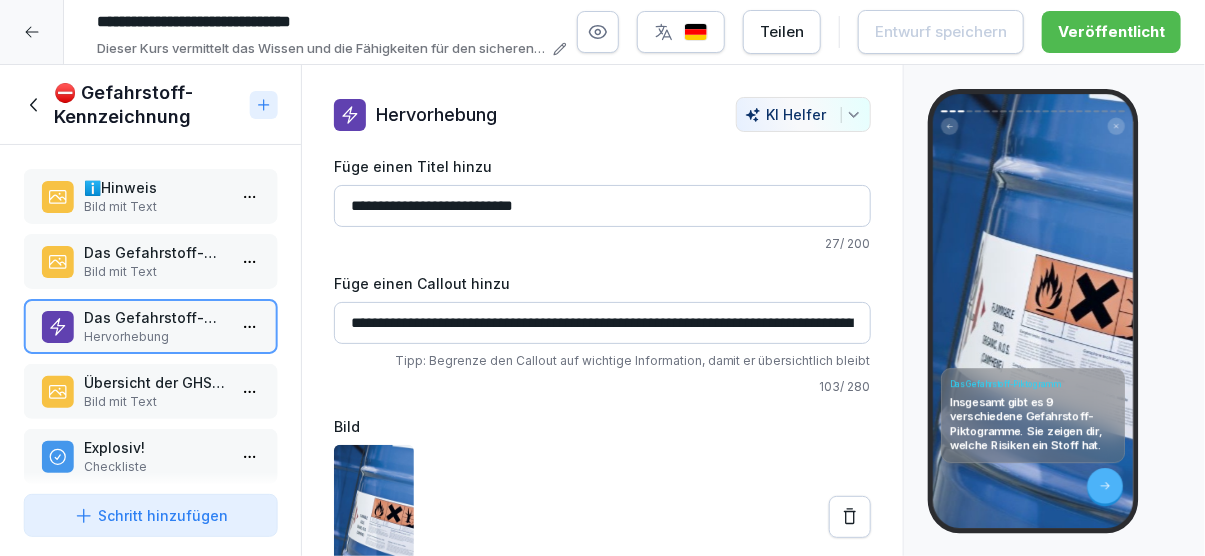 click on "**********" at bounding box center [602, 323] 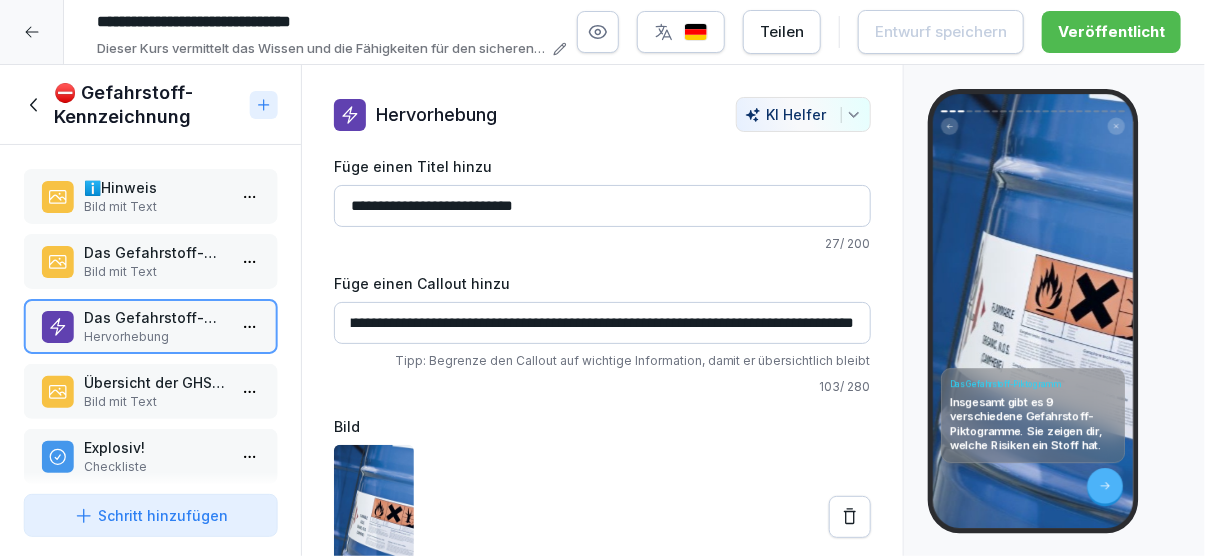 scroll, scrollTop: 0, scrollLeft: 222, axis: horizontal 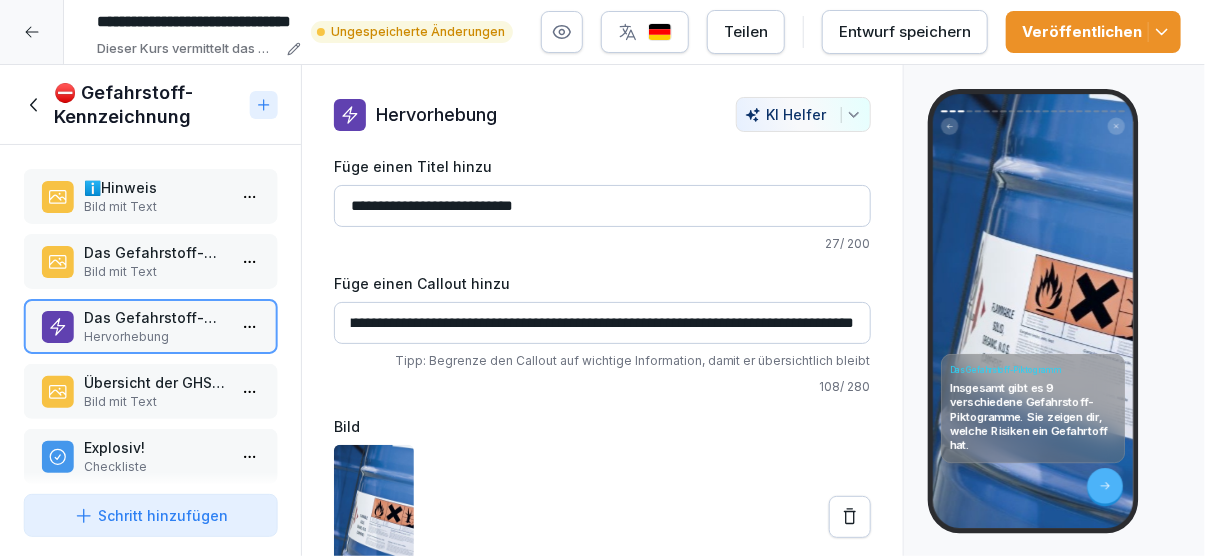 type on "**********" 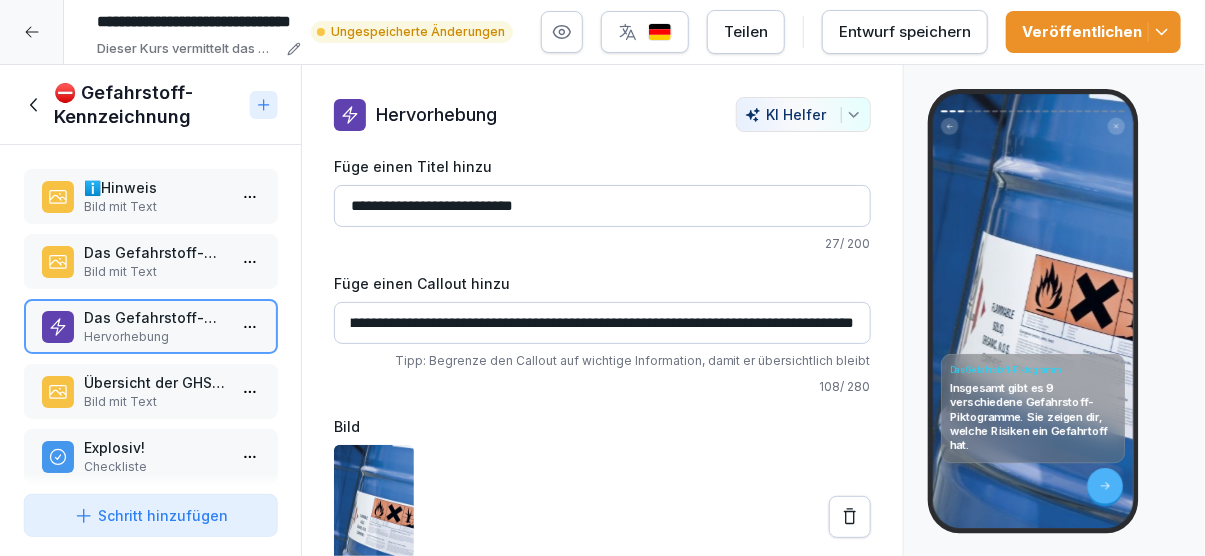 click on "Übersicht der GHS-Symbole" at bounding box center (154, 382) 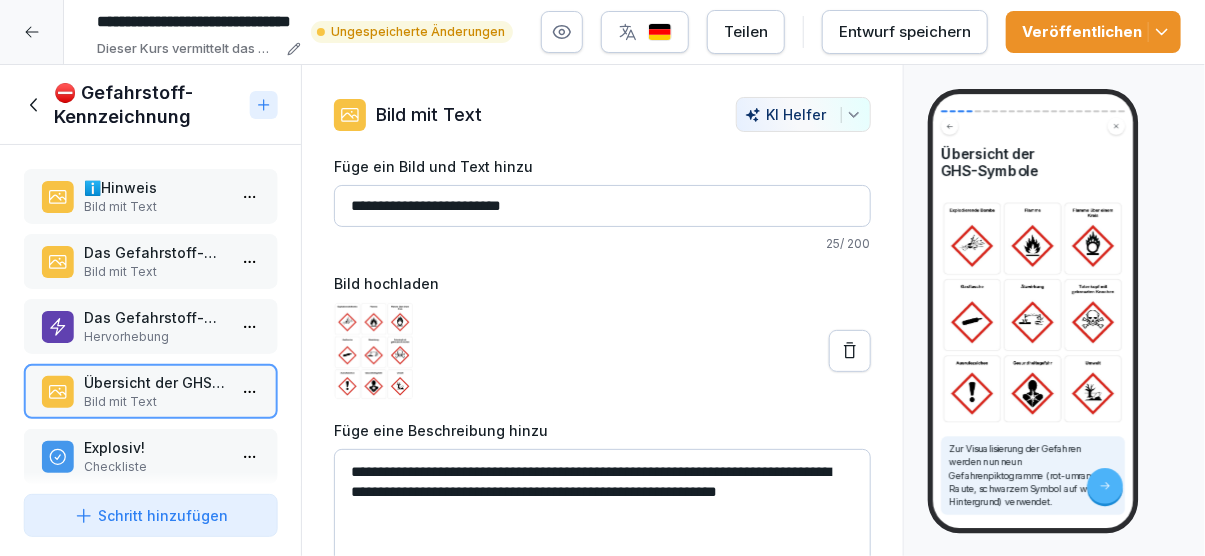 click on "**********" at bounding box center (602, 599) 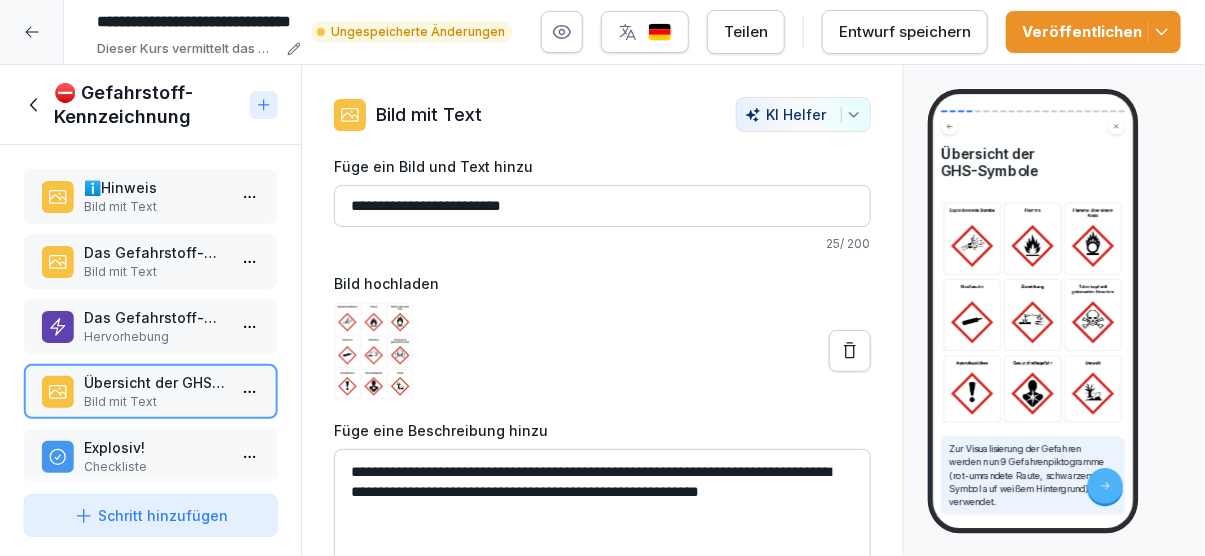 type on "**********" 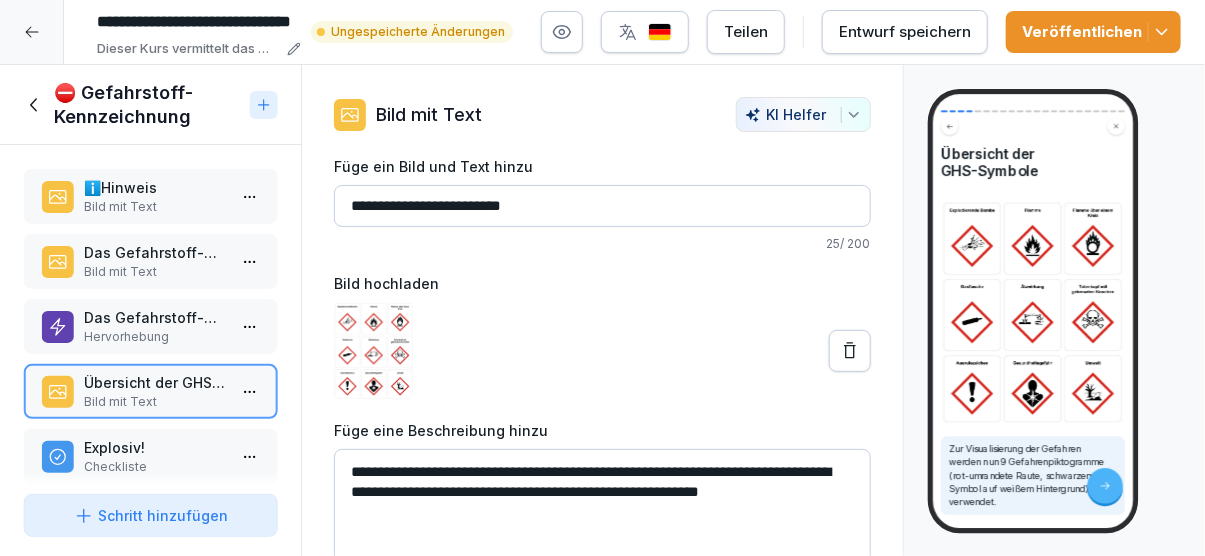 drag, startPoint x: 669, startPoint y: 469, endPoint x: 848, endPoint y: 476, distance: 179.13683 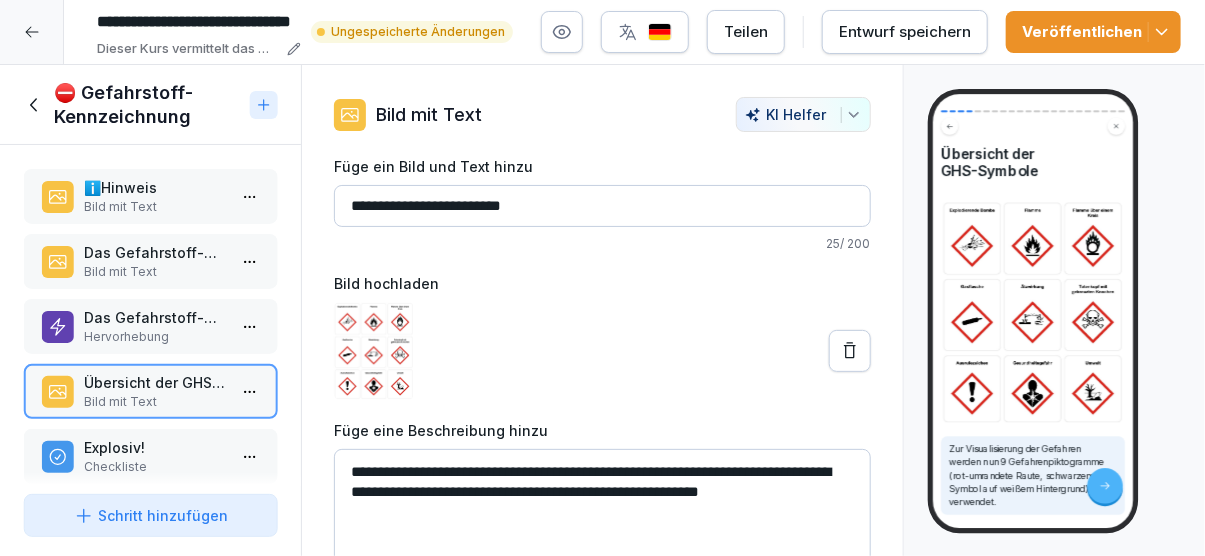 click on "**********" at bounding box center (602, 599) 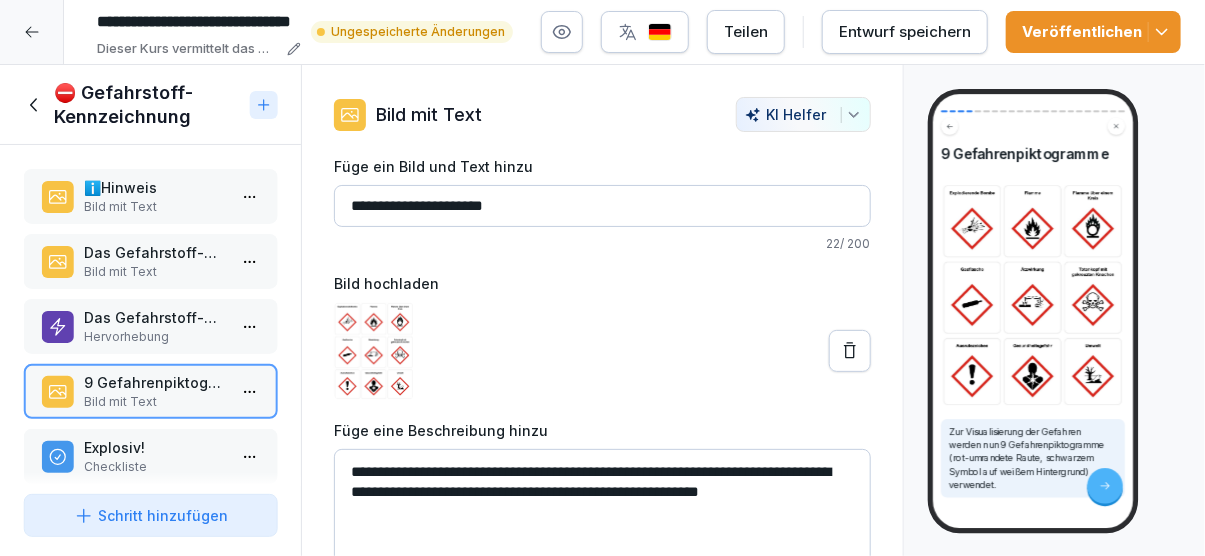 click on "**********" at bounding box center [602, 206] 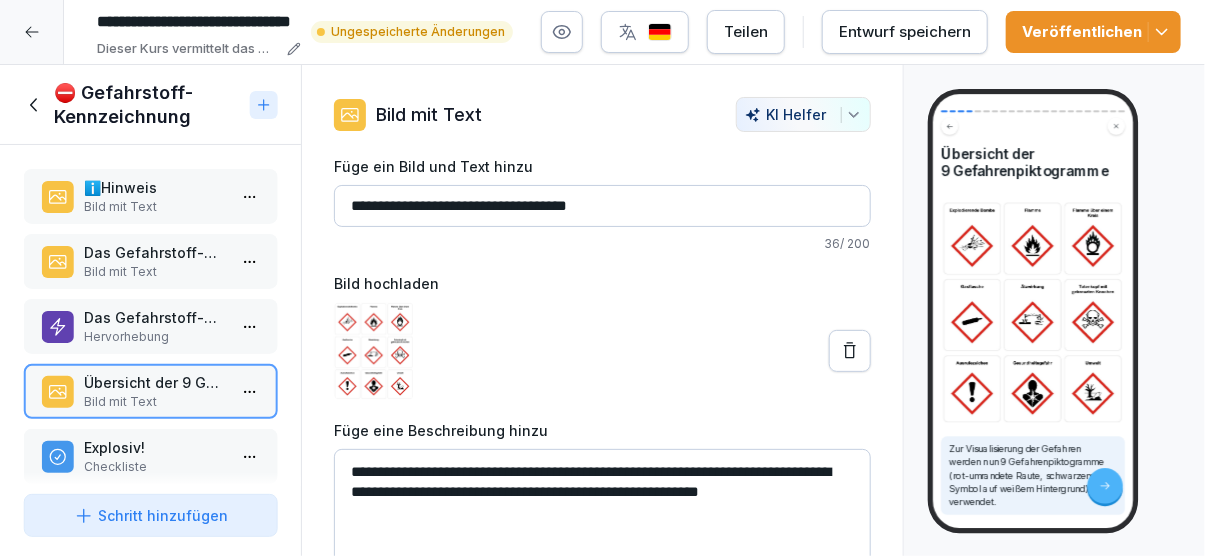 type on "**********" 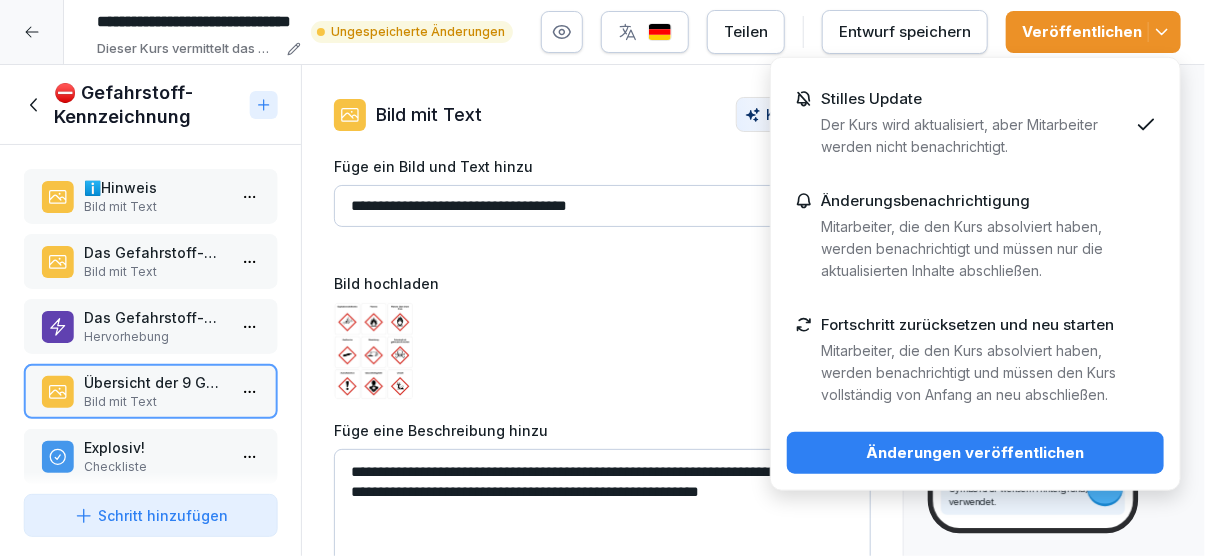 click on "Änderungen veröffentlichen" at bounding box center (975, 453) 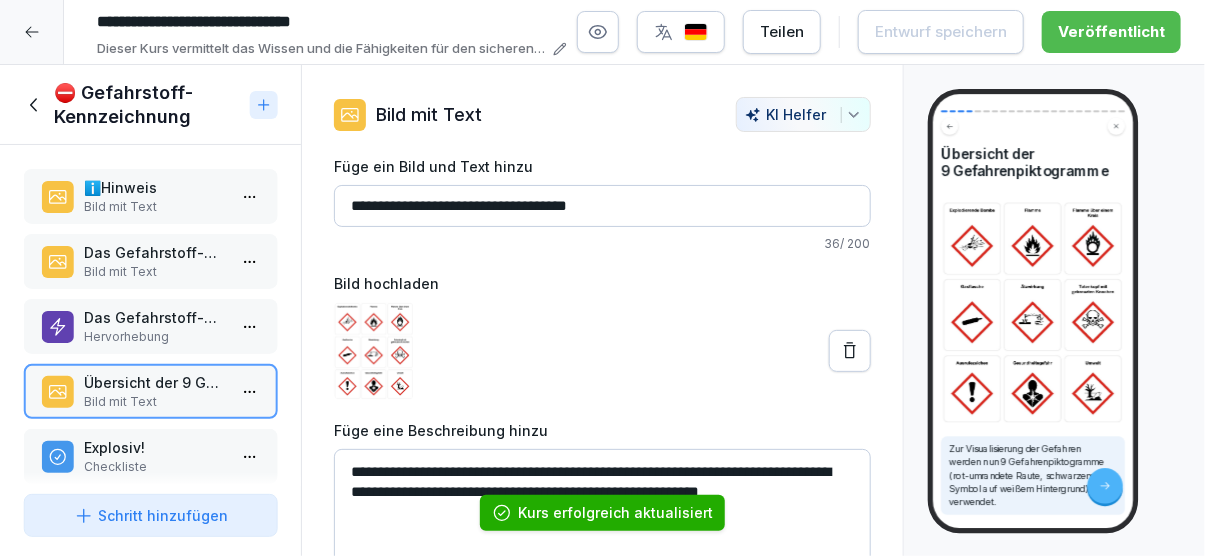 click on "Checkliste" at bounding box center (154, 467) 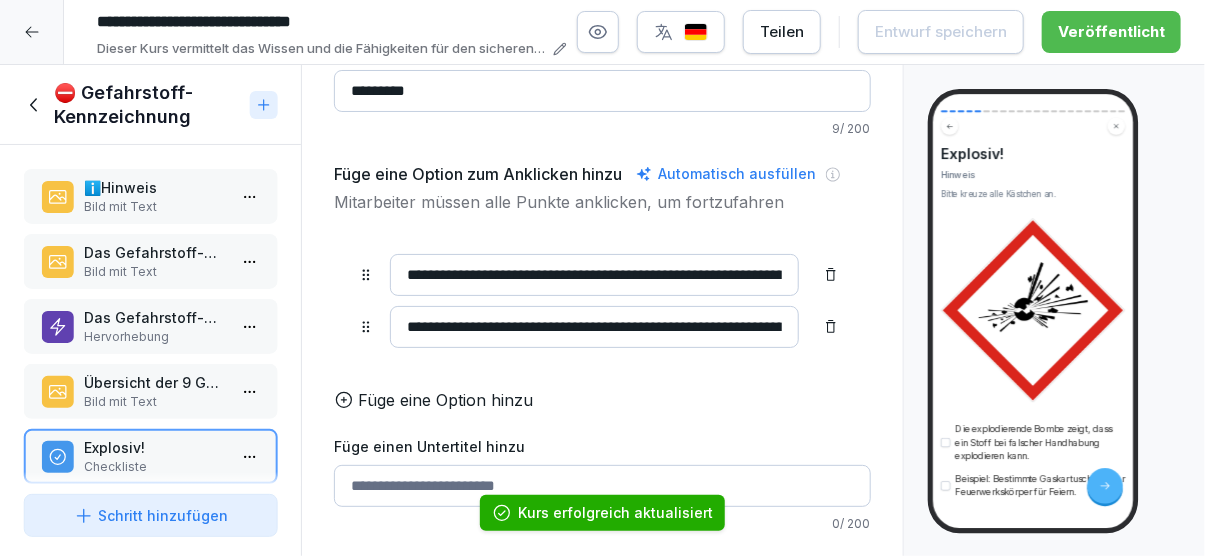 scroll, scrollTop: 0, scrollLeft: 0, axis: both 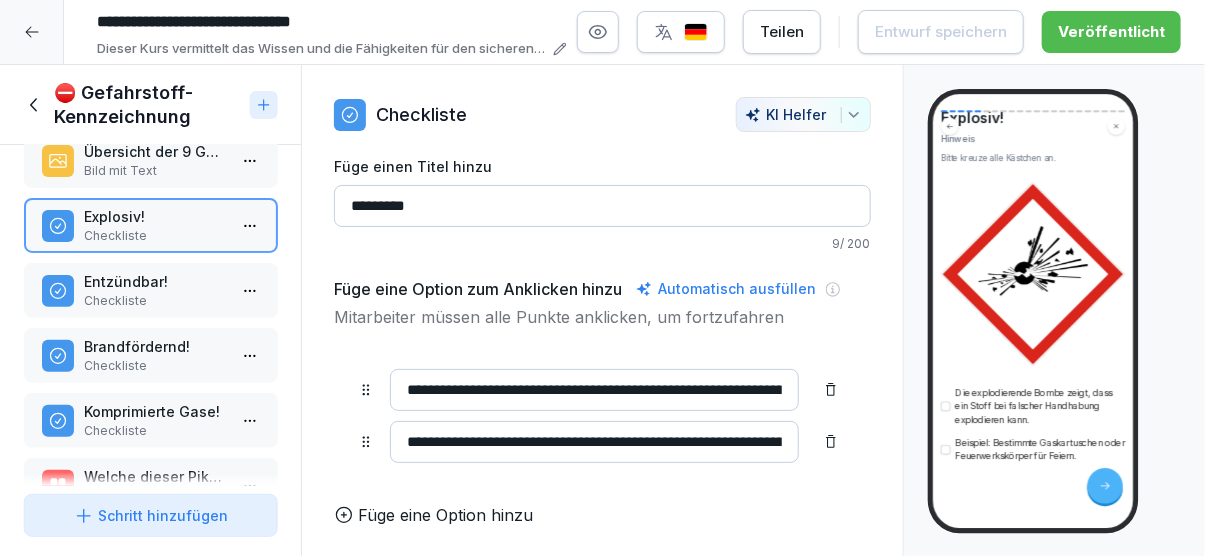 click on "Checkliste" at bounding box center [154, 301] 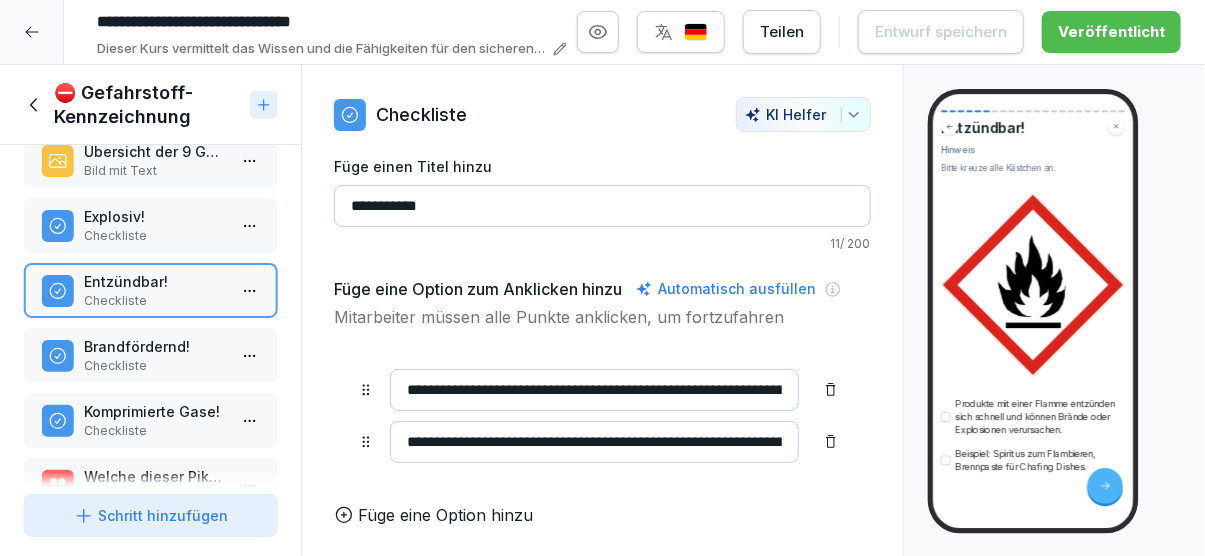 scroll, scrollTop: 71, scrollLeft: 0, axis: vertical 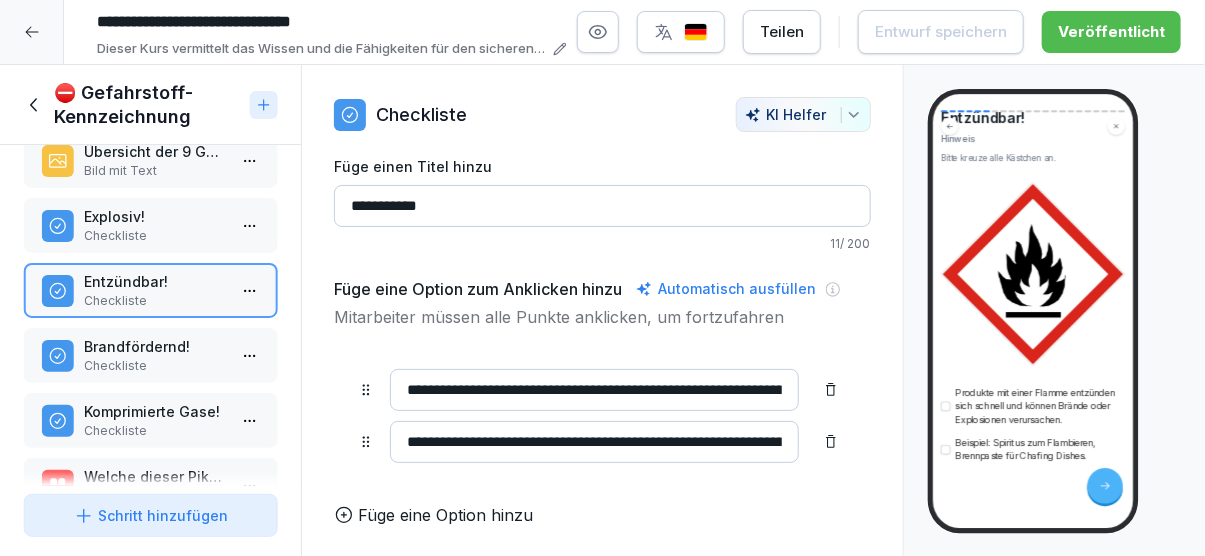 click on "Checkliste" at bounding box center [154, 366] 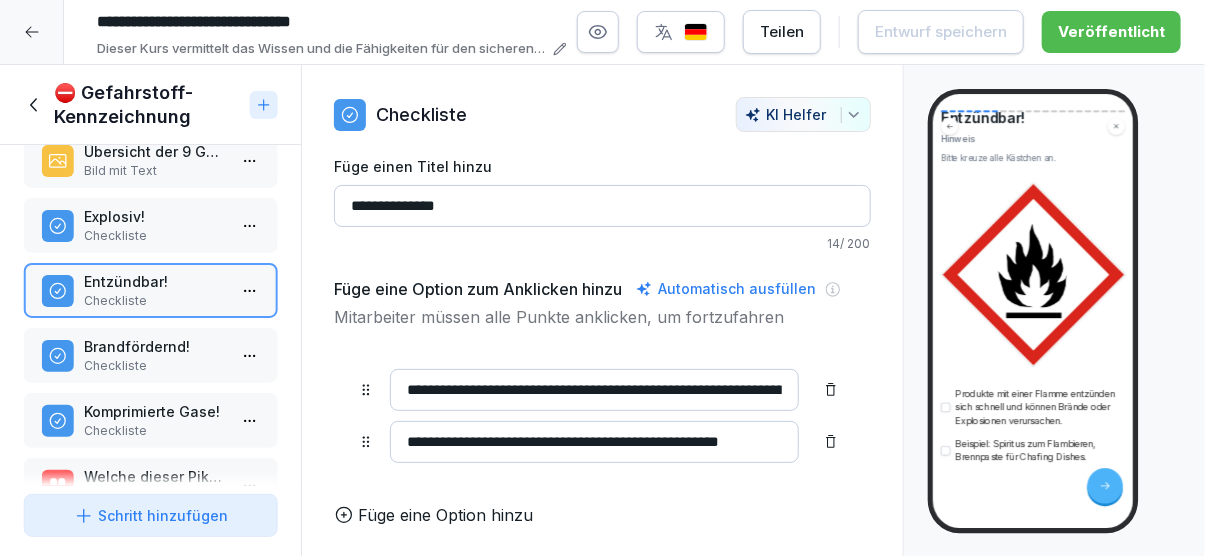 scroll, scrollTop: 70, scrollLeft: 0, axis: vertical 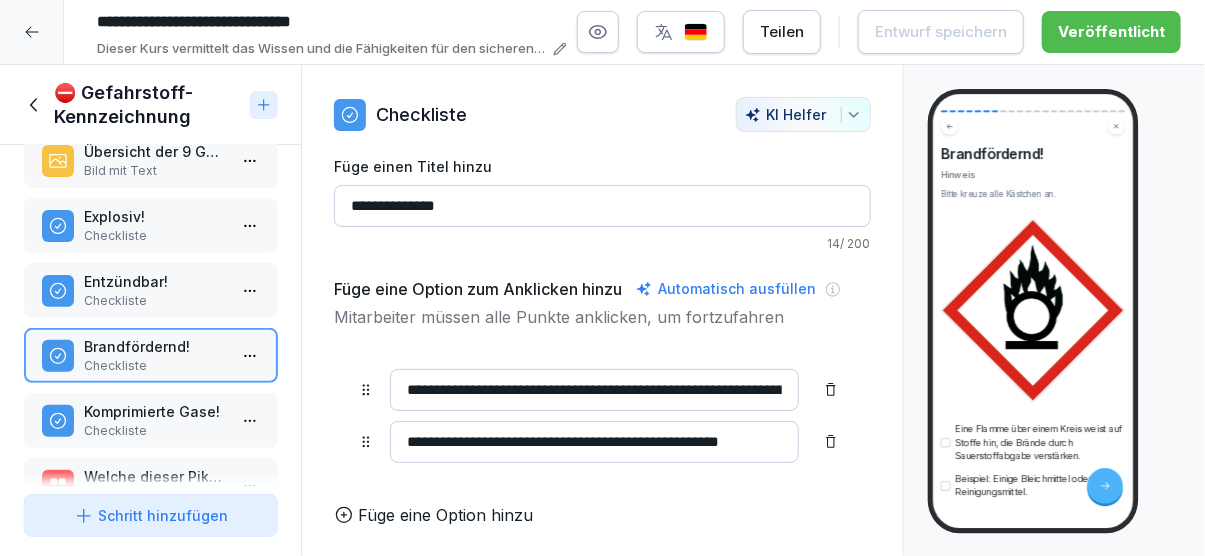 click on "Checkliste" at bounding box center (154, 431) 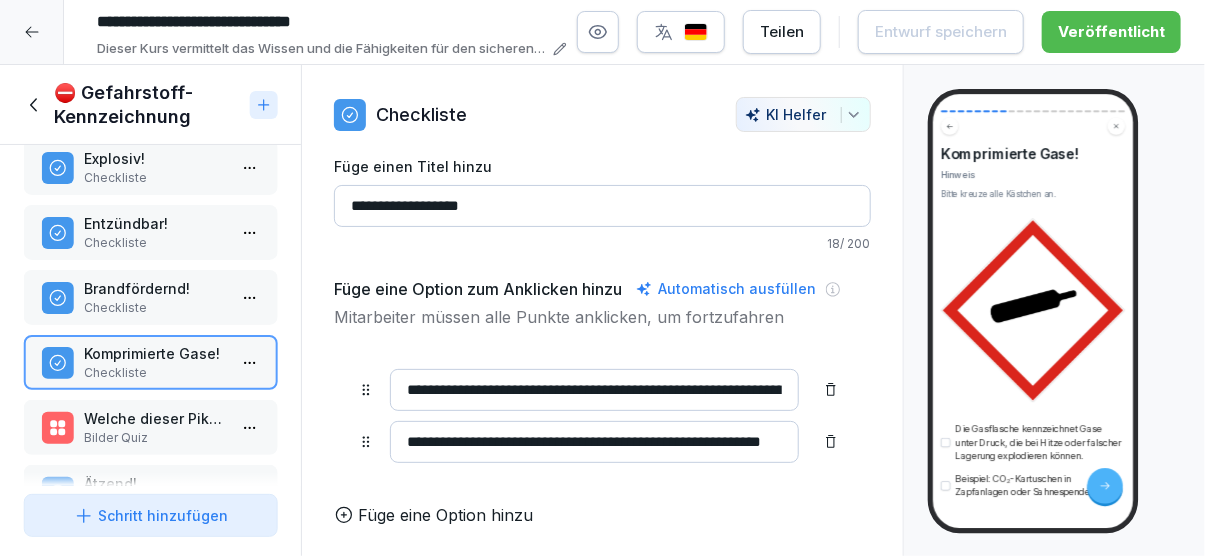 scroll, scrollTop: 346, scrollLeft: 0, axis: vertical 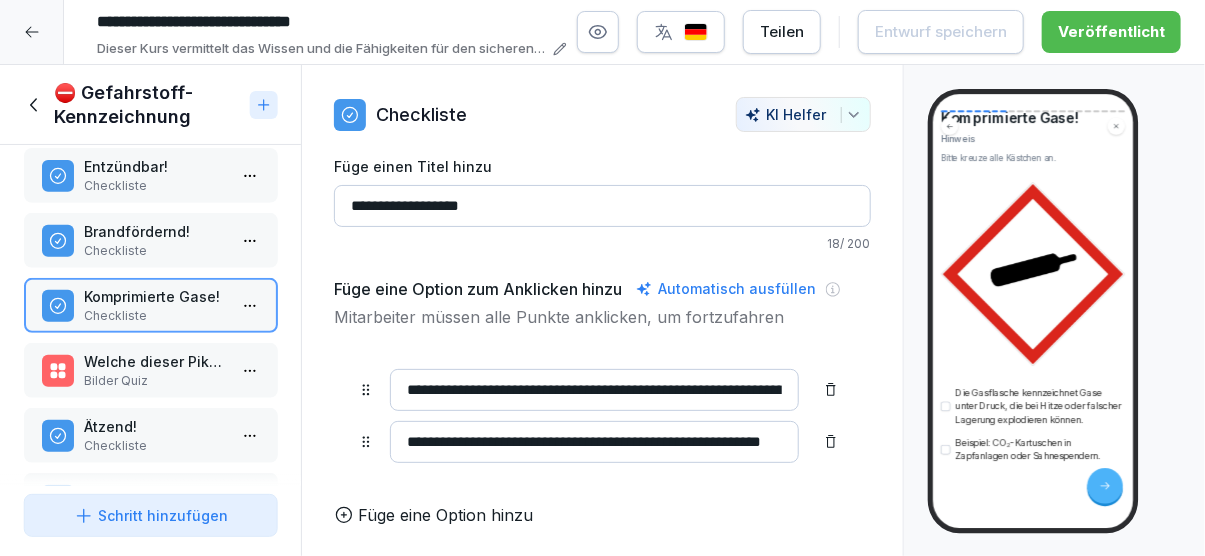 click on "Welche dieser Piktogramm signalisiert "Explosiv"?" at bounding box center (154, 361) 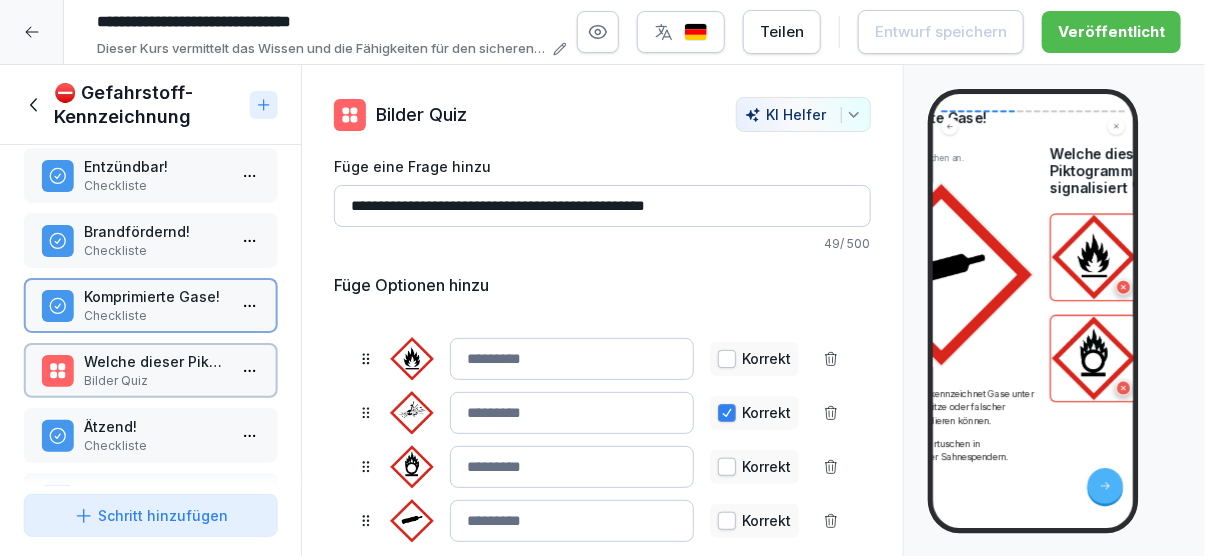scroll, scrollTop: 70, scrollLeft: 0, axis: vertical 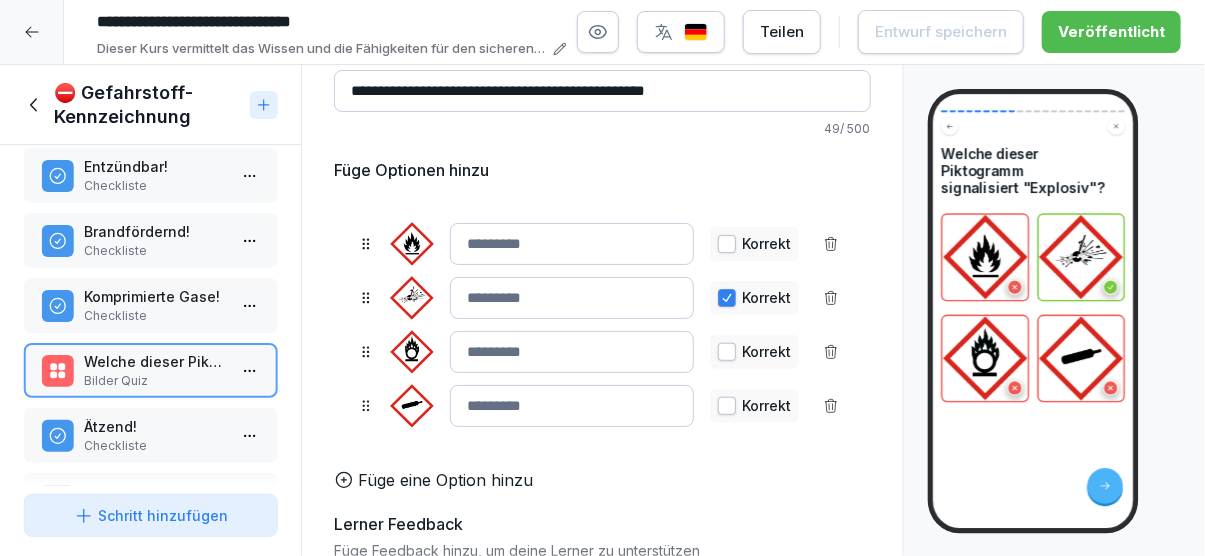 click on "Ätzend!" at bounding box center [154, 426] 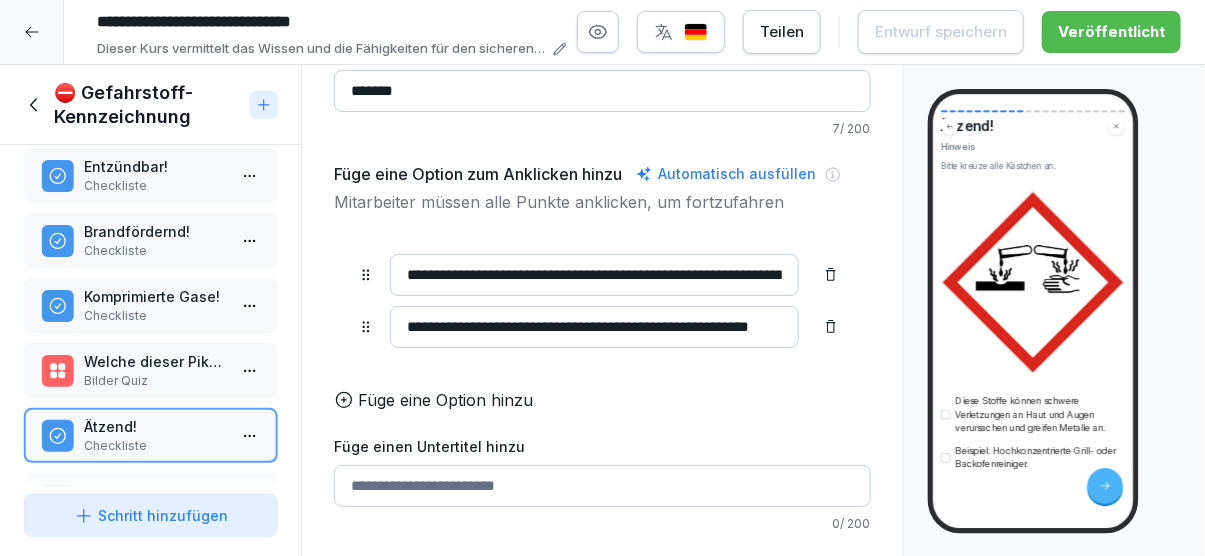scroll, scrollTop: 71, scrollLeft: 0, axis: vertical 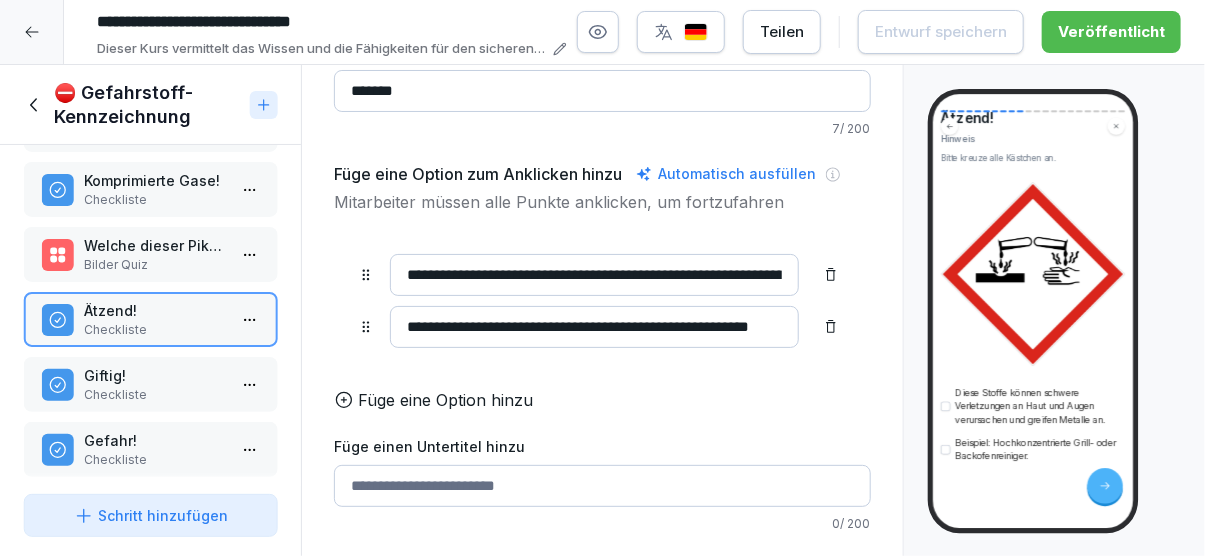 click on "**********" at bounding box center [594, 327] 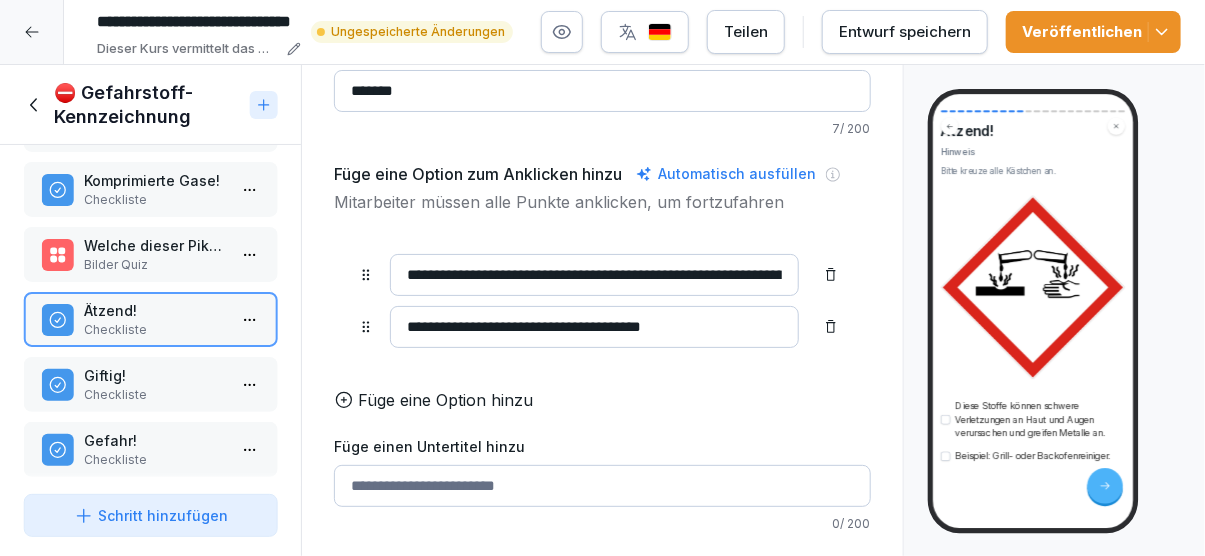 scroll, scrollTop: 45, scrollLeft: 0, axis: vertical 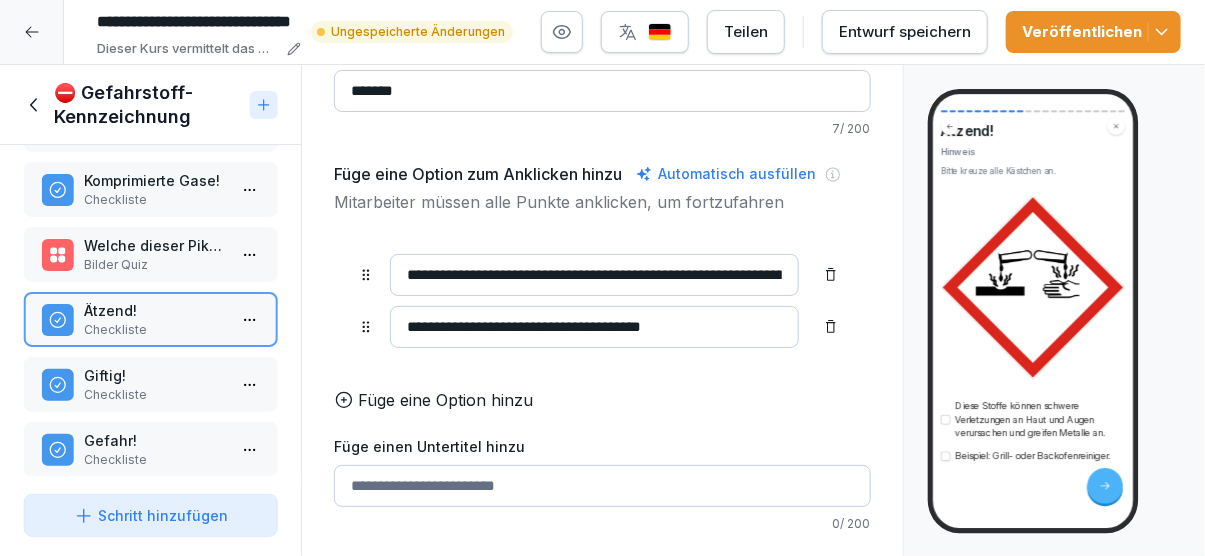 type on "**********" 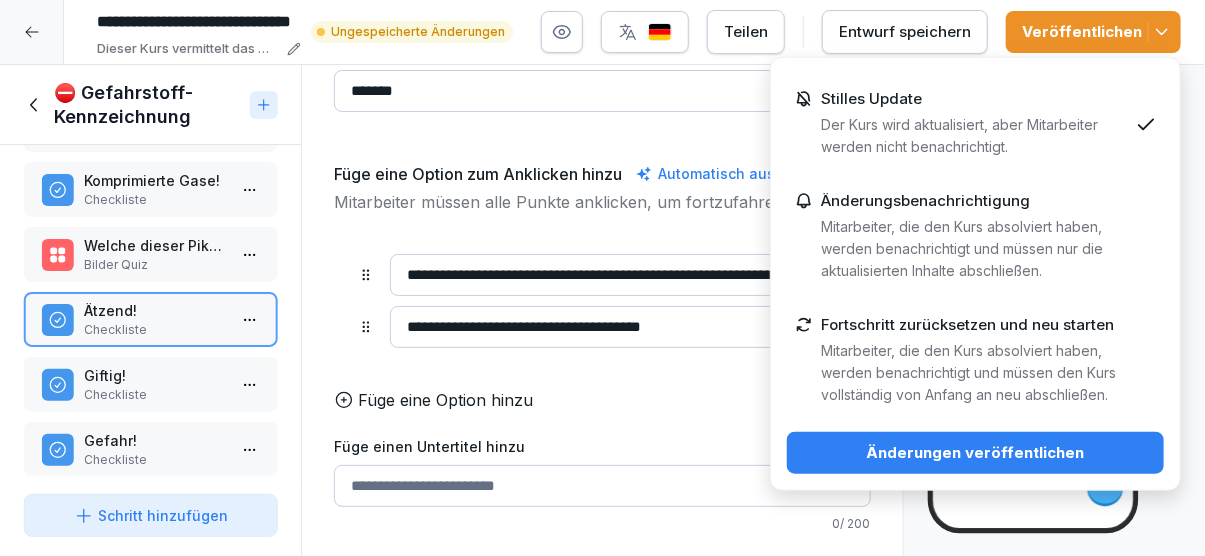 click on "Änderungen veröffentlichen" at bounding box center [975, 453] 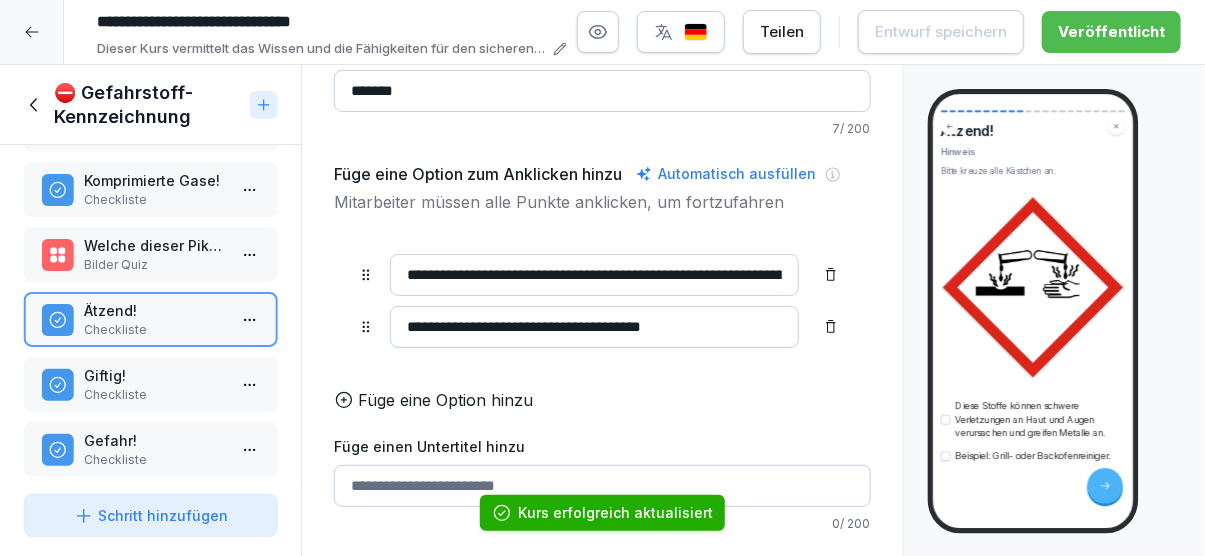 click on "**********" at bounding box center (594, 327) 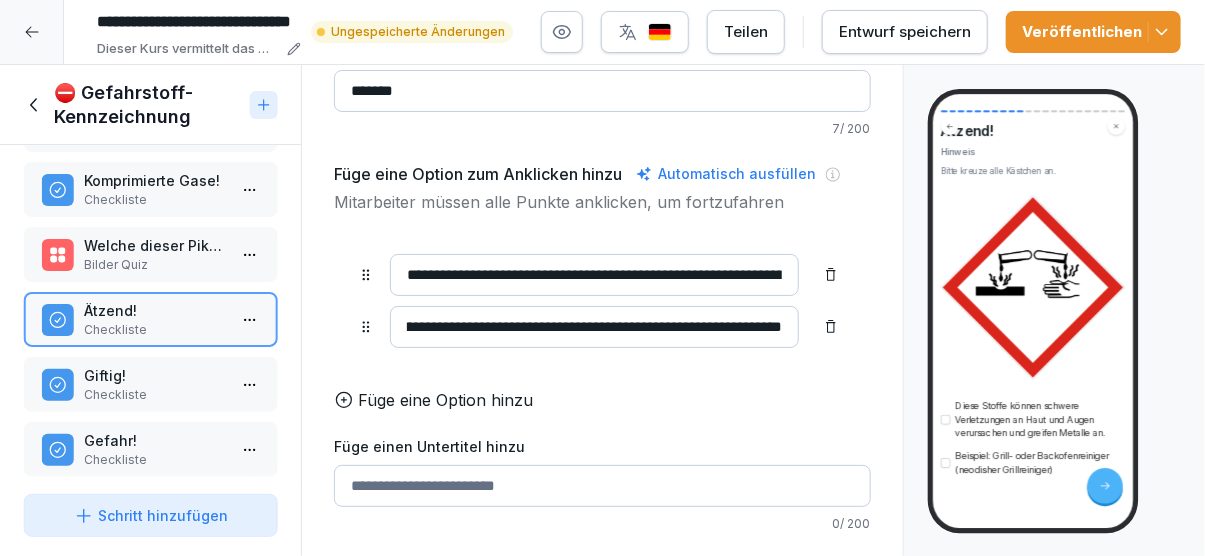 scroll, scrollTop: 0, scrollLeft: 60, axis: horizontal 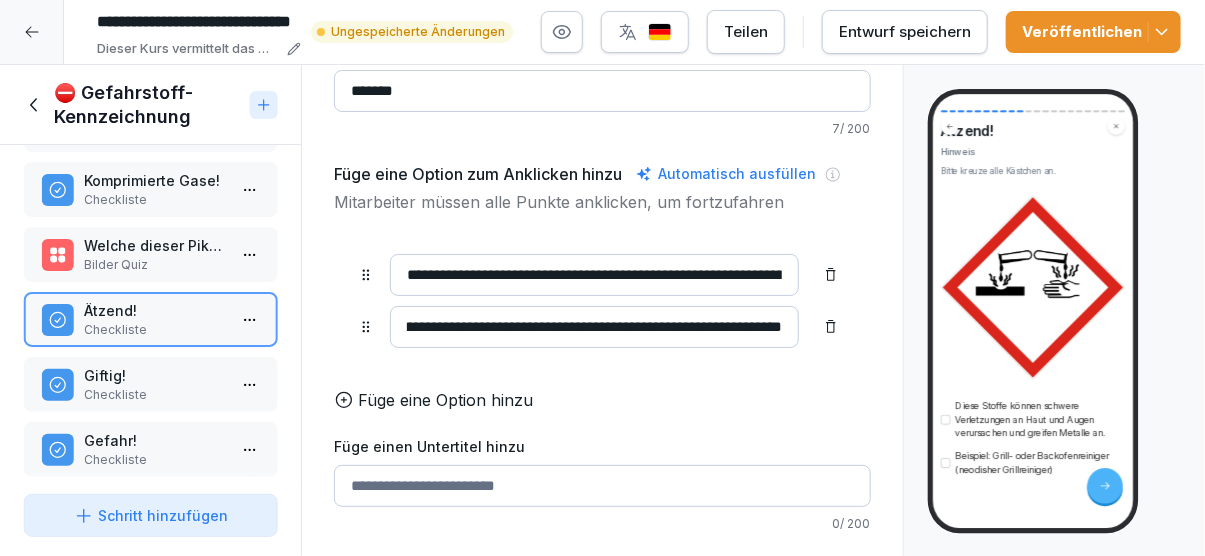 type on "**********" 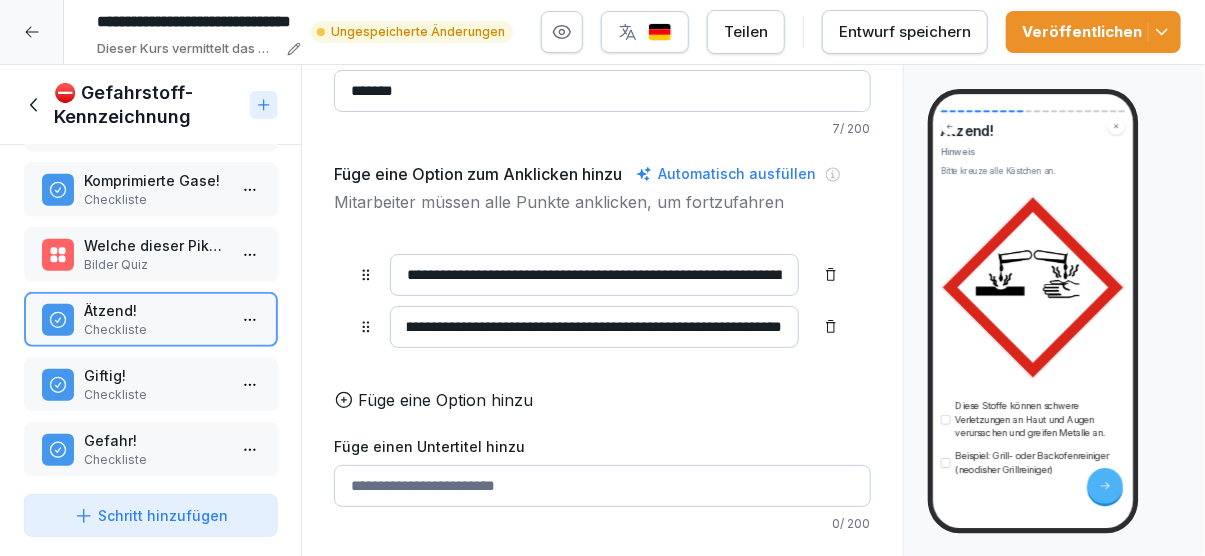 click on "Checkliste" at bounding box center (154, 395) 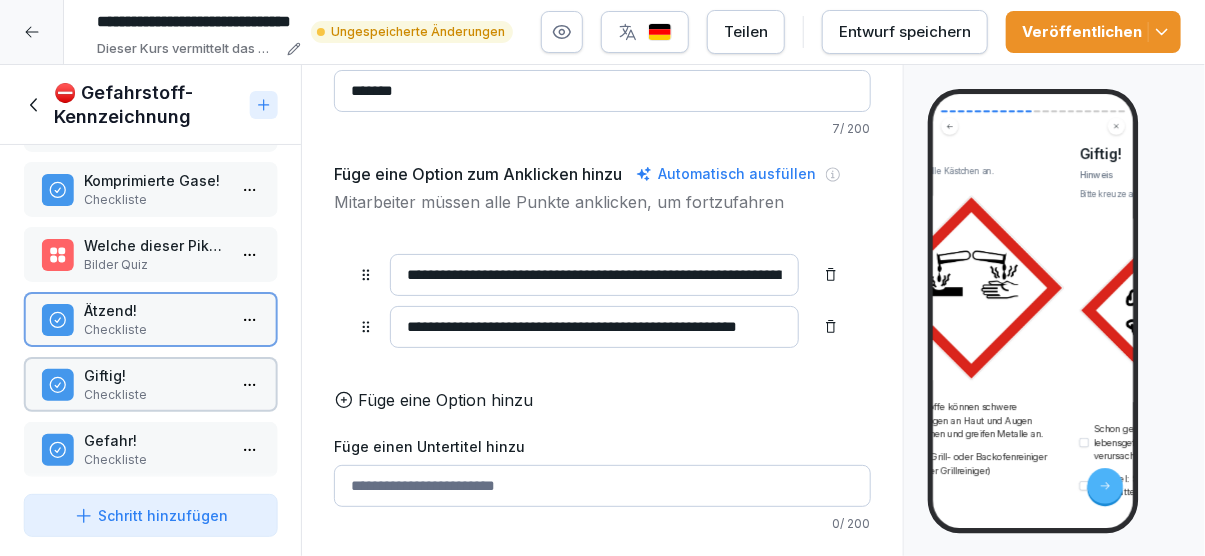 scroll, scrollTop: 45, scrollLeft: 0, axis: vertical 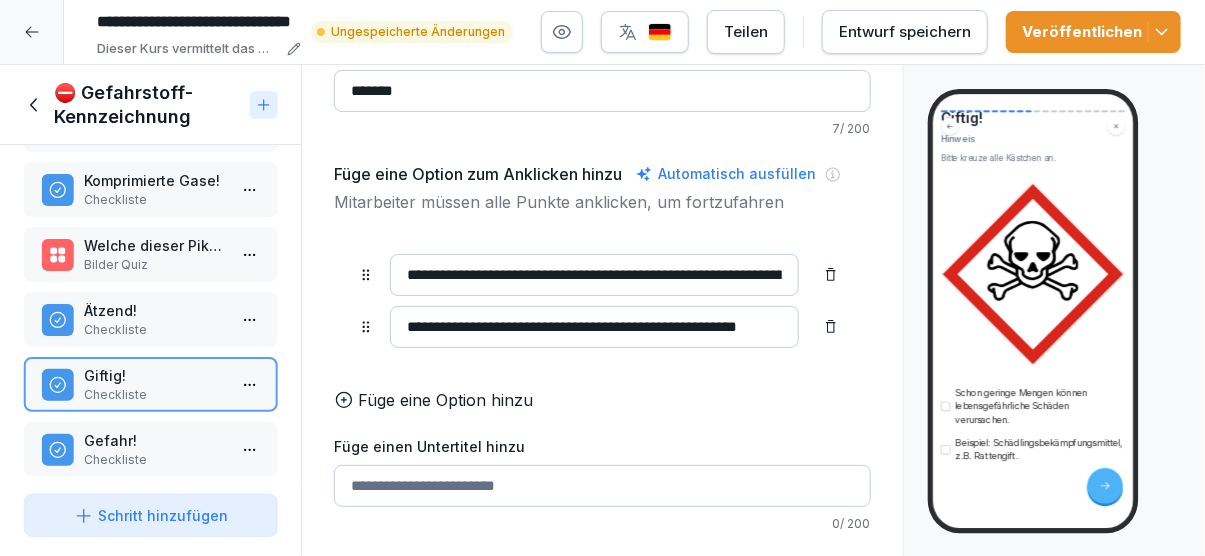 click on "Gefahr!" at bounding box center [154, 440] 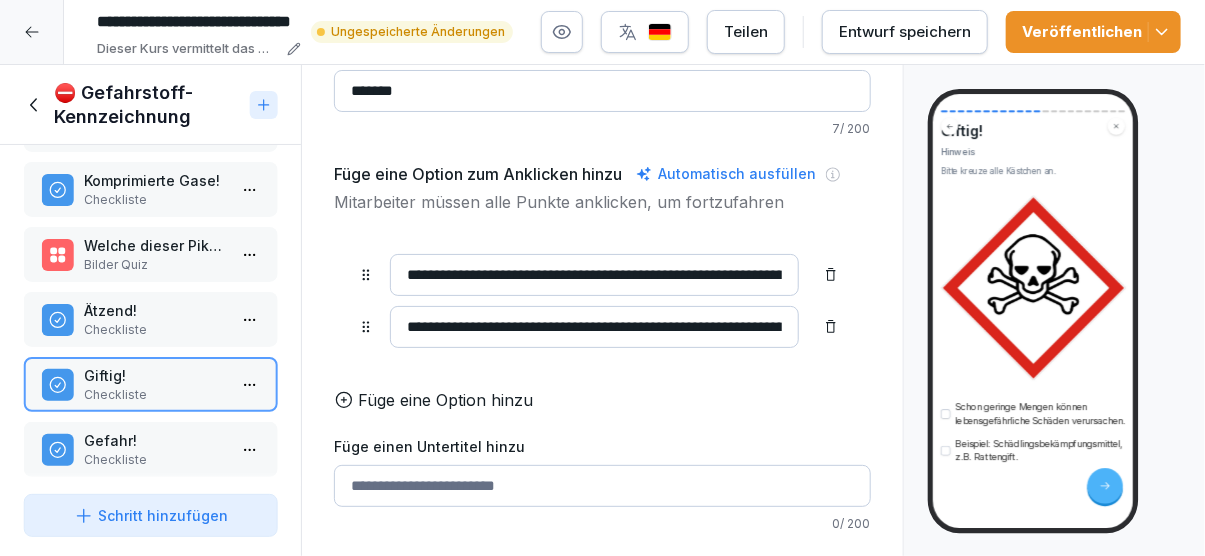 scroll, scrollTop: 97, scrollLeft: 0, axis: vertical 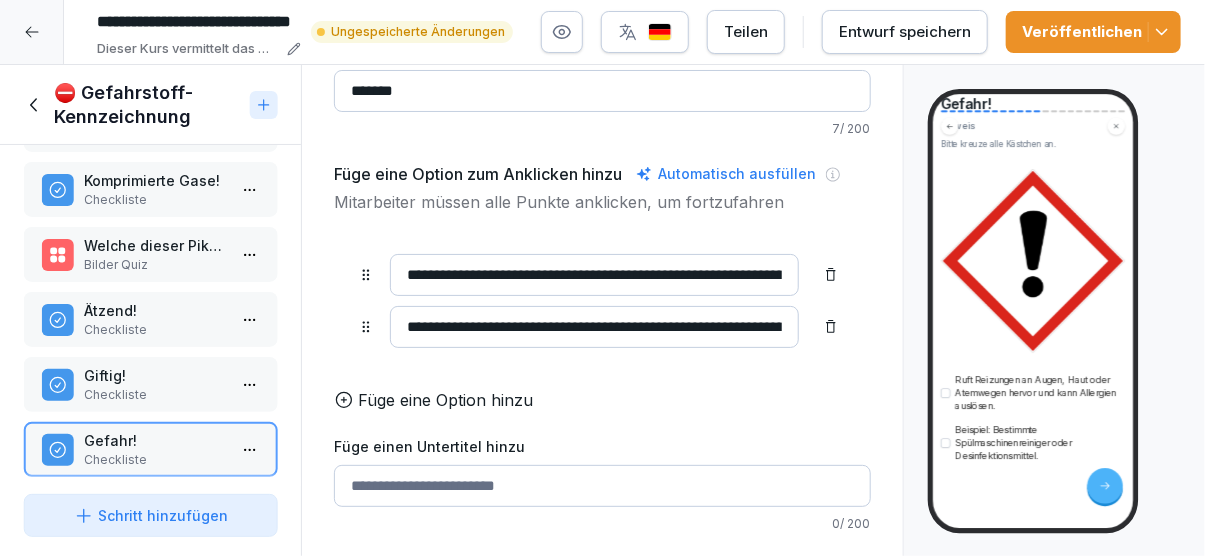 click on "**********" at bounding box center (594, 327) 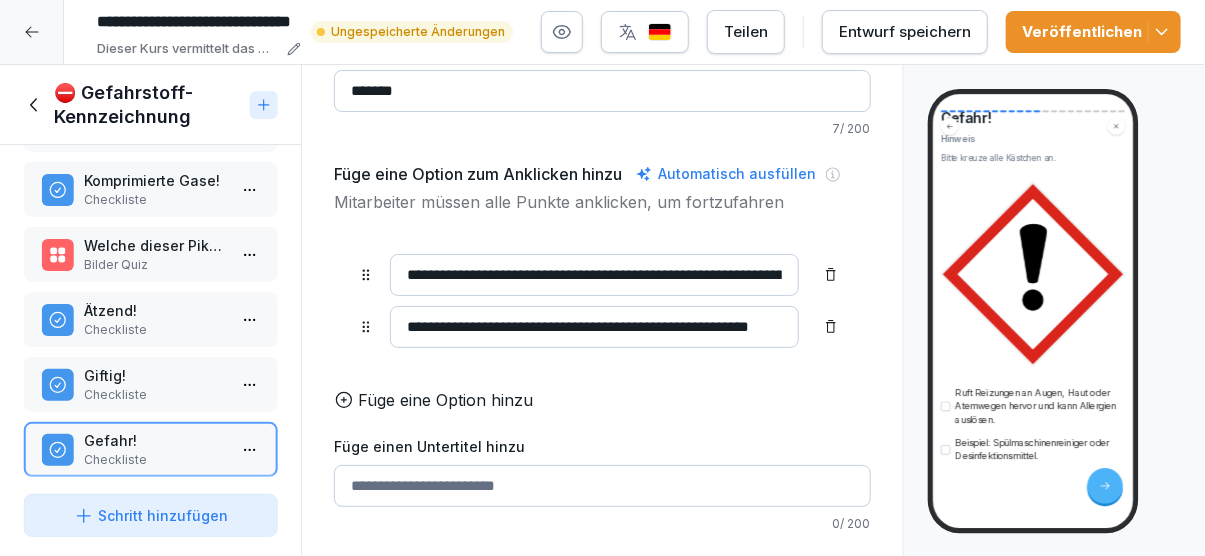 scroll, scrollTop: 71, scrollLeft: 0, axis: vertical 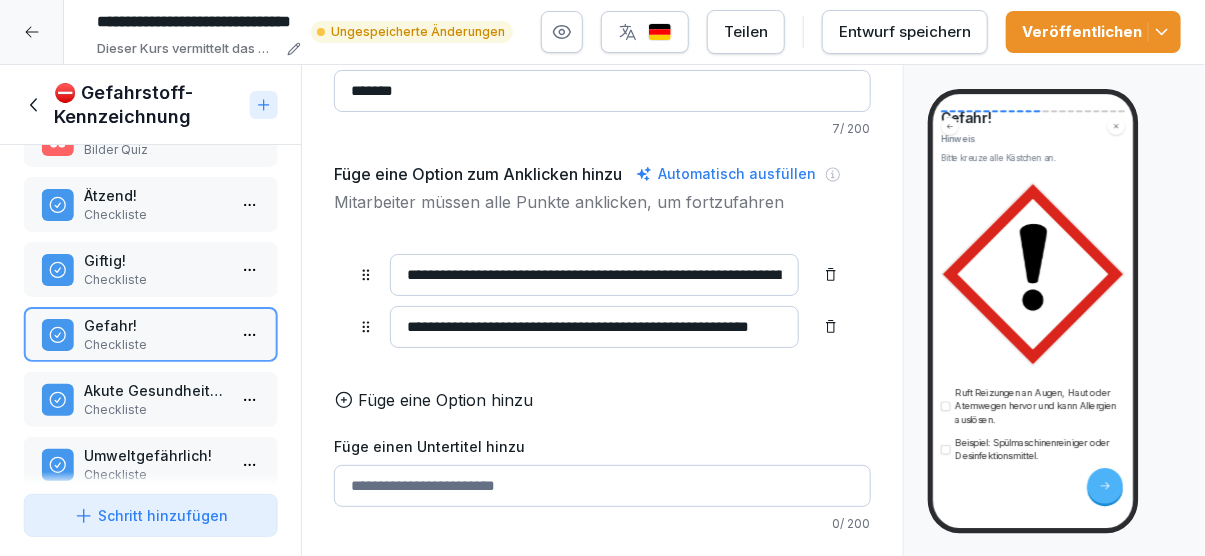 type on "**********" 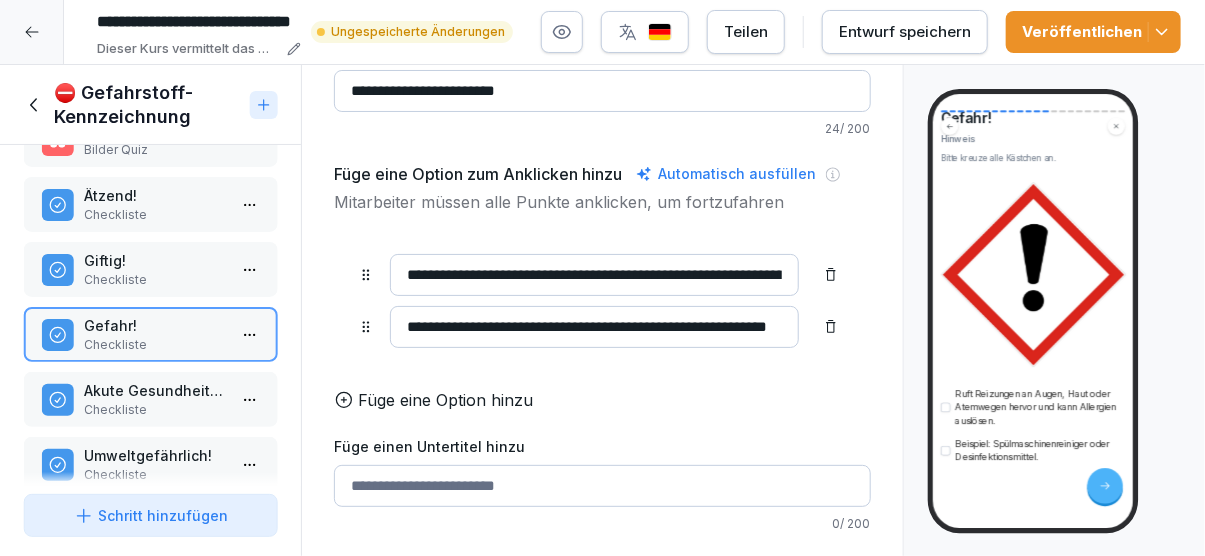 scroll, scrollTop: 70, scrollLeft: 0, axis: vertical 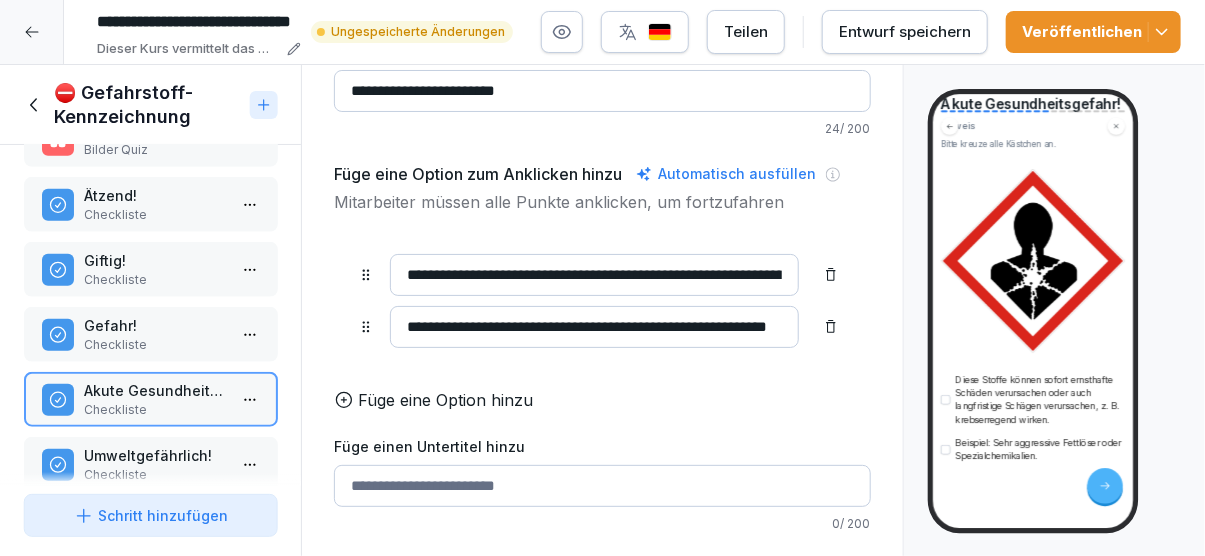 click on "Checkliste" at bounding box center (154, 475) 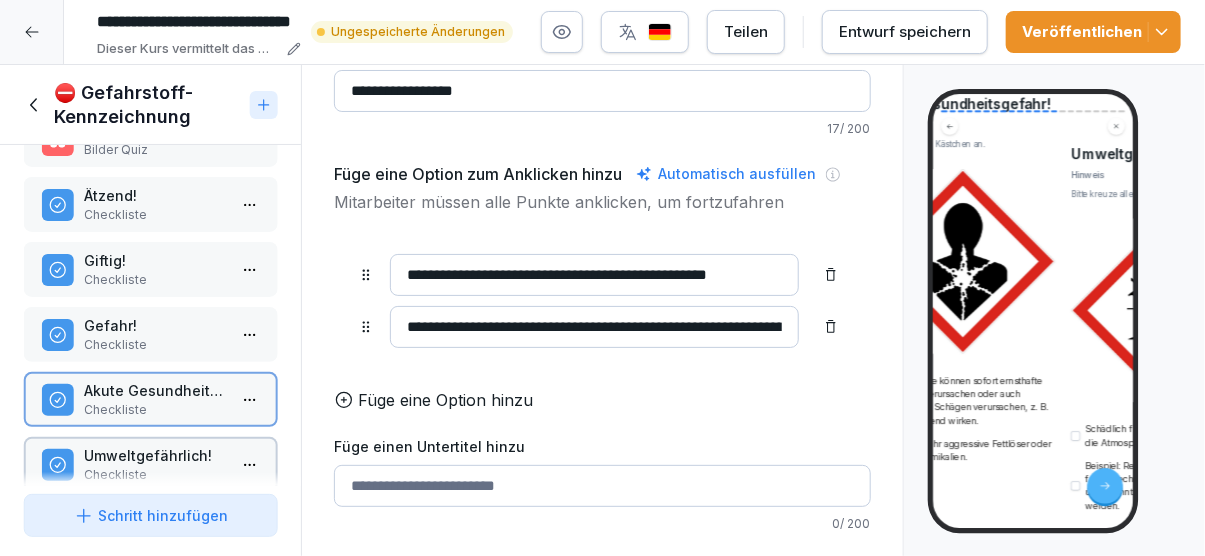 scroll, scrollTop: 97, scrollLeft: 0, axis: vertical 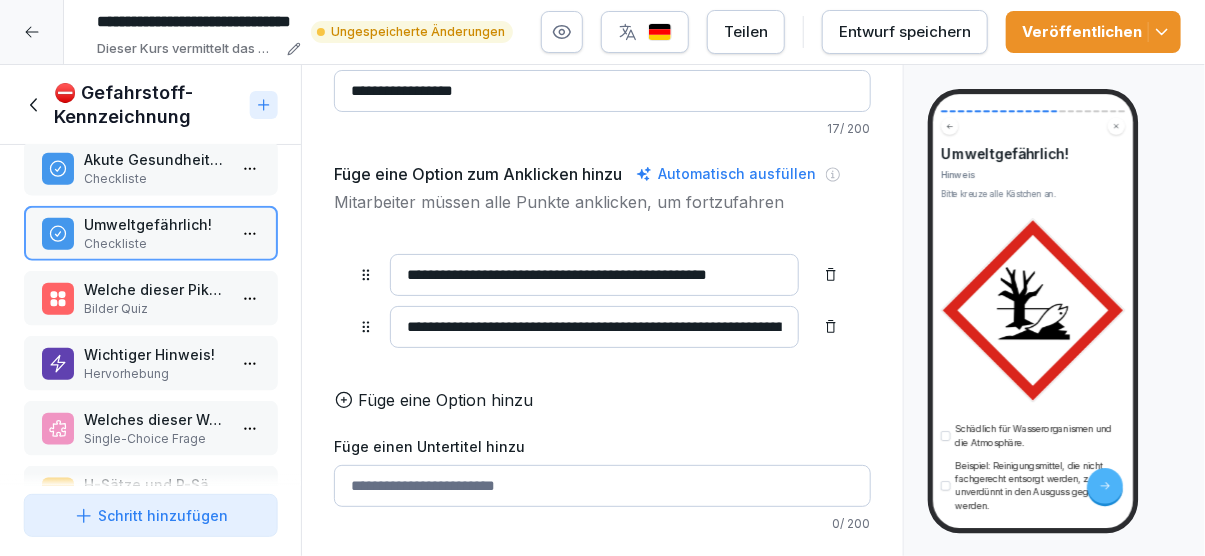 click on "Welche dieser Piktogramm signalisiert "Giftig" und "lebensbedrohend"?" at bounding box center [154, 289] 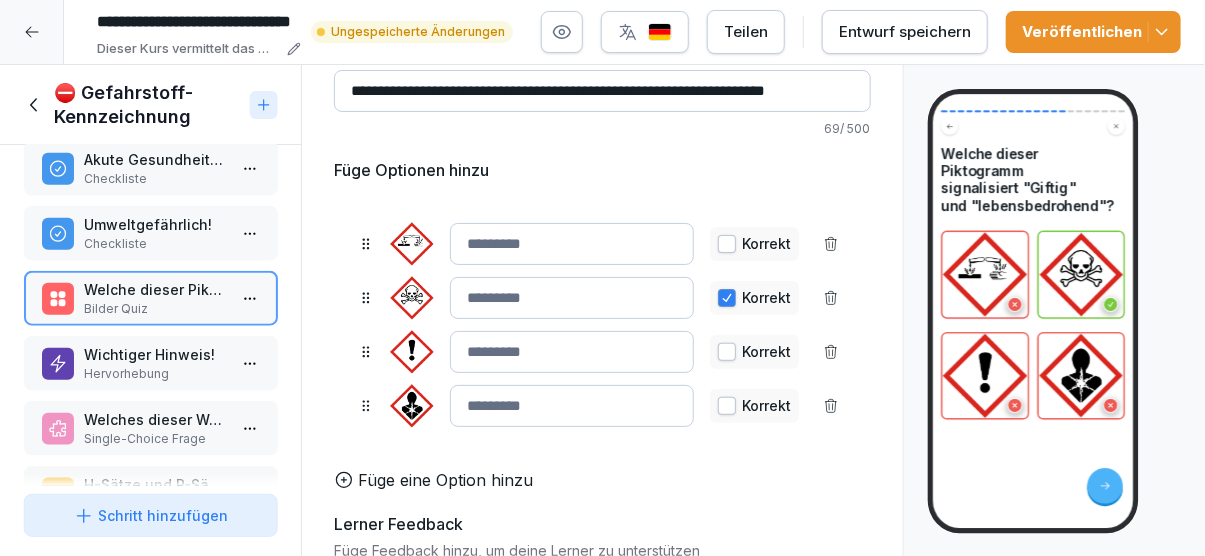 click on "Wichtiger Hinweis! Hervorhebung" at bounding box center (154, 363) 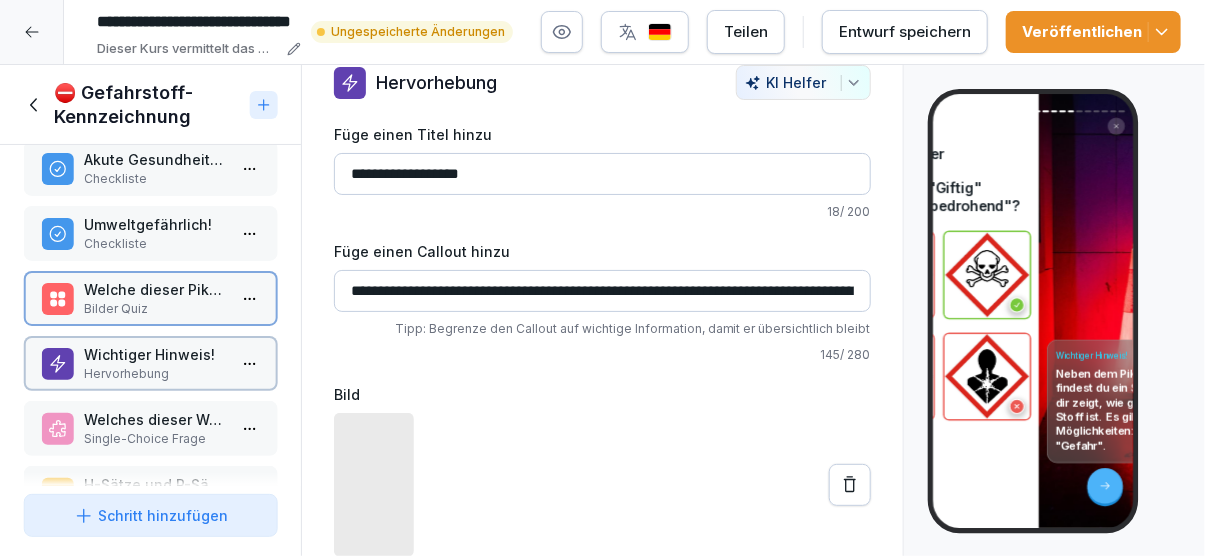 scroll, scrollTop: 0, scrollLeft: 0, axis: both 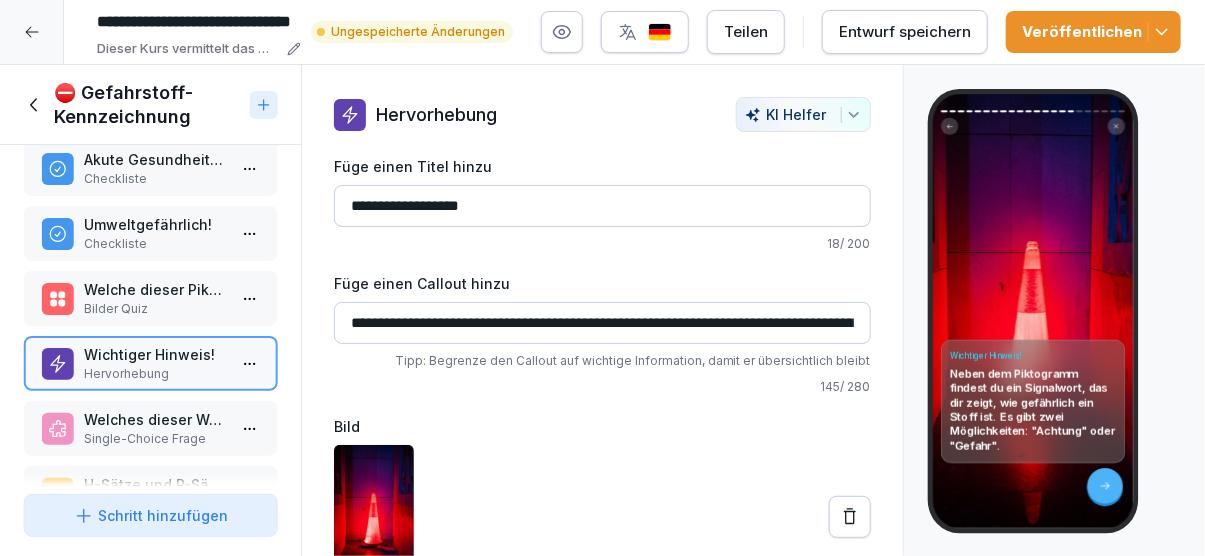 click 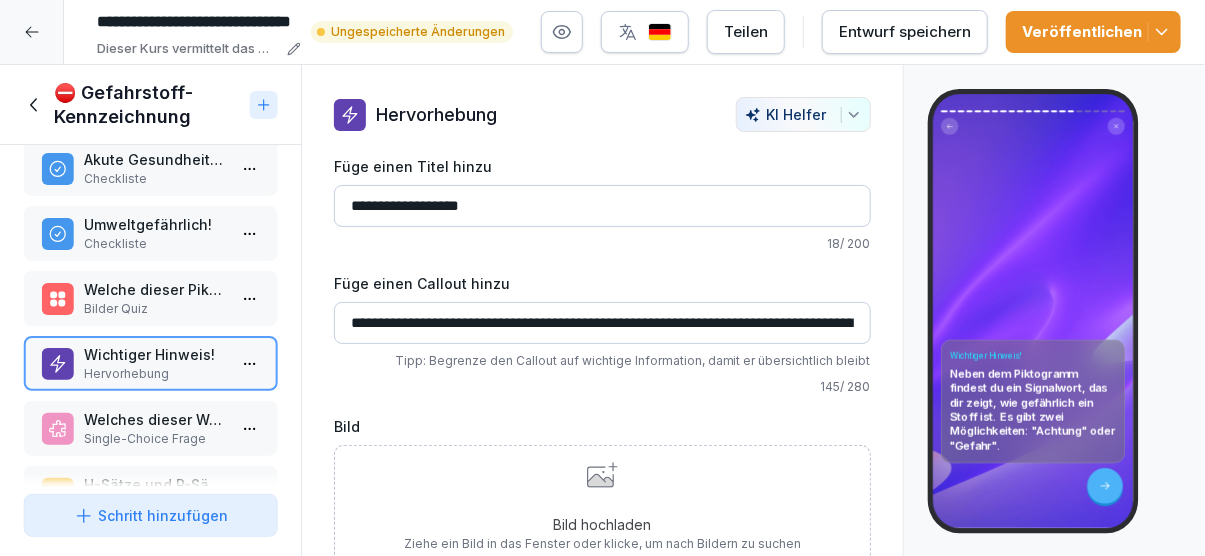 click on "Bild hochladen" at bounding box center [602, 524] 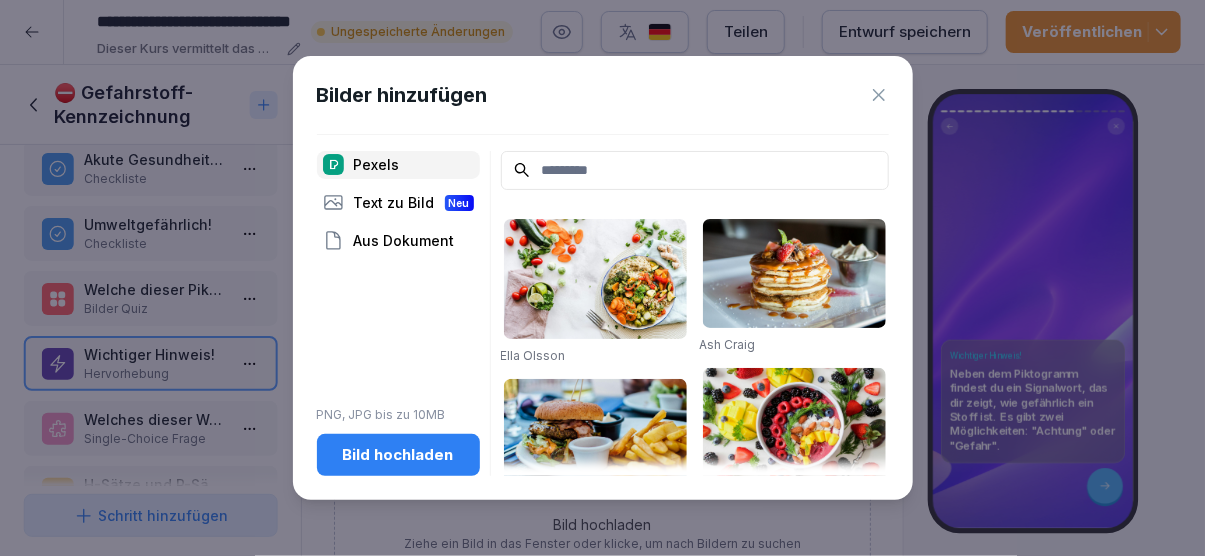 click on "Text zu Bild Neu" at bounding box center (398, 203) 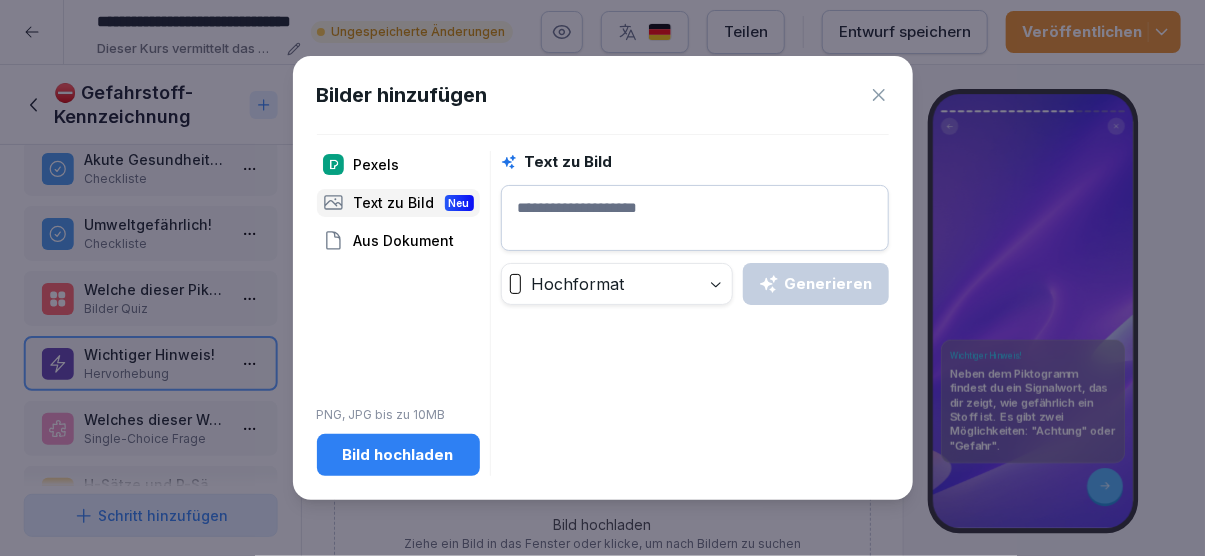 click at bounding box center (695, 218) 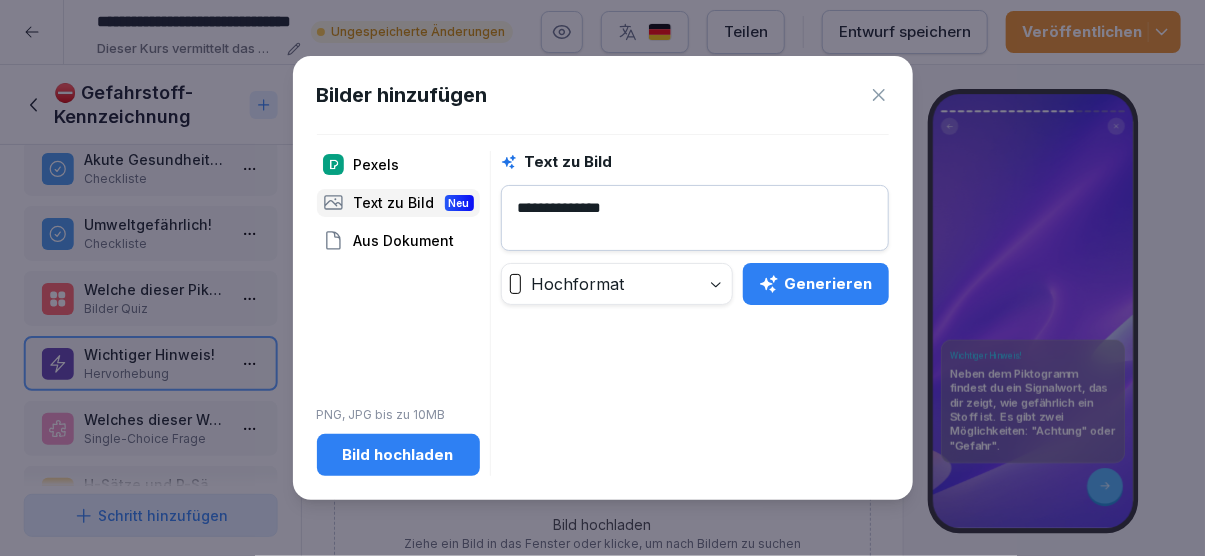 type on "**********" 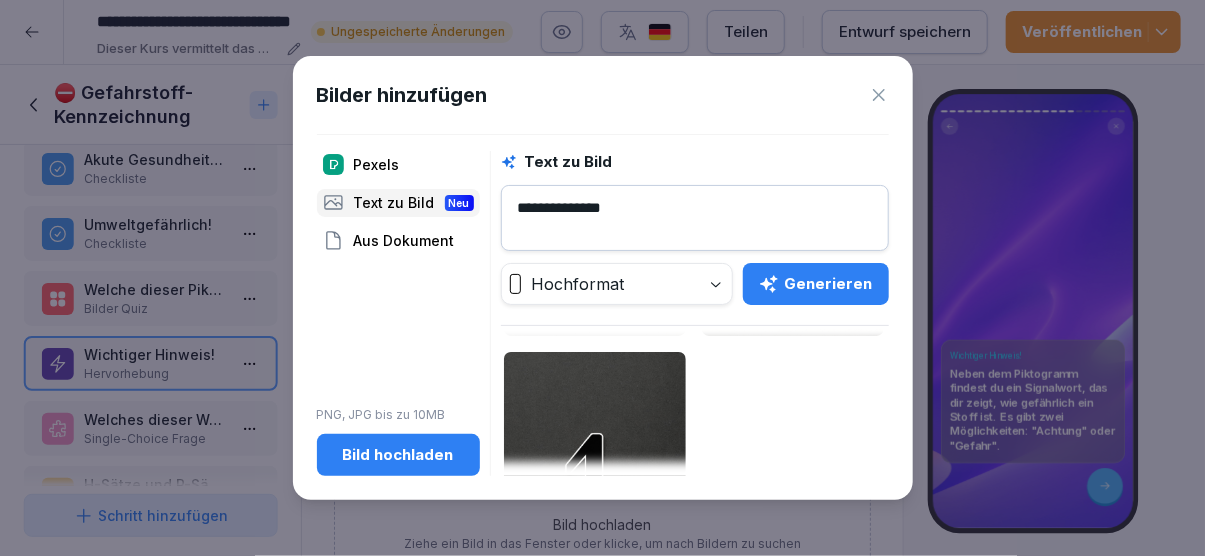 scroll, scrollTop: 452, scrollLeft: 0, axis: vertical 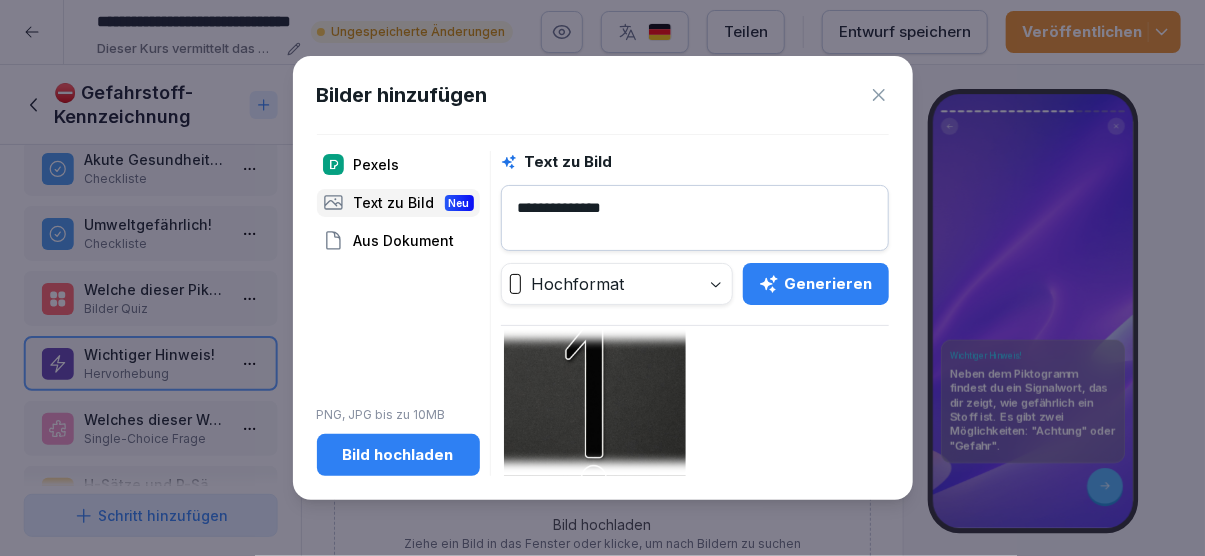 click 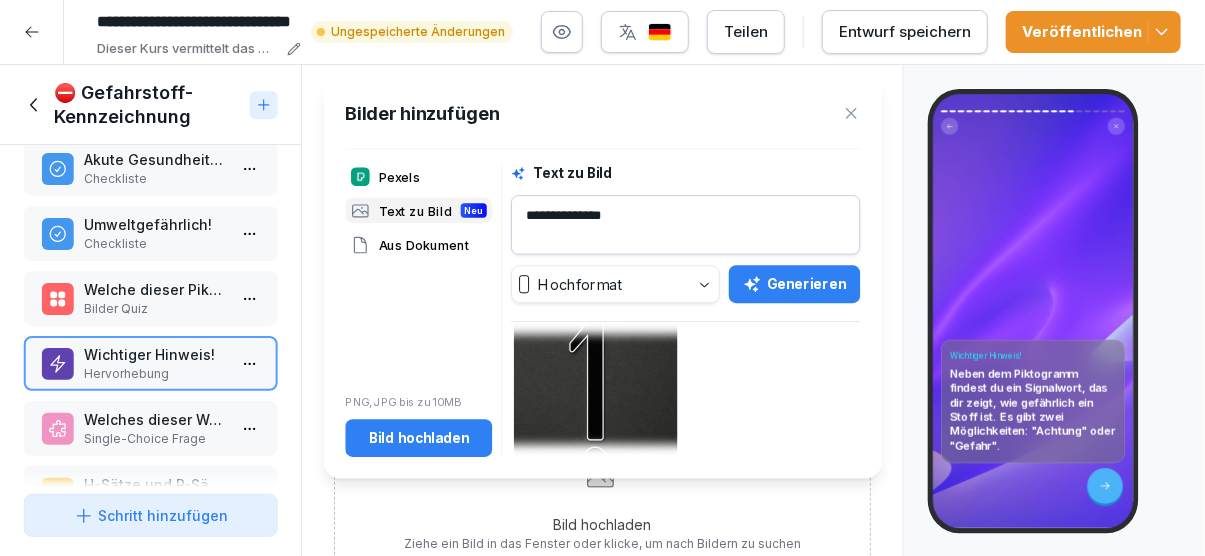 scroll, scrollTop: 808, scrollLeft: 0, axis: vertical 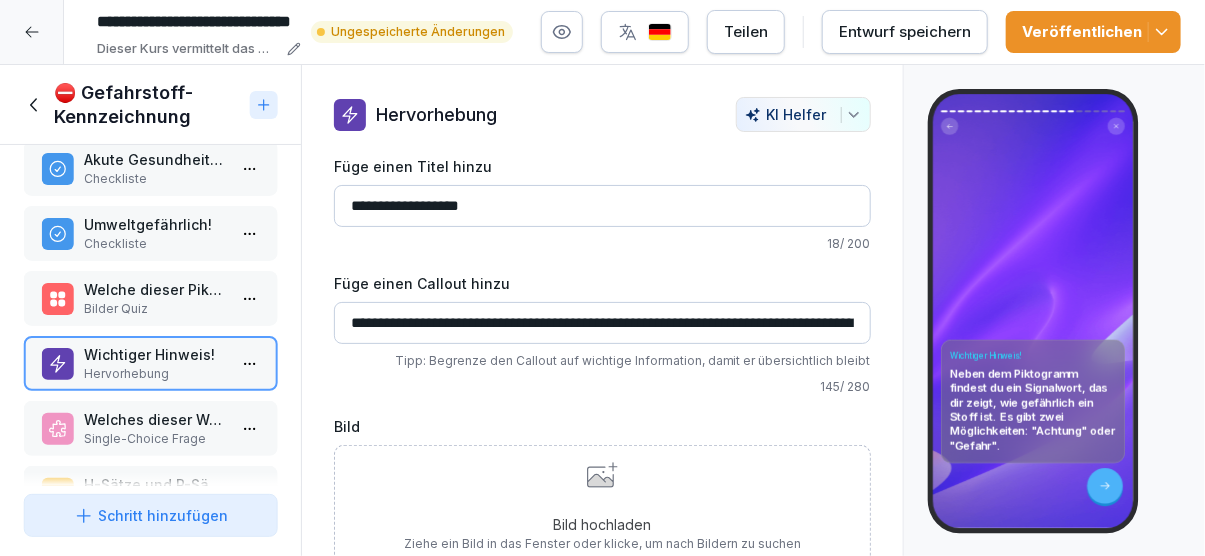 click on "**********" at bounding box center [602, 206] 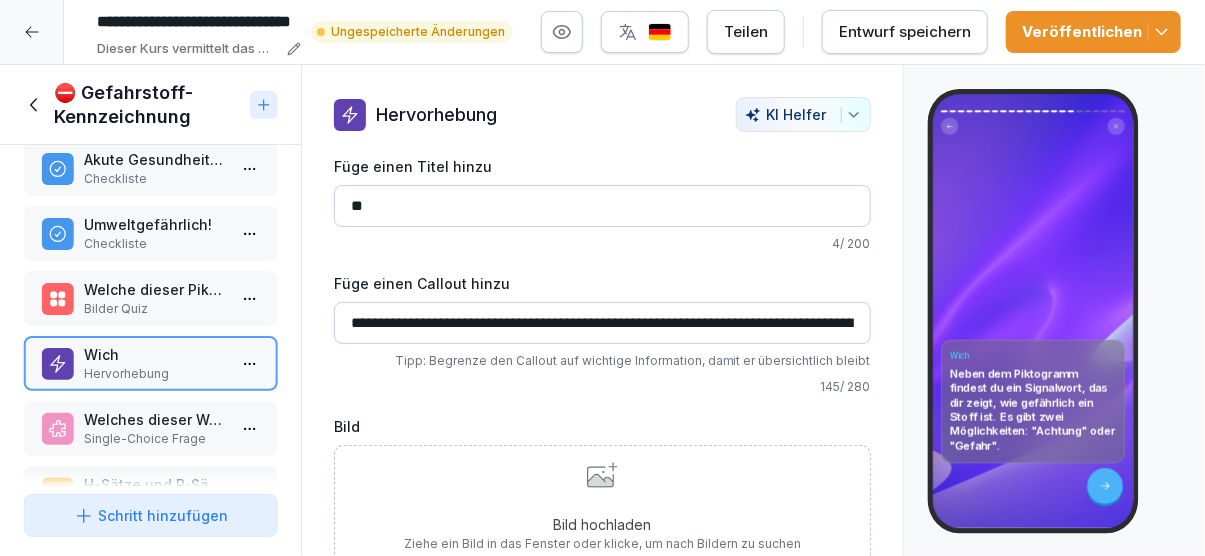 type on "*" 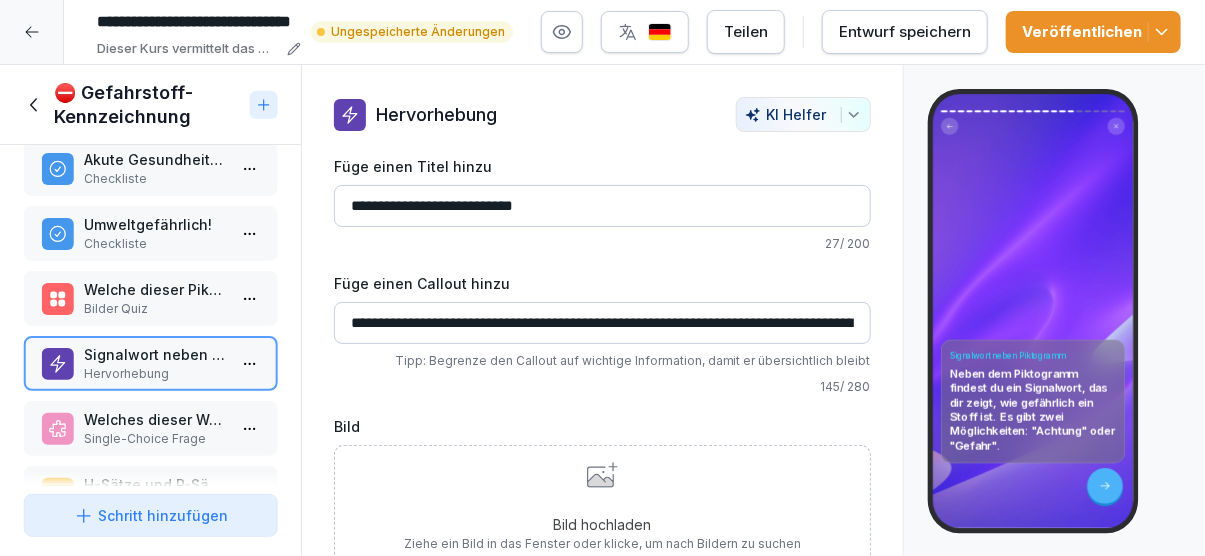 type on "**********" 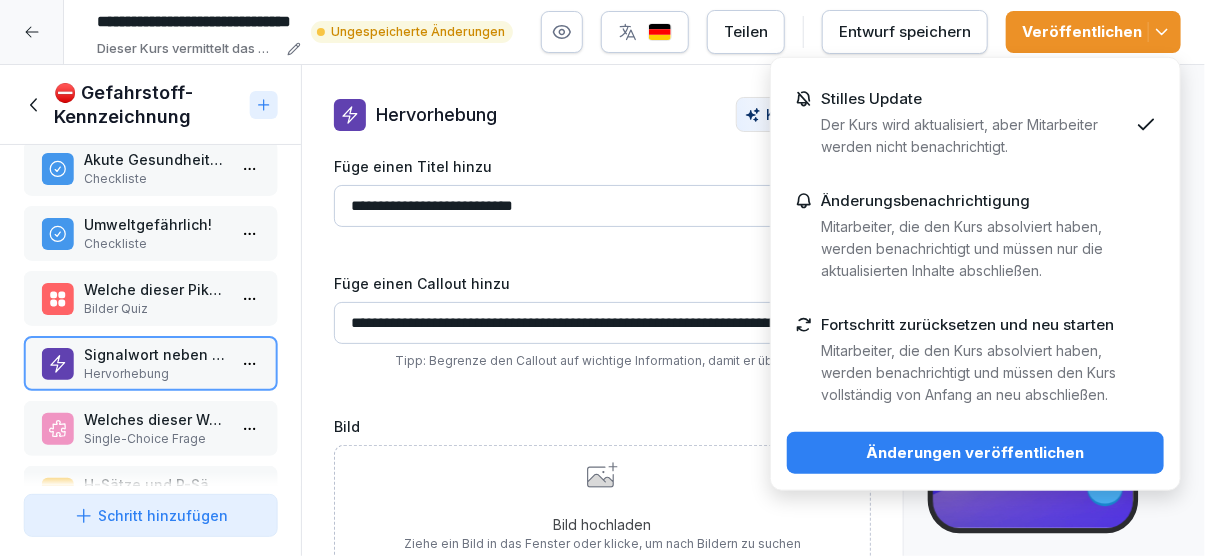 click on "Änderungen veröffentlichen" at bounding box center [975, 453] 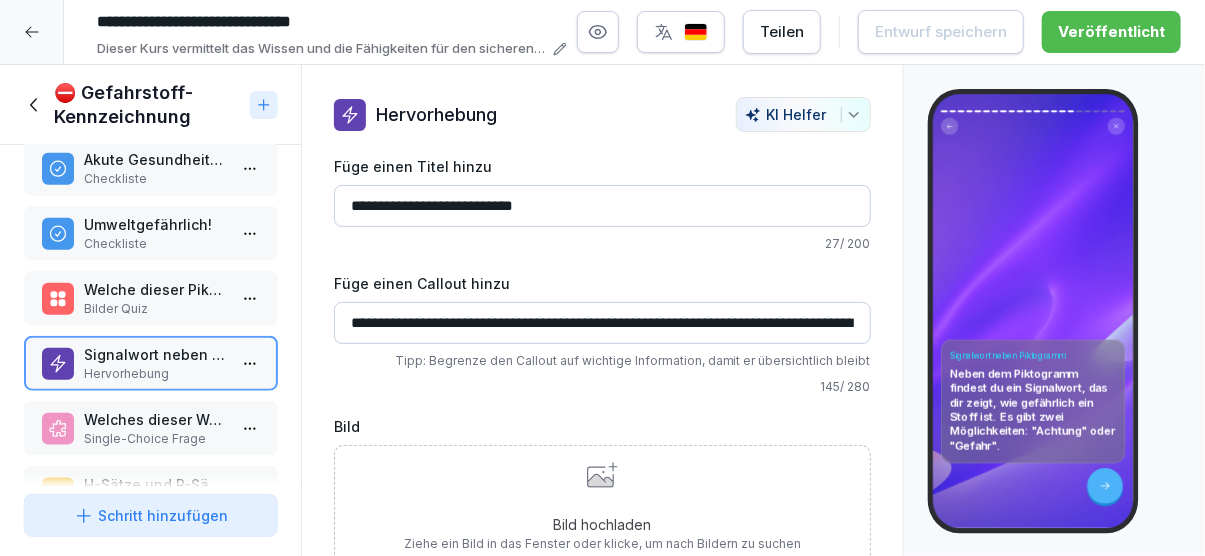click on "Welches dieser Wörter weist auf eine höhere Gefährdung hin?" at bounding box center (154, 419) 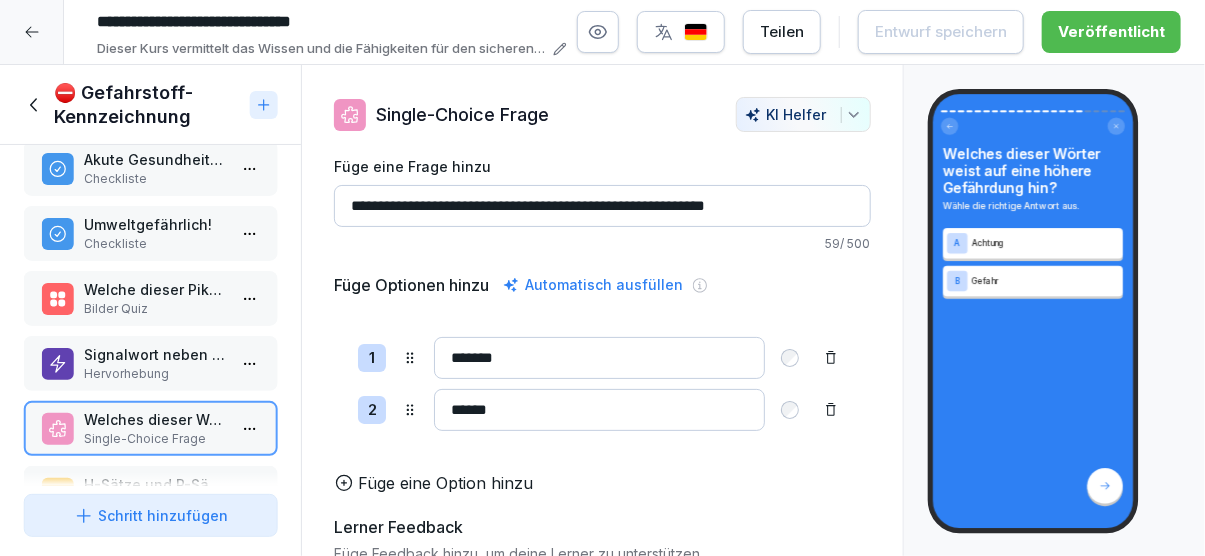 scroll, scrollTop: 924, scrollLeft: 0, axis: vertical 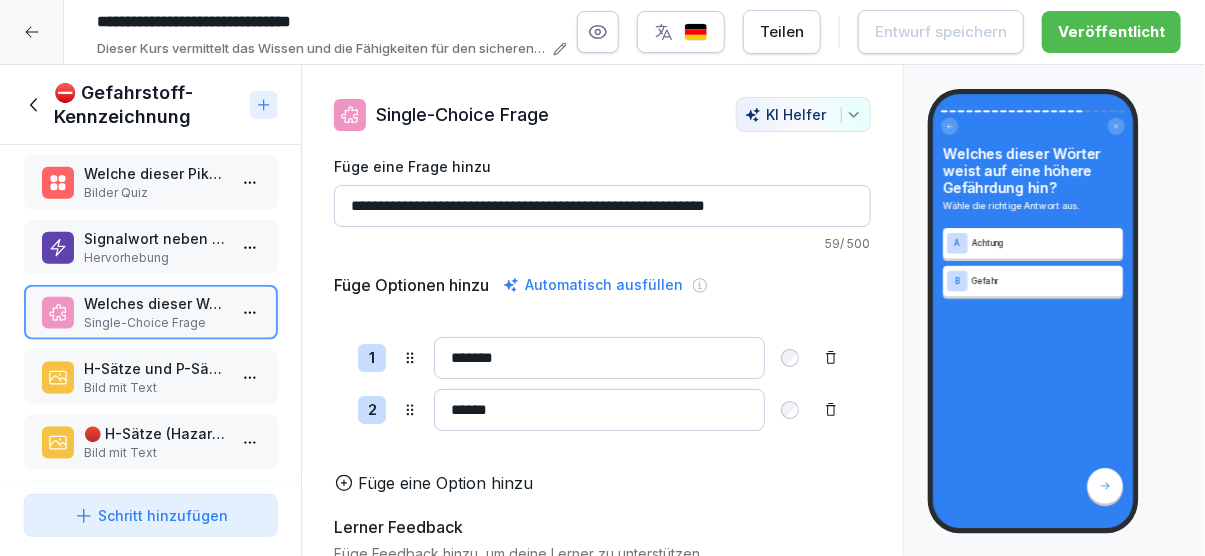 click on "Bild mit Text" at bounding box center [154, 388] 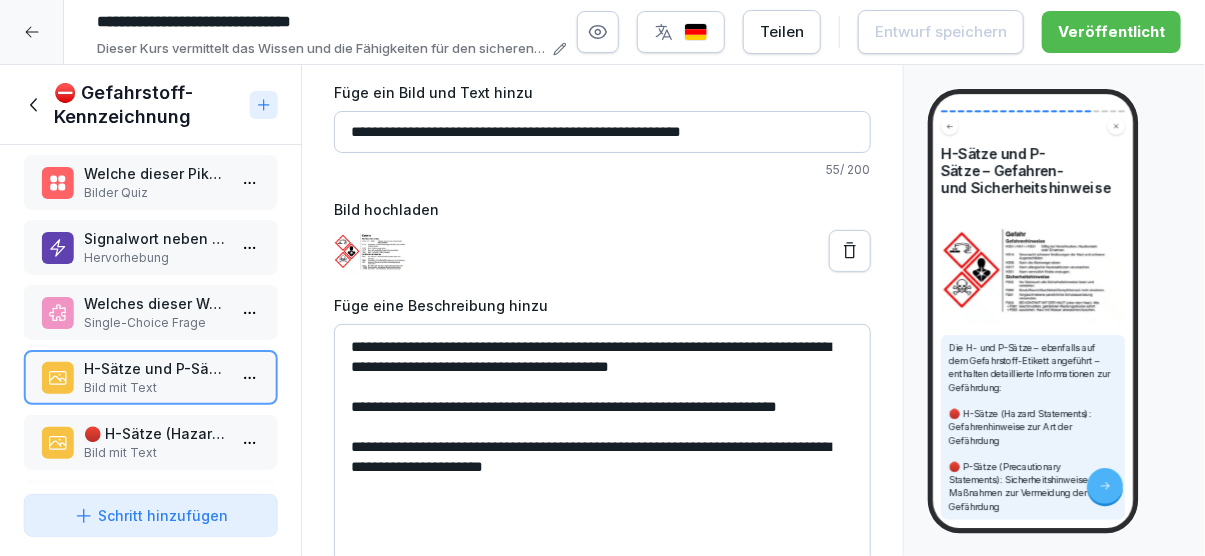 scroll, scrollTop: 115, scrollLeft: 0, axis: vertical 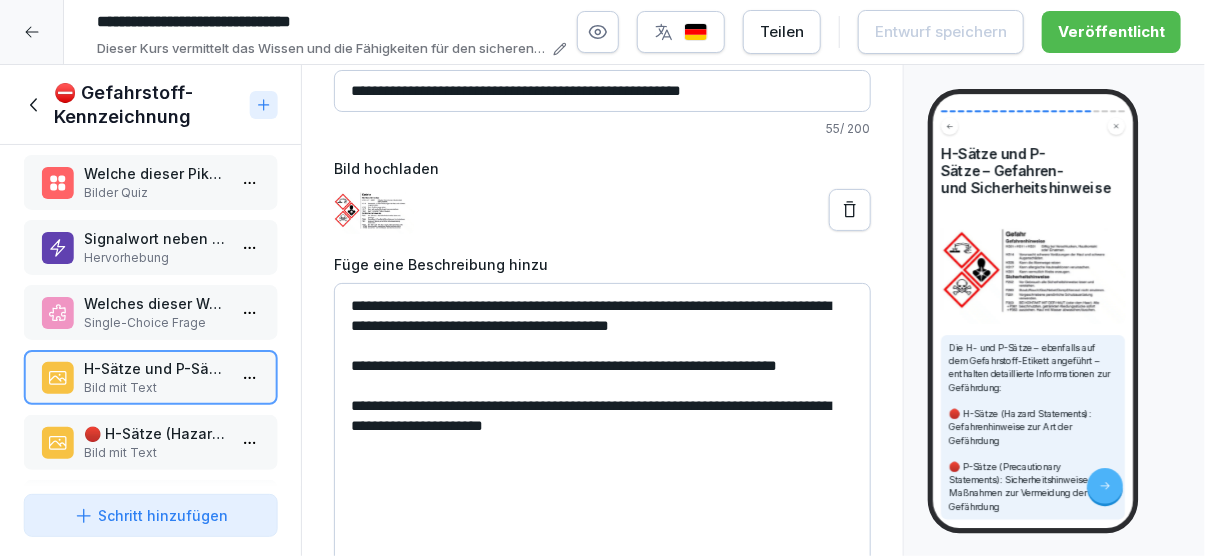 click on "Bild mit Text" at bounding box center [154, 453] 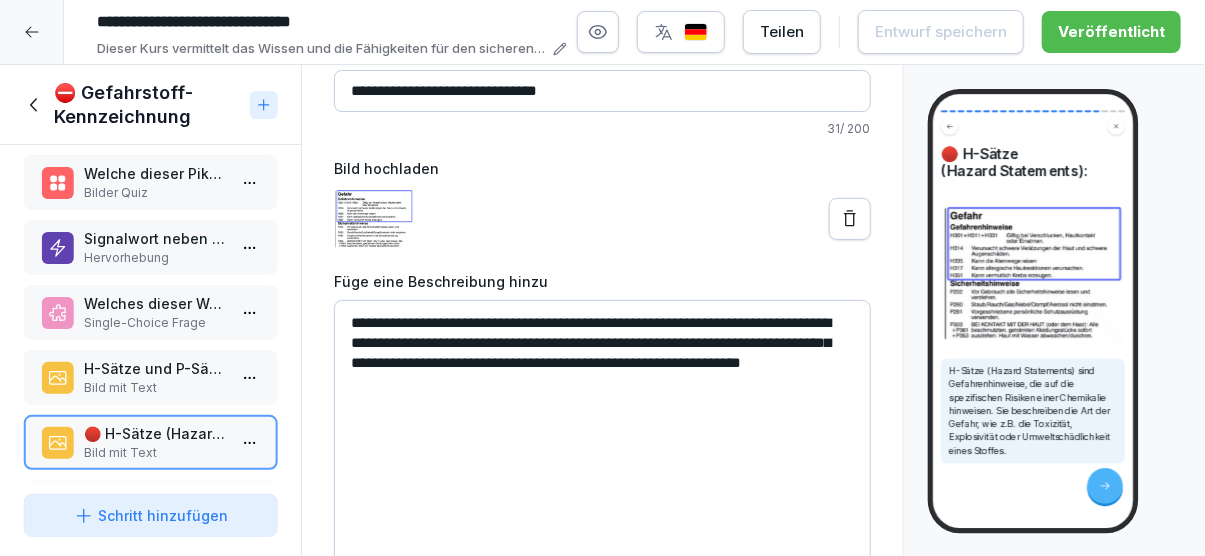scroll, scrollTop: 1039, scrollLeft: 0, axis: vertical 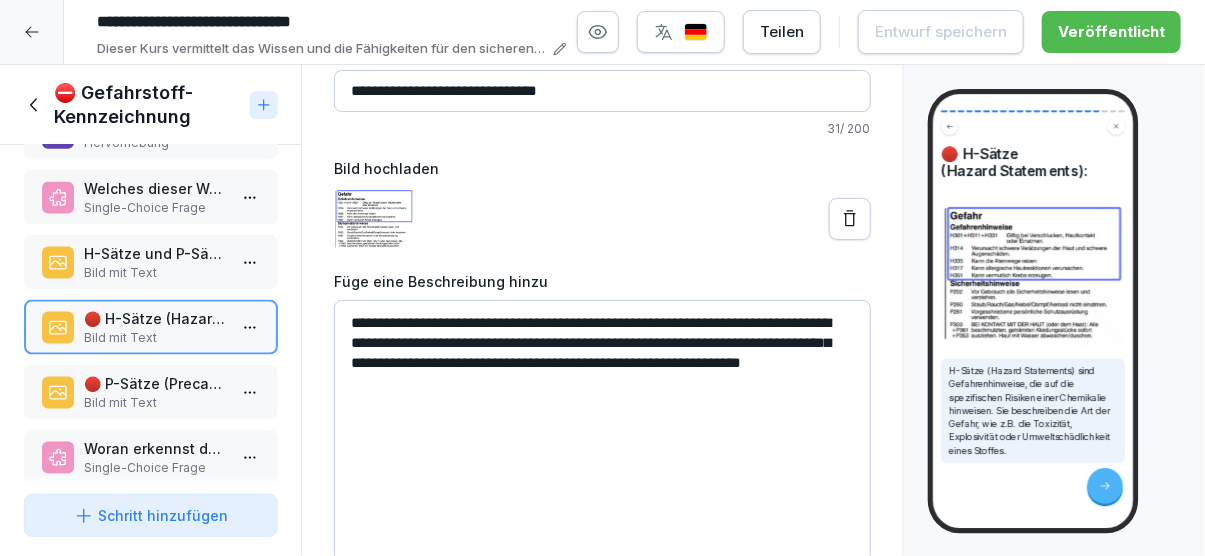 click on "Bild mit Text" at bounding box center (154, 403) 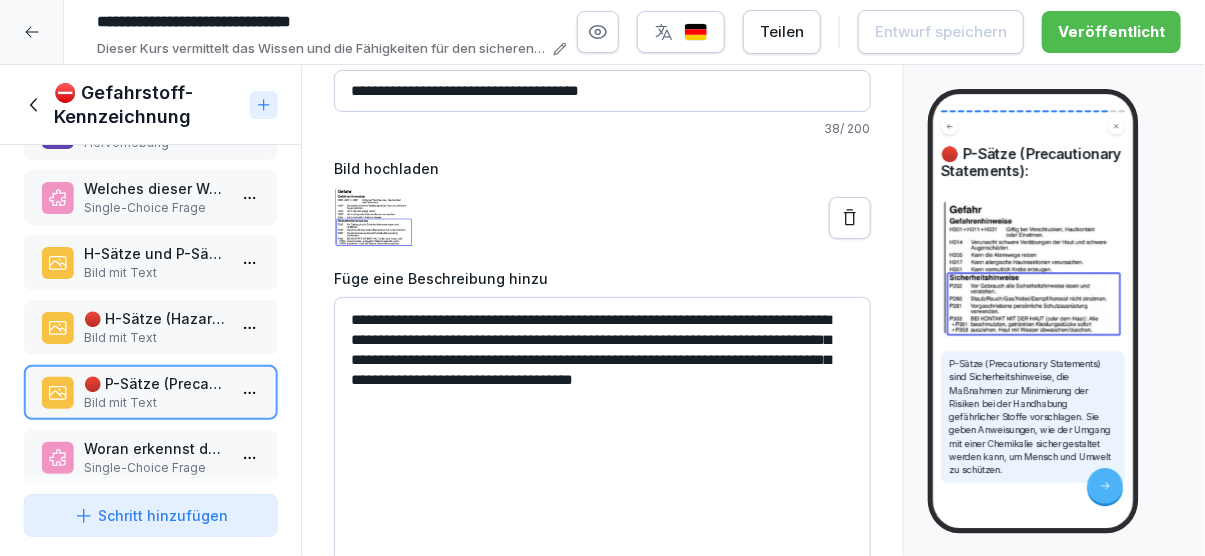 scroll, scrollTop: 1119, scrollLeft: 0, axis: vertical 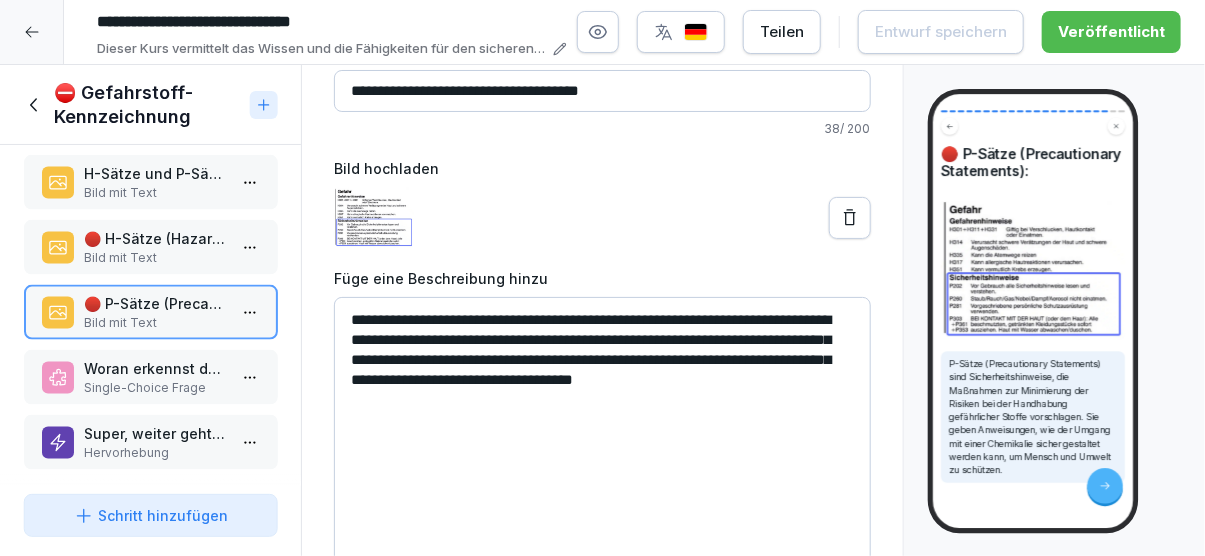 click on "Single-Choice Frage" at bounding box center [154, 388] 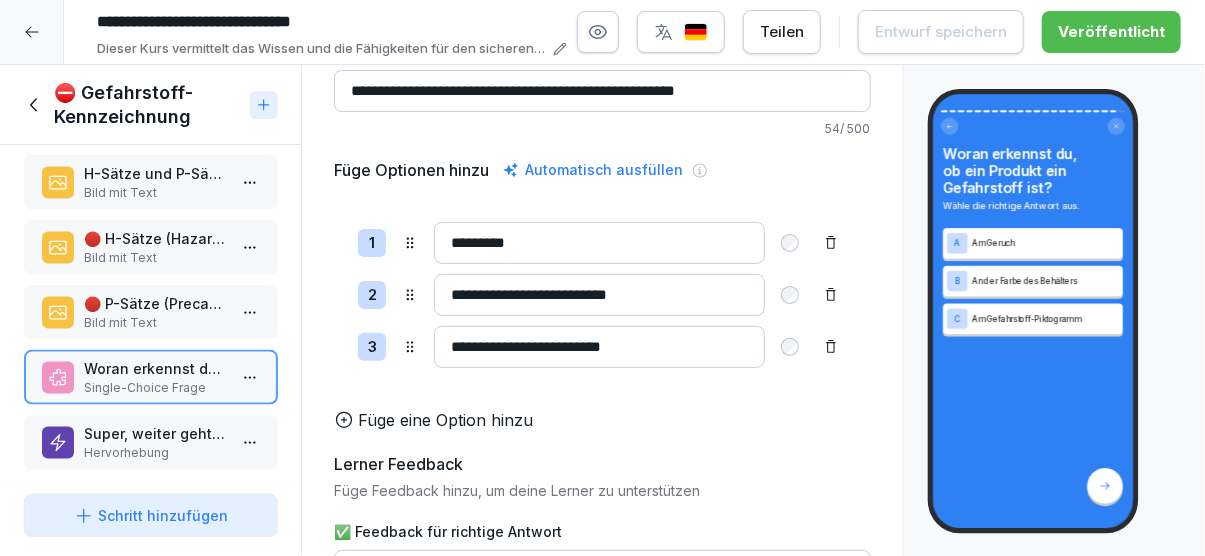 click on "Super, weiter geht's!" at bounding box center (154, 433) 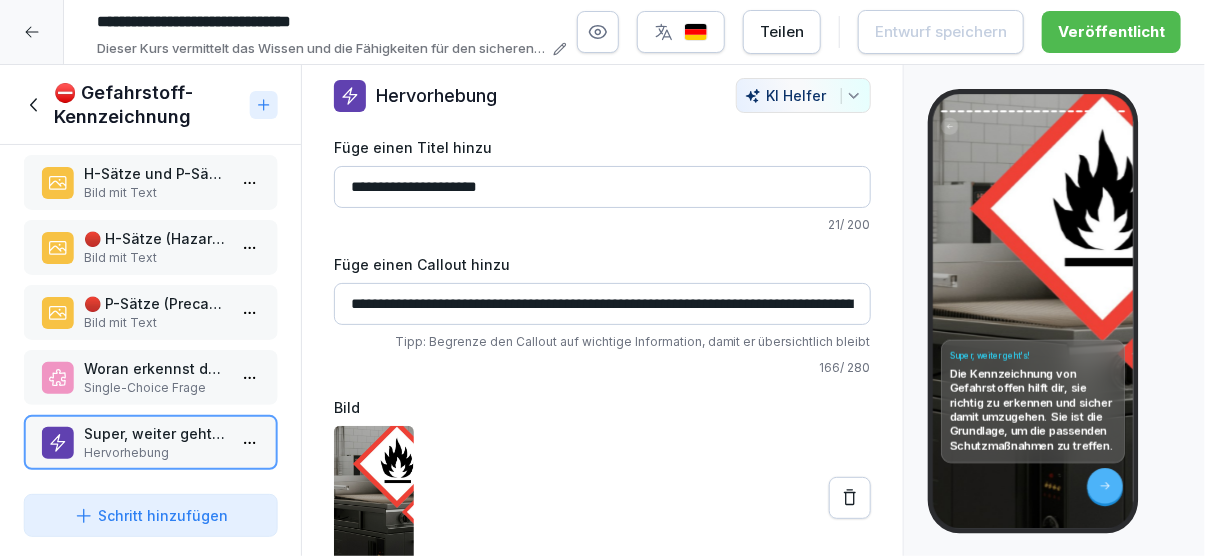 scroll, scrollTop: 31, scrollLeft: 0, axis: vertical 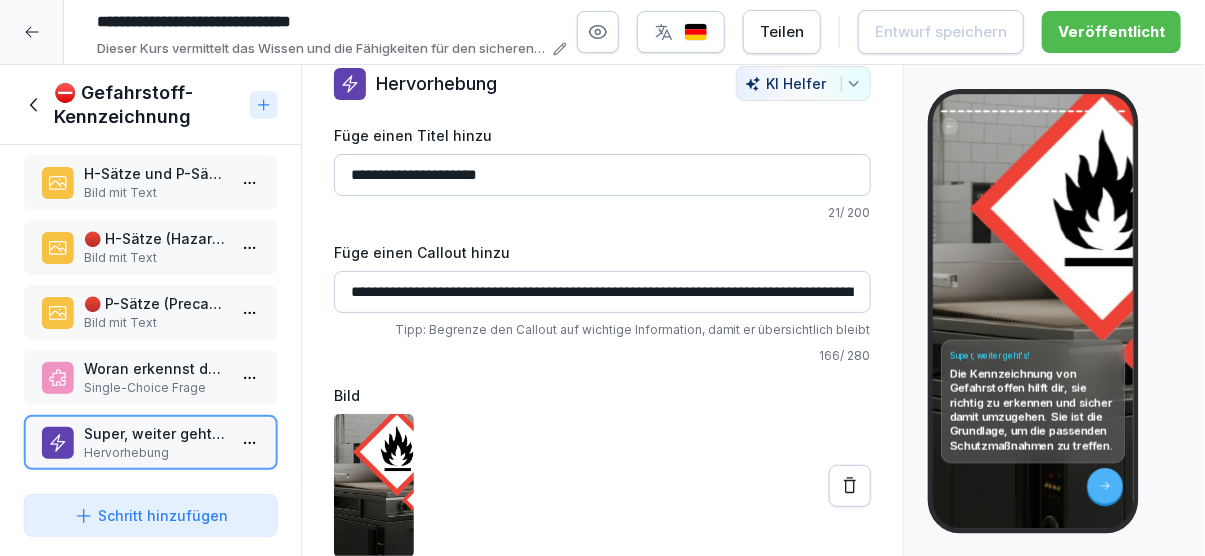 click 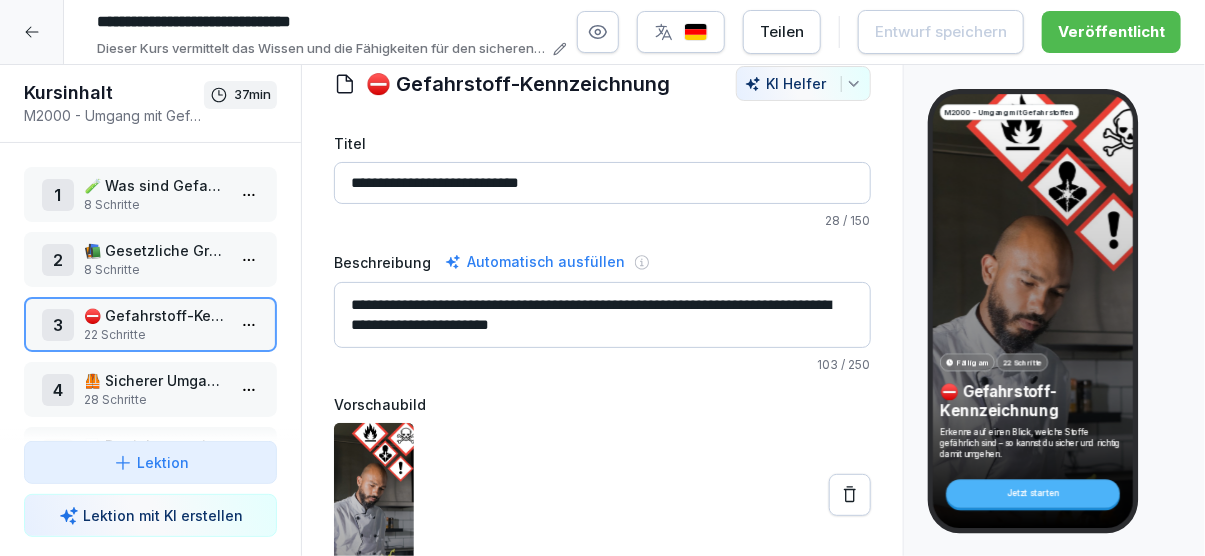 scroll, scrollTop: 1119, scrollLeft: 0, axis: vertical 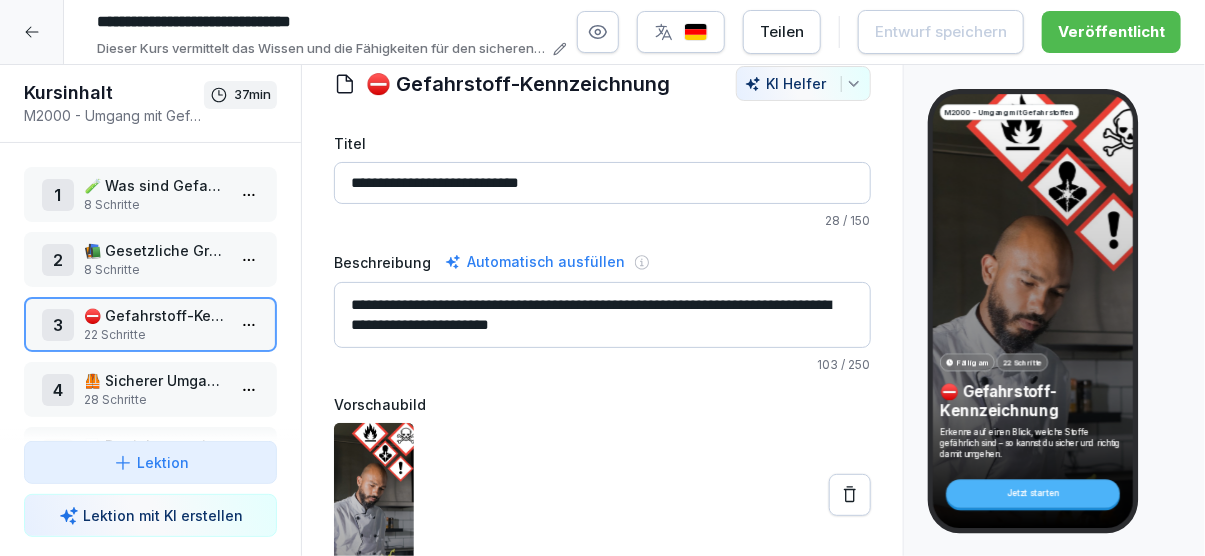 click on "🦺 Sicherer Umgang mit Gefahrstoffen und Schutzmaßnahmen" at bounding box center (154, 380) 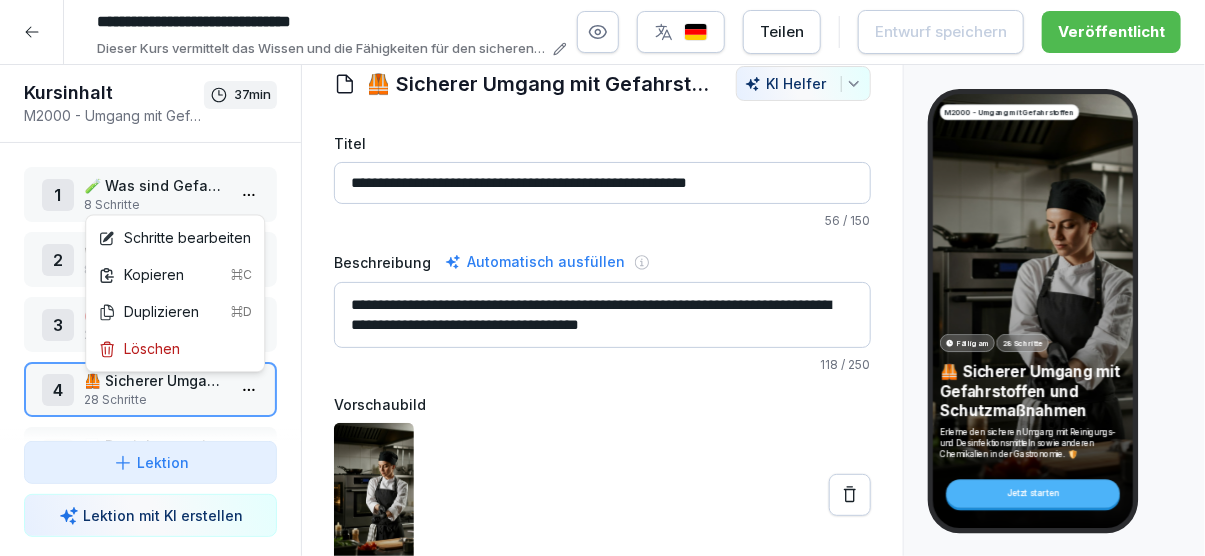 scroll, scrollTop: 31, scrollLeft: 0, axis: vertical 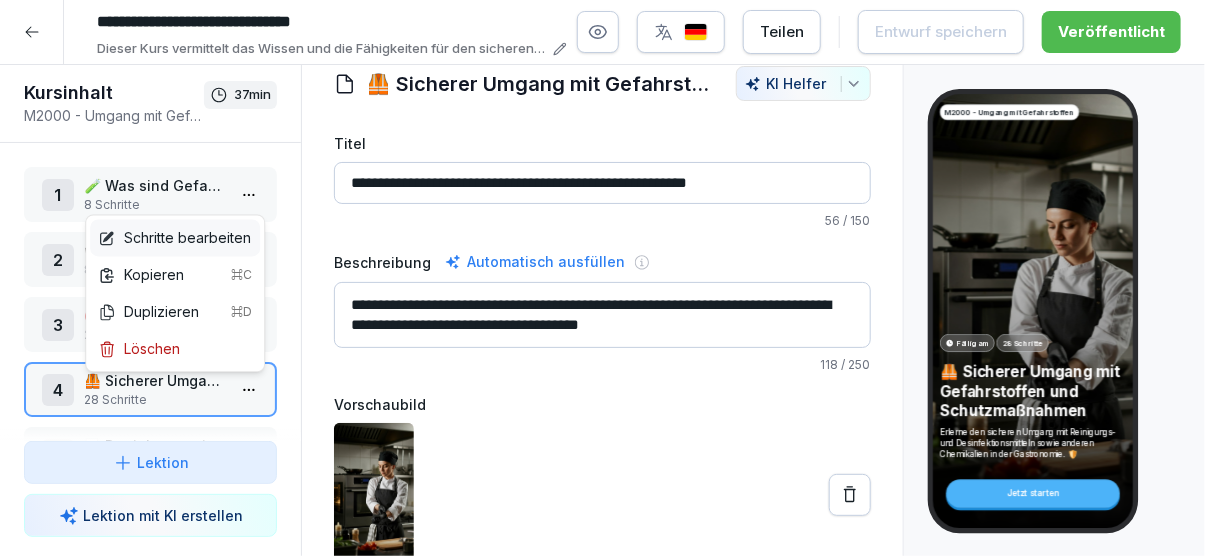 click on "Schritte bearbeiten" at bounding box center (174, 238) 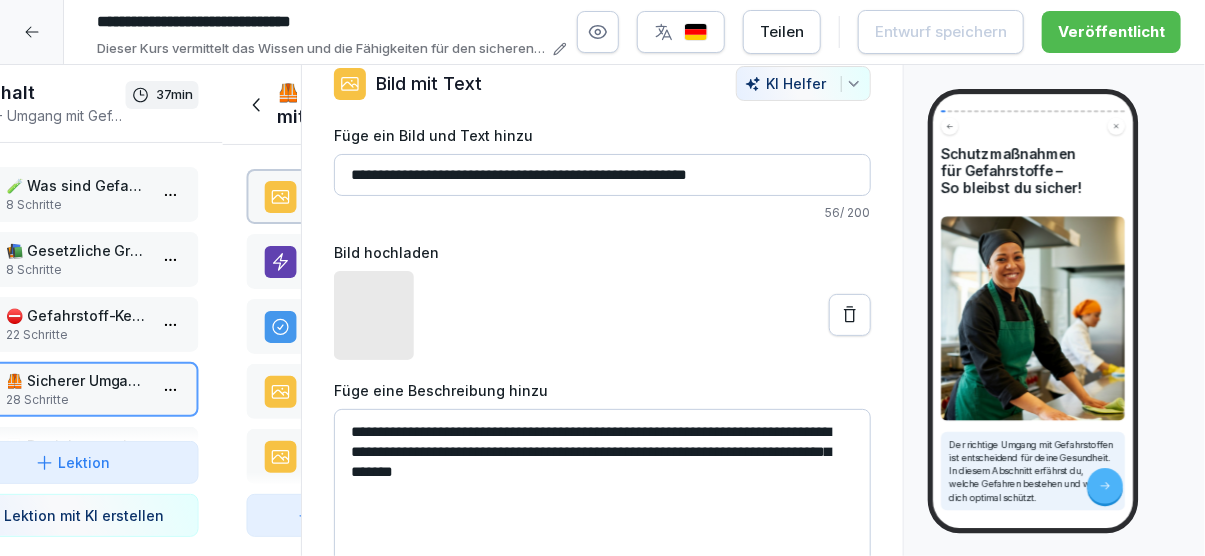 scroll, scrollTop: 31, scrollLeft: 0, axis: vertical 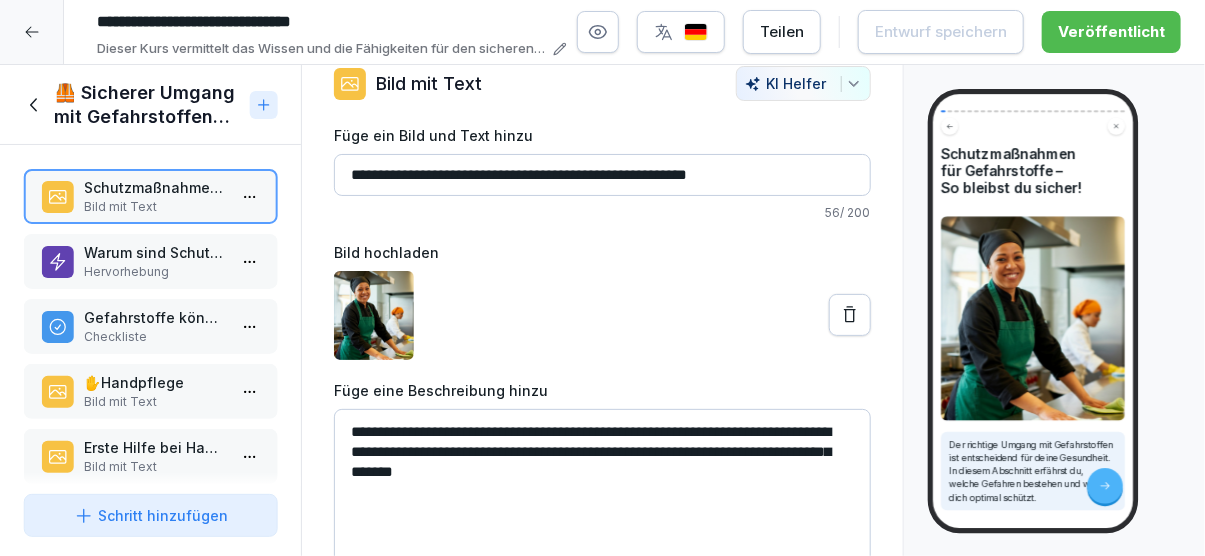 click 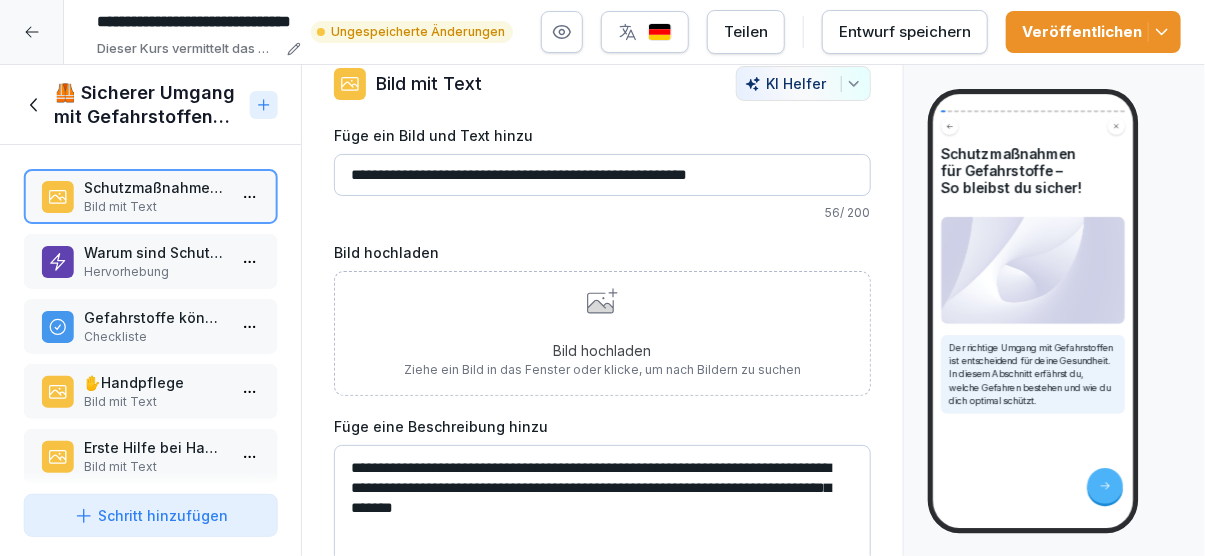 click on "Hervorhebung" at bounding box center [154, 272] 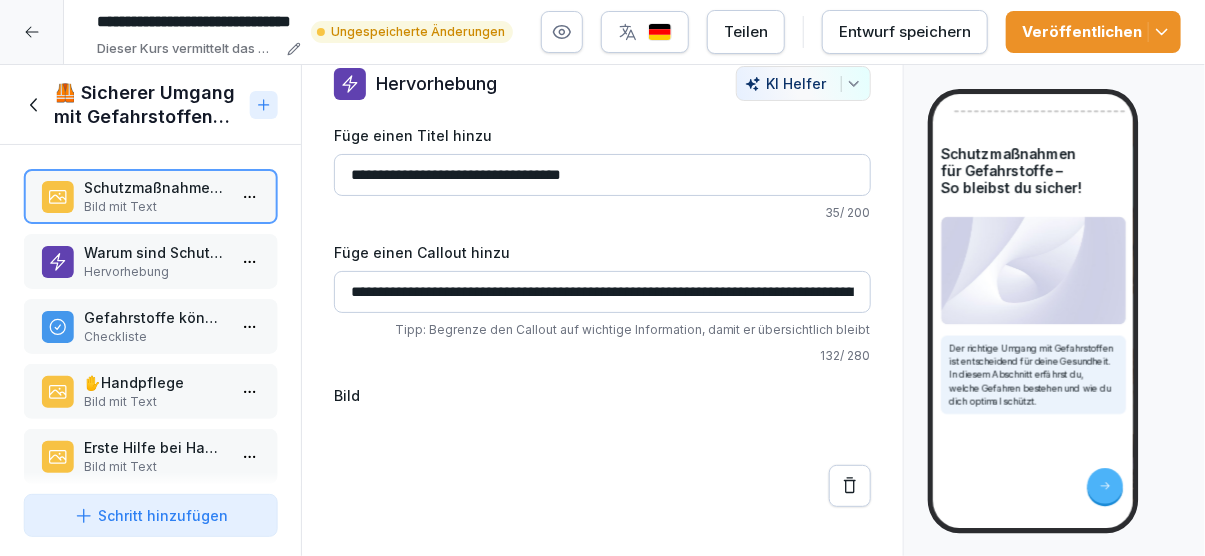 scroll, scrollTop: 0, scrollLeft: 0, axis: both 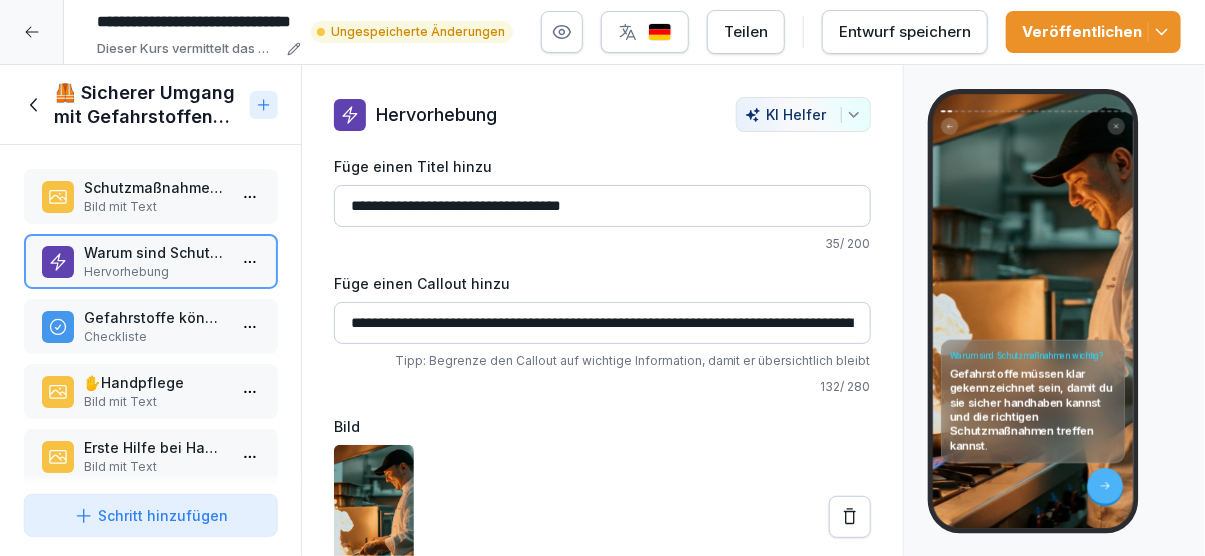 click on "Bild mit Text" at bounding box center [154, 207] 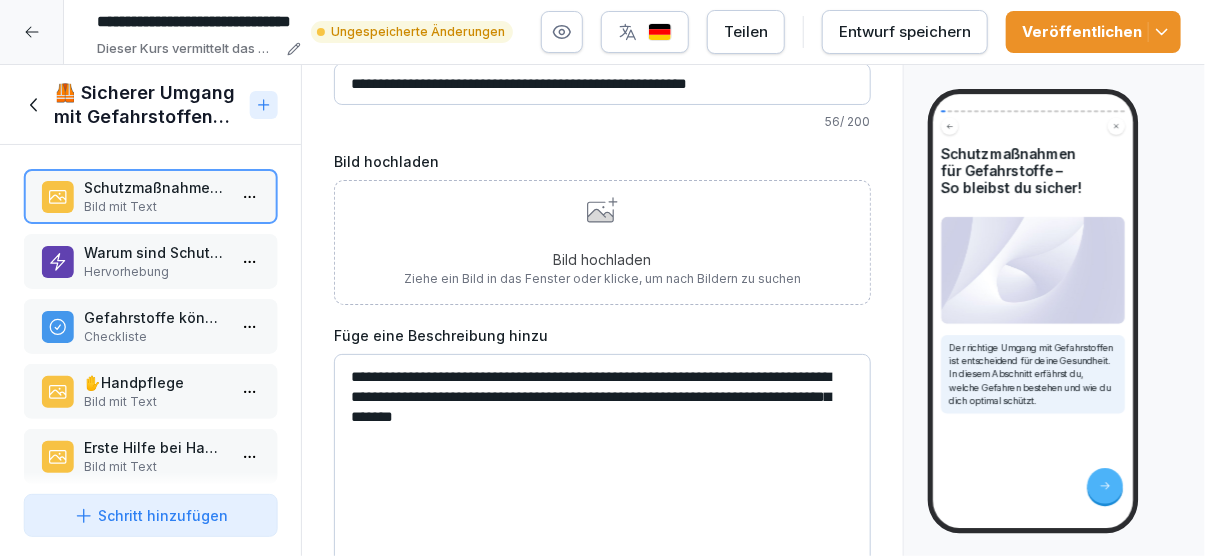 scroll, scrollTop: 218, scrollLeft: 0, axis: vertical 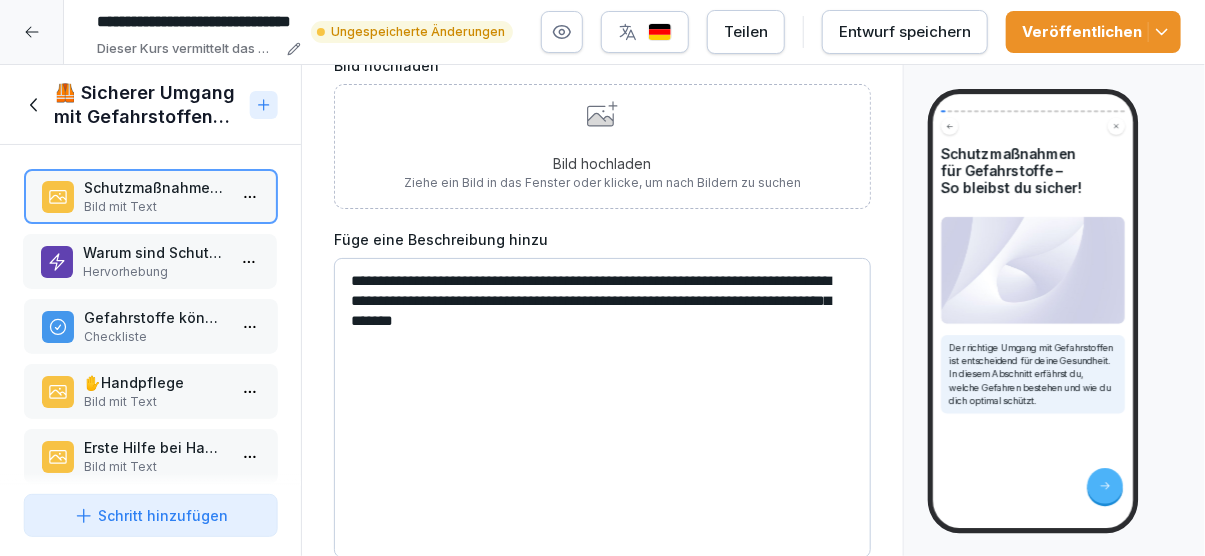 click on "Hervorhebung" at bounding box center (153, 272) 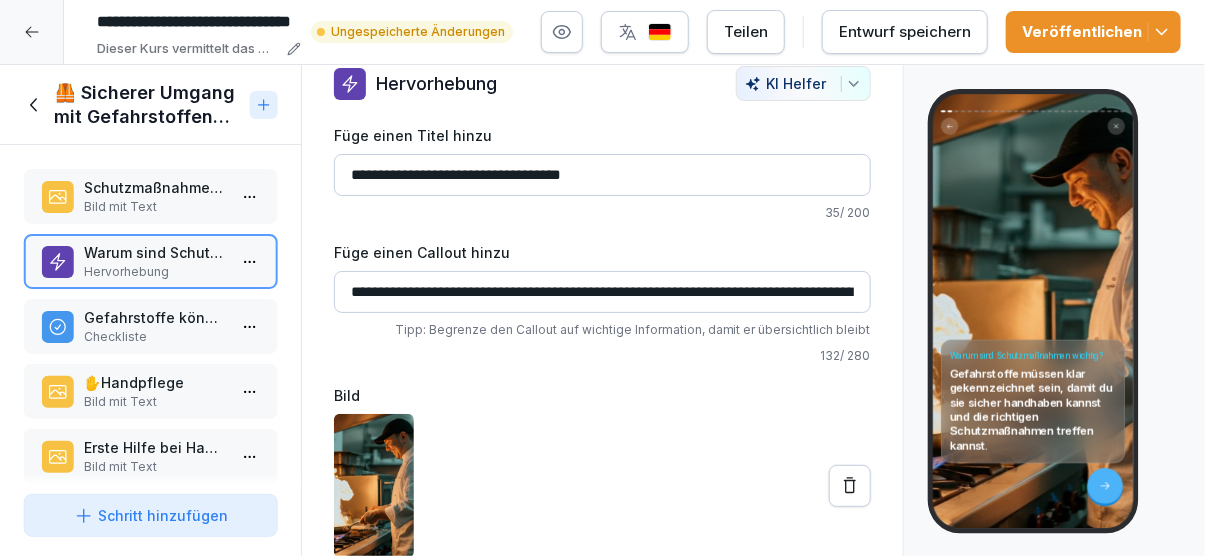 drag, startPoint x: 345, startPoint y: 290, endPoint x: 680, endPoint y: 280, distance: 335.14923 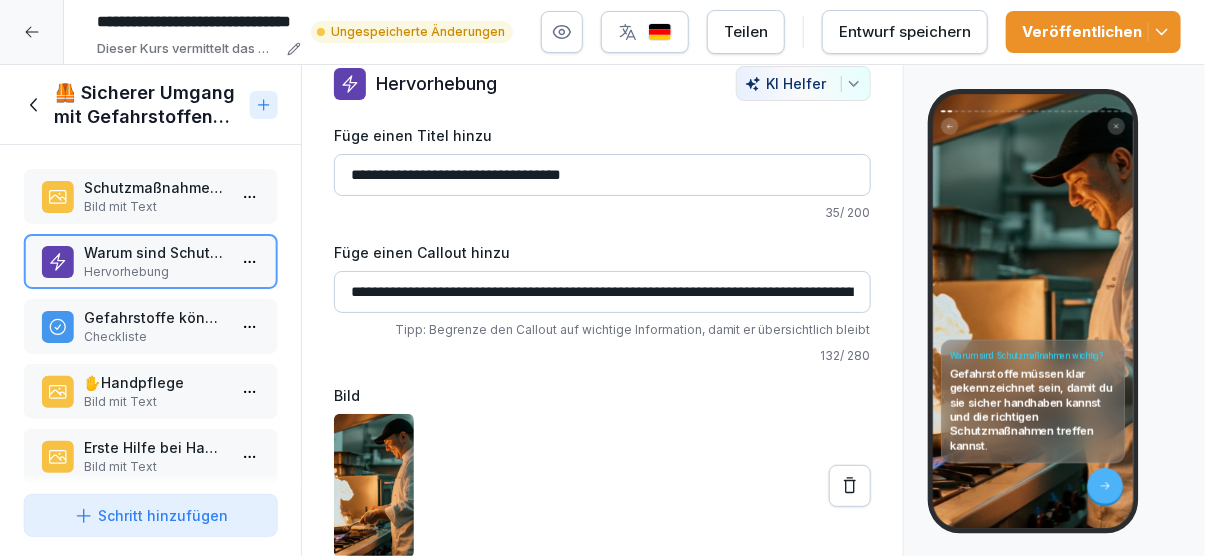 click on "**********" at bounding box center (602, 292) 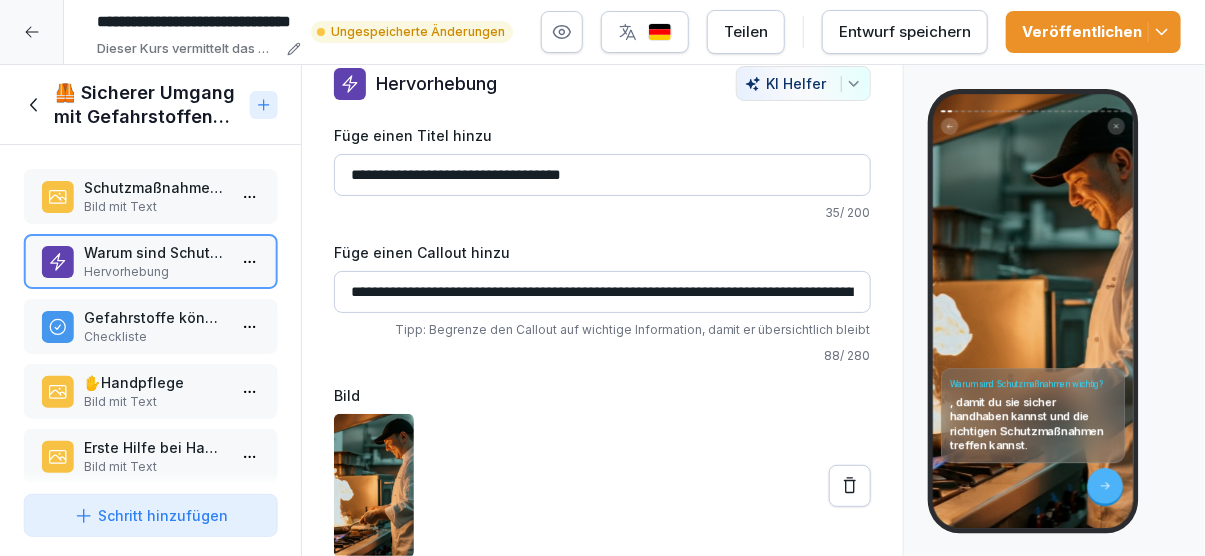 drag, startPoint x: 351, startPoint y: 293, endPoint x: 669, endPoint y: 294, distance: 318.0016 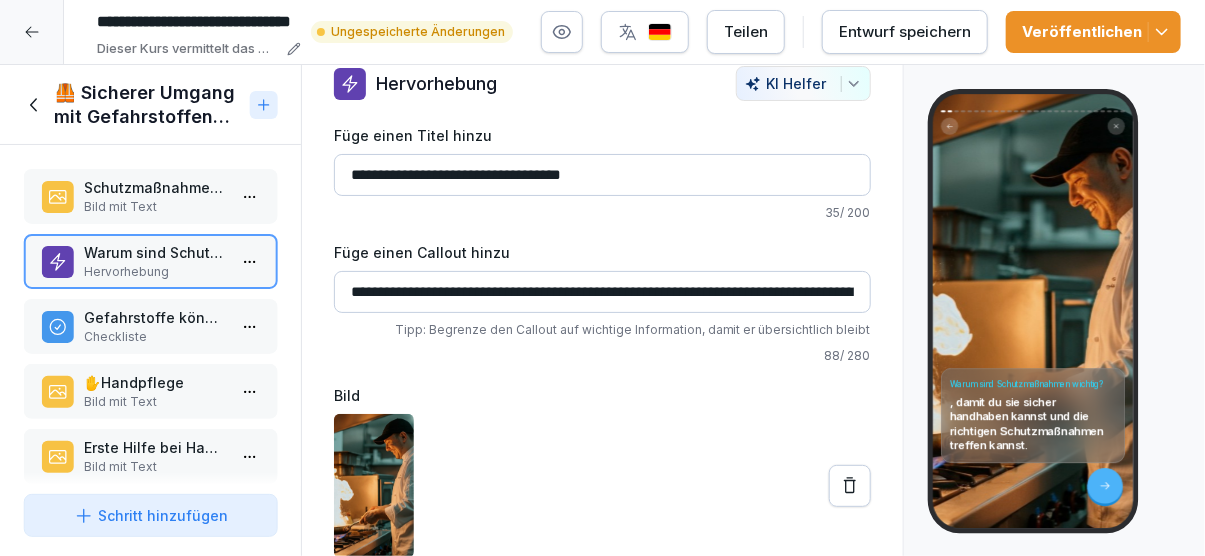 click on "**********" at bounding box center (602, 292) 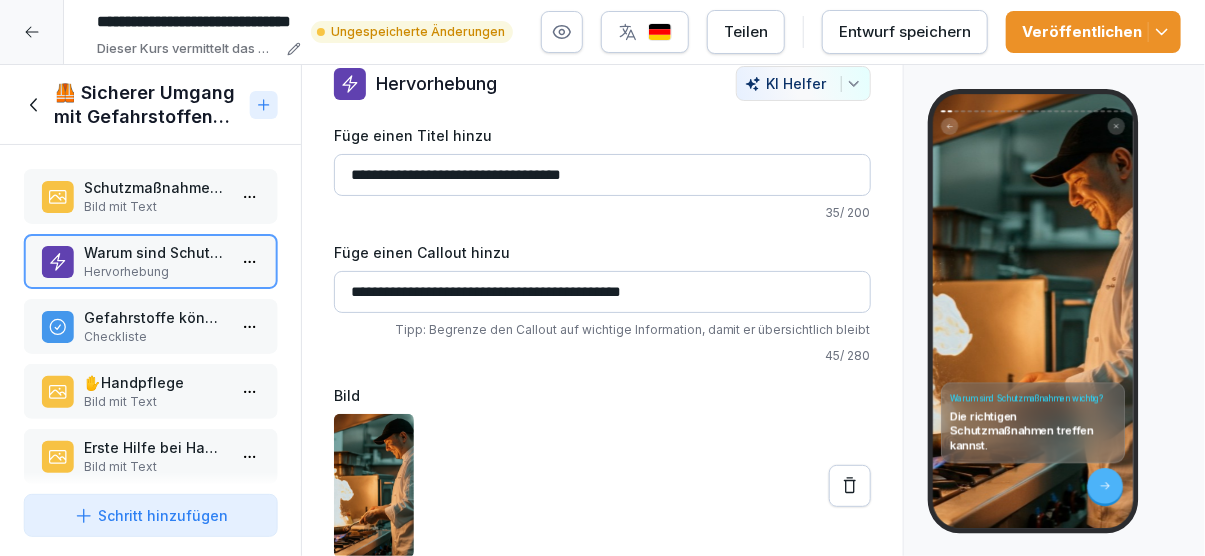 click on "**********" at bounding box center [602, 292] 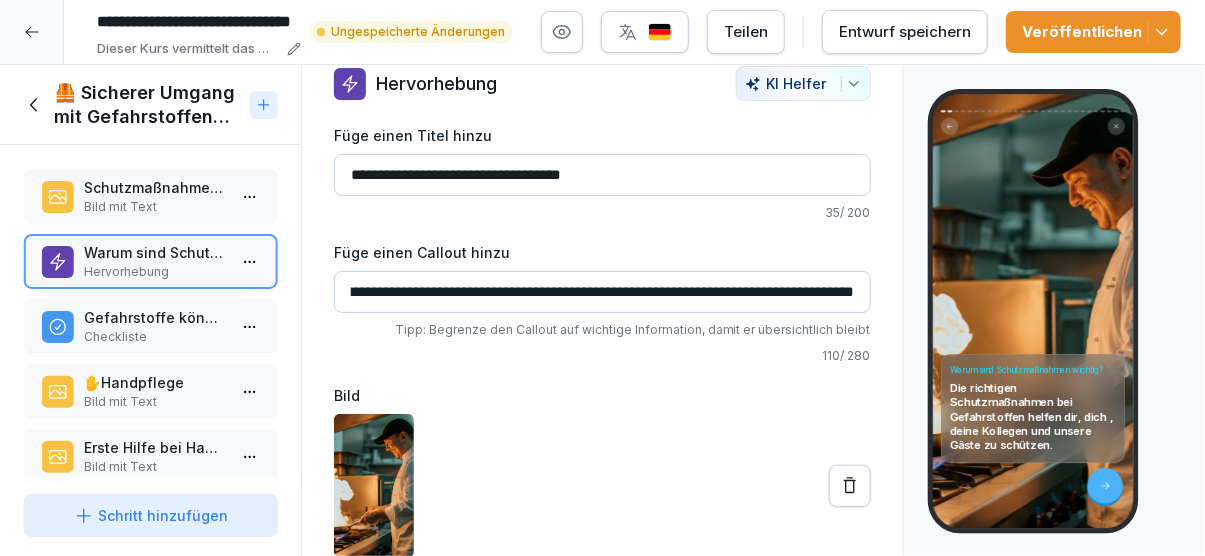 scroll, scrollTop: 0, scrollLeft: 305, axis: horizontal 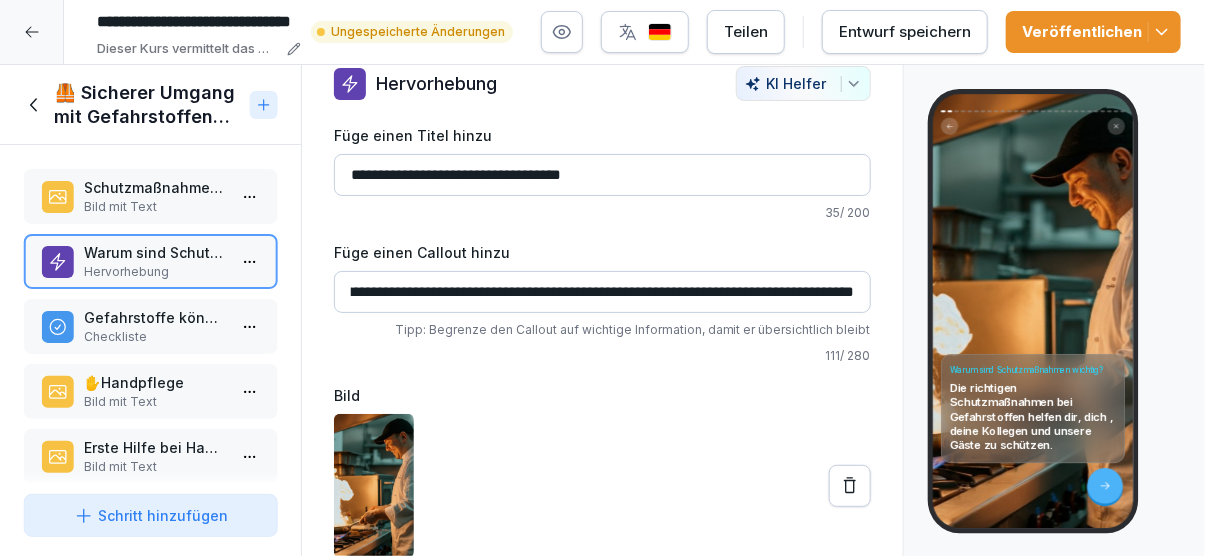 type on "**********" 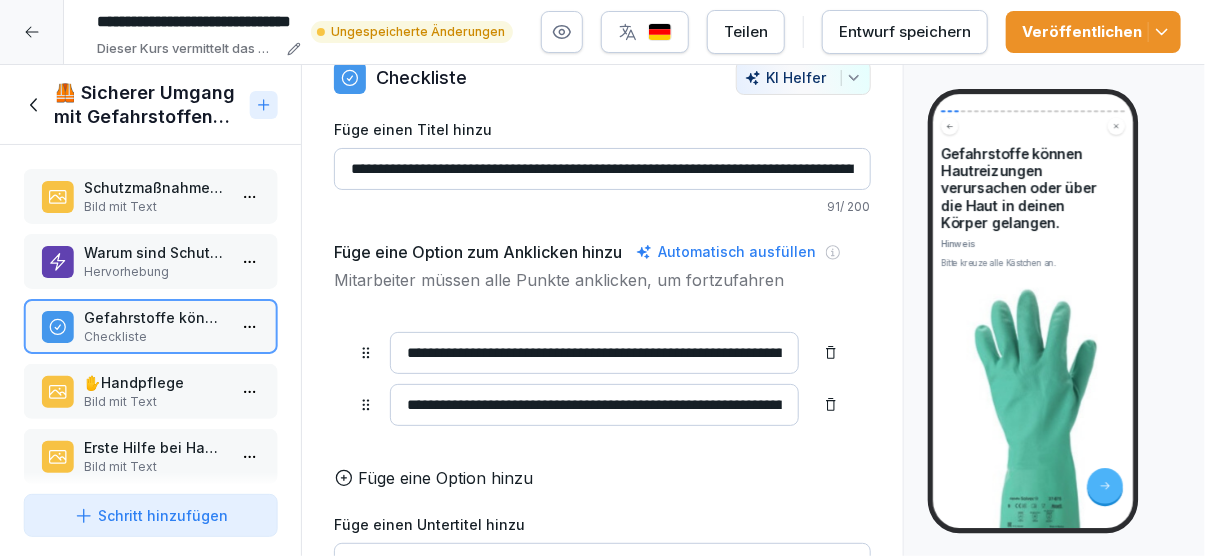 scroll, scrollTop: 0, scrollLeft: 0, axis: both 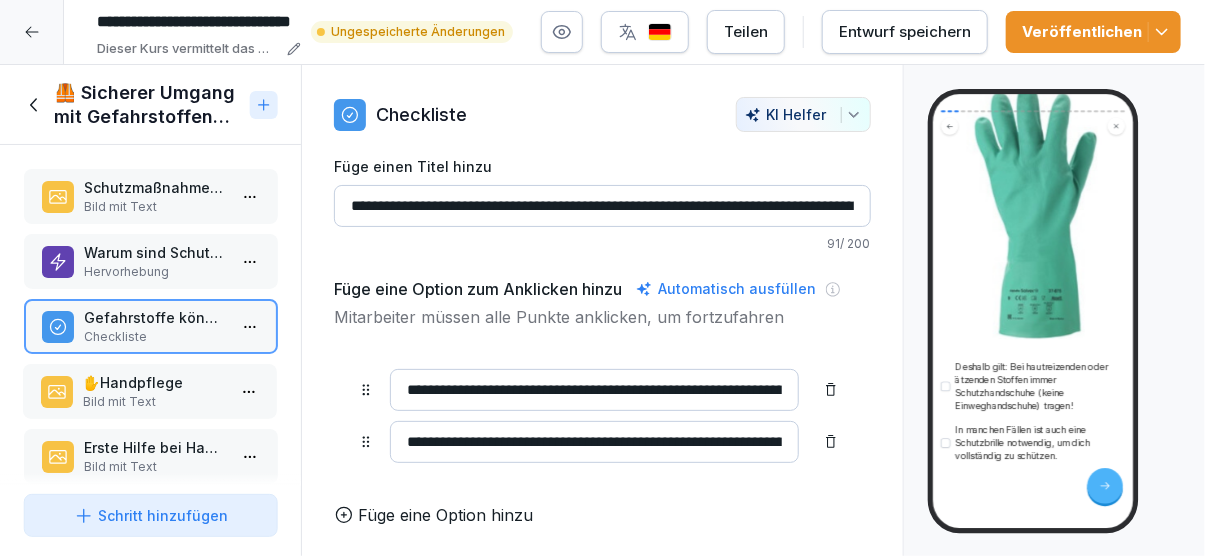 click on "✋Handpflege" at bounding box center [153, 382] 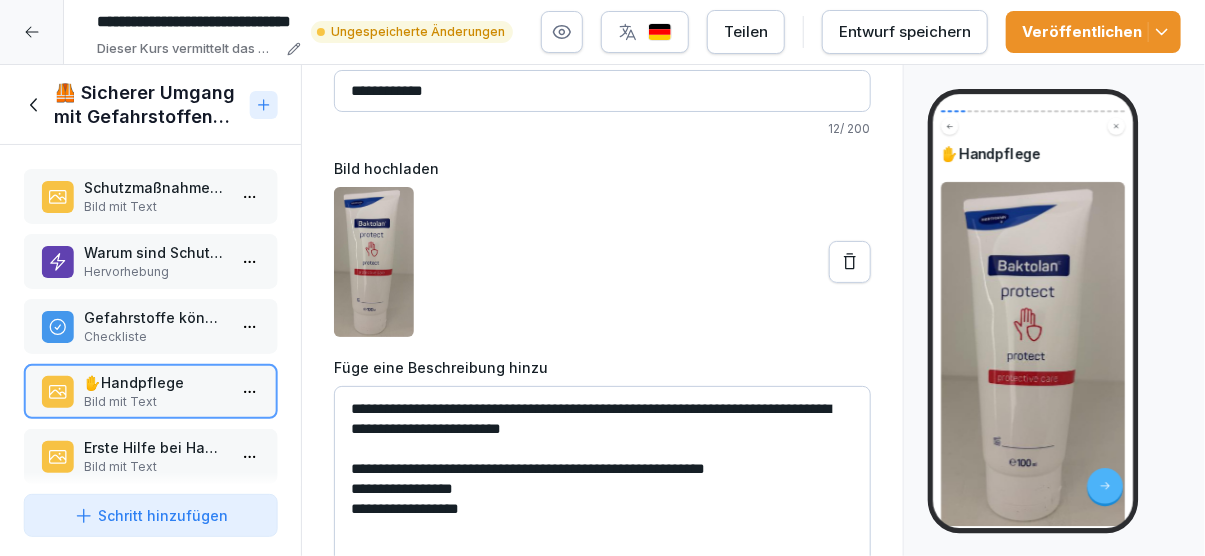 scroll, scrollTop: 231, scrollLeft: 0, axis: vertical 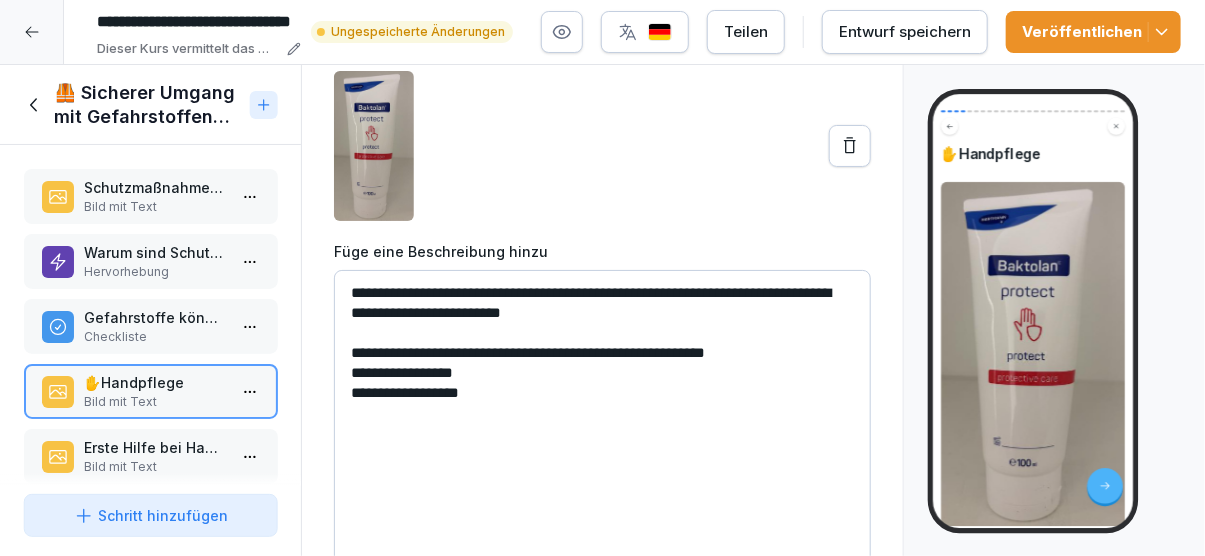 click on "Gefahrstoffe können Hautreizungen verursachen oder über die Haut in deinen Körper gelangen. Checkliste" at bounding box center (154, 326) 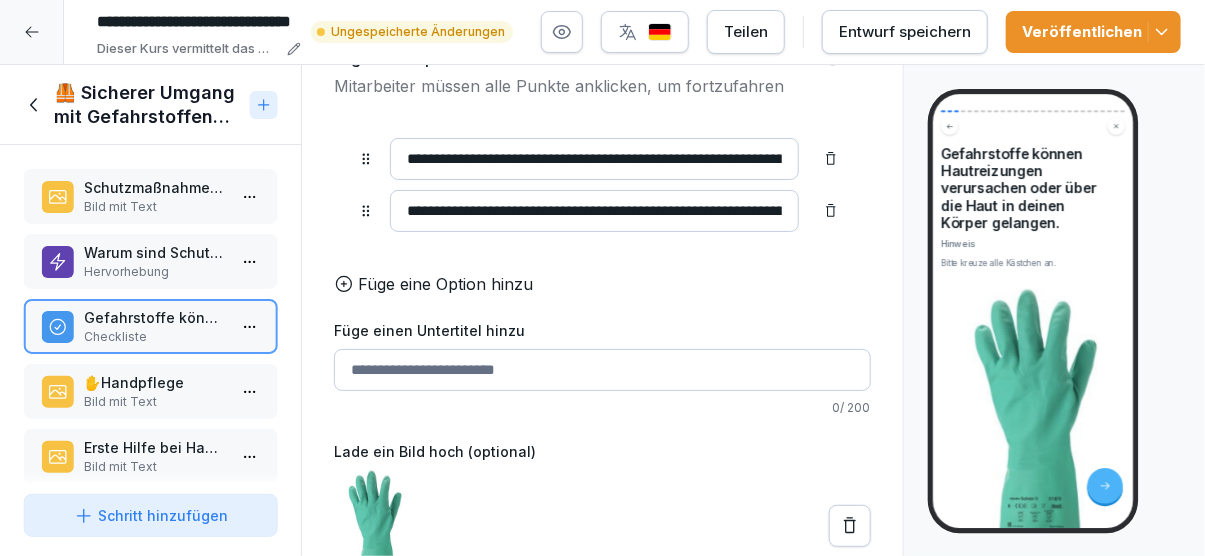 click on "✋Handpflege" at bounding box center (154, 382) 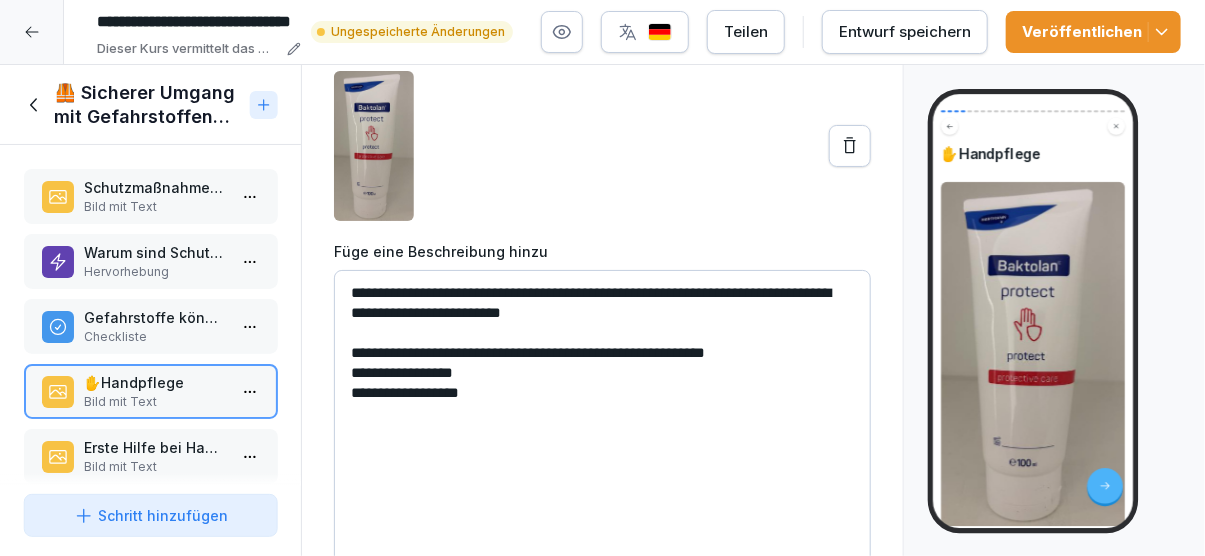 click on "Erste Hilfe bei Hautkontakt" at bounding box center [154, 447] 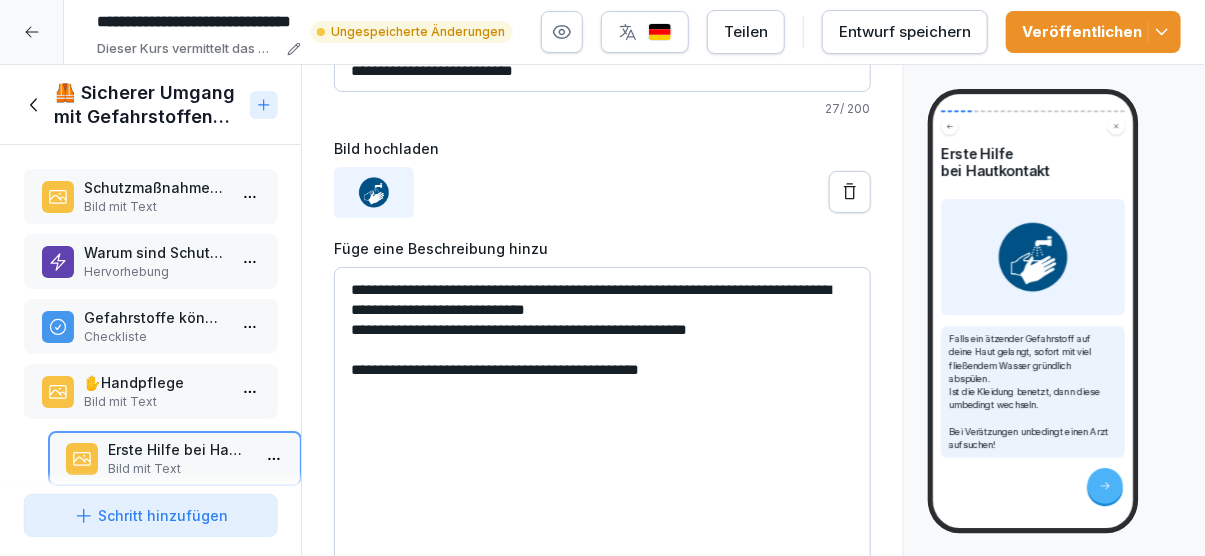 scroll, scrollTop: 0, scrollLeft: 0, axis: both 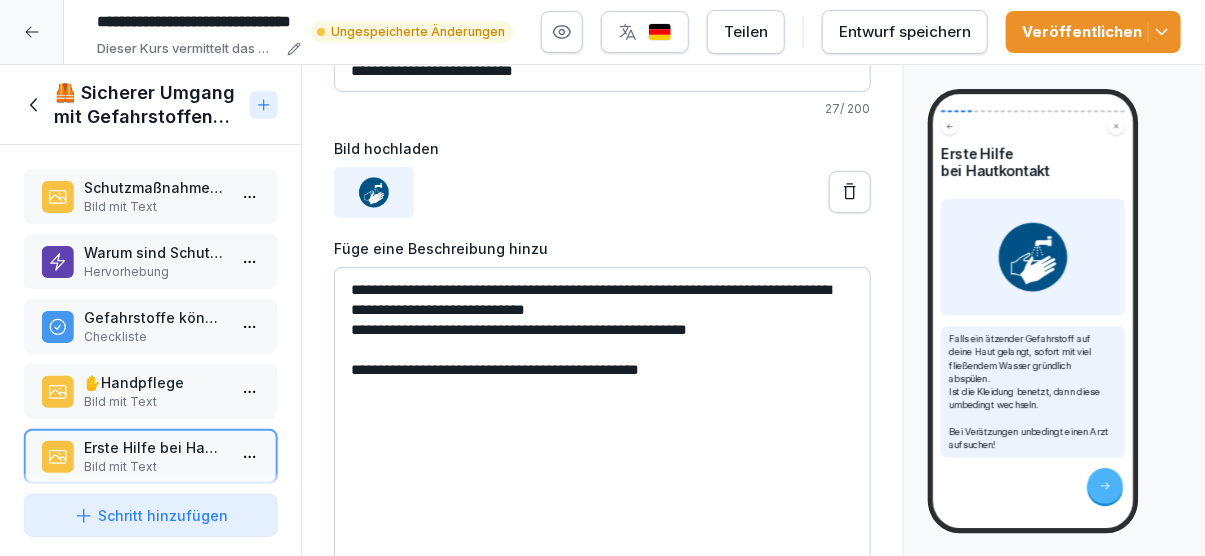 click on "**********" at bounding box center (602, 417) 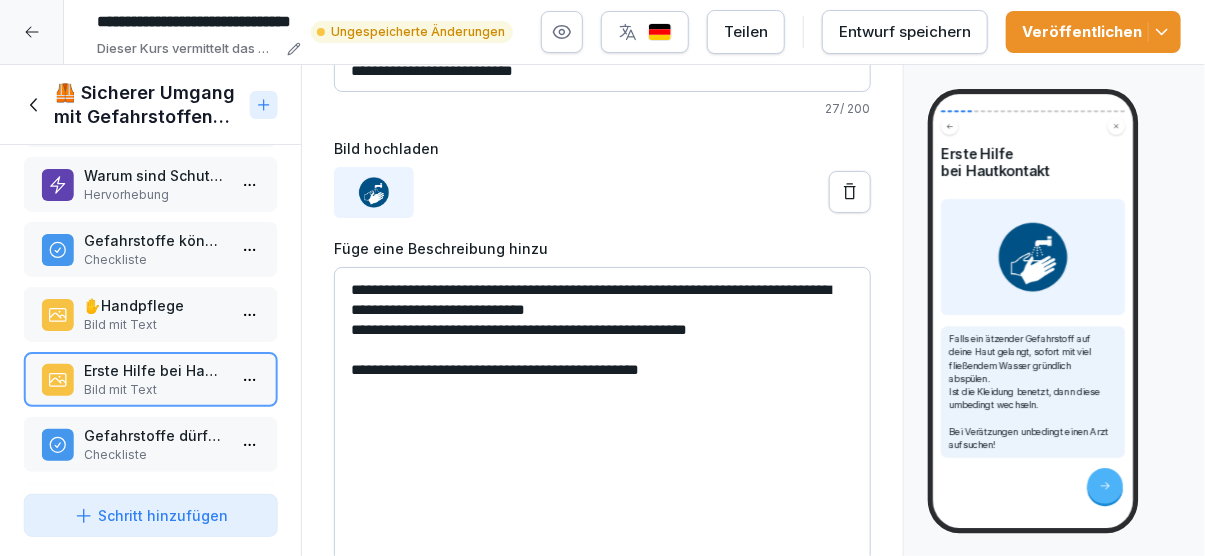 scroll, scrollTop: 115, scrollLeft: 0, axis: vertical 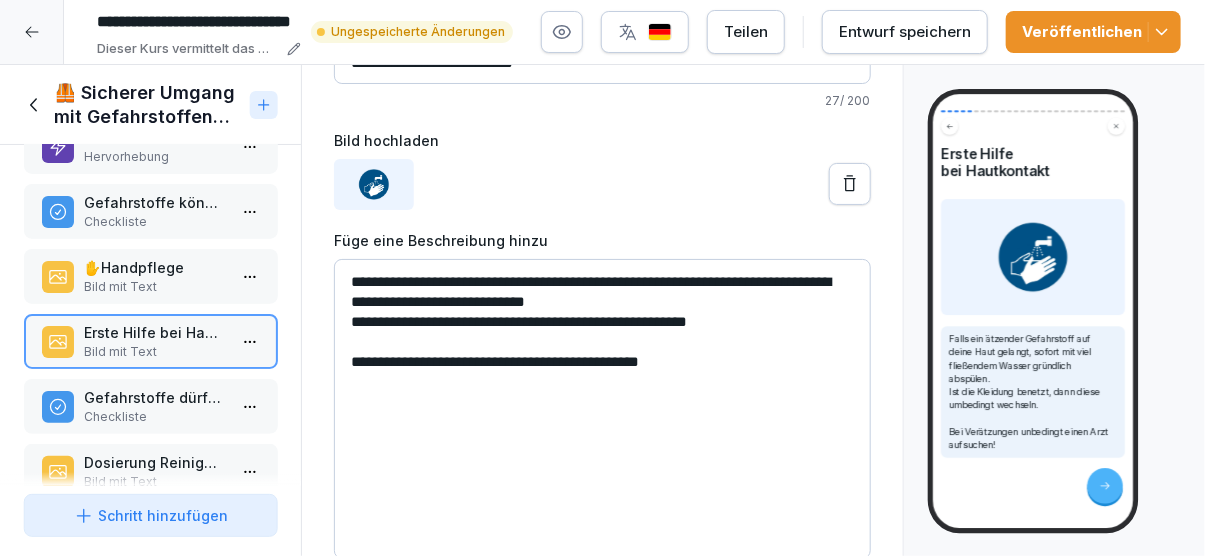click on "Gefahrstoffe dürfen nicht in die Augen gelangen!" at bounding box center [154, 397] 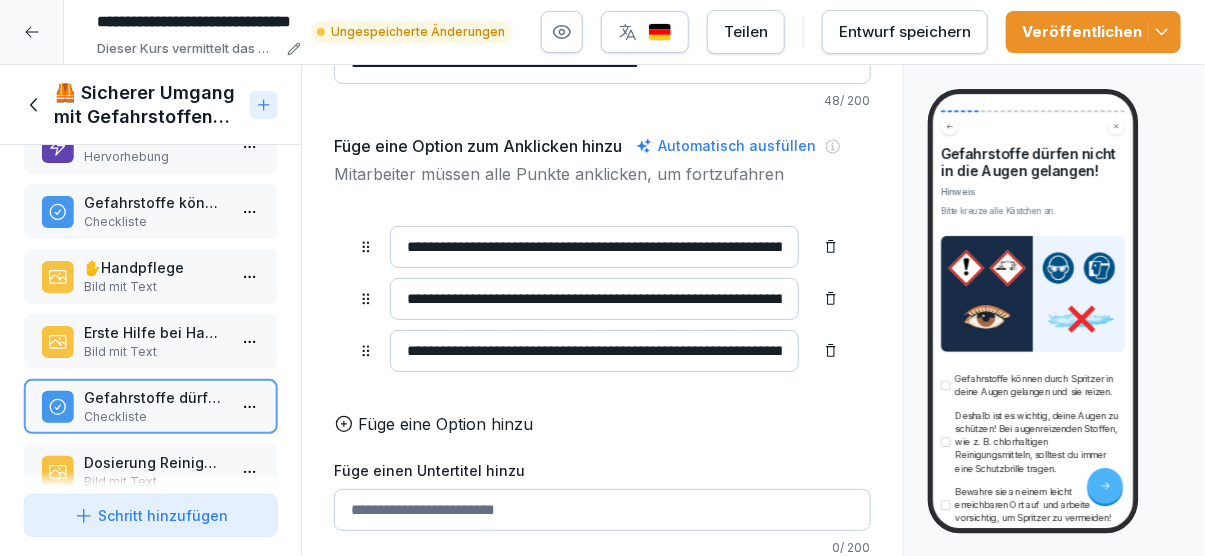 scroll, scrollTop: 244, scrollLeft: 0, axis: vertical 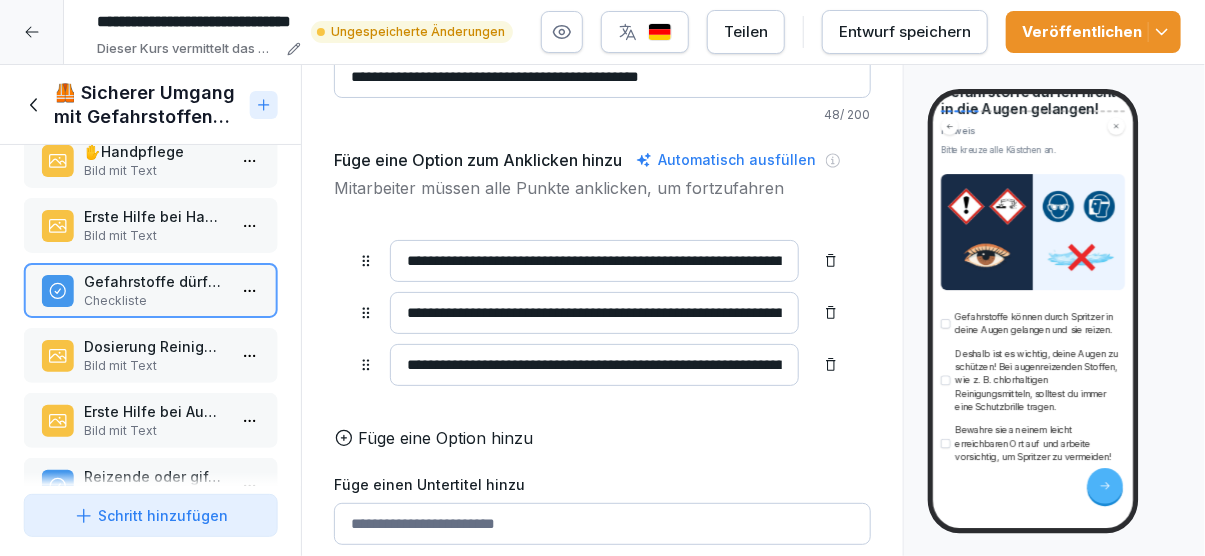 click on "Dosierung Reinigungsmittel" at bounding box center [154, 346] 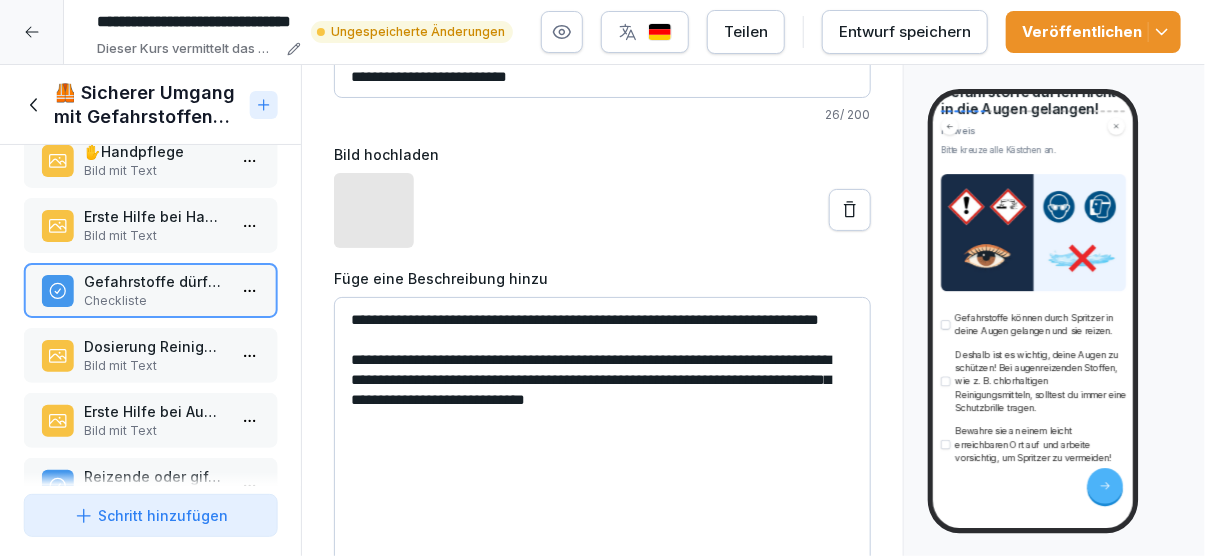 scroll, scrollTop: 121, scrollLeft: 0, axis: vertical 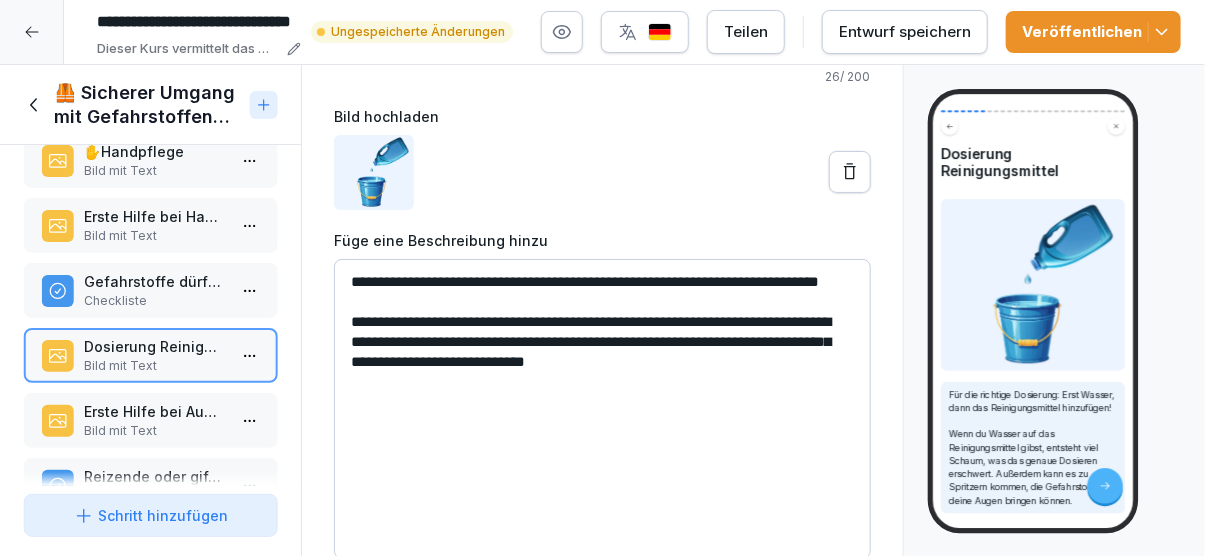 click on "**********" at bounding box center [602, 409] 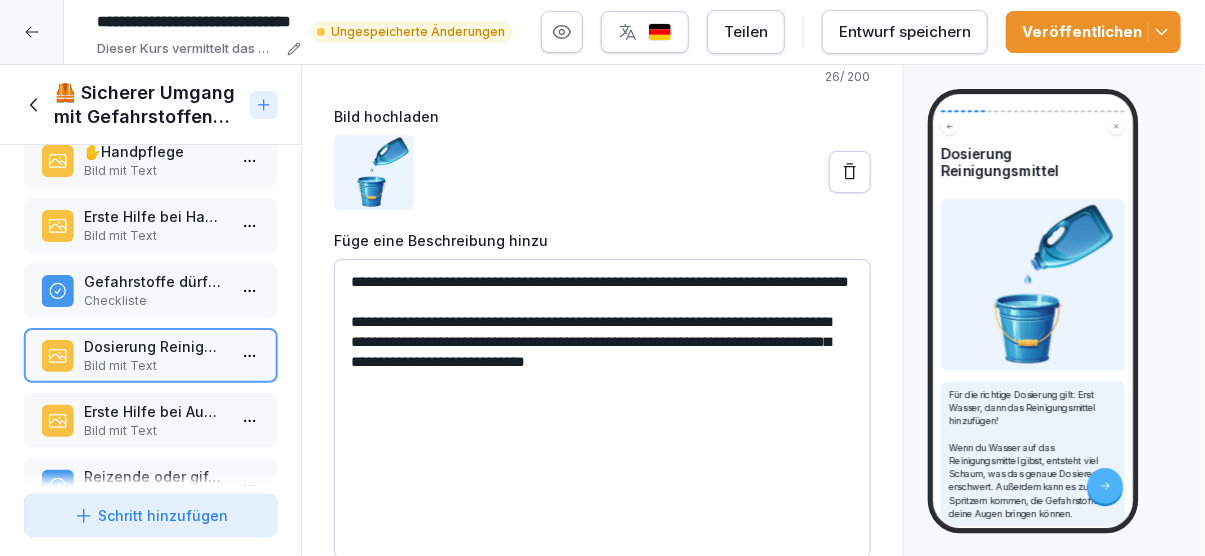 type on "**********" 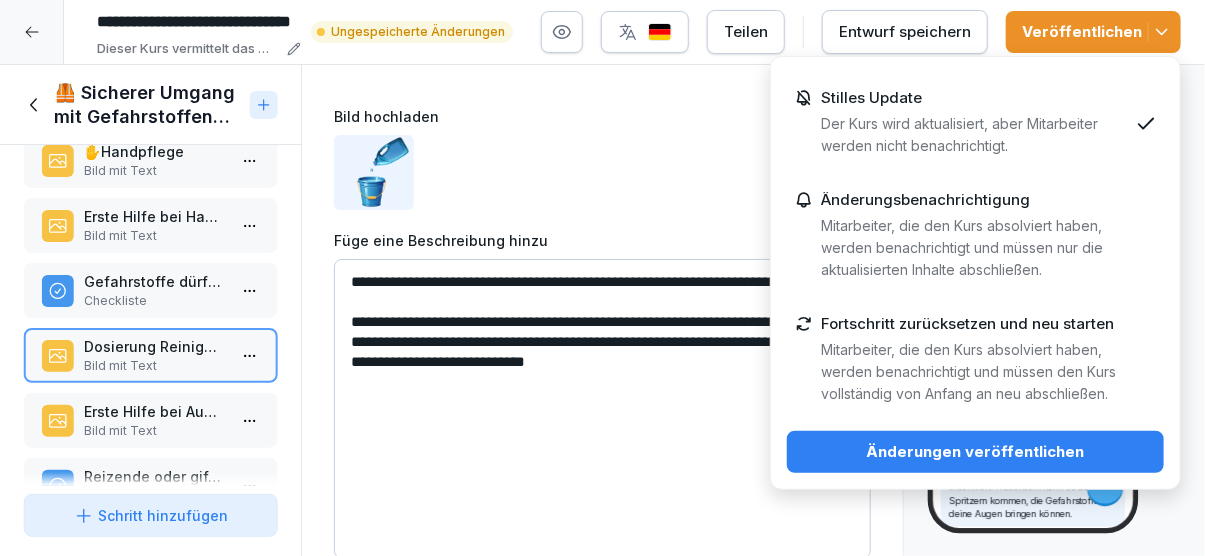 click on "Änderungen veröffentlichen" at bounding box center (975, 452) 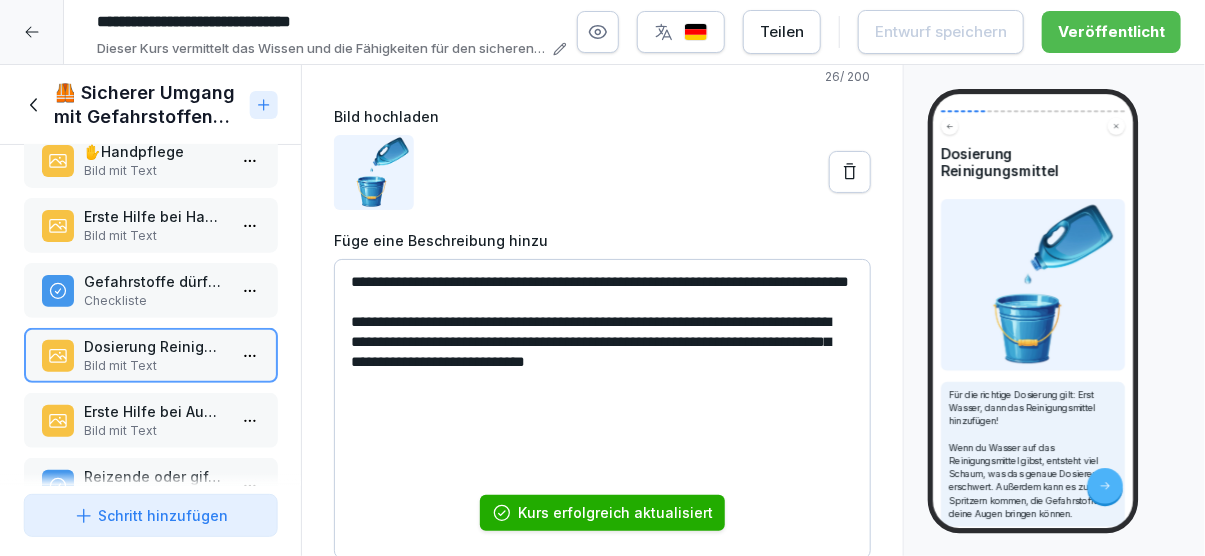 click on "Erste Hilfe bei Augenkontakt" at bounding box center (154, 411) 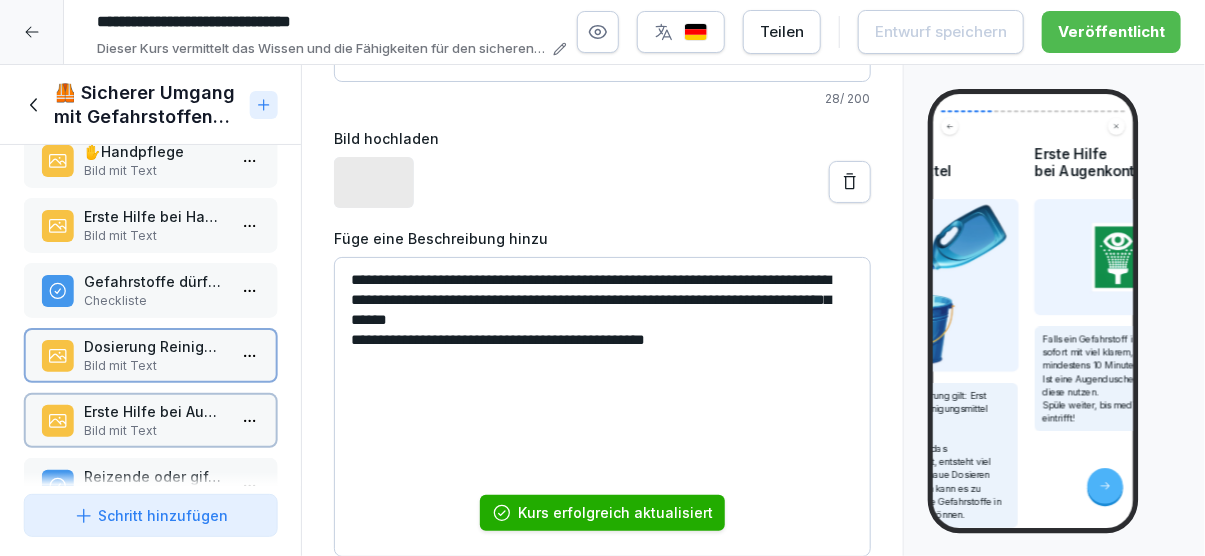 scroll, scrollTop: 135, scrollLeft: 0, axis: vertical 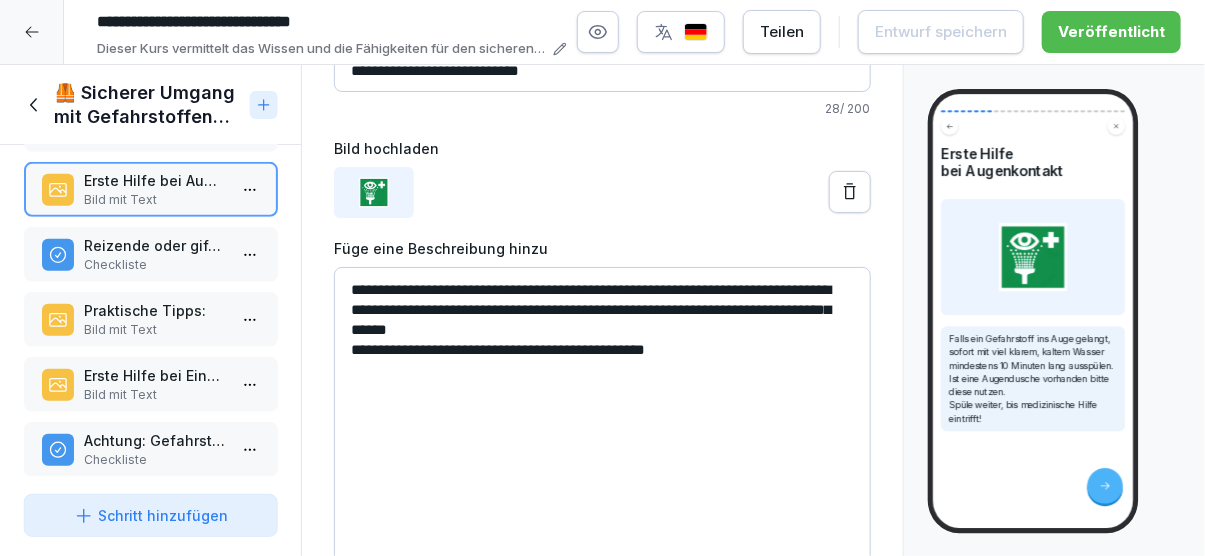 click on "Reizende oder giftige Gefahrstoffe nicht einatmen!" at bounding box center [154, 245] 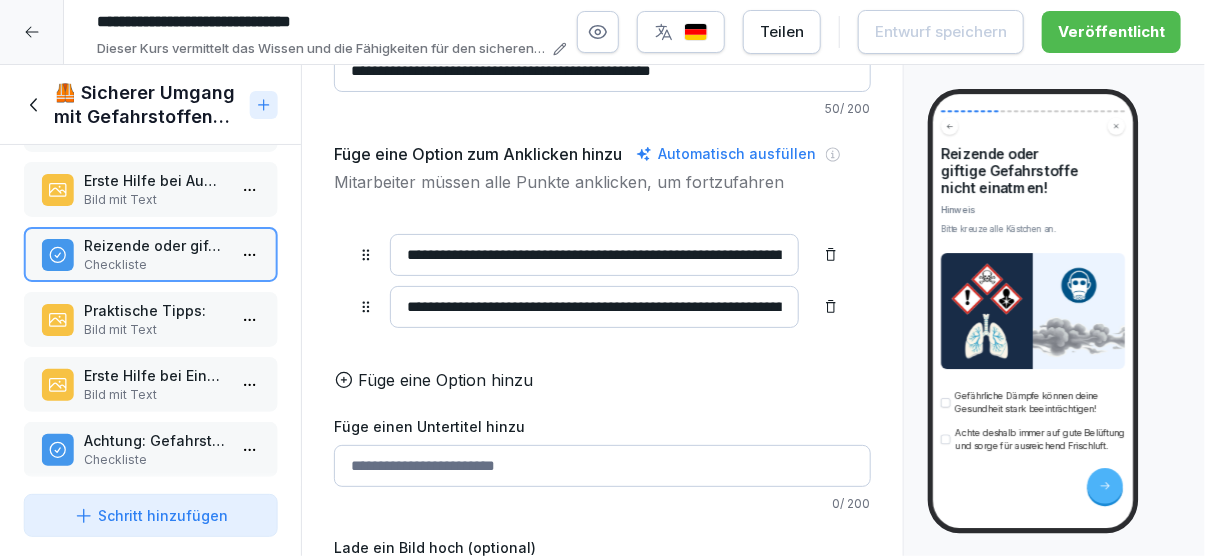 click on "Praktische Tipps:" at bounding box center [154, 310] 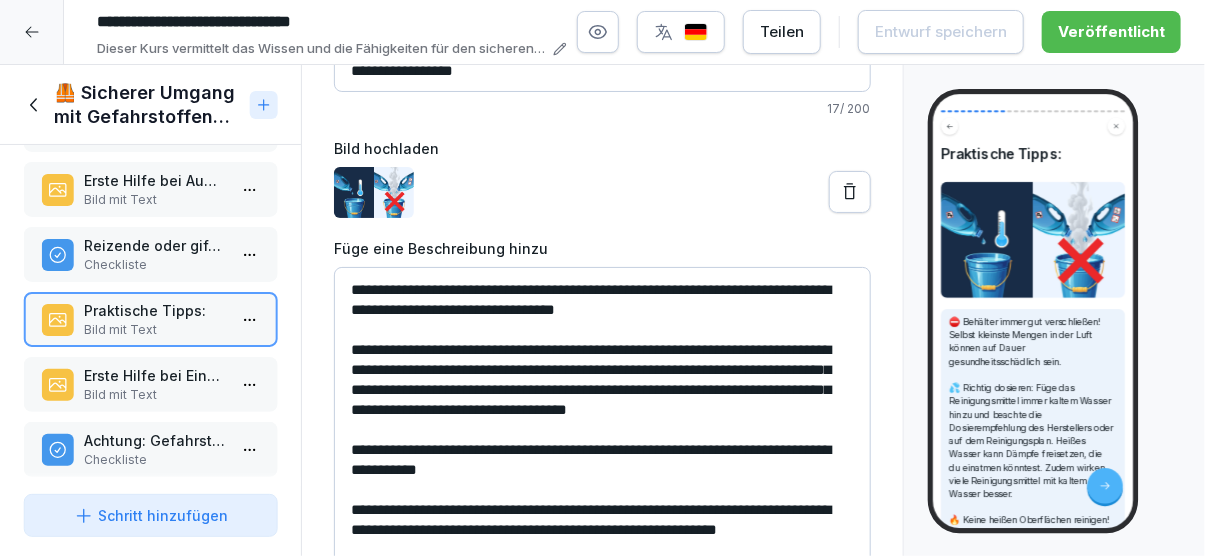 scroll, scrollTop: 115, scrollLeft: 0, axis: vertical 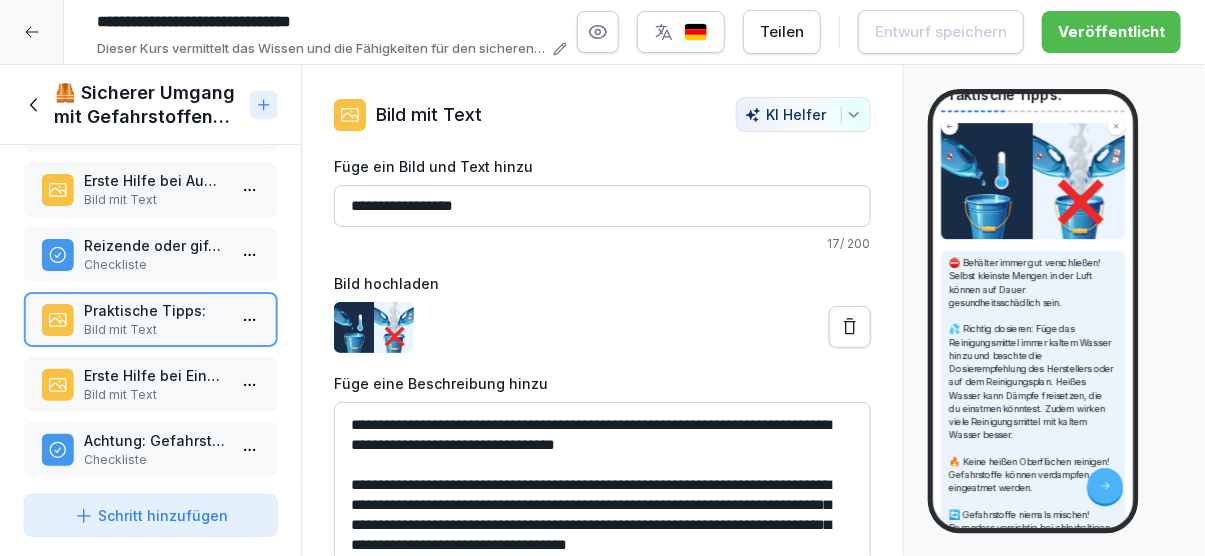 click on "**********" at bounding box center [602, 206] 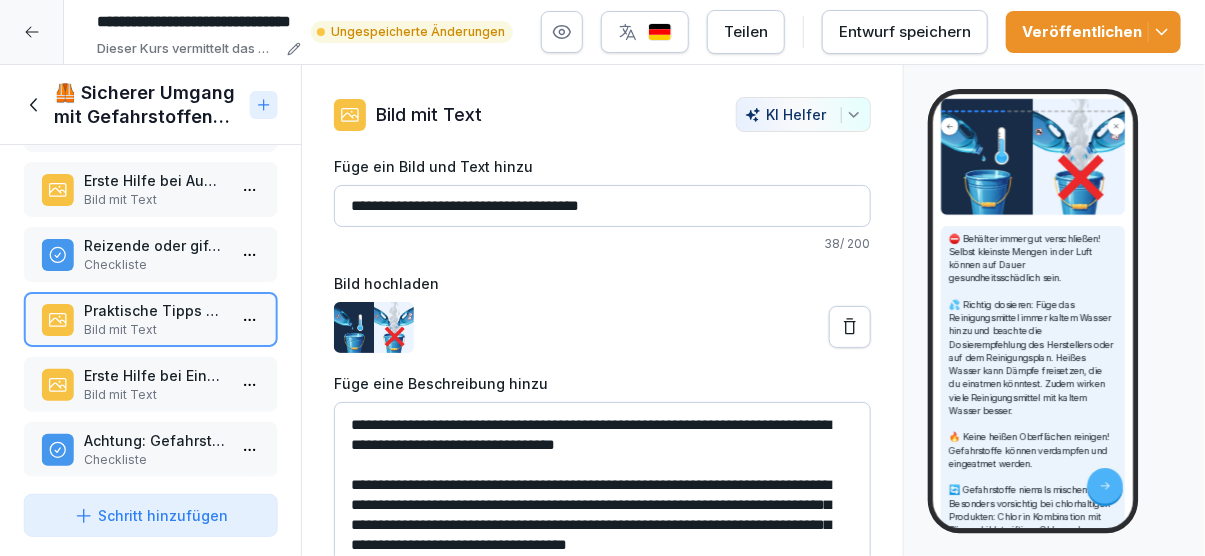 scroll, scrollTop: 230, scrollLeft: 0, axis: vertical 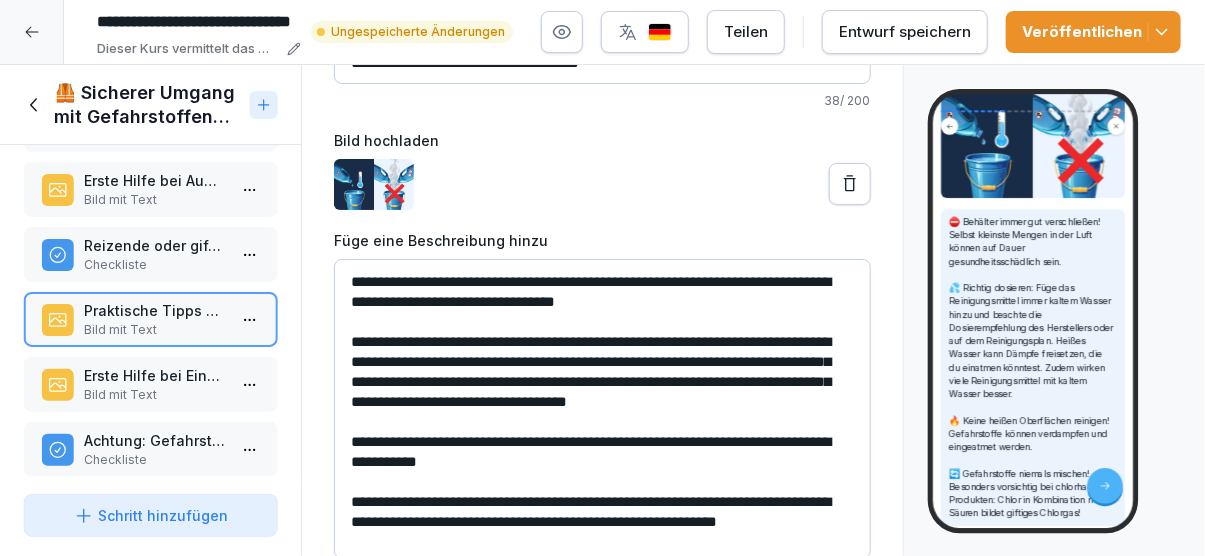 type on "**********" 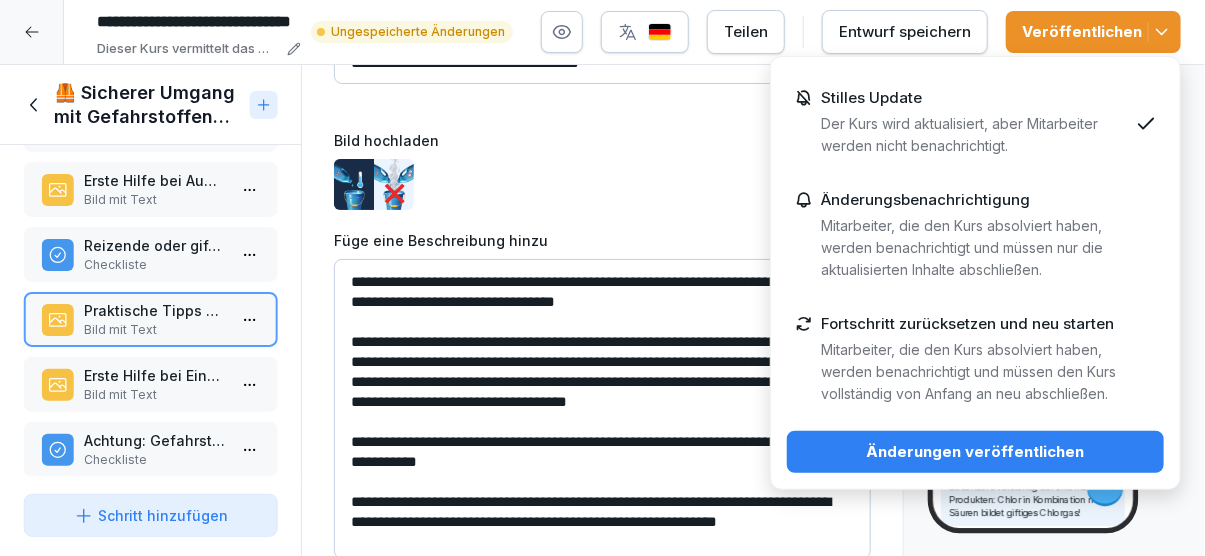 click on "Änderungen veröffentlichen" at bounding box center [975, 452] 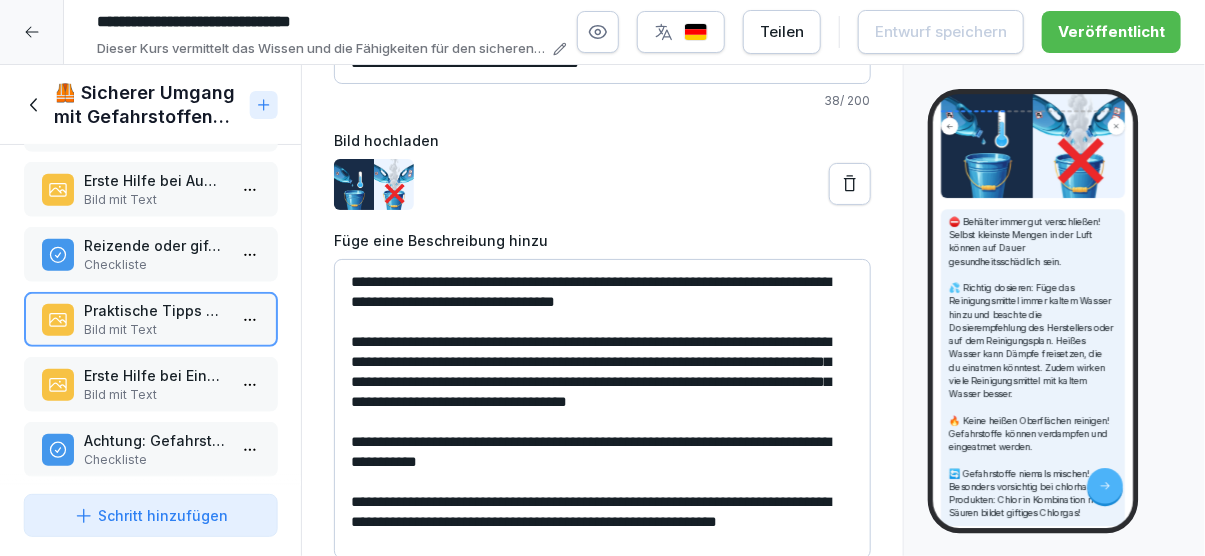 click on "Erste Hilfe bei Einatmung" at bounding box center (154, 375) 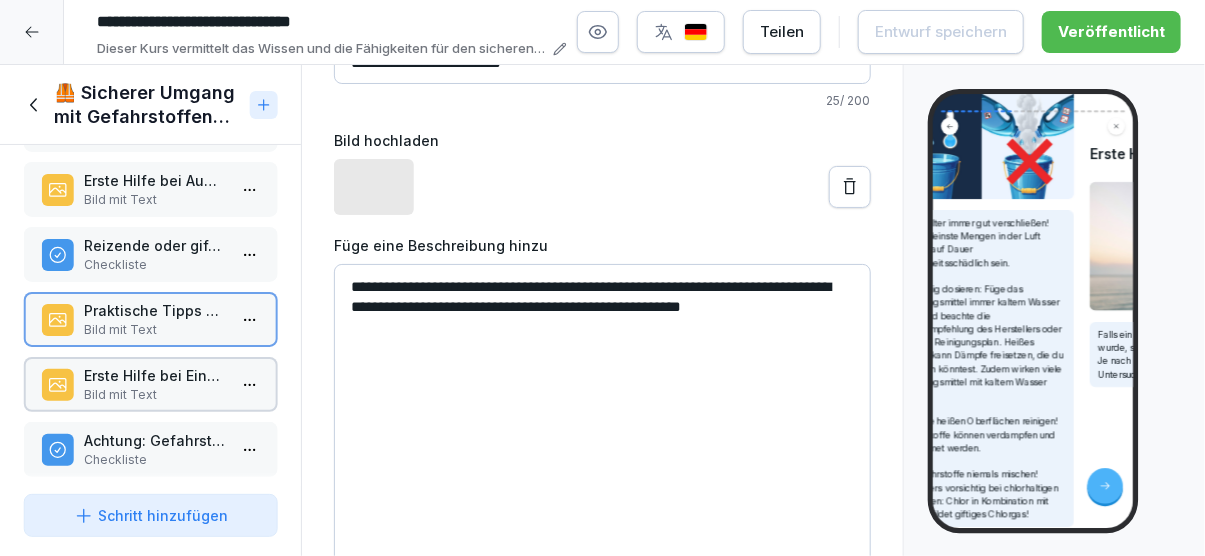 scroll, scrollTop: 135, scrollLeft: 0, axis: vertical 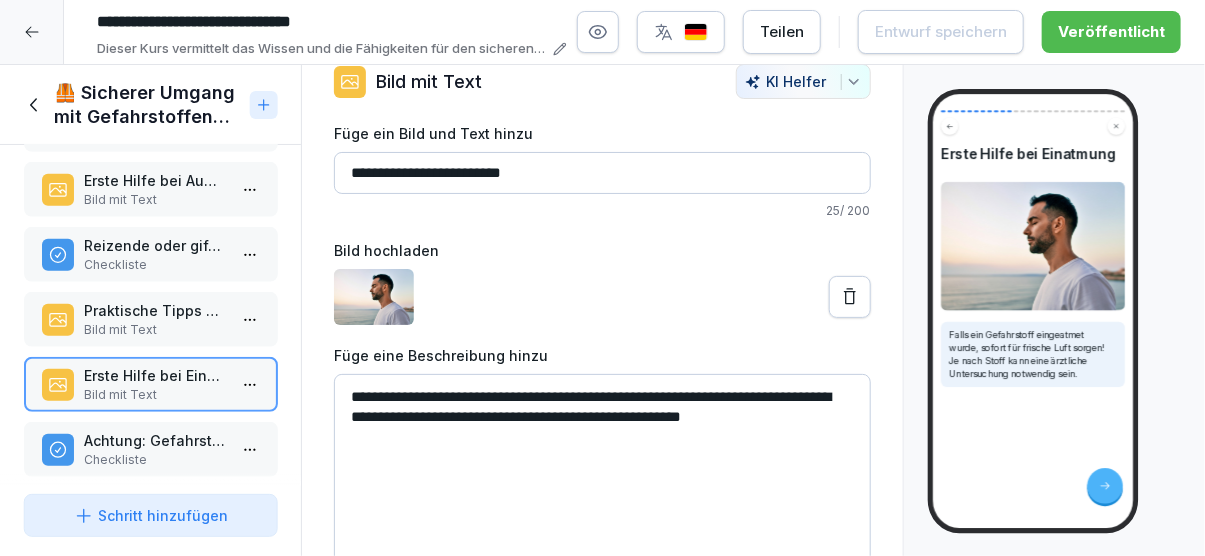 click on "Achtung: Gefahrstoffe können versehentlich verschluckt werden! Checkliste" at bounding box center (150, 449) 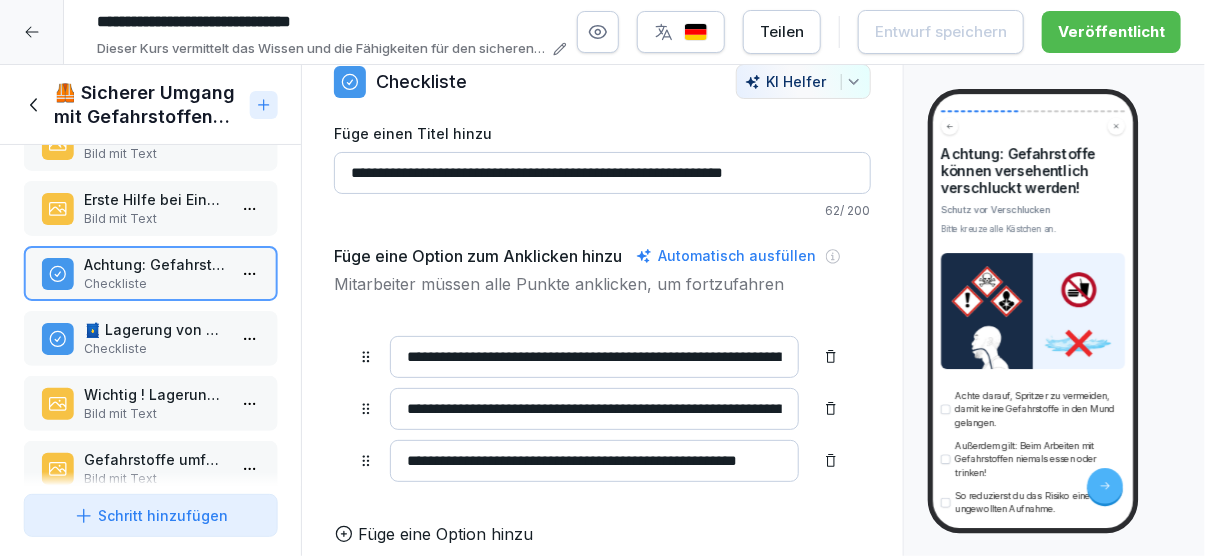 scroll, scrollTop: 693, scrollLeft: 0, axis: vertical 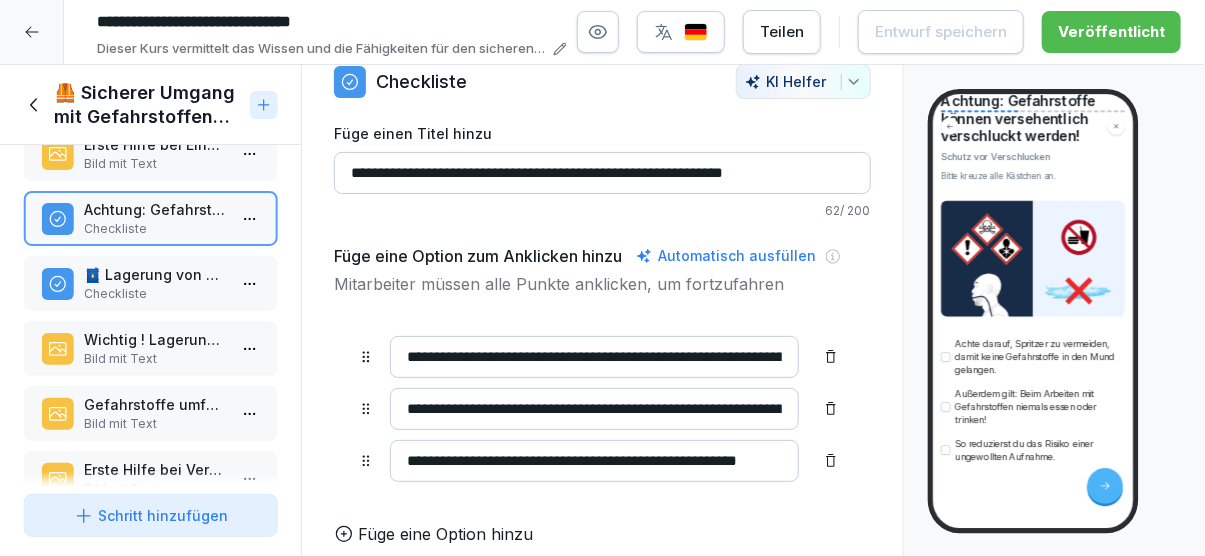 drag, startPoint x: 407, startPoint y: 463, endPoint x: 843, endPoint y: 453, distance: 436.11465 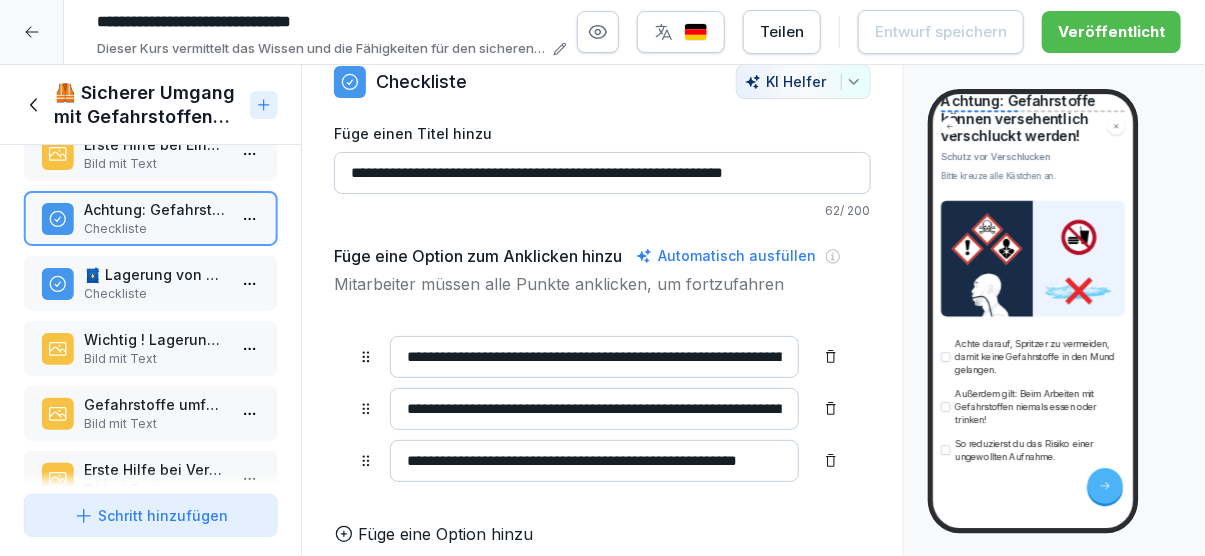 click on "**********" at bounding box center [602, 461] 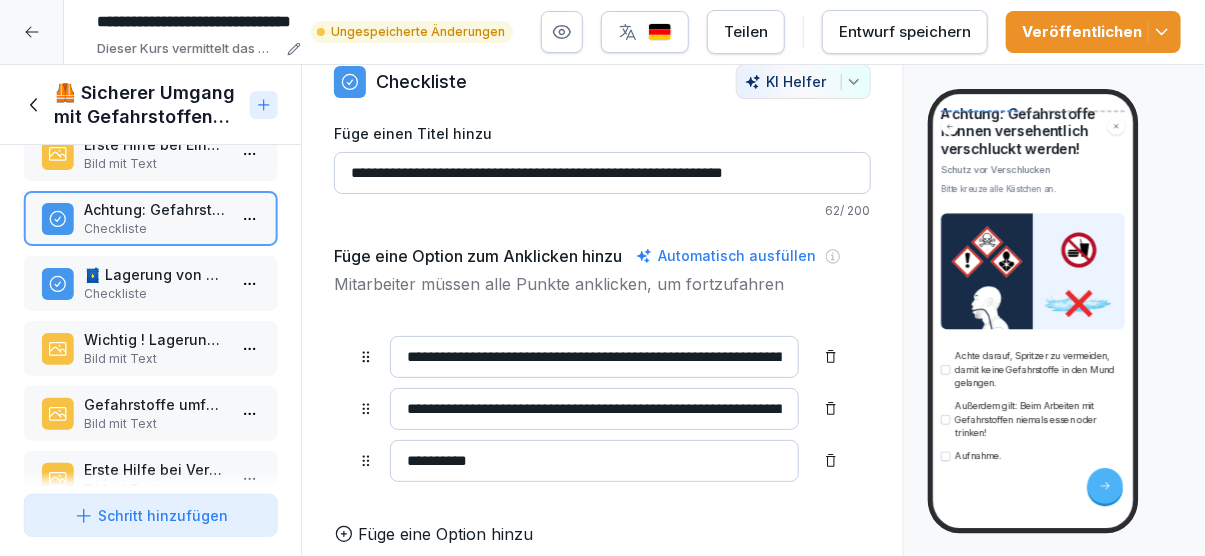 scroll, scrollTop: 77, scrollLeft: 0, axis: vertical 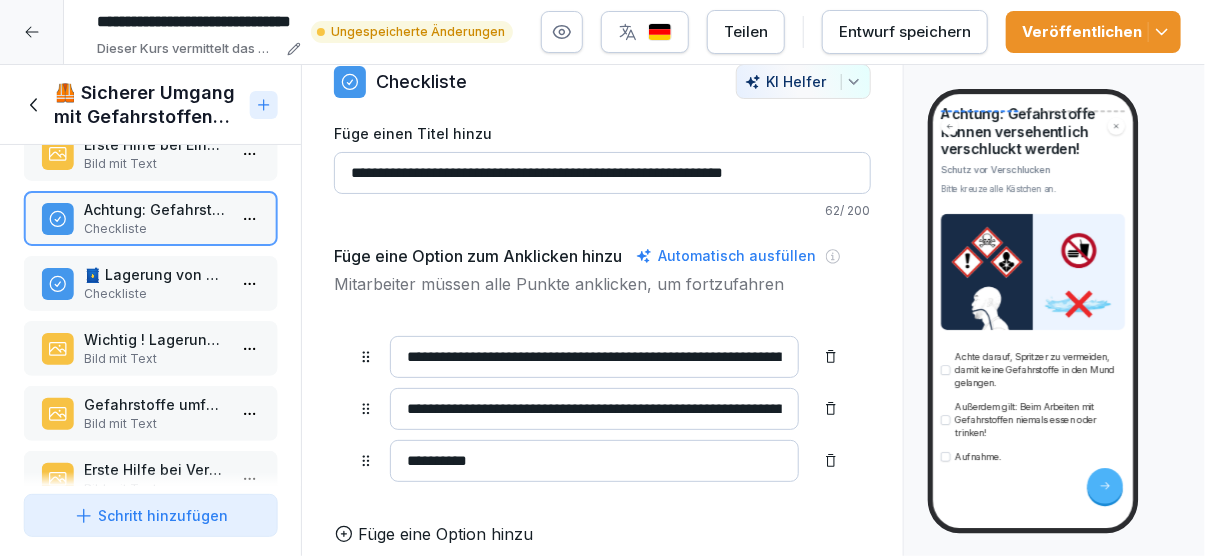 type on "*********" 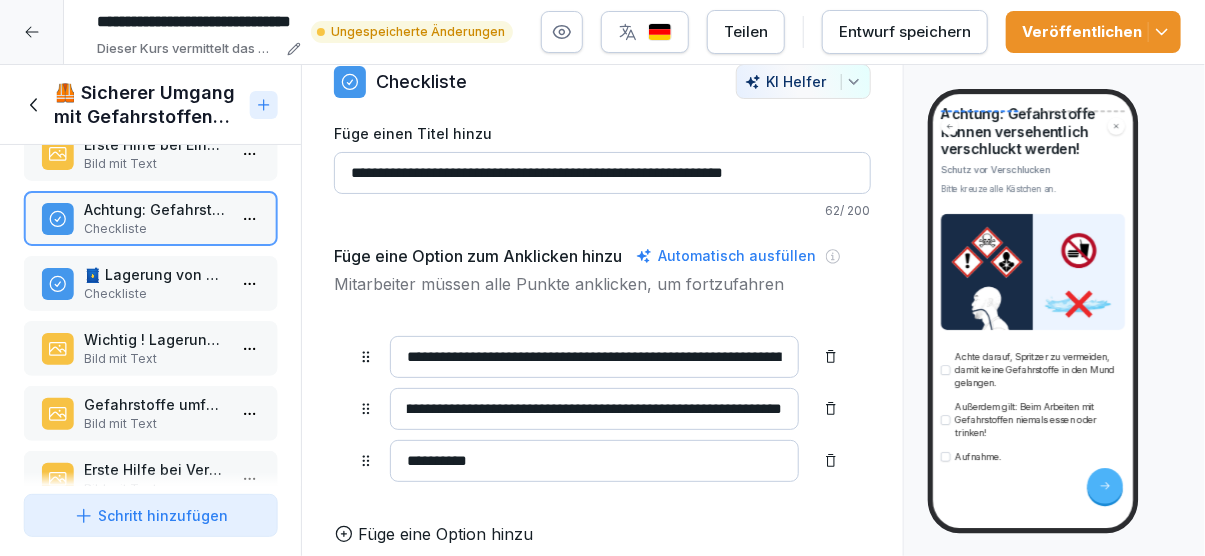 scroll, scrollTop: 0, scrollLeft: 163, axis: horizontal 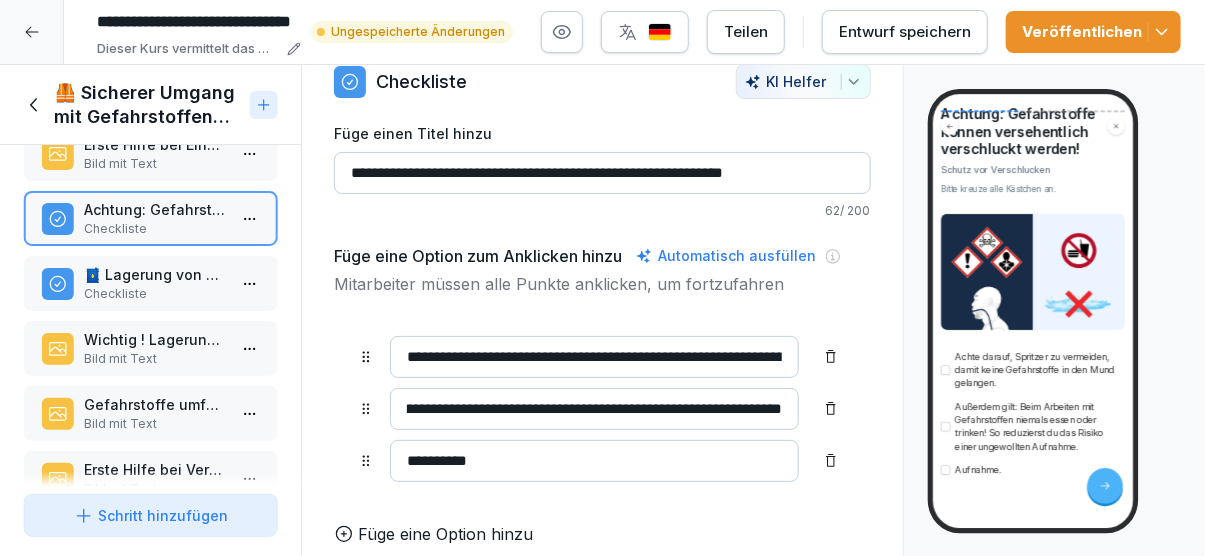 type on "**********" 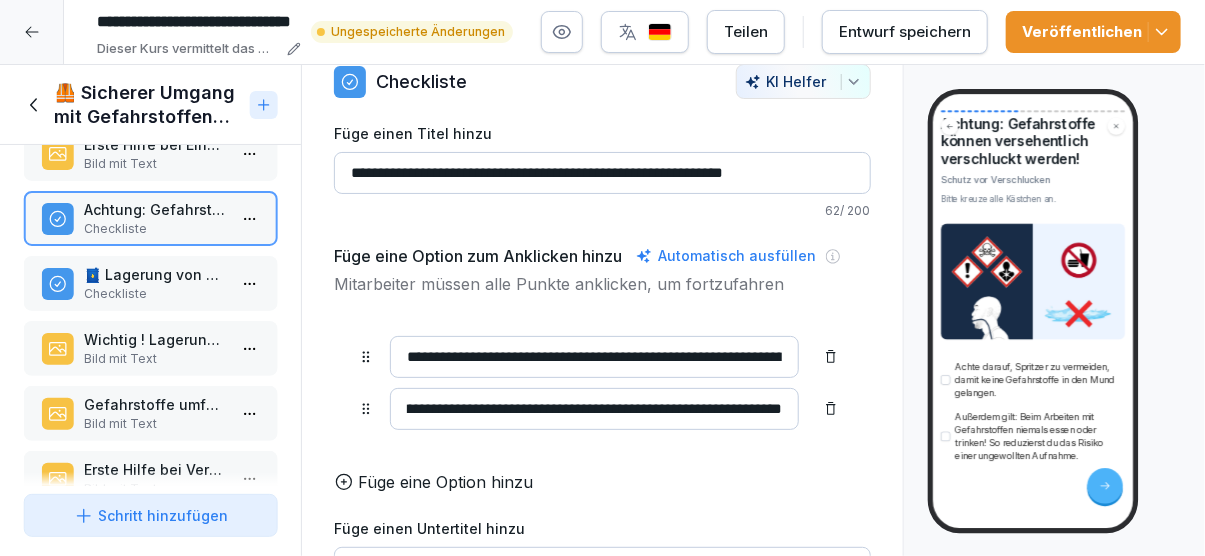 scroll, scrollTop: 57, scrollLeft: 0, axis: vertical 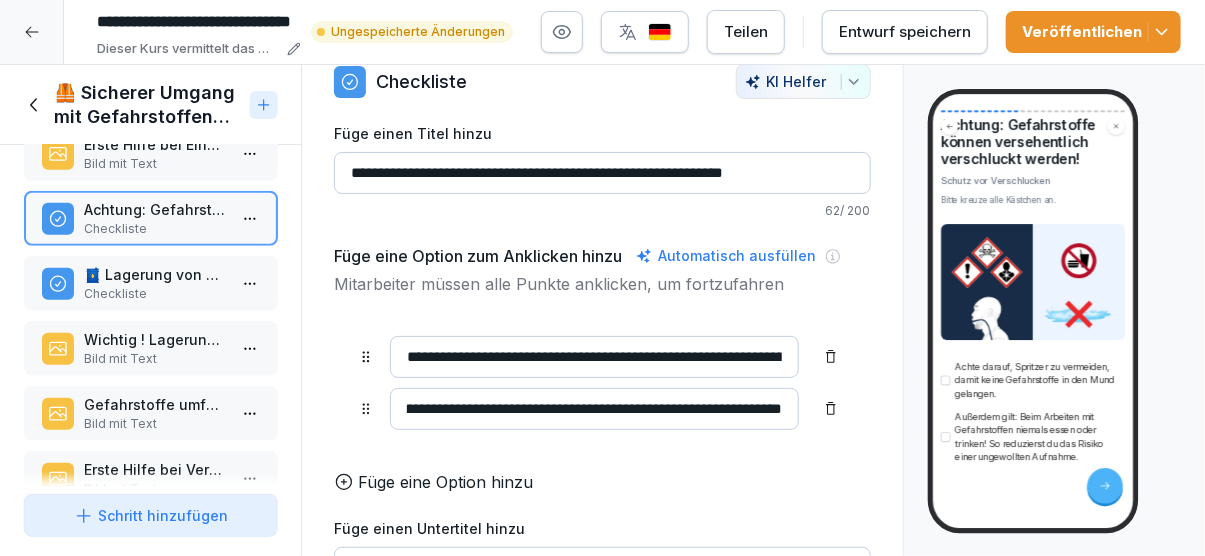 click on "🛢️ Lagerung von Gefahrstoffen" at bounding box center [154, 274] 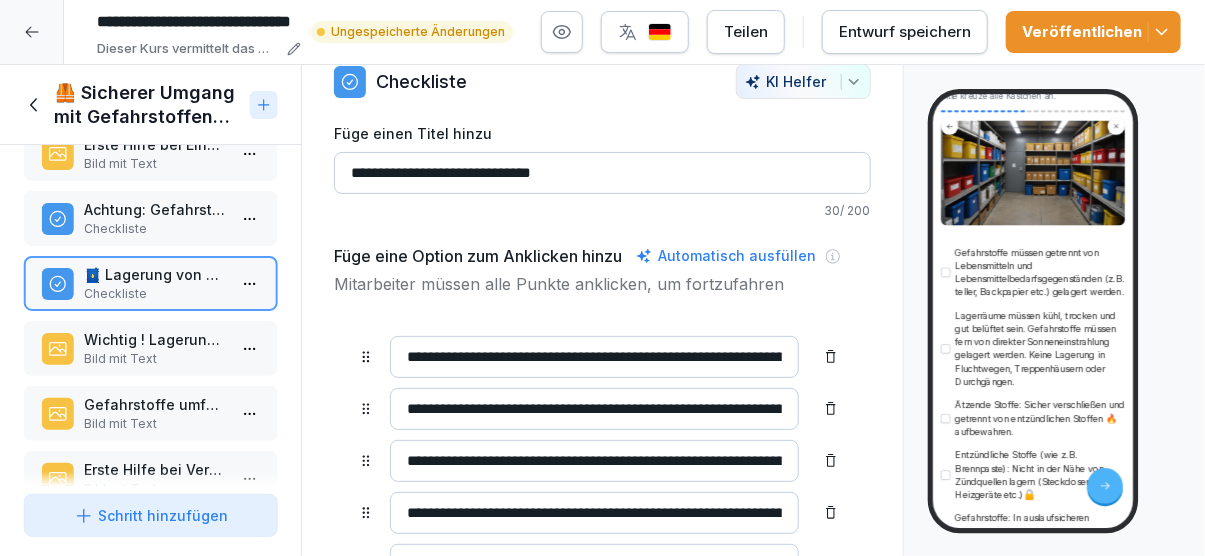 scroll, scrollTop: 230, scrollLeft: 0, axis: vertical 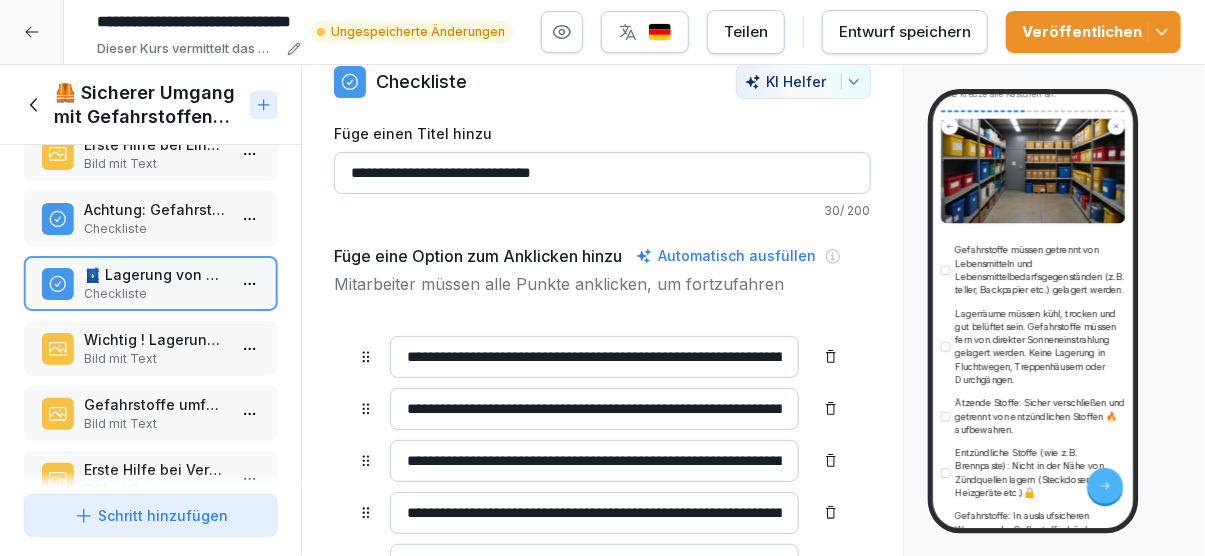 click on "**********" at bounding box center (594, 357) 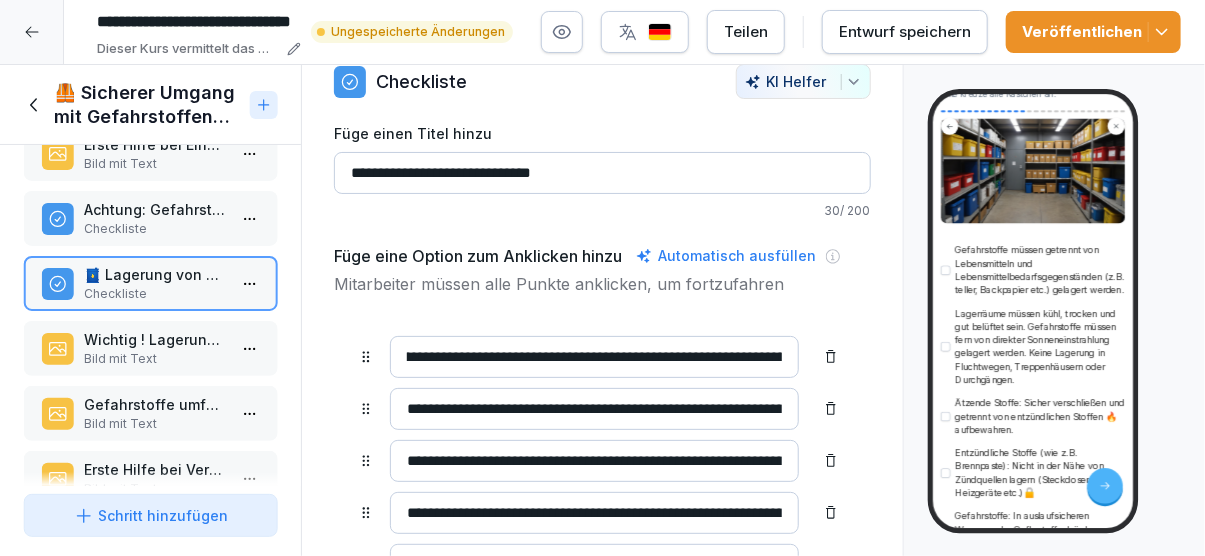 scroll, scrollTop: 0, scrollLeft: 347, axis: horizontal 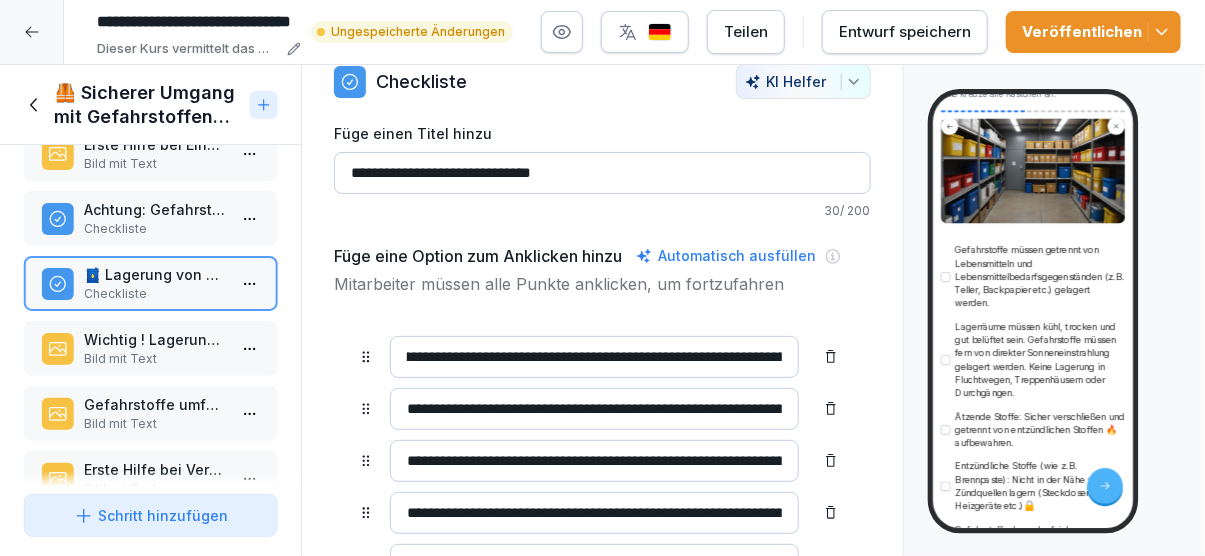type on "**********" 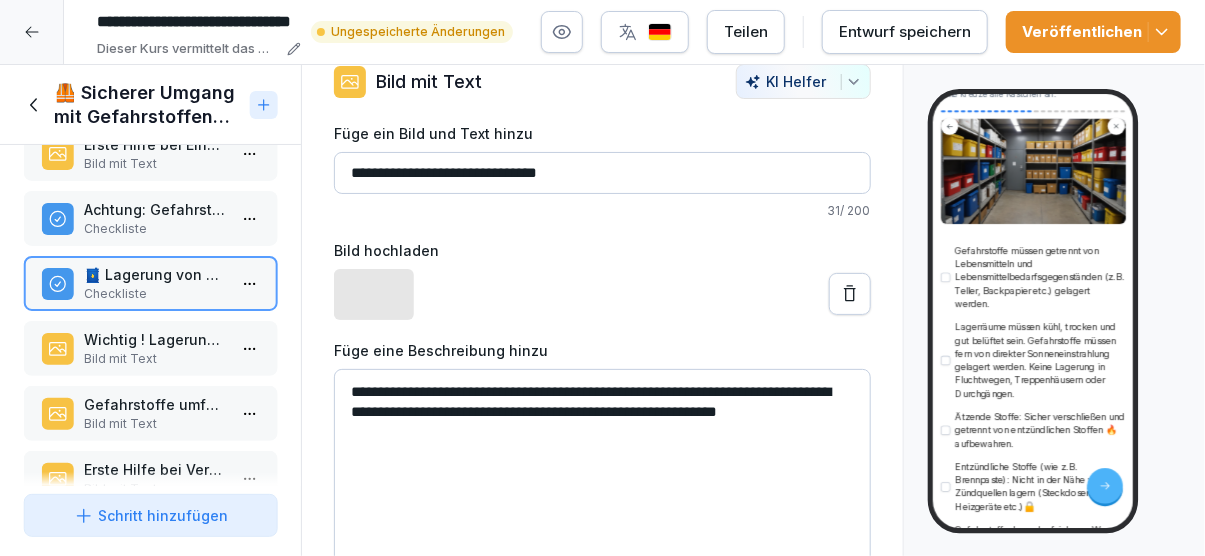 scroll, scrollTop: 230, scrollLeft: 0, axis: vertical 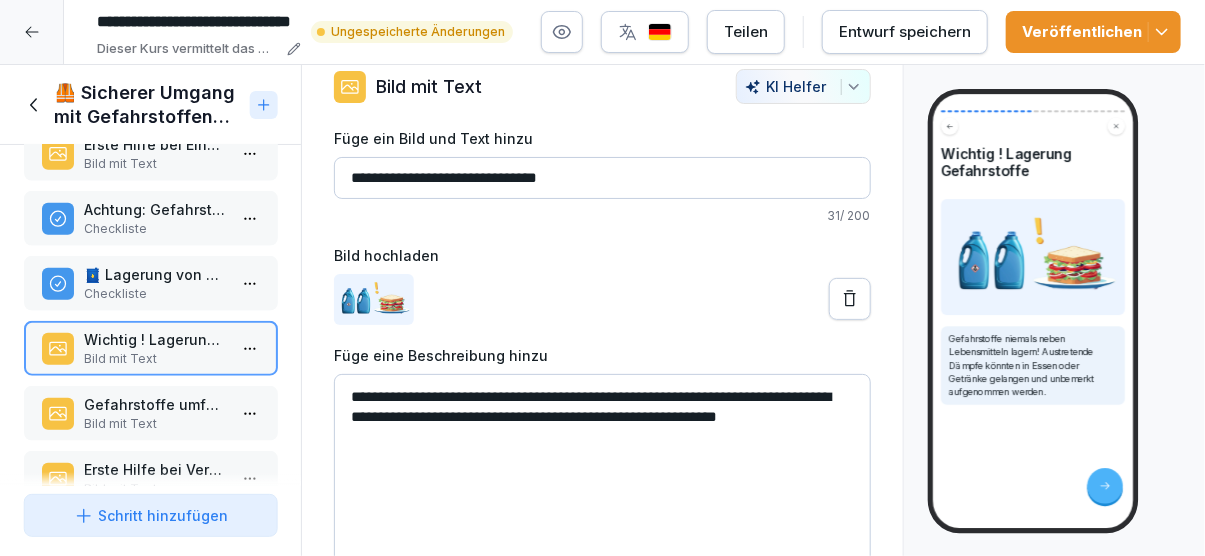 click on "Checkliste" at bounding box center [154, 294] 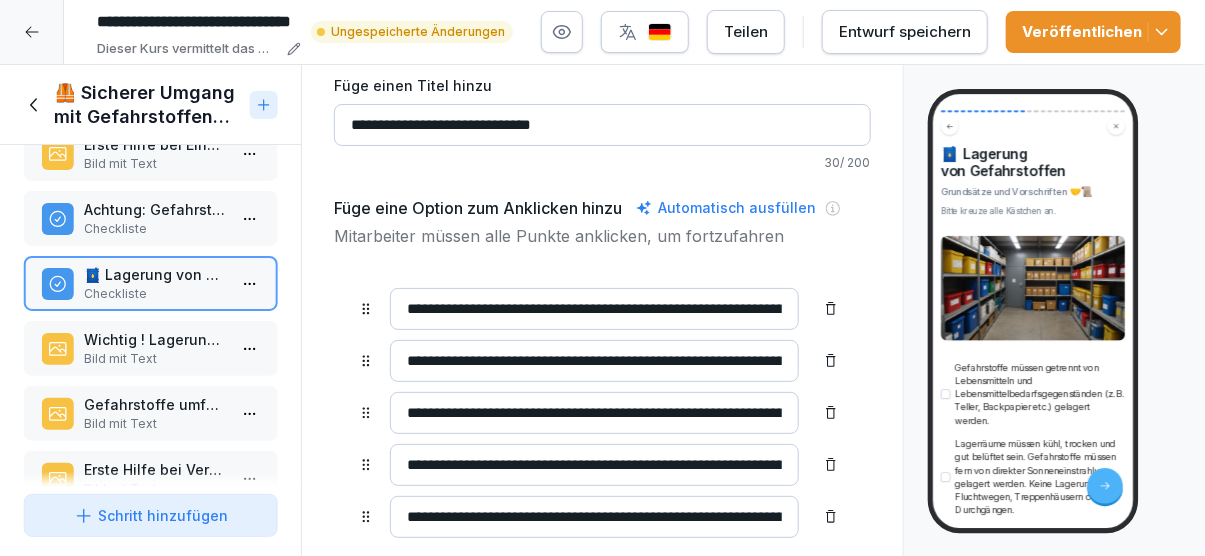 scroll, scrollTop: 143, scrollLeft: 0, axis: vertical 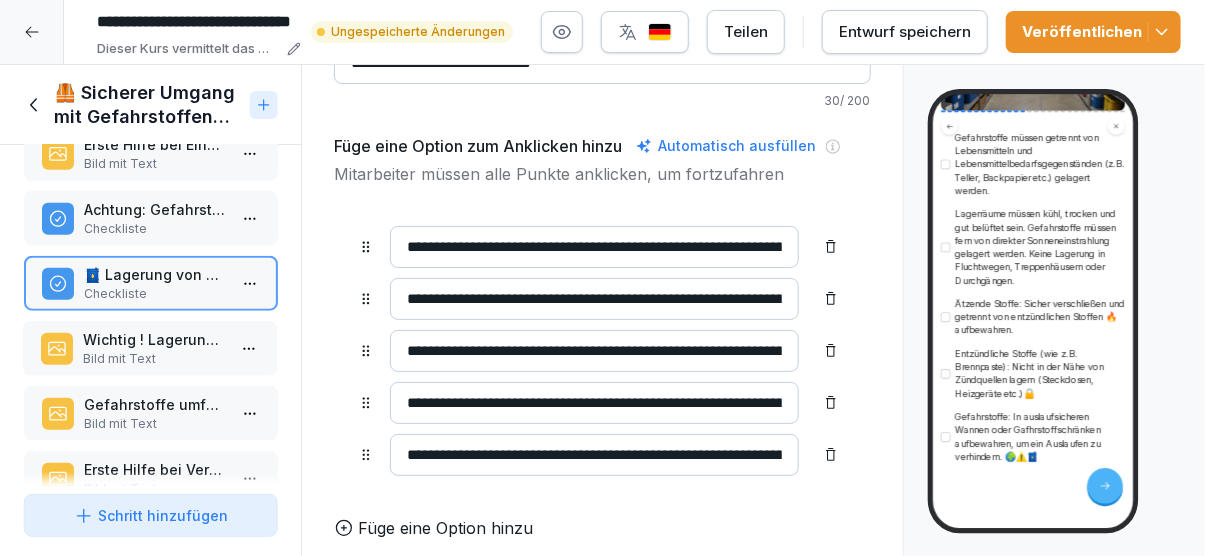 click on "Wichtig ! Lagerung Gefahrstoffe" at bounding box center [153, 339] 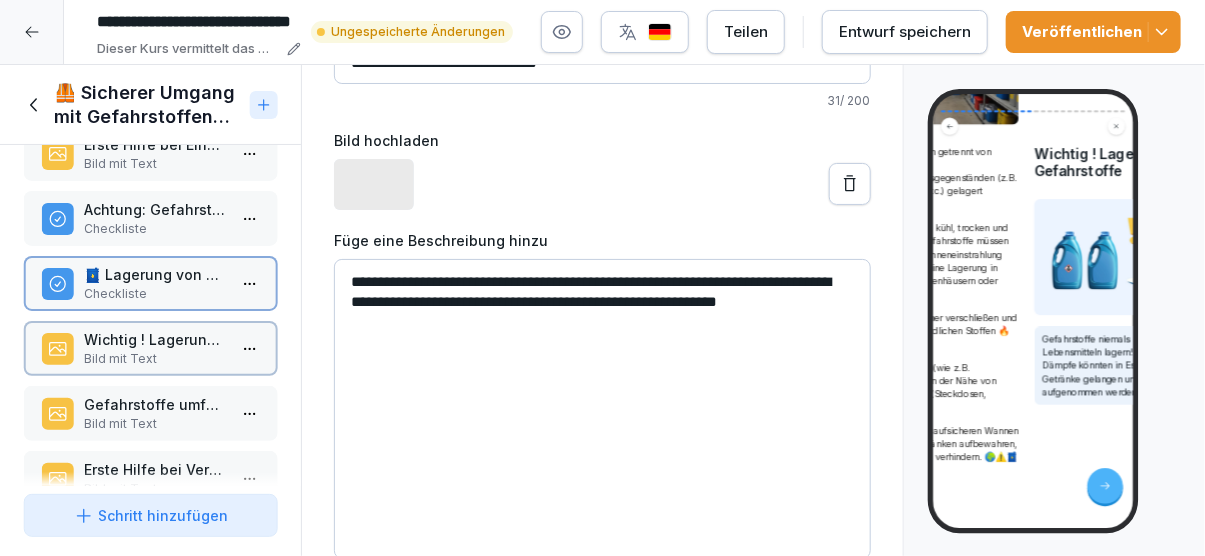 scroll, scrollTop: 451, scrollLeft: 0, axis: vertical 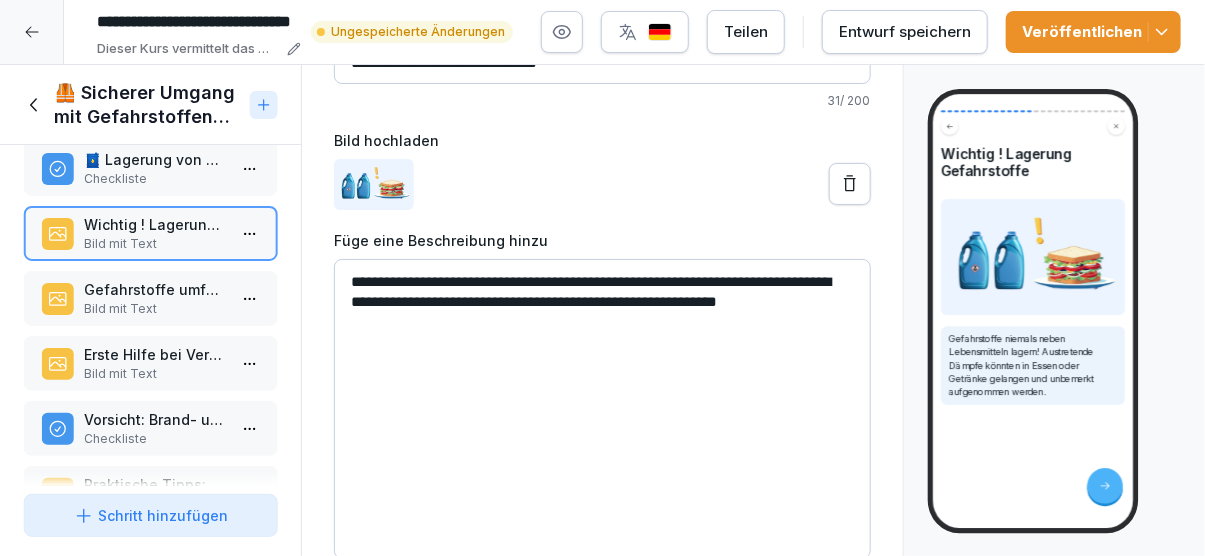 click on "Bild mit Text" at bounding box center (154, 309) 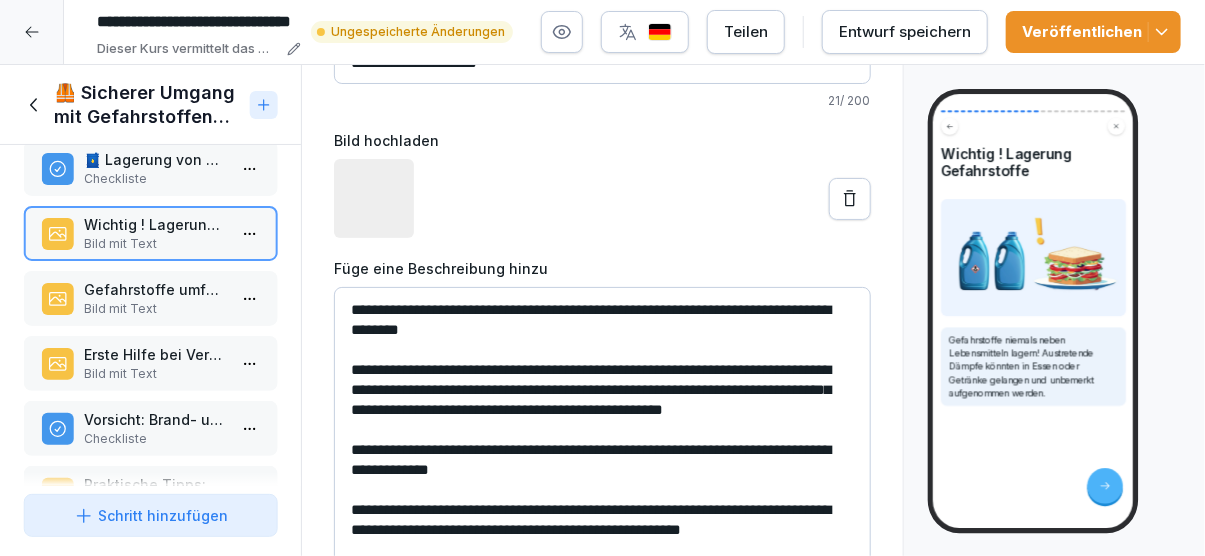 scroll, scrollTop: 135, scrollLeft: 0, axis: vertical 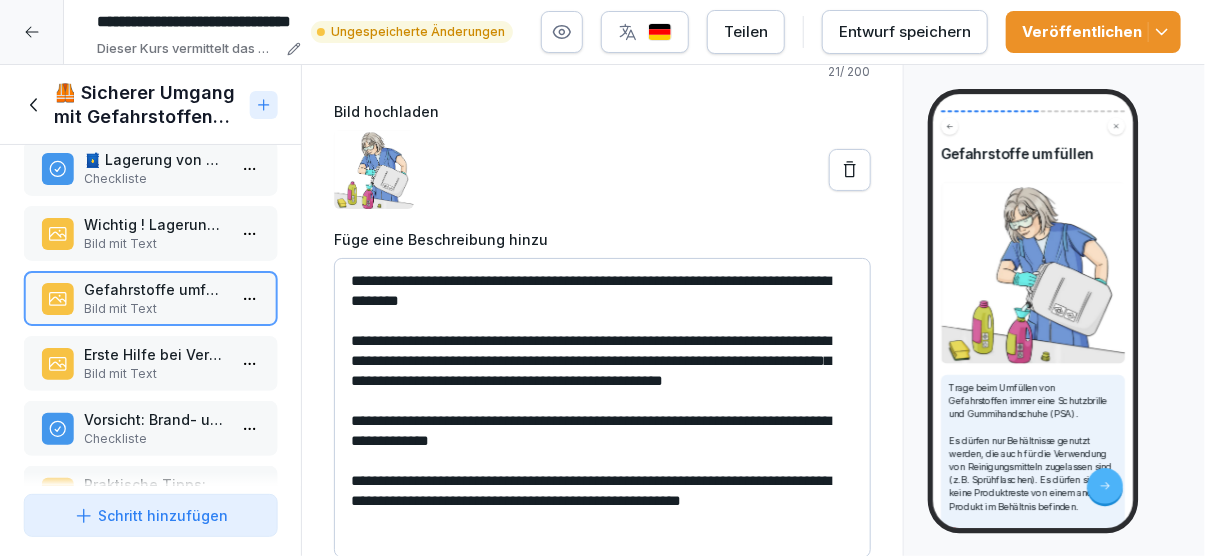 click on "**********" at bounding box center (602, 408) 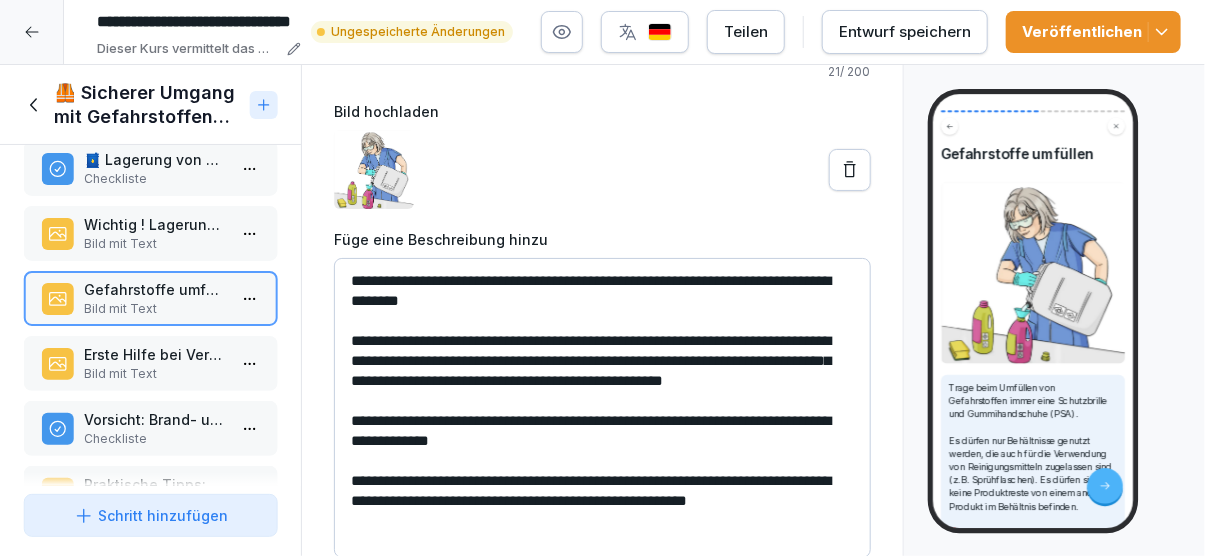 type on "**********" 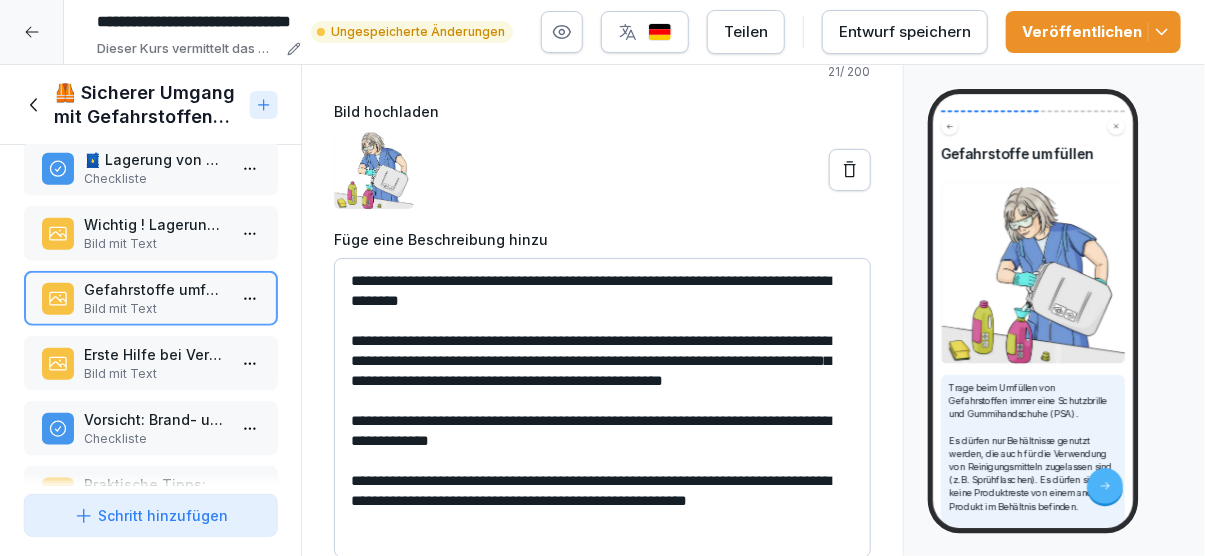 click on "Erste Hilfe bei Verschlucken" at bounding box center [154, 354] 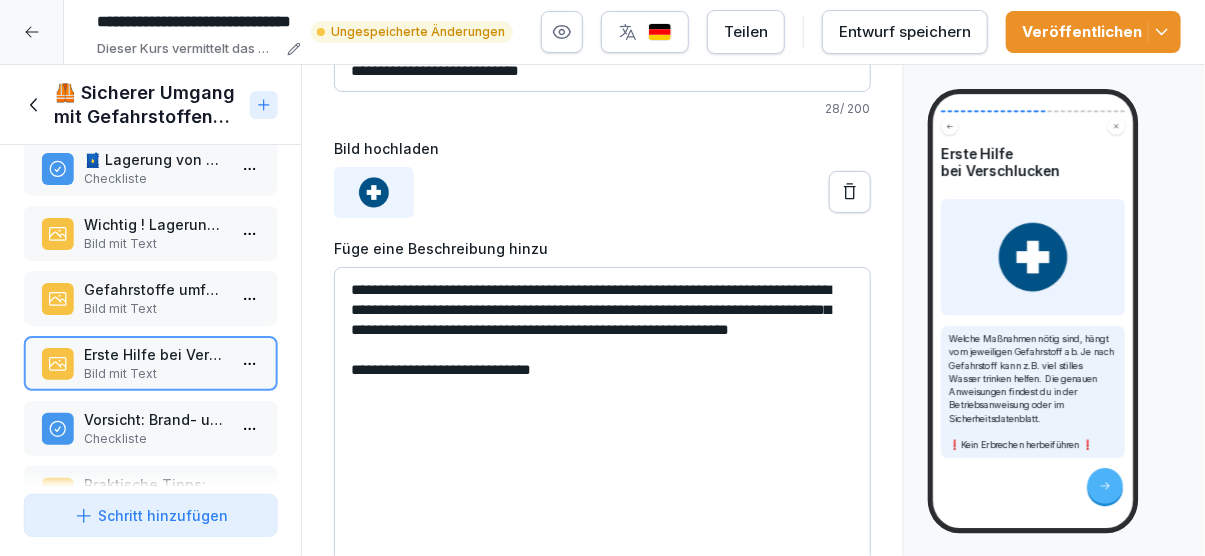 click on "Checkliste" at bounding box center (154, 439) 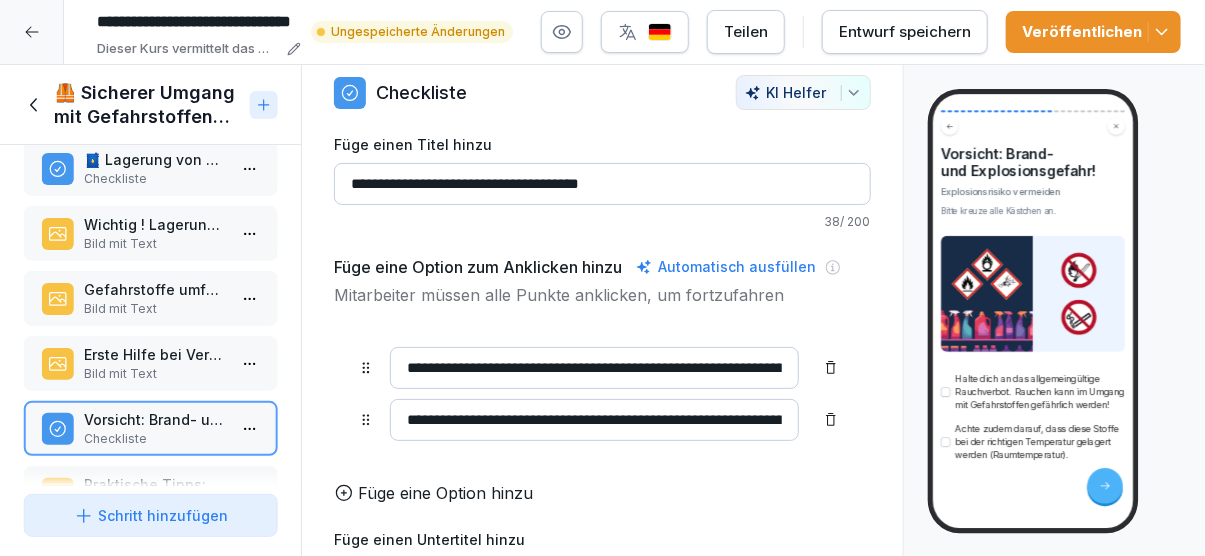 scroll, scrollTop: 20, scrollLeft: 0, axis: vertical 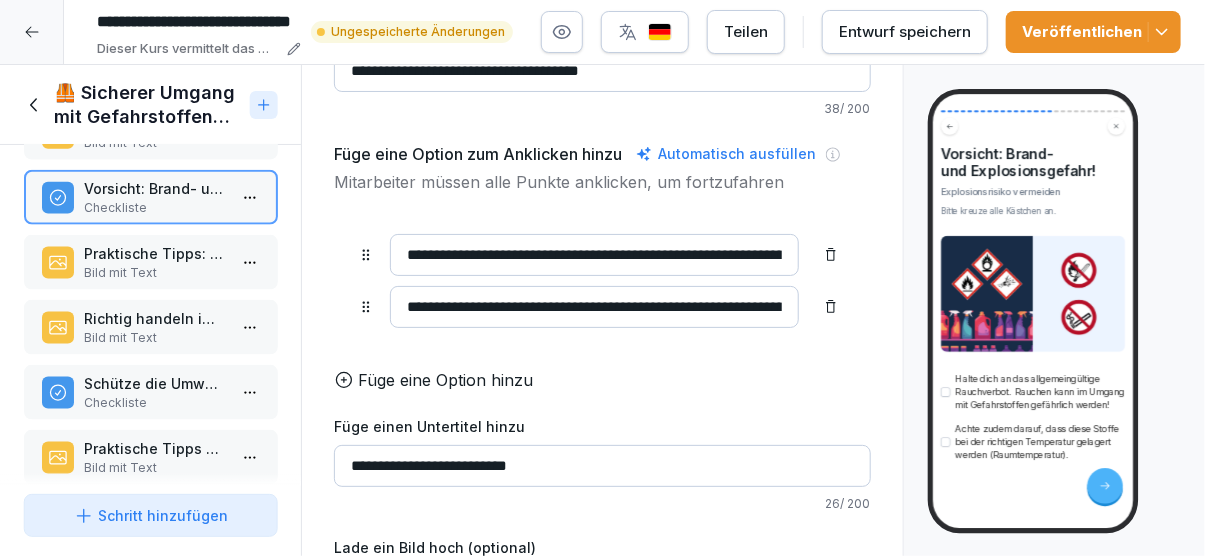 click on "Bild mit Text" at bounding box center (154, 273) 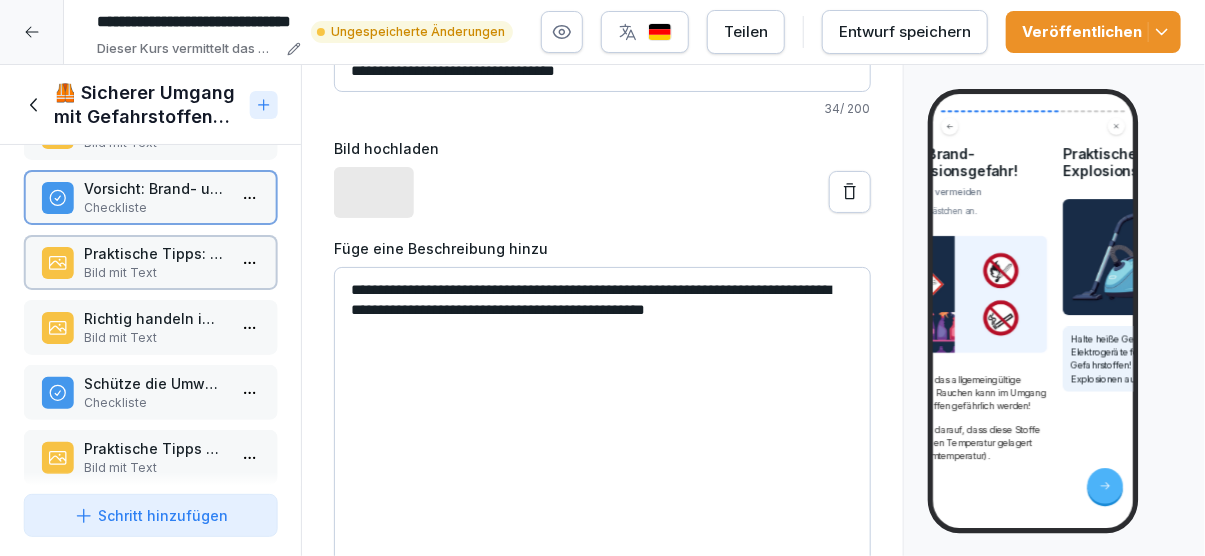 scroll, scrollTop: 22, scrollLeft: 0, axis: vertical 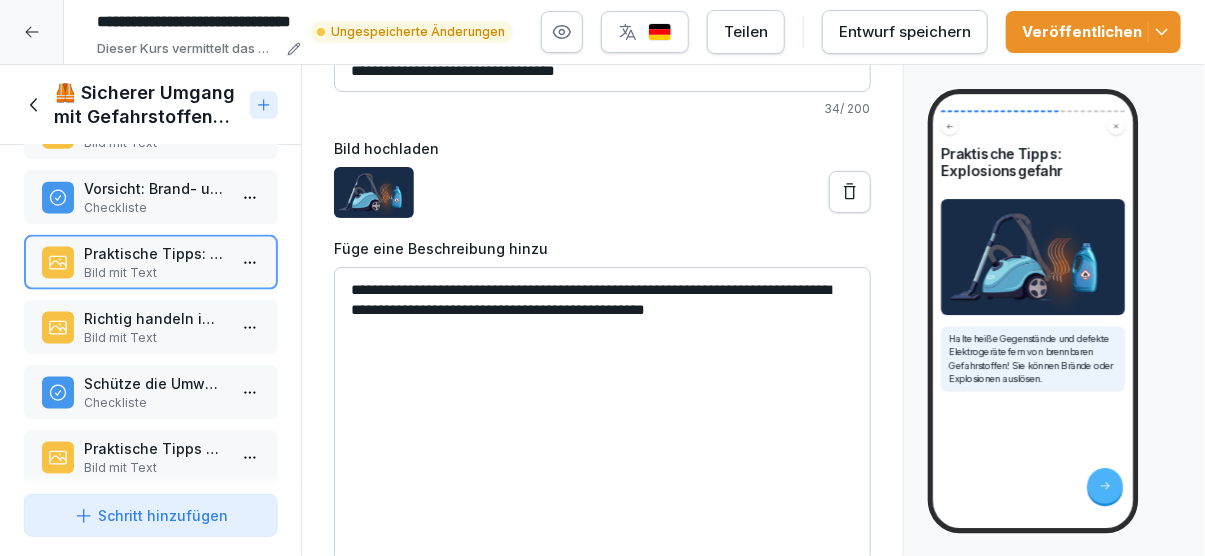 click on "Bild mit Text" at bounding box center [154, 338] 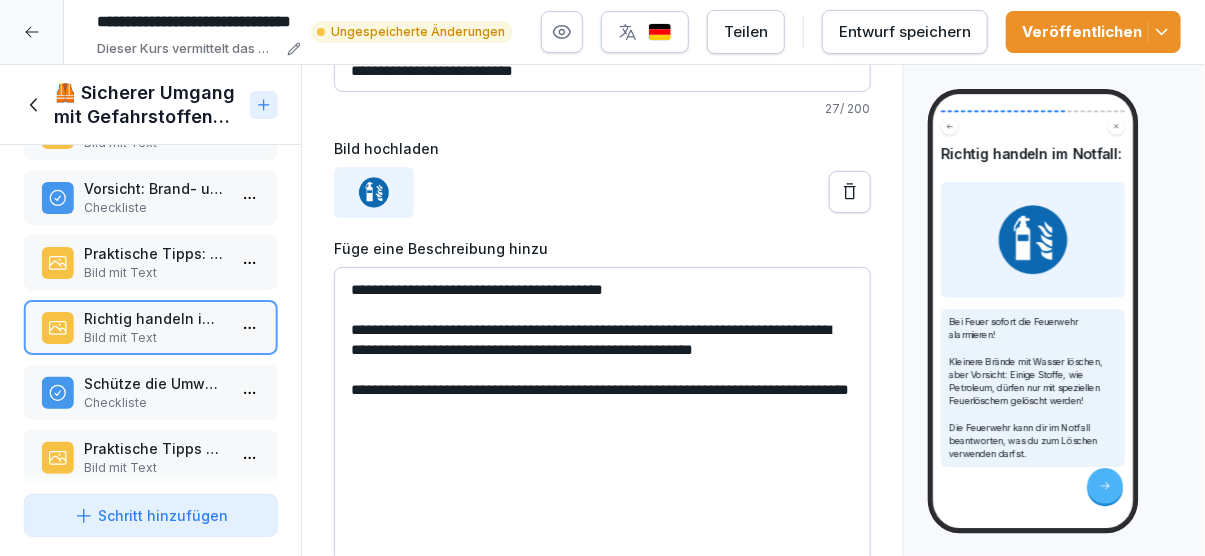 click on "**********" at bounding box center (602, 417) 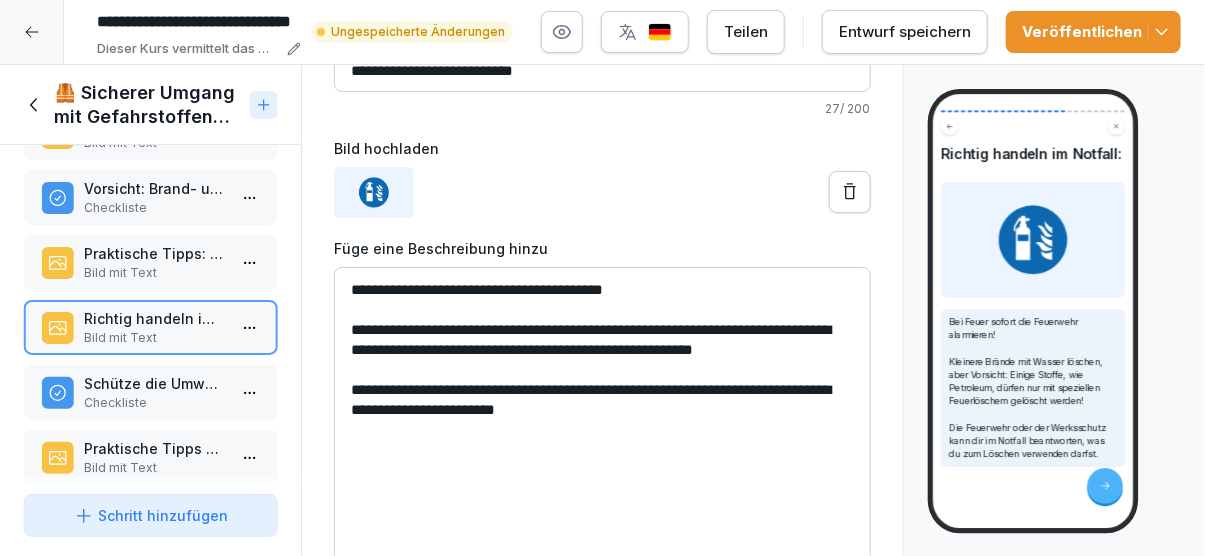 type on "**********" 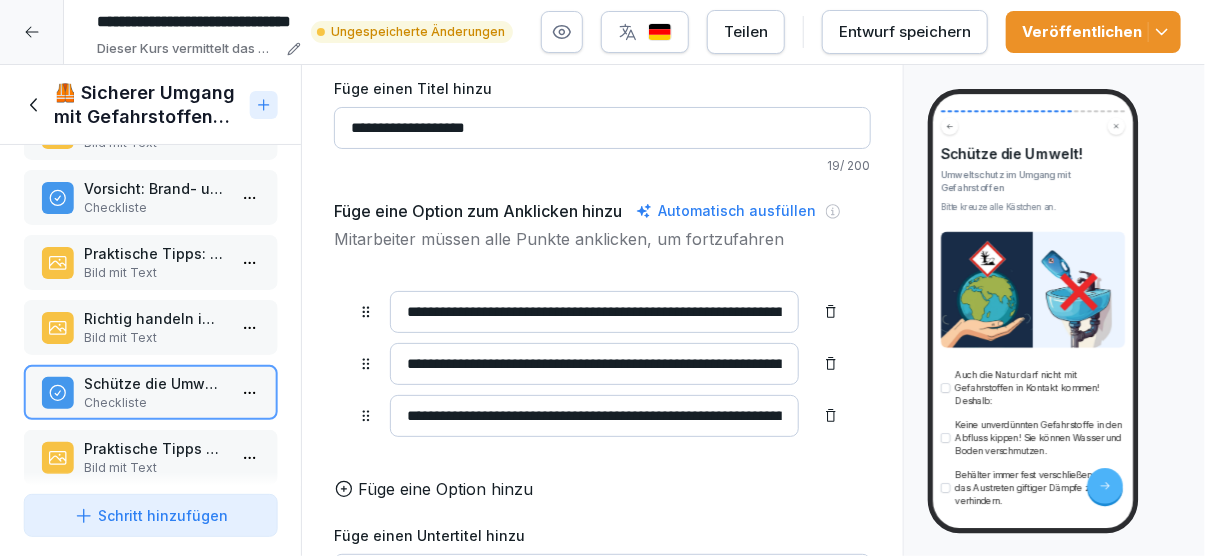 scroll, scrollTop: 115, scrollLeft: 0, axis: vertical 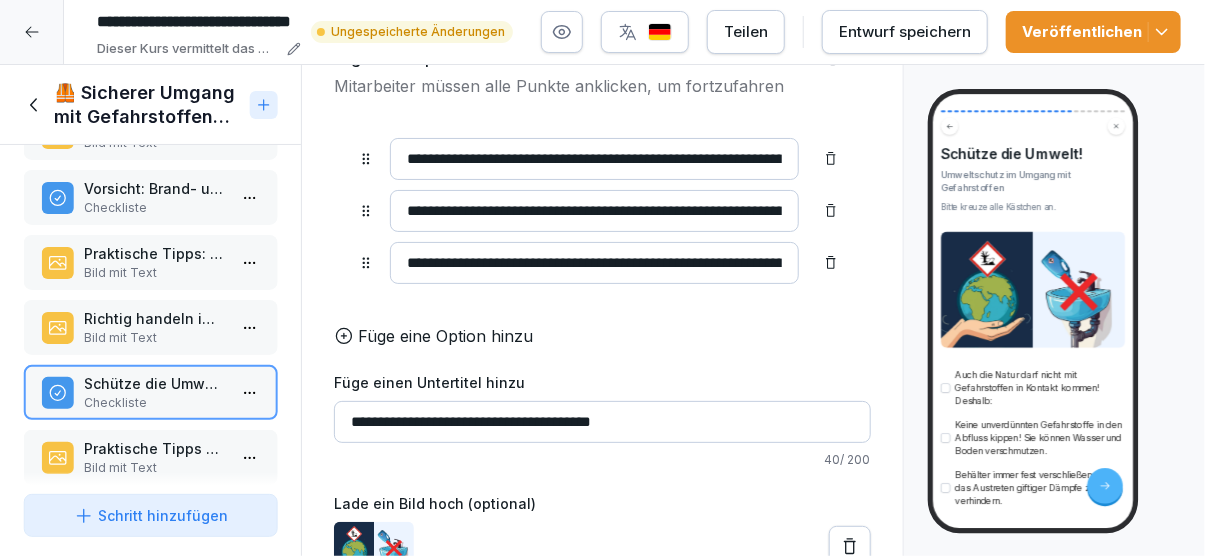 drag, startPoint x: 693, startPoint y: 426, endPoint x: 247, endPoint y: 435, distance: 446.0908 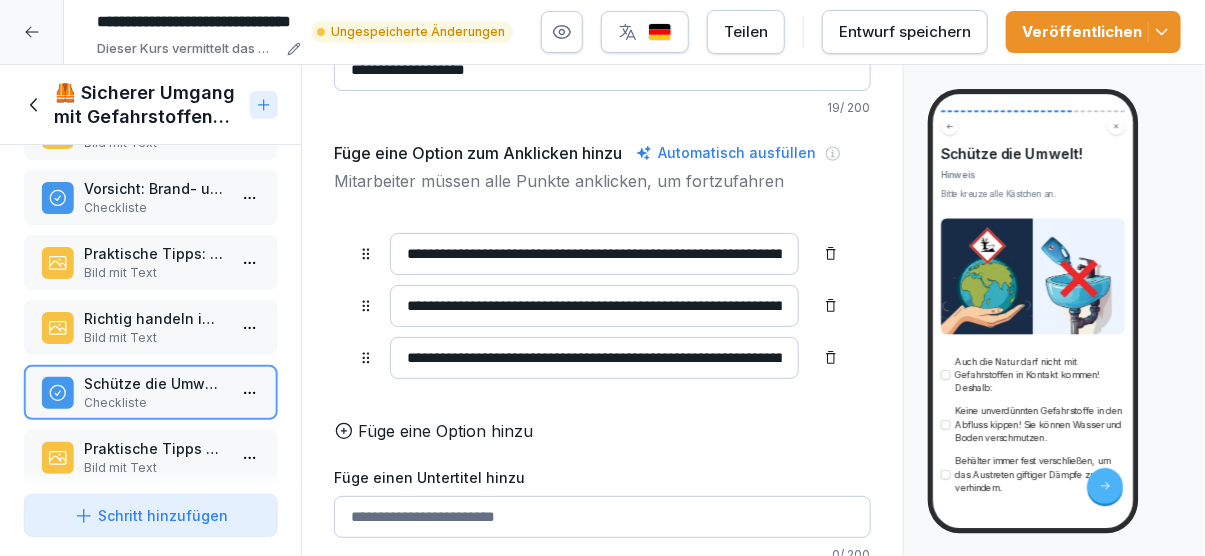 scroll, scrollTop: 0, scrollLeft: 0, axis: both 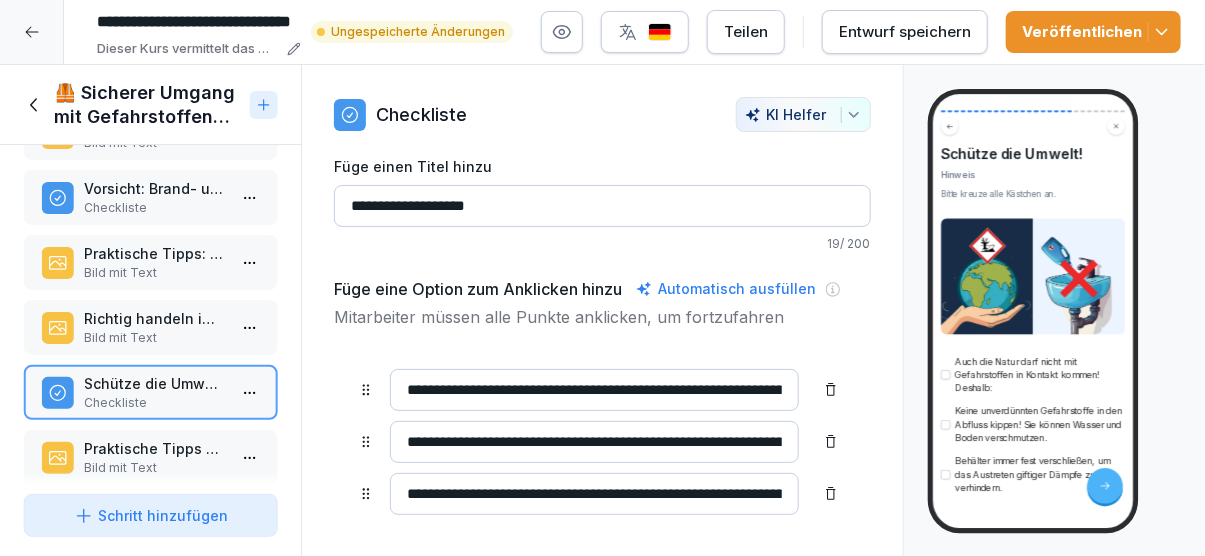 type 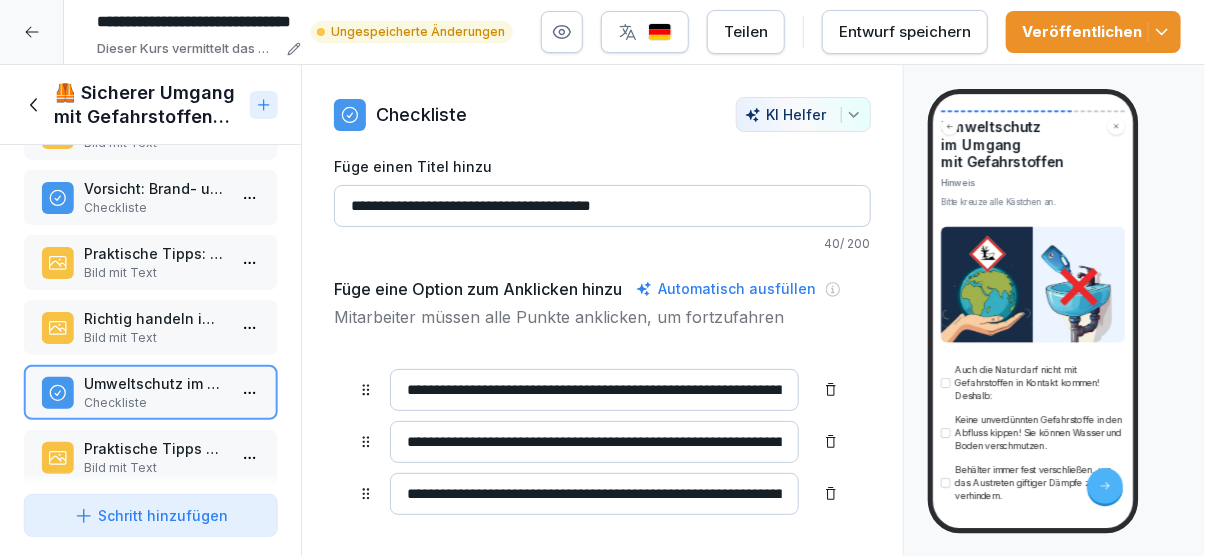 scroll, scrollTop: 96, scrollLeft: 0, axis: vertical 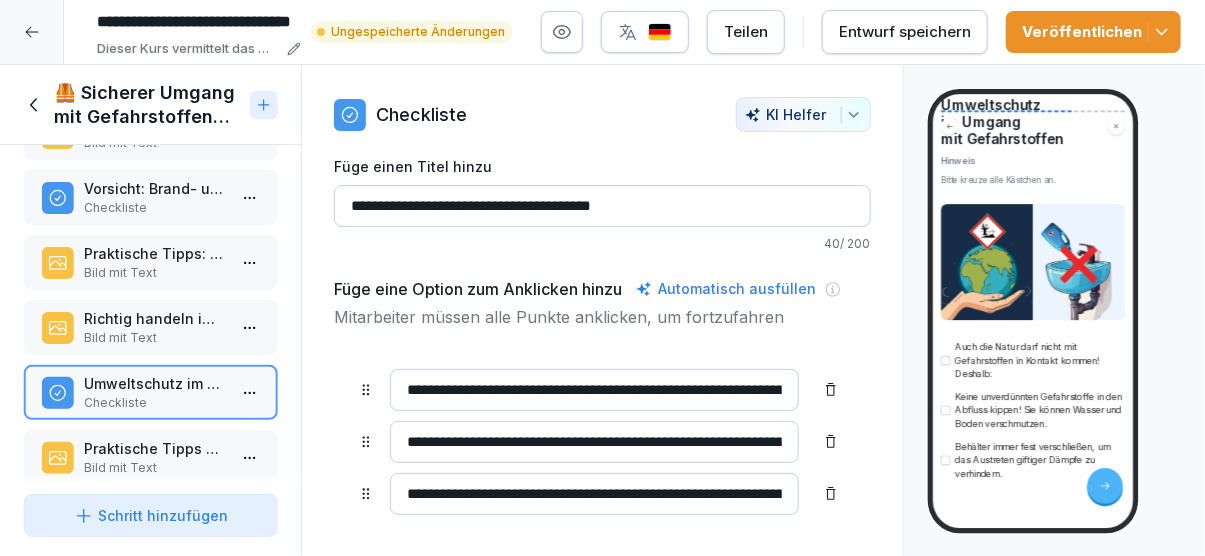 type on "**********" 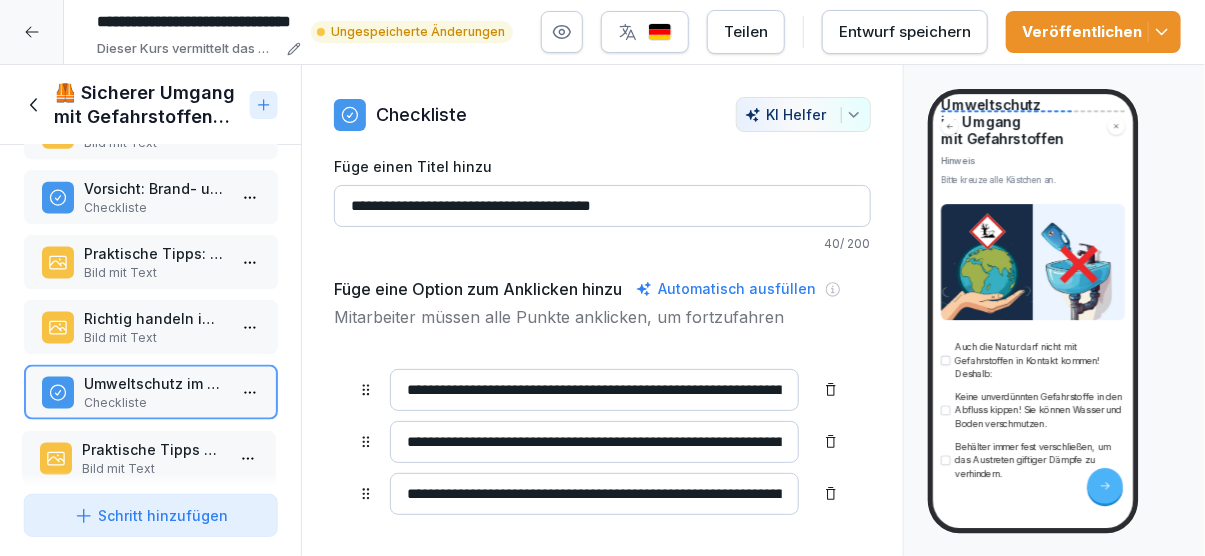 click on "Praktische Tipps zur Entsorgung:" at bounding box center (152, 449) 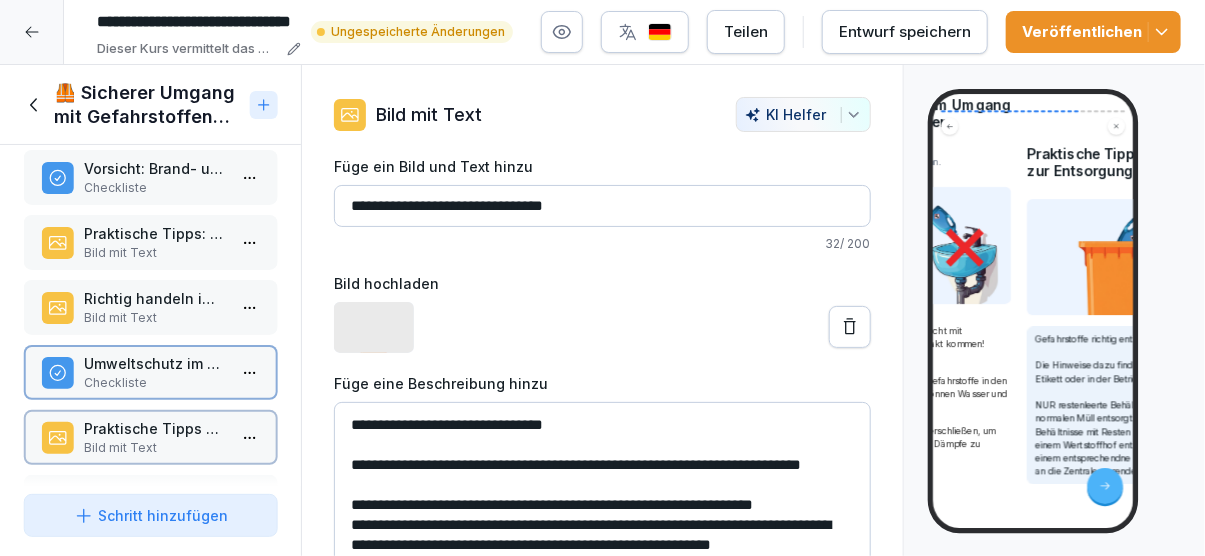 scroll, scrollTop: 95, scrollLeft: 0, axis: vertical 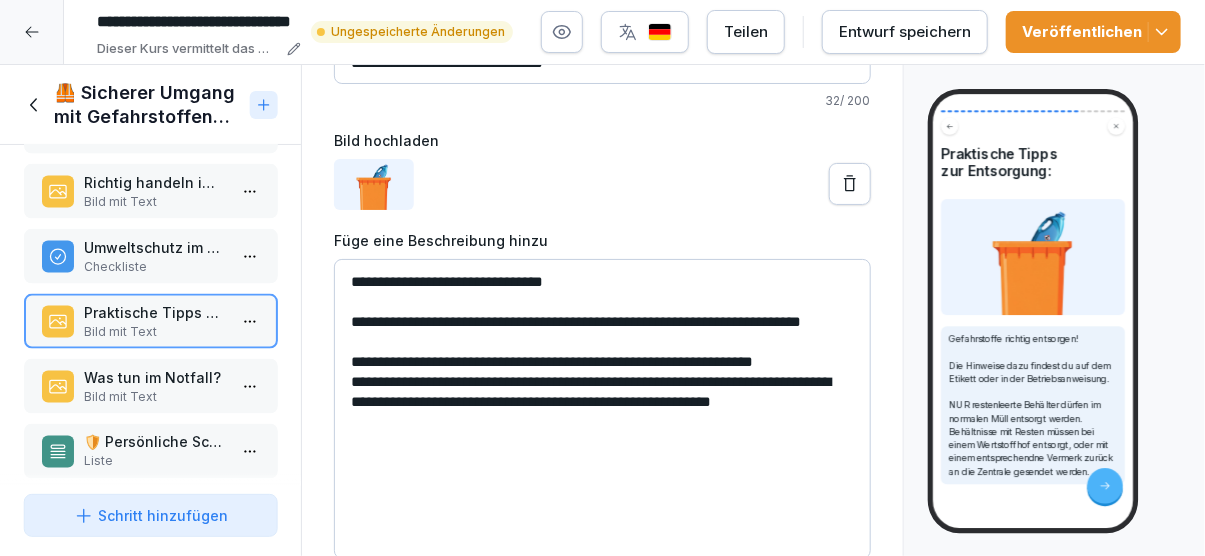 click on "Bild mit Text" at bounding box center (154, 397) 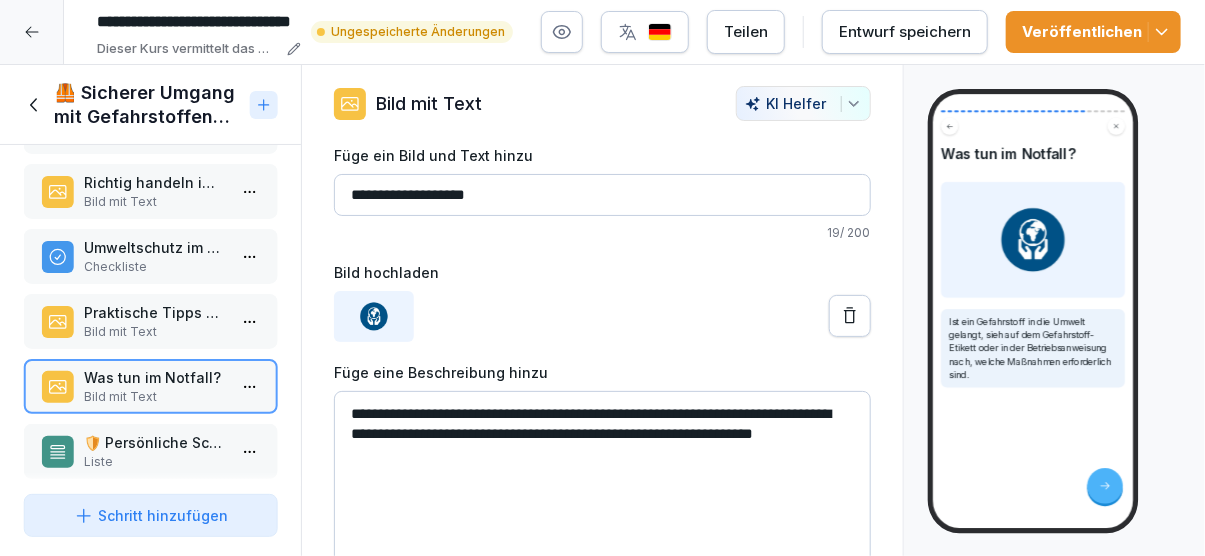scroll, scrollTop: 0, scrollLeft: 0, axis: both 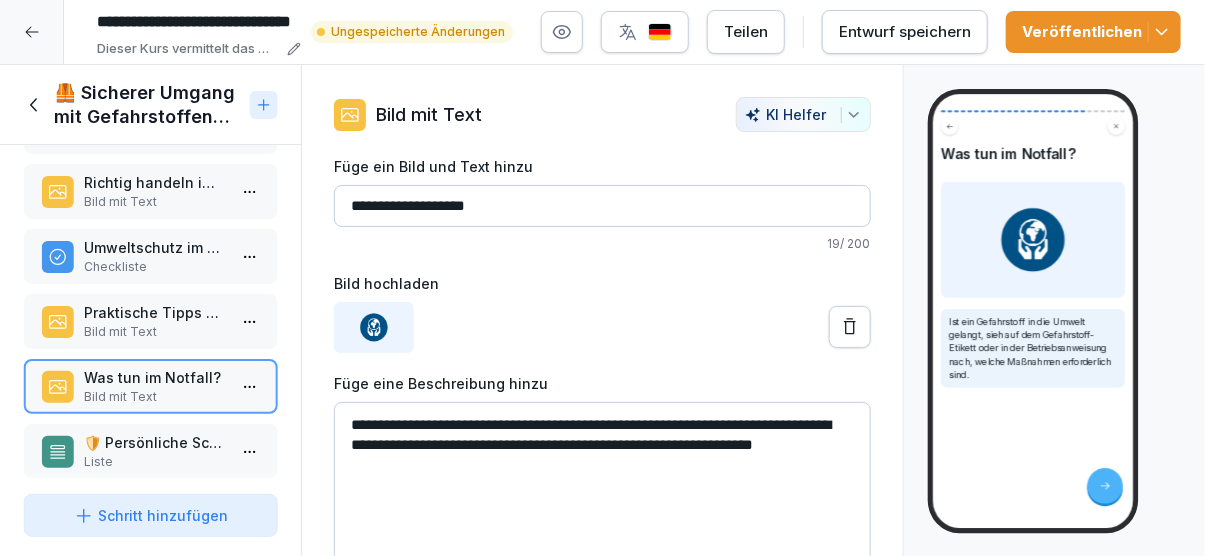 drag, startPoint x: 493, startPoint y: 203, endPoint x: 389, endPoint y: 213, distance: 104.47966 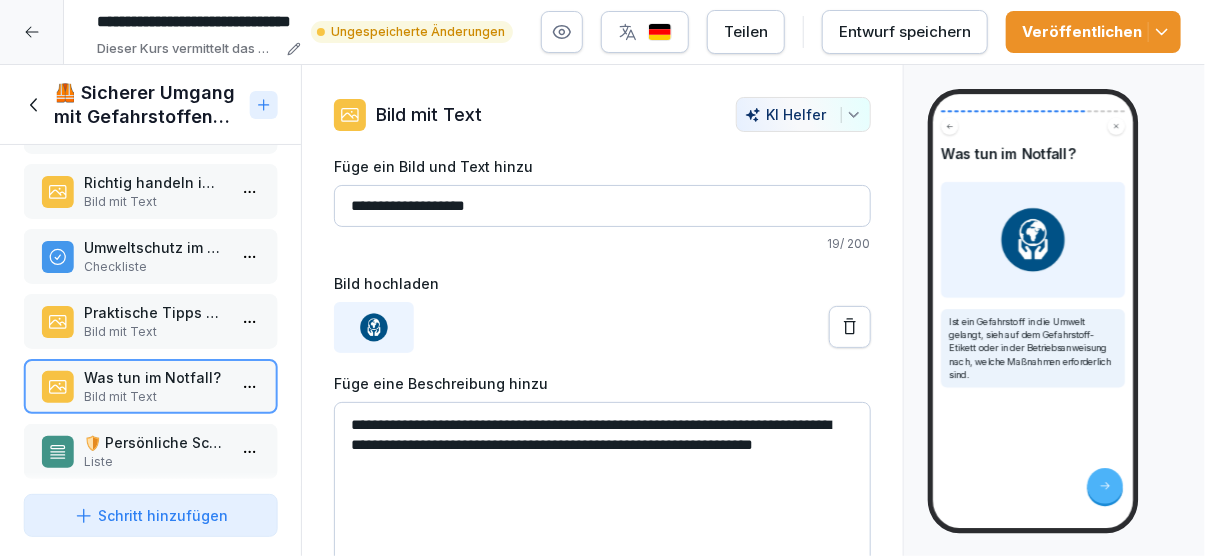 click on "**********" at bounding box center [602, 206] 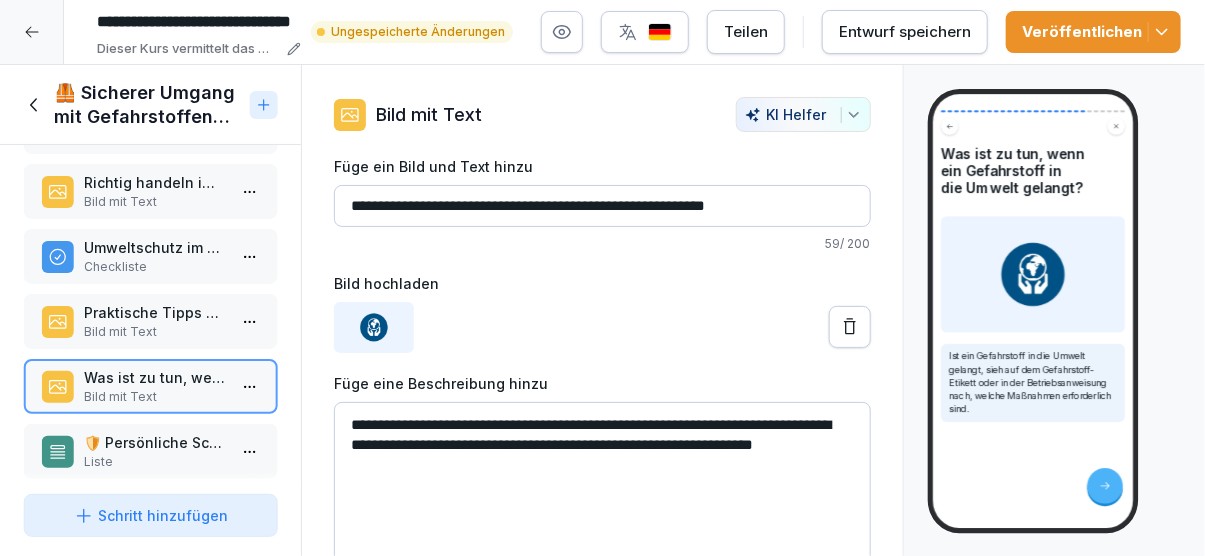 type on "**********" 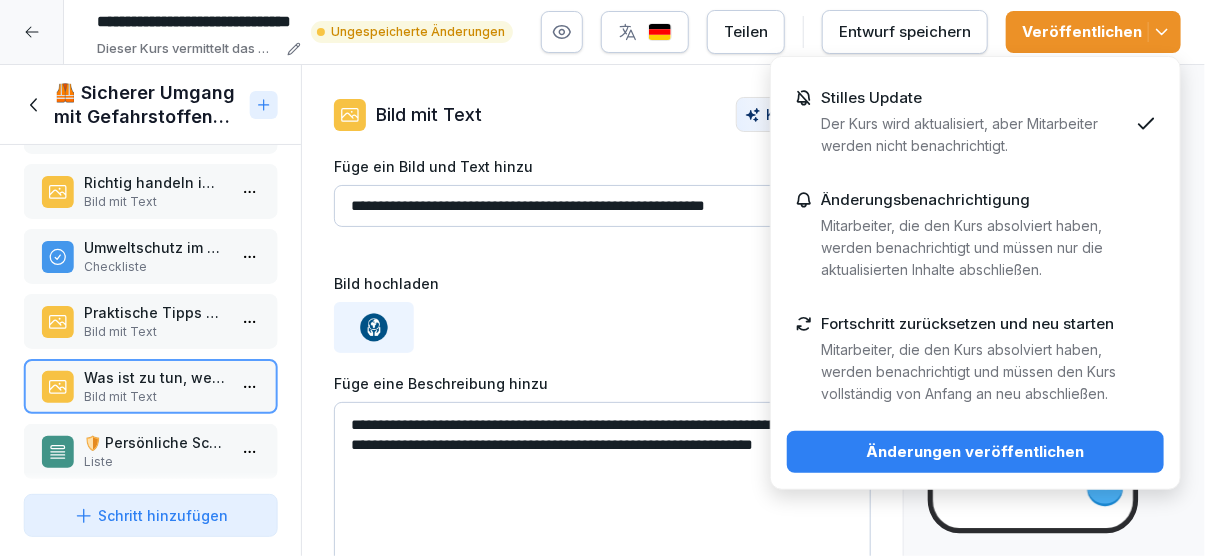 click on "Änderungen veröffentlichen" at bounding box center [975, 452] 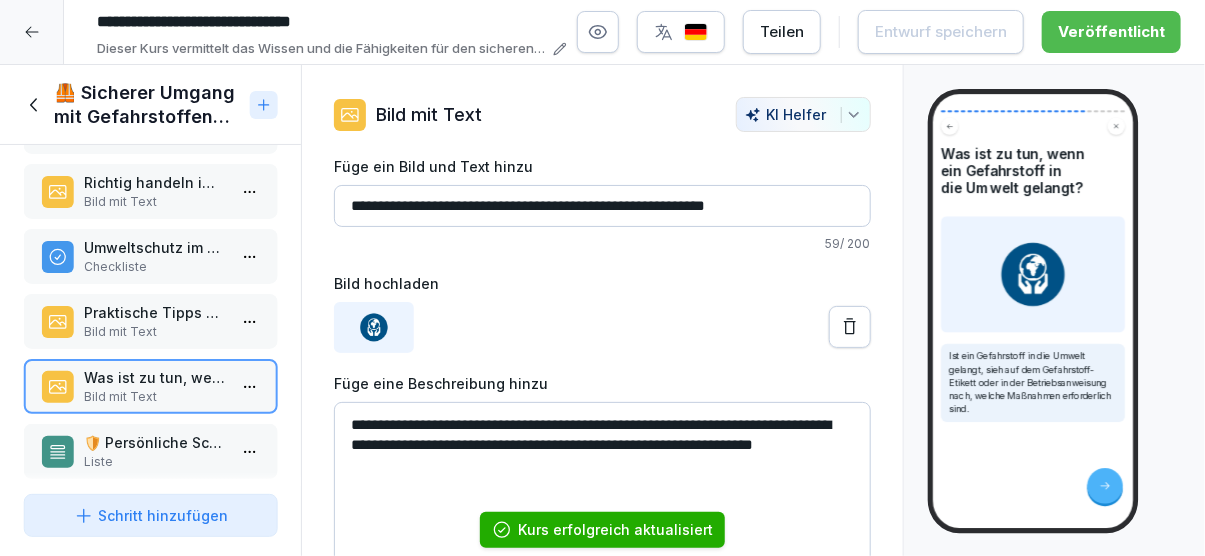 scroll, scrollTop: 1290, scrollLeft: 0, axis: vertical 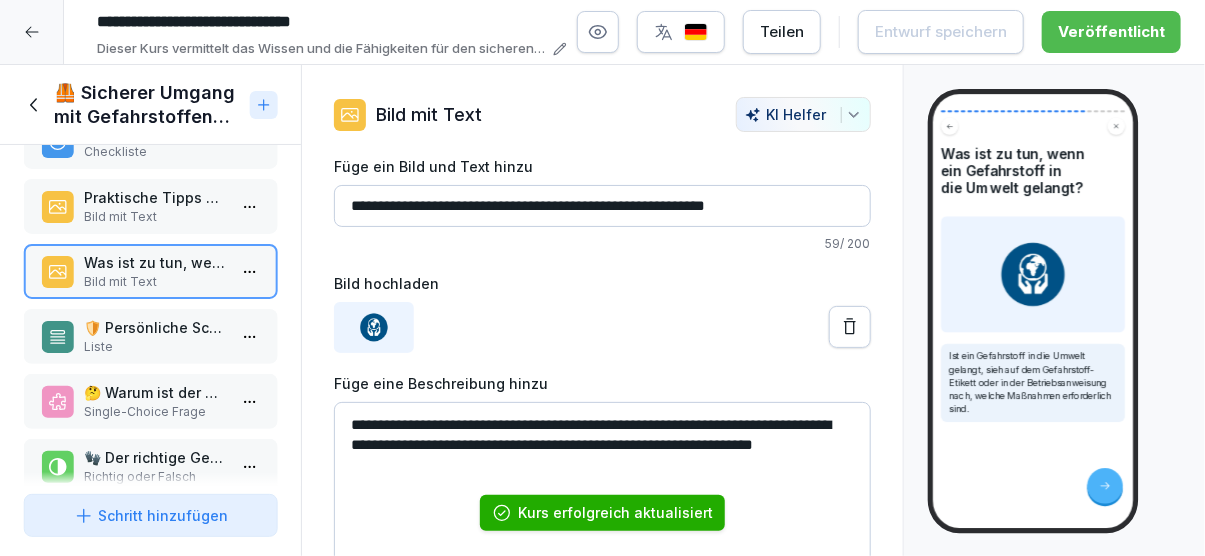 click on "🛡️ Persönliche Schutzausrüstung (PSA) Liste" at bounding box center [150, 336] 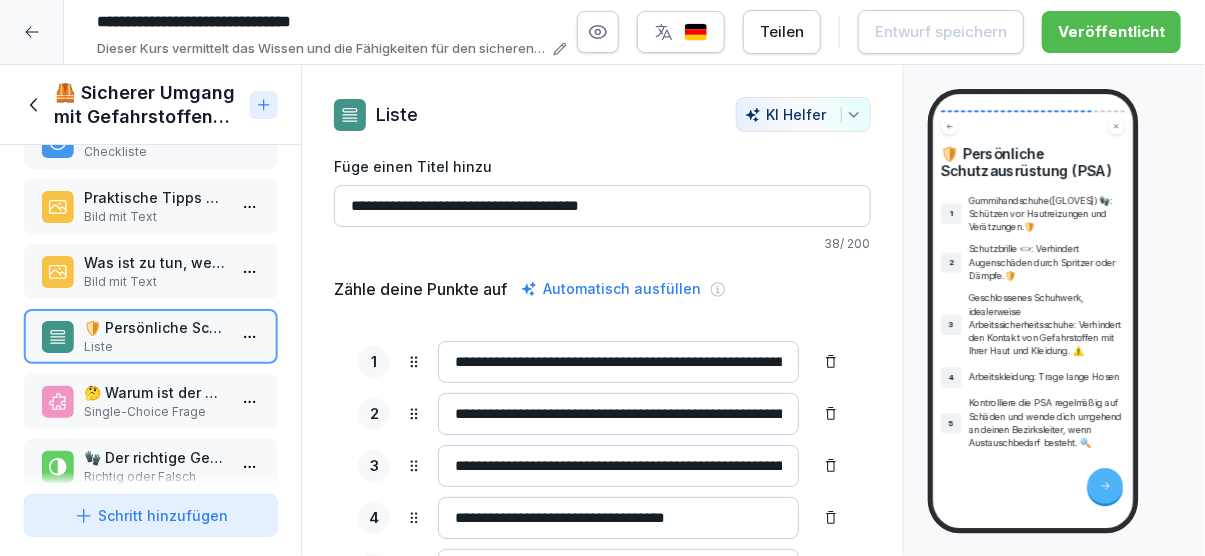 scroll, scrollTop: 96, scrollLeft: 0, axis: vertical 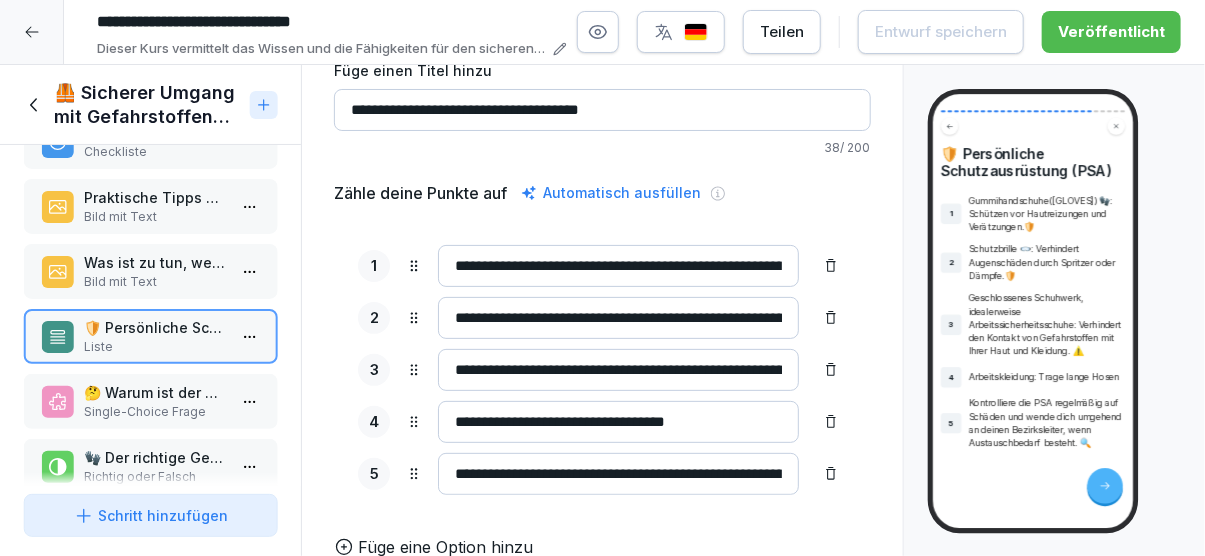 click on "🤔 Warum ist der sichere Umgang mit Gefahrstoffen wichtig?" at bounding box center (154, 392) 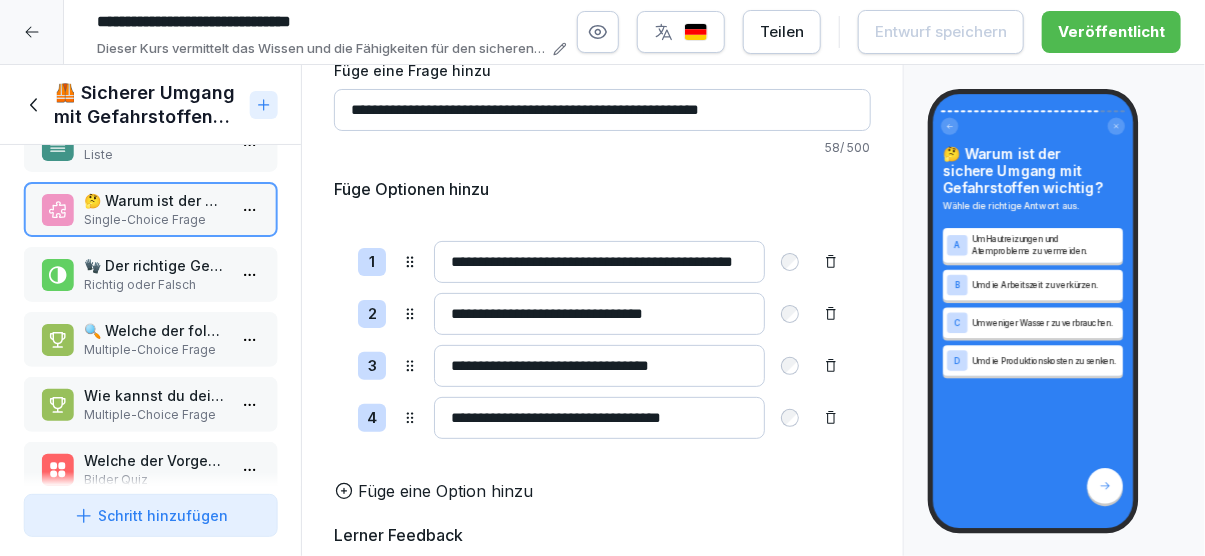 scroll, scrollTop: 1507, scrollLeft: 0, axis: vertical 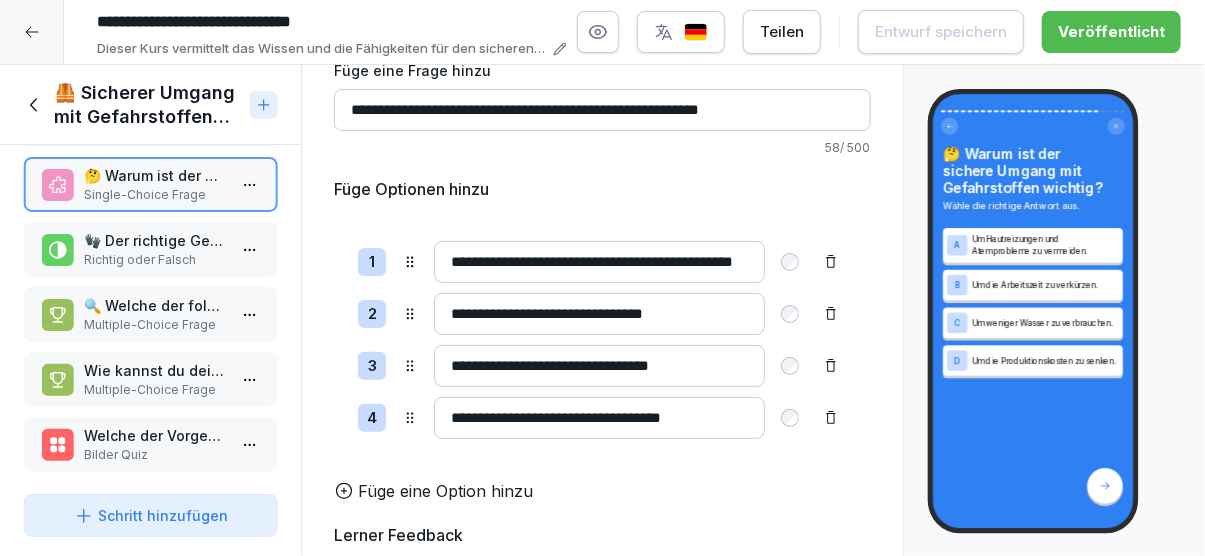 click on "🧤 Der richtige Gebrauch von persönlicher Schutzausrüstung (z.B. Schutzbrille, Handschuhe) kann Verletzungen durch Gefahrstoffe verhindern." at bounding box center (154, 240) 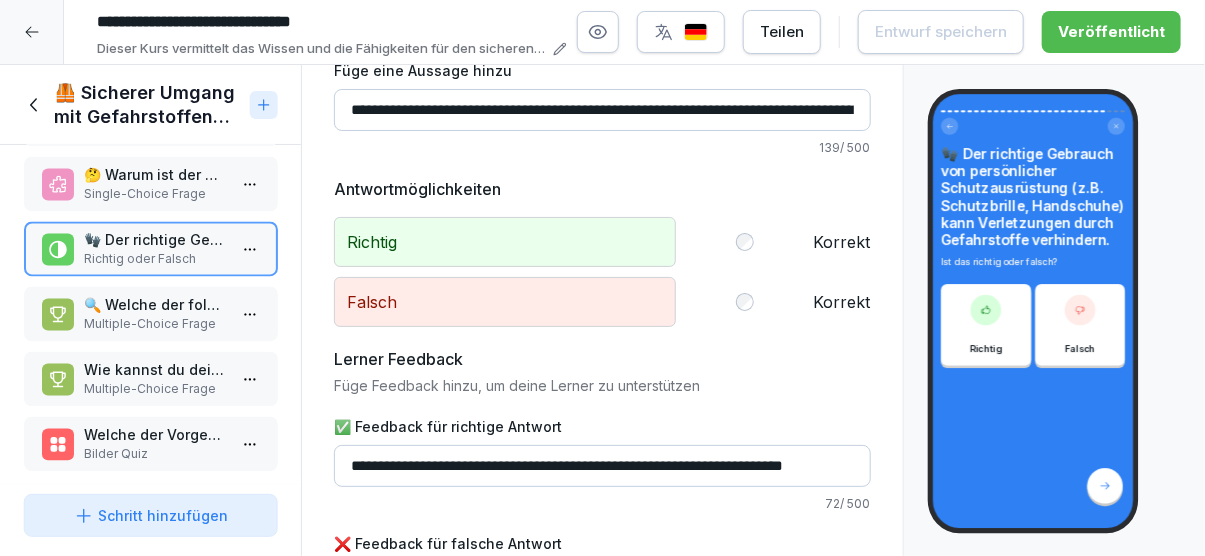 click on "🔍 Welche der folgenden Stoffe sind typische Gefahrstoffe?" at bounding box center (154, 305) 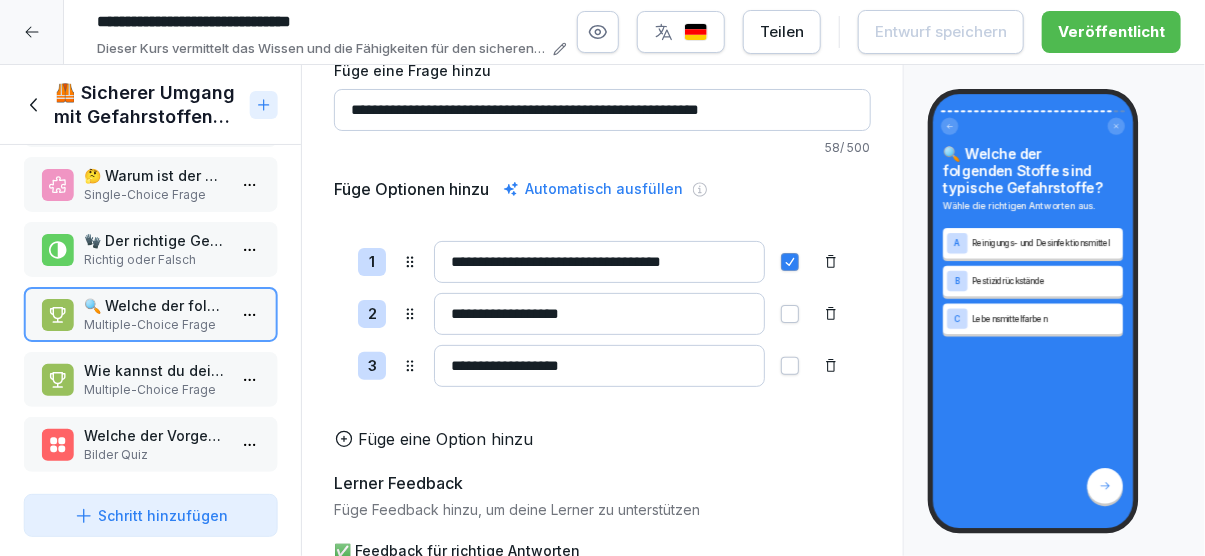 click on "Multiple-Choice Frage" at bounding box center [154, 390] 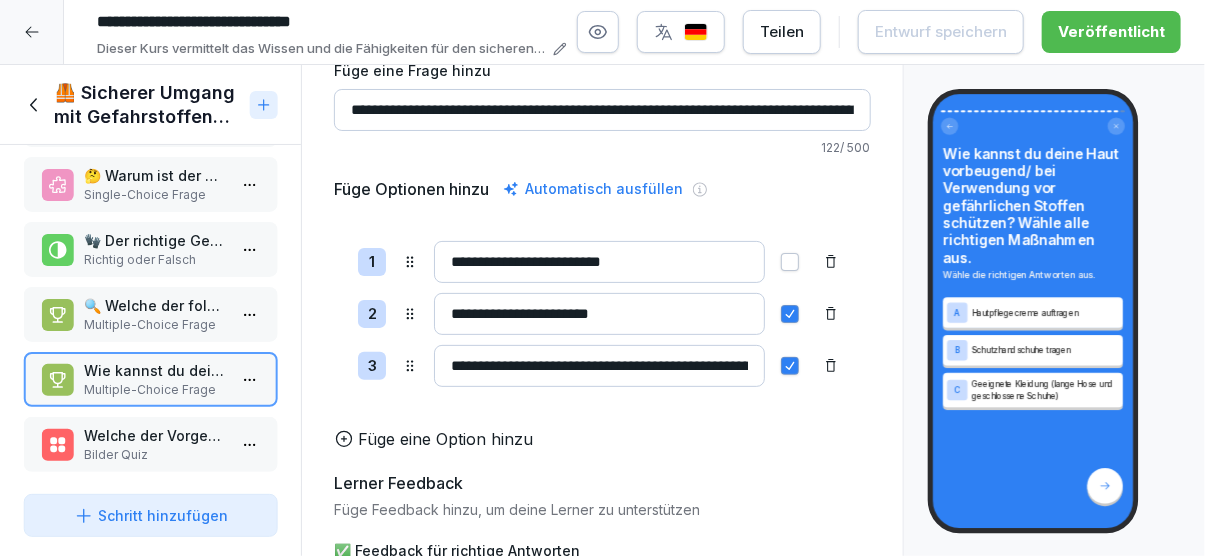 click on "Welche der Vorgehensweisen ist richtig?" at bounding box center [154, 435] 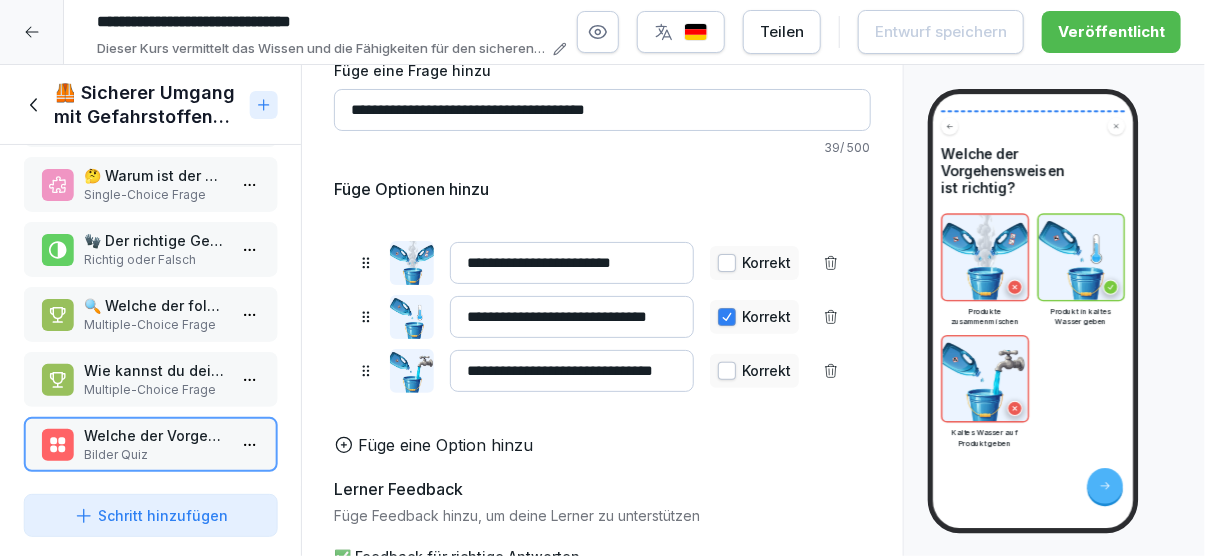 click 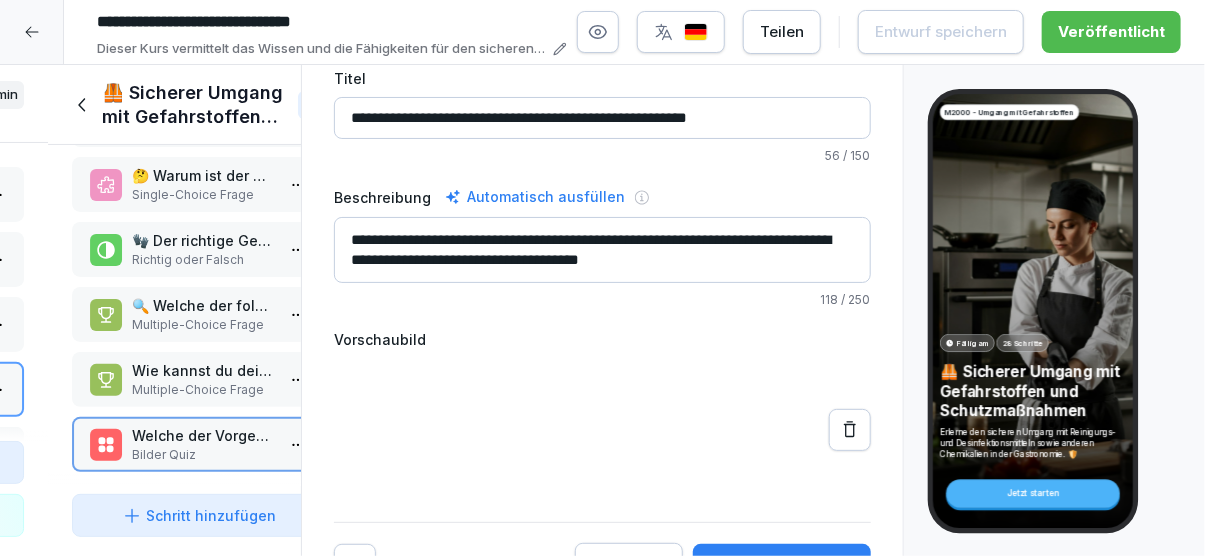 scroll, scrollTop: 53, scrollLeft: 0, axis: vertical 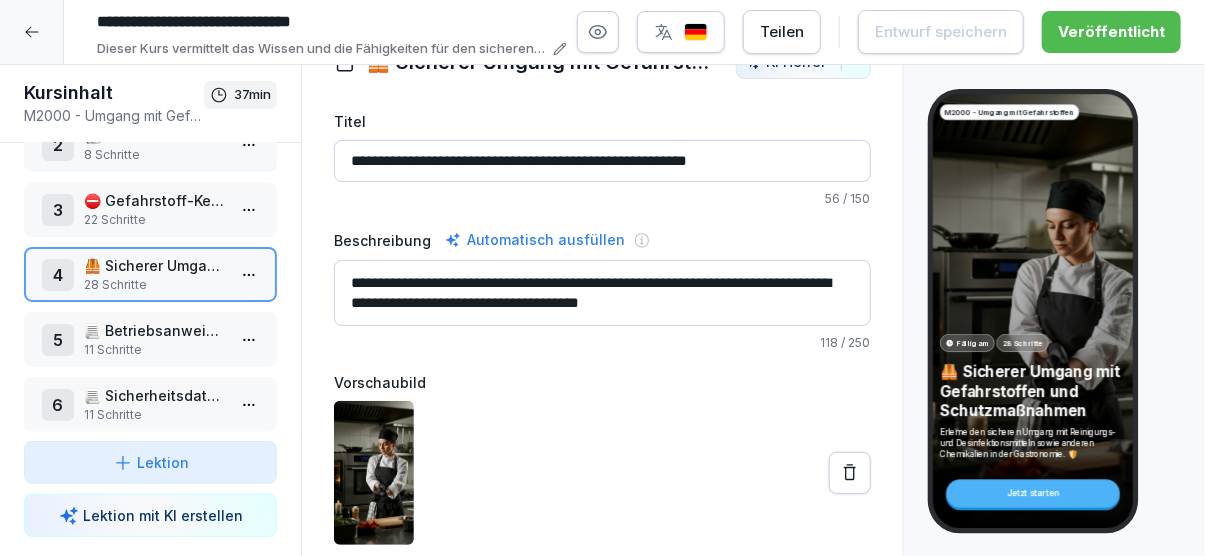click on "📃 Betriebsanweisungen der Gefahrstoffen verstehen" at bounding box center (154, 330) 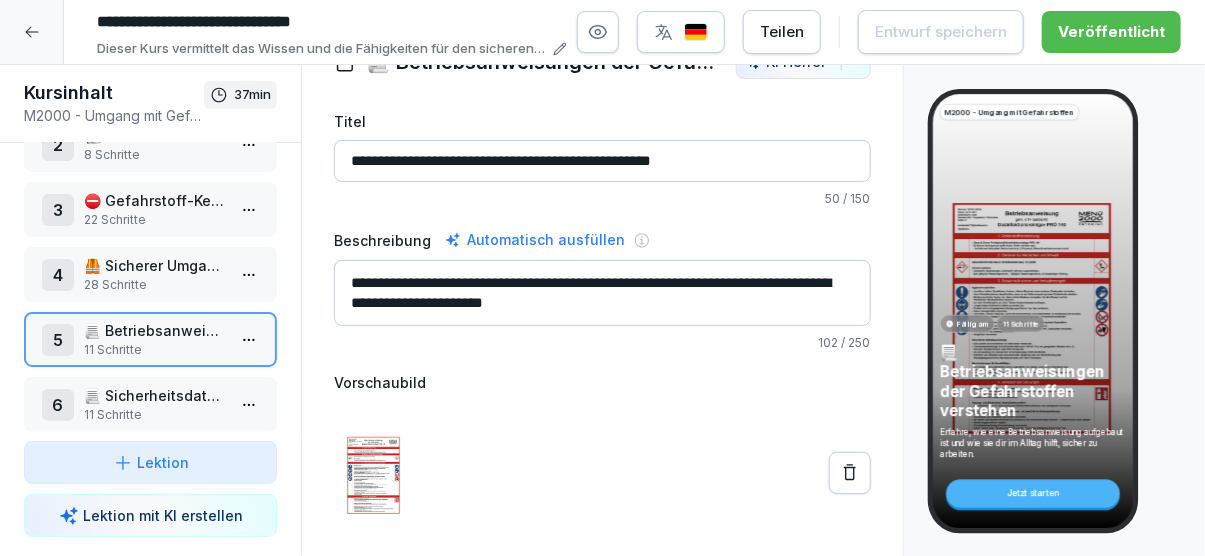 click on "**********" at bounding box center (602, 278) 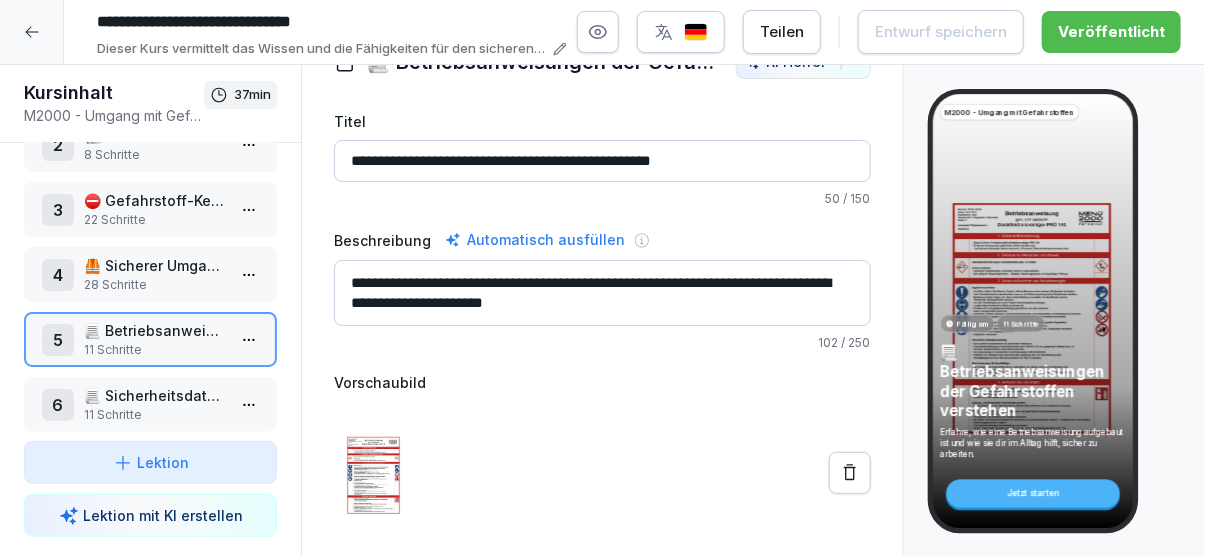 scroll, scrollTop: 115, scrollLeft: 0, axis: vertical 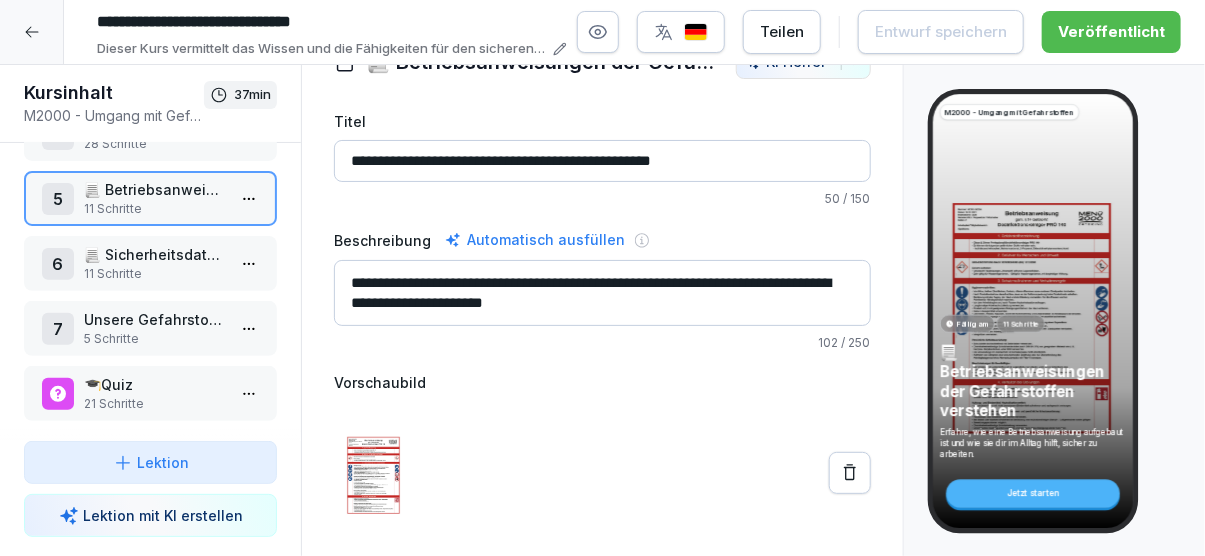 click on "**********" at bounding box center [602, 278] 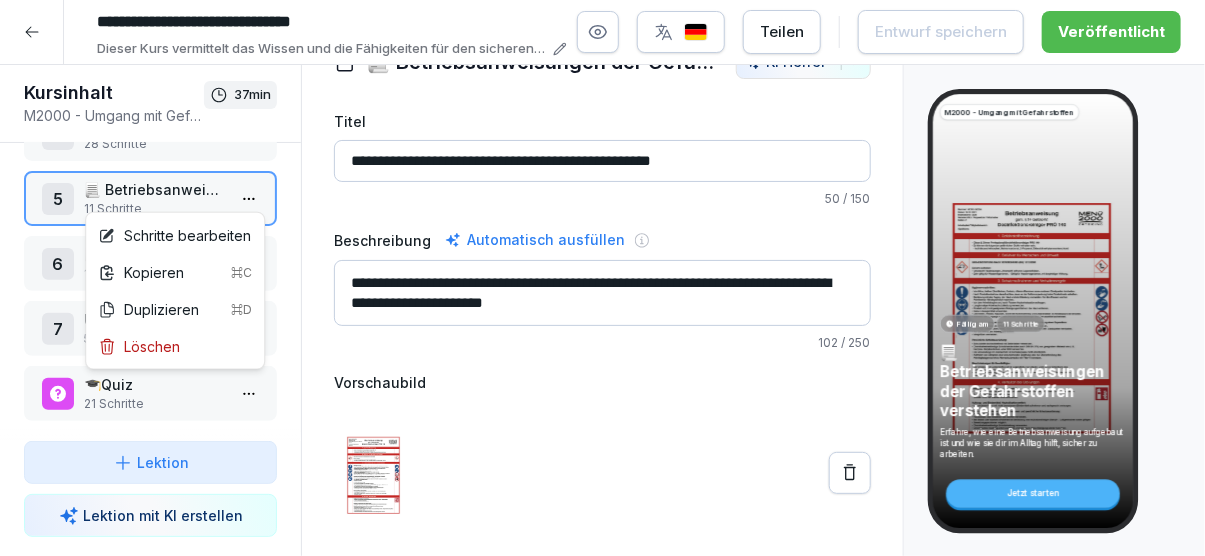 scroll, scrollTop: 256, scrollLeft: 0, axis: vertical 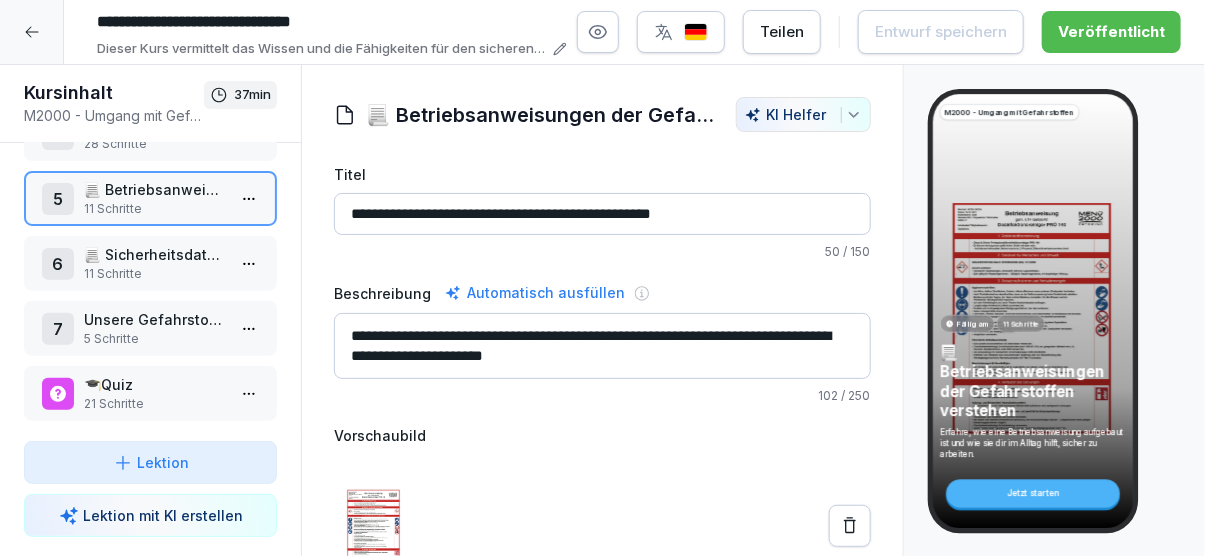 click on "**********" at bounding box center (602, 278) 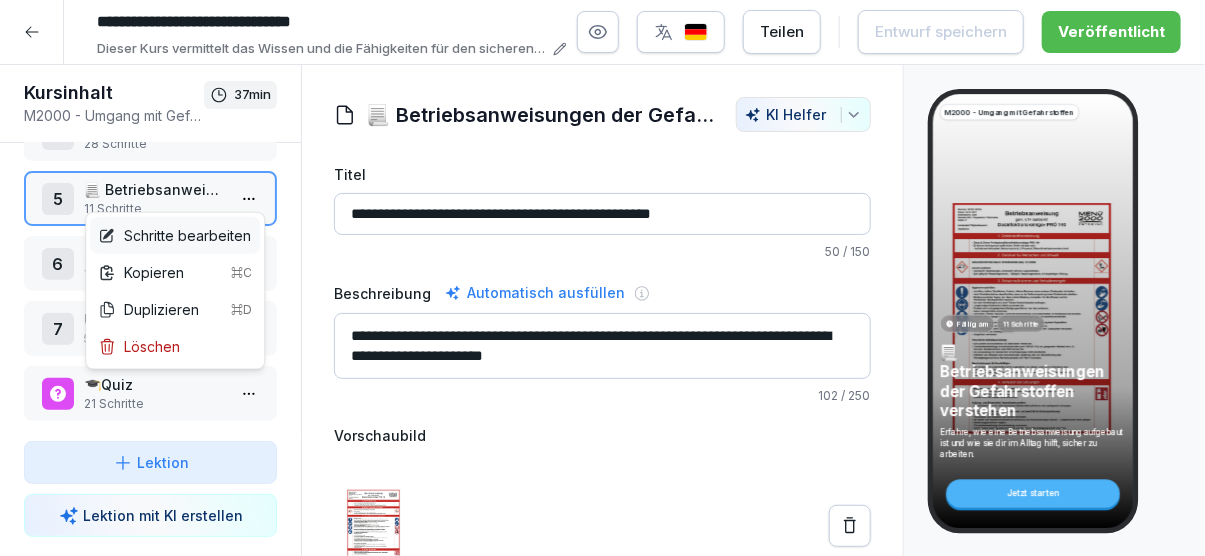 click on "Schritte bearbeiten" at bounding box center [174, 235] 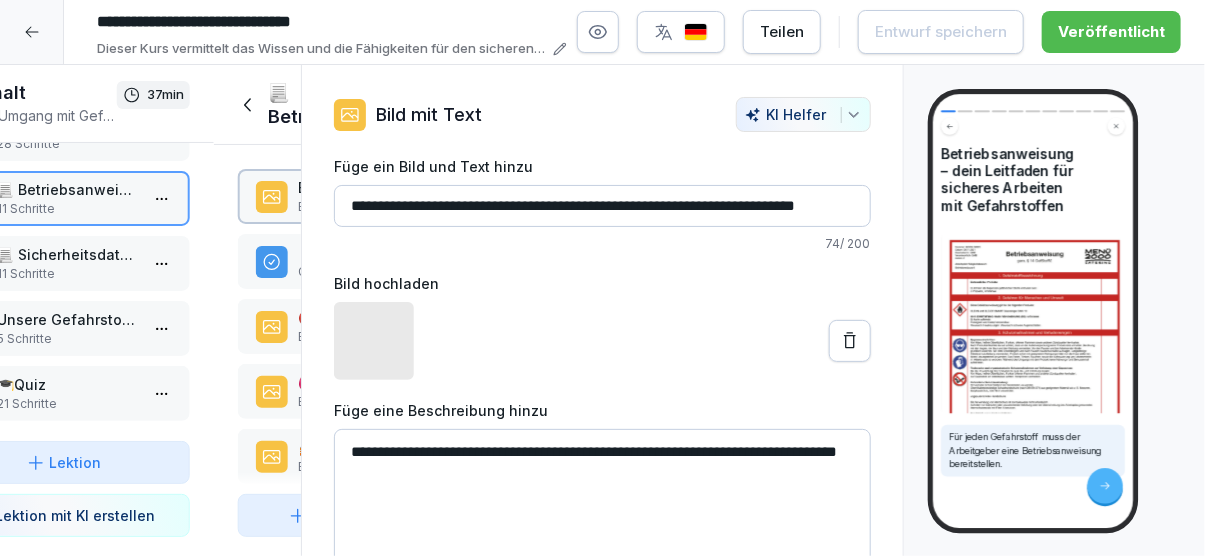 scroll, scrollTop: 256, scrollLeft: 0, axis: vertical 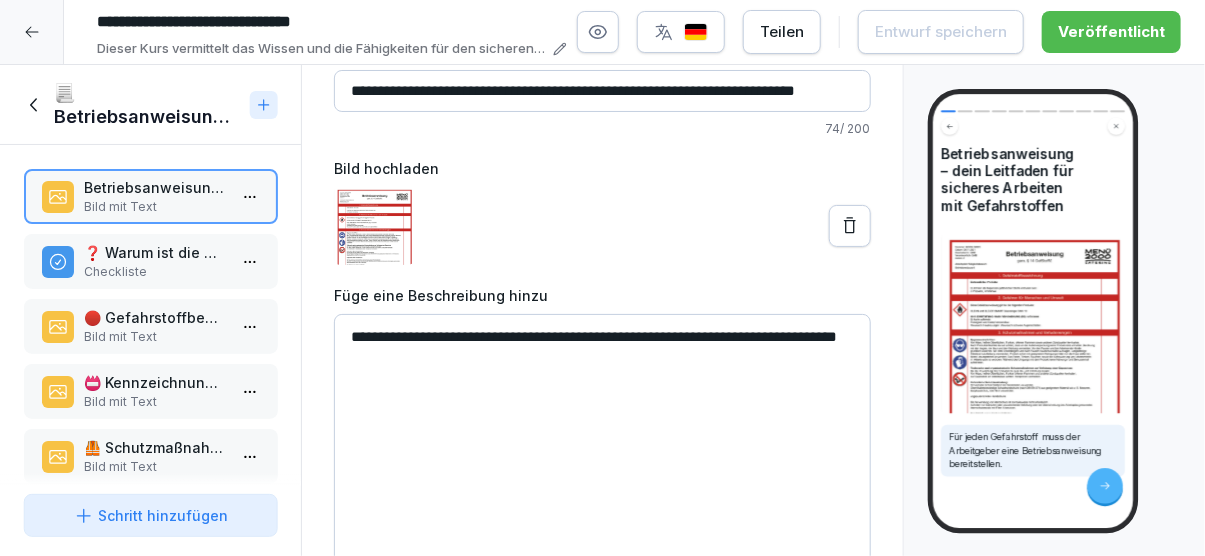 click on "❓ Warum ist die Betriebsanweisung wichtig?" at bounding box center [154, 252] 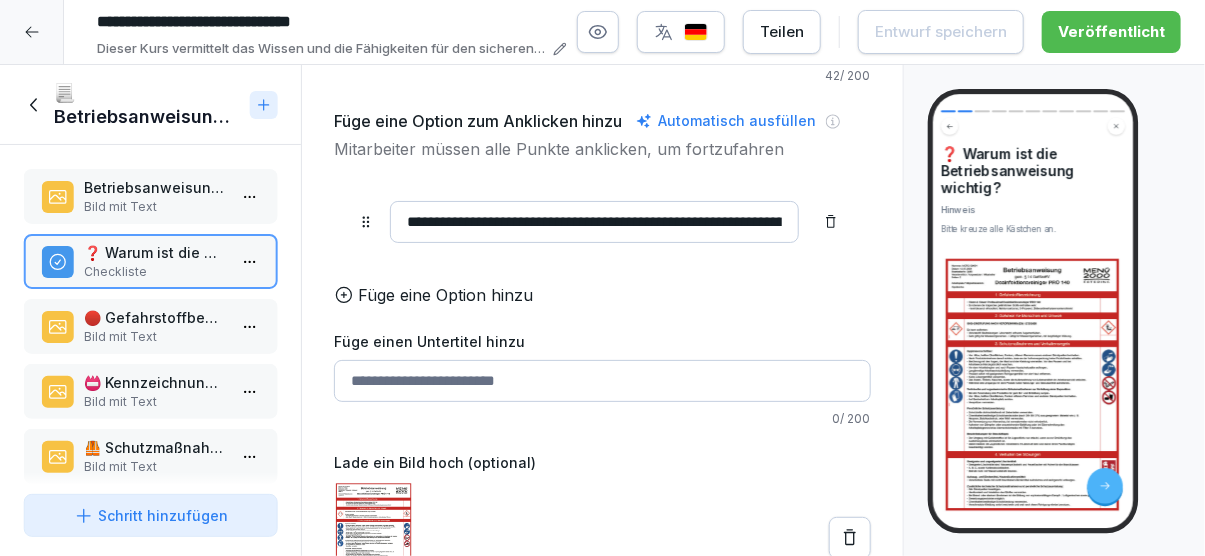 scroll, scrollTop: 205, scrollLeft: 0, axis: vertical 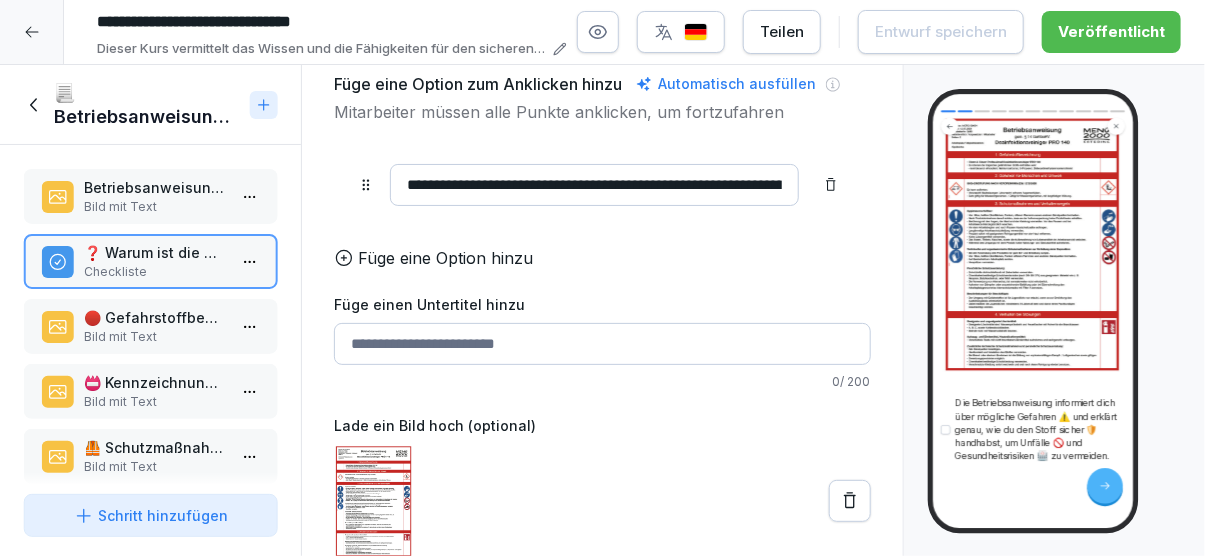 click on "Bild mit Text" at bounding box center (154, 337) 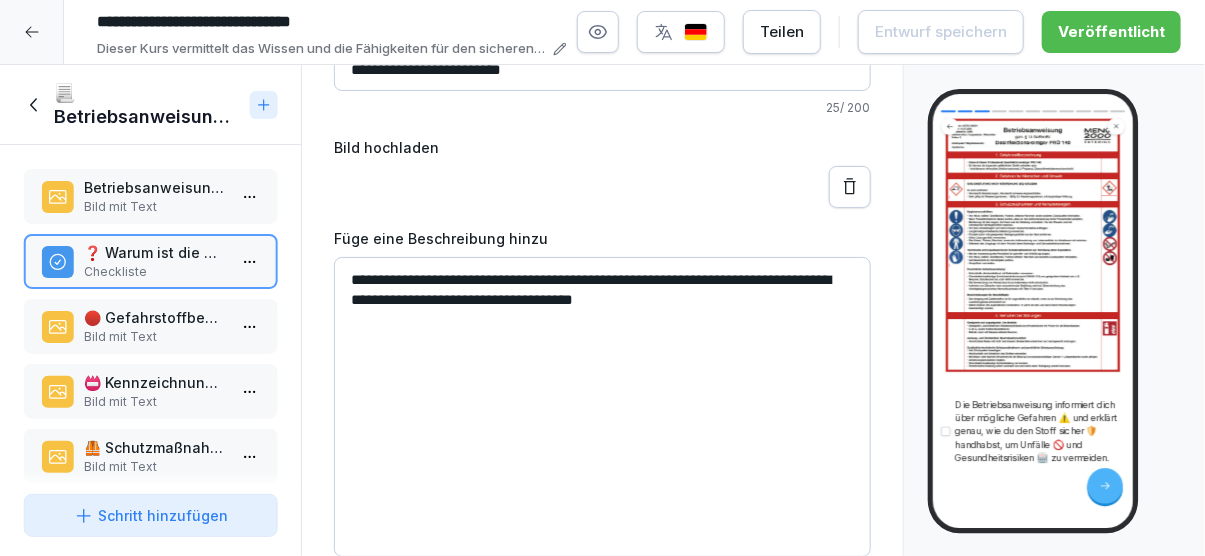 scroll, scrollTop: 135, scrollLeft: 0, axis: vertical 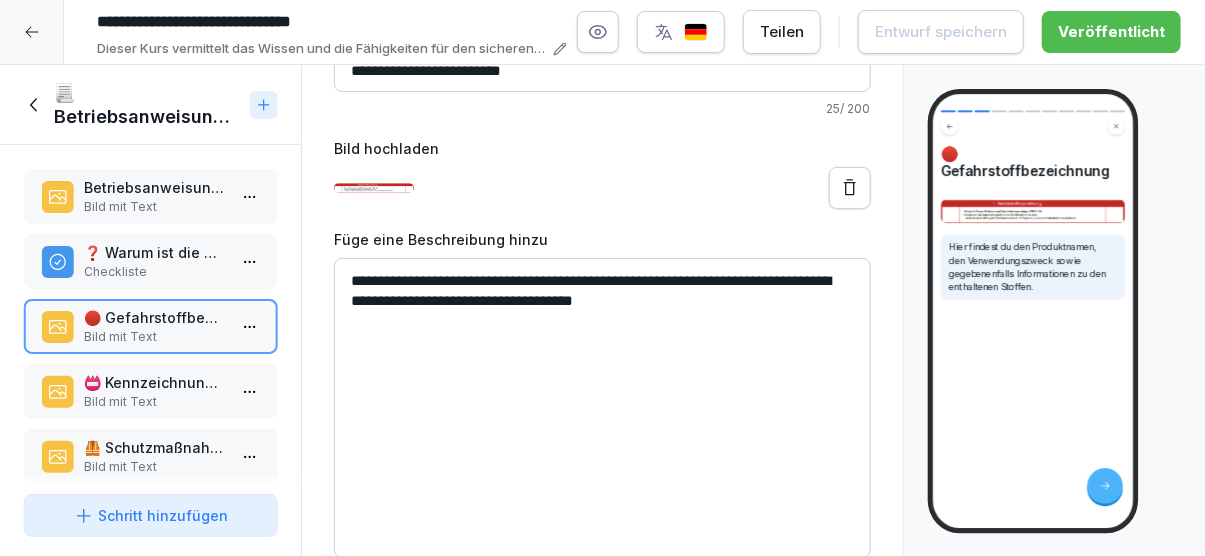 click on "📛 Kennzeichnung von Gefahrstoffen Bild mit Text" at bounding box center [150, 391] 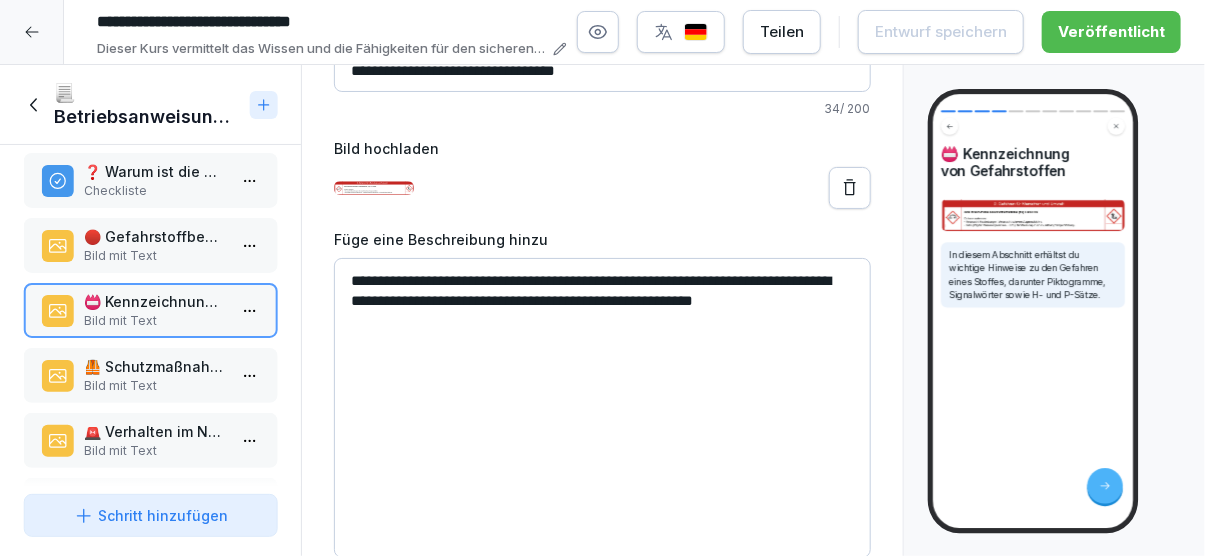 scroll, scrollTop: 115, scrollLeft: 0, axis: vertical 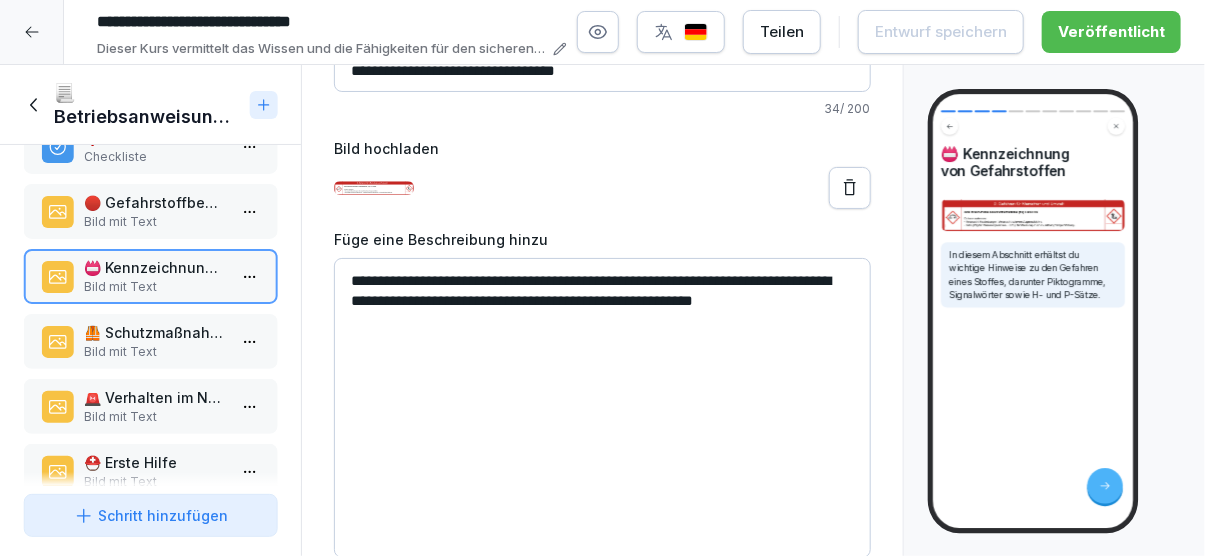 click on "**********" at bounding box center [602, 408] 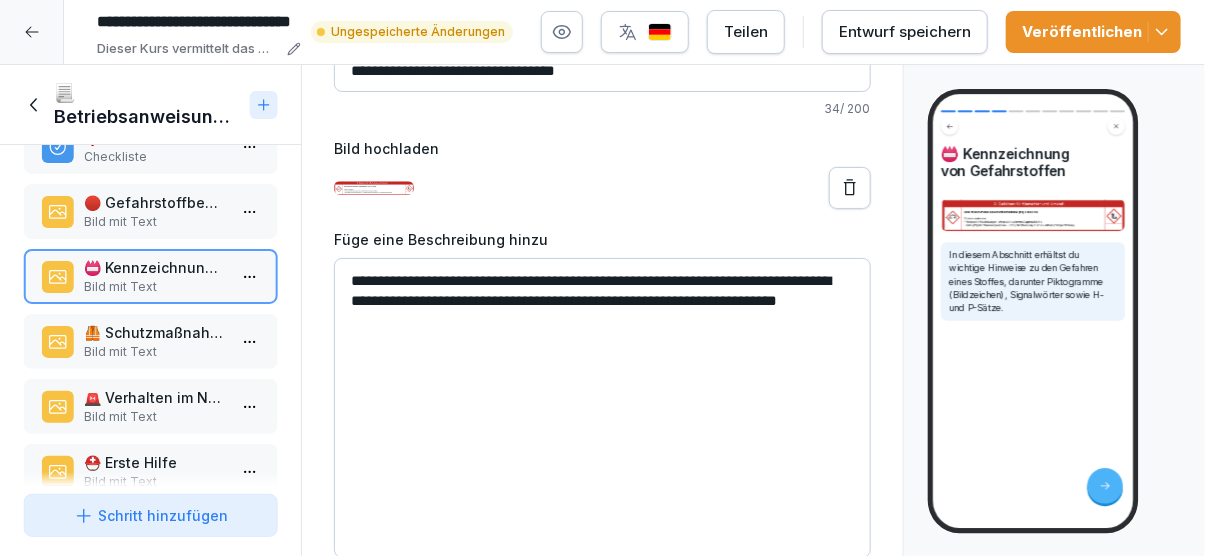 type on "**********" 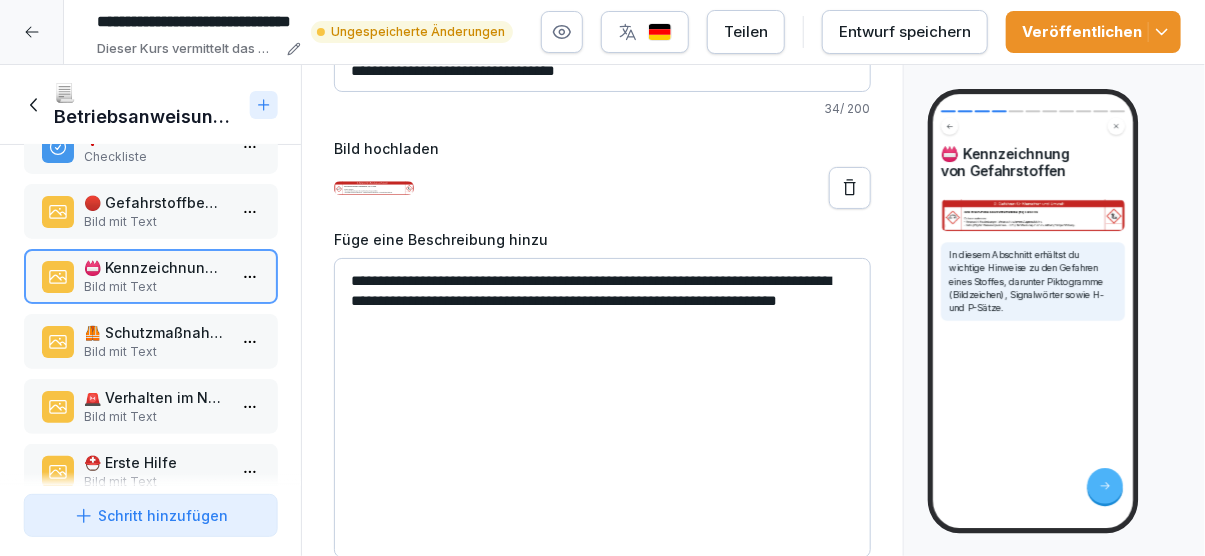 click on "🦺 Schutzmaßnahmen" at bounding box center [154, 332] 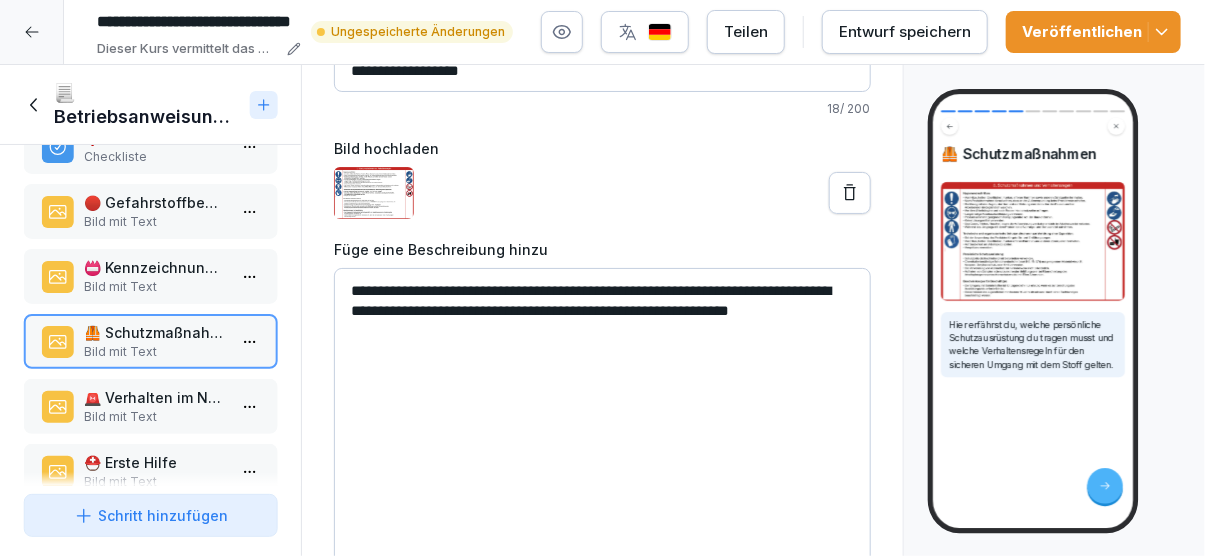 click on "**********" at bounding box center [602, 418] 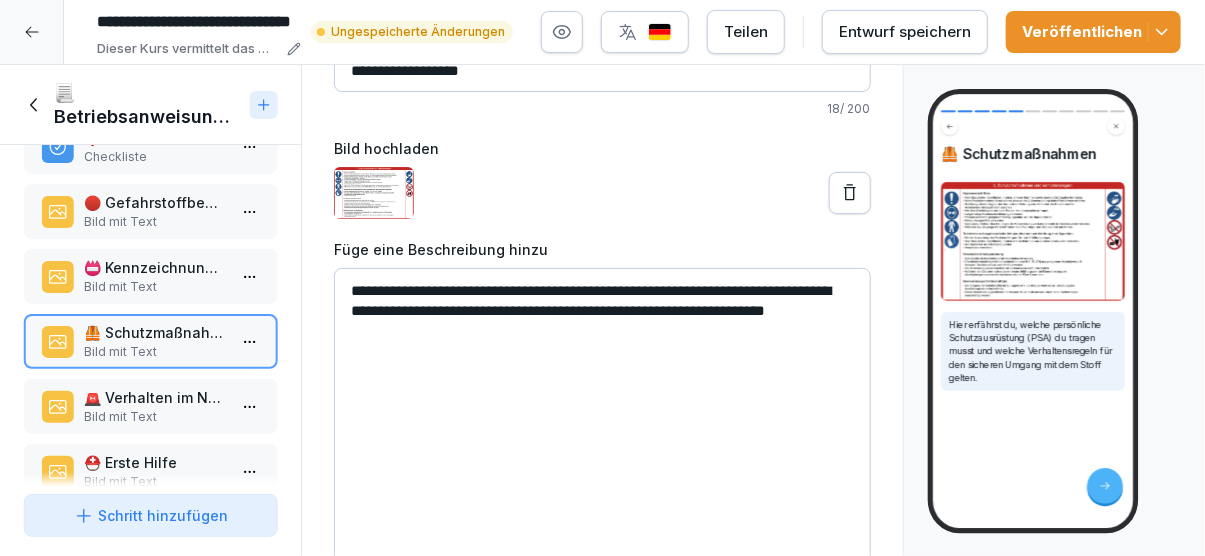 type on "**********" 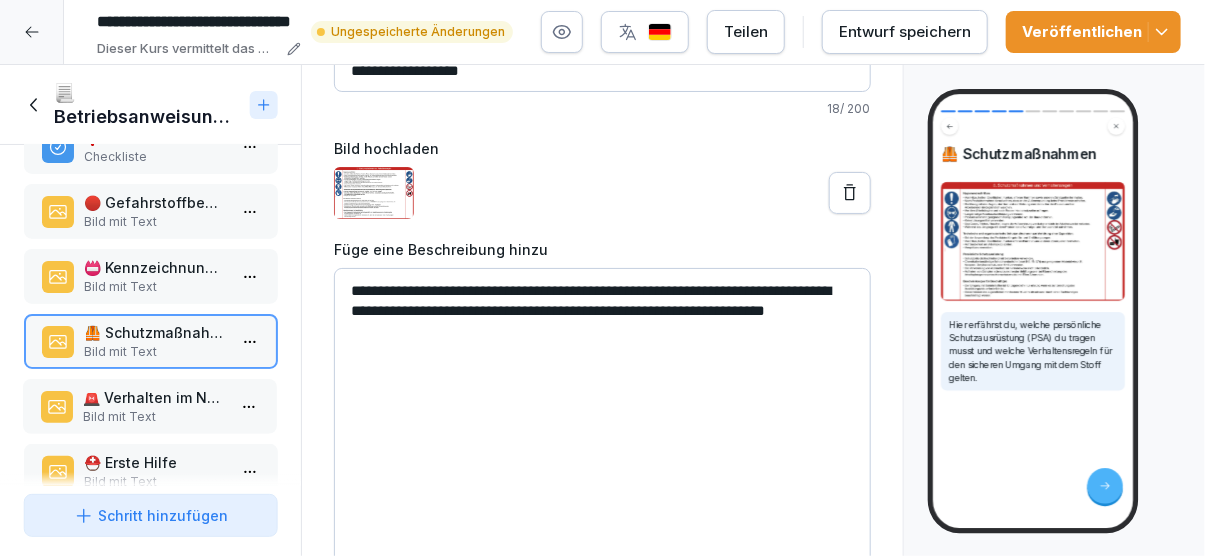 click on "🚨 Verhalten im Notfall" at bounding box center (153, 397) 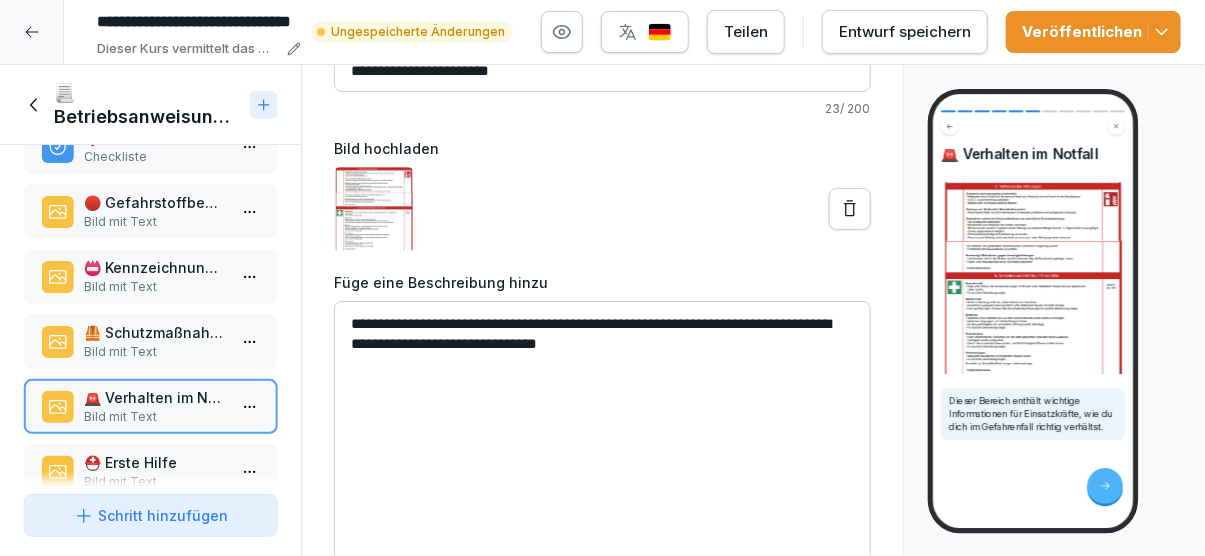drag, startPoint x: 676, startPoint y: 323, endPoint x: 795, endPoint y: 314, distance: 119.33985 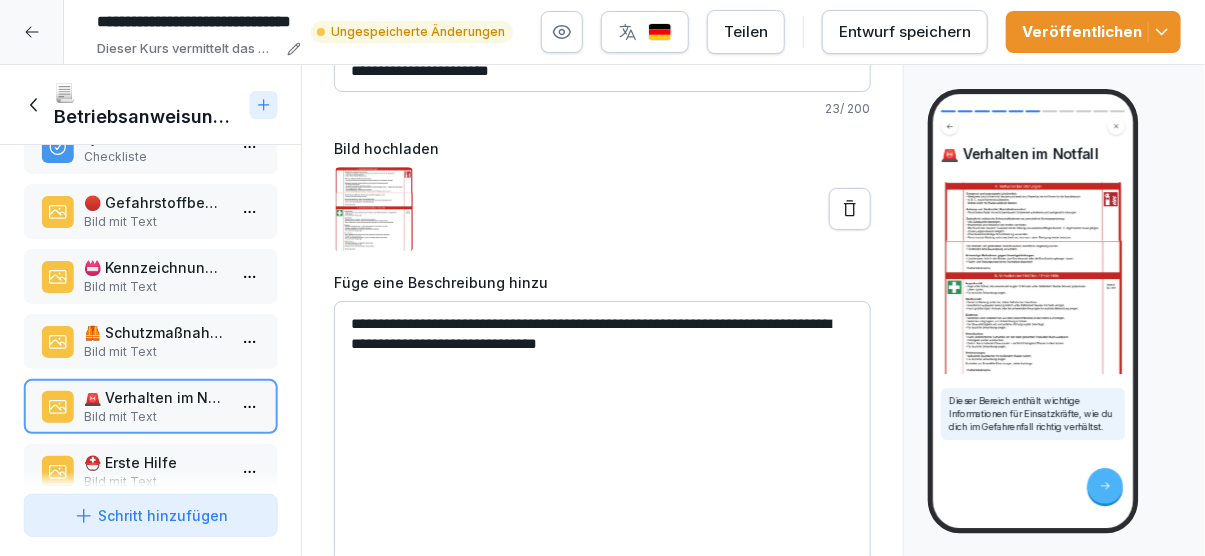 click on "**********" at bounding box center [602, 451] 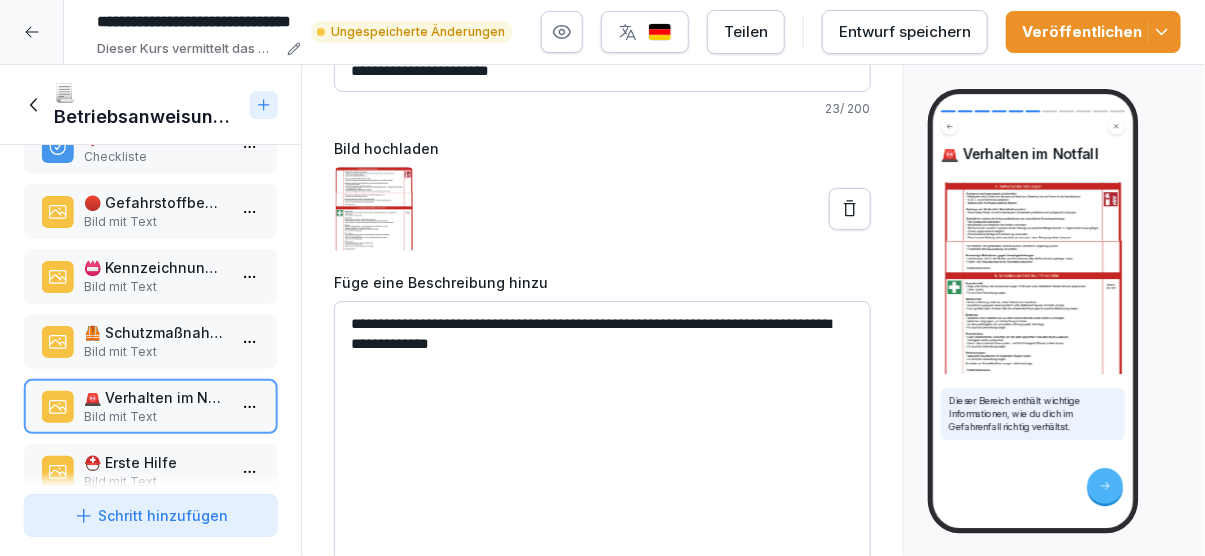 type on "**********" 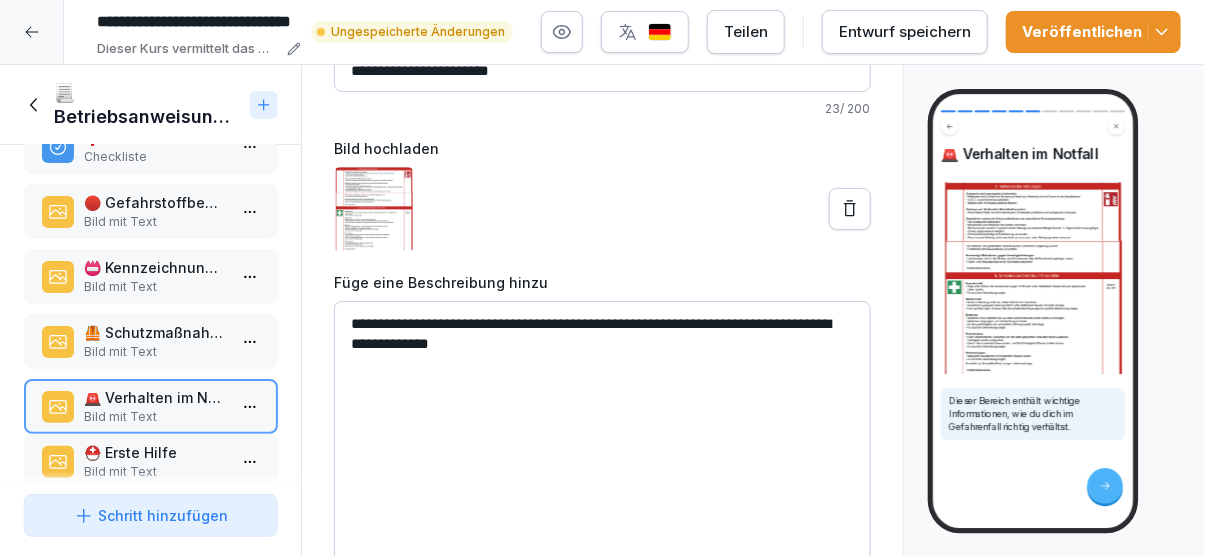 click on "Bild mit Text" at bounding box center [154, 472] 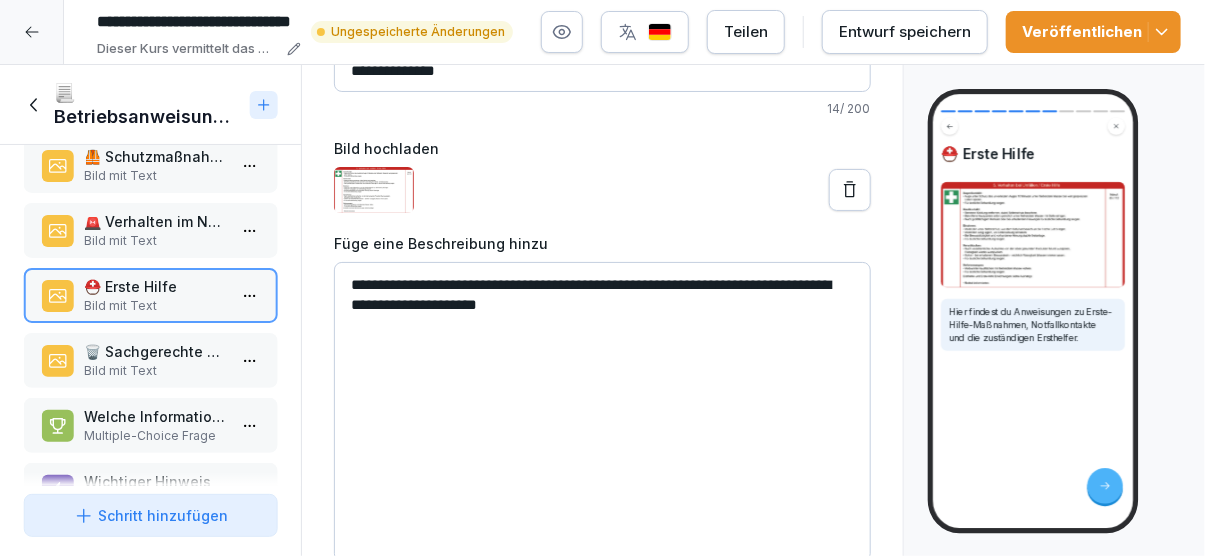 scroll, scrollTop: 346, scrollLeft: 0, axis: vertical 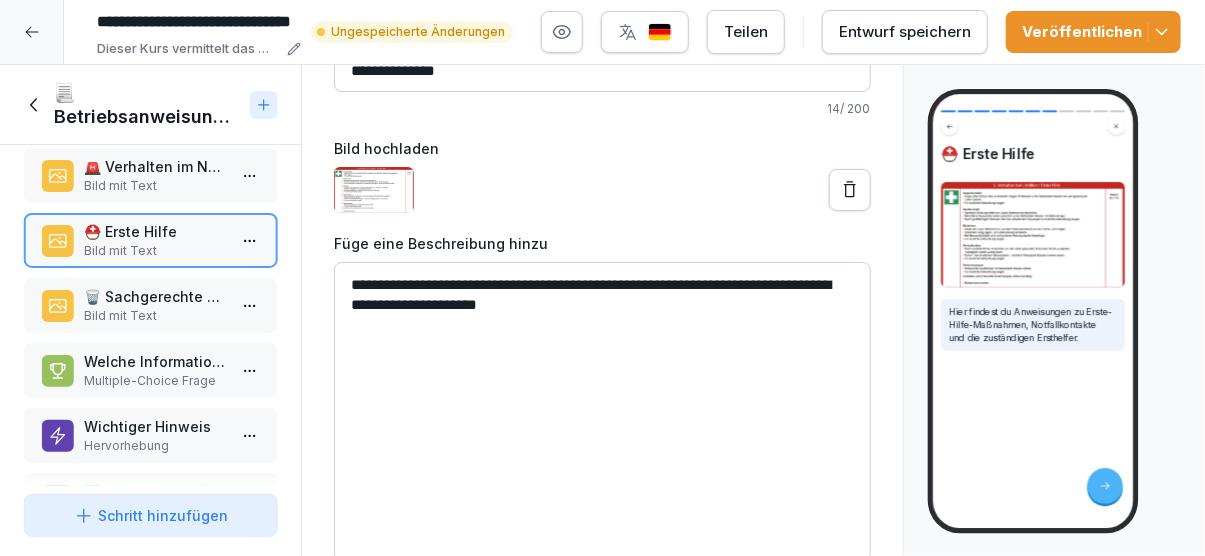 click on "Bild mit Text" at bounding box center (154, 316) 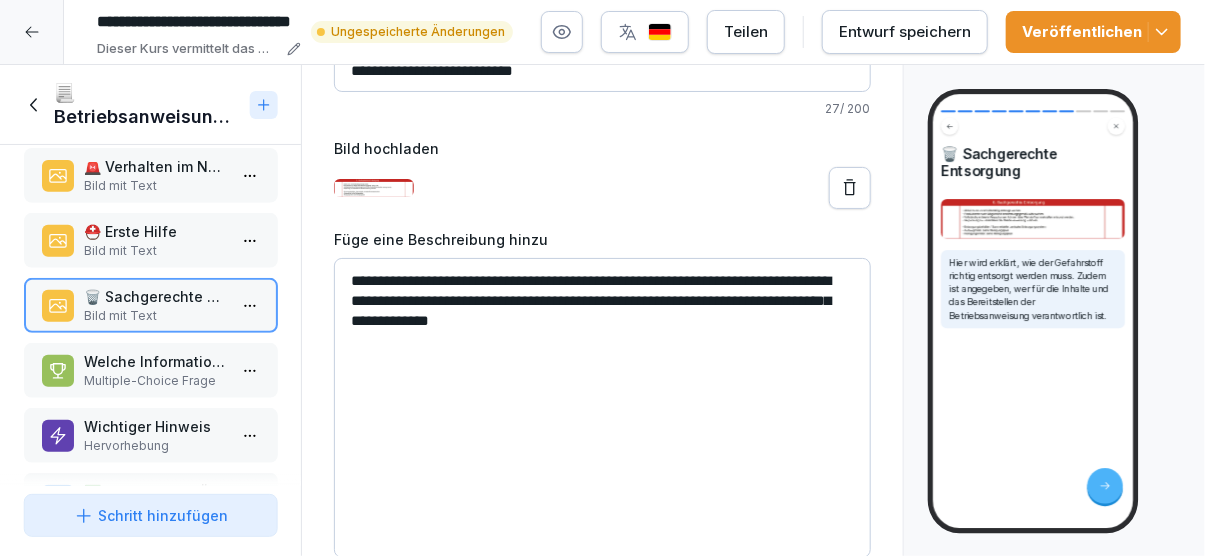 click on "Multiple-Choice Frage" at bounding box center [154, 381] 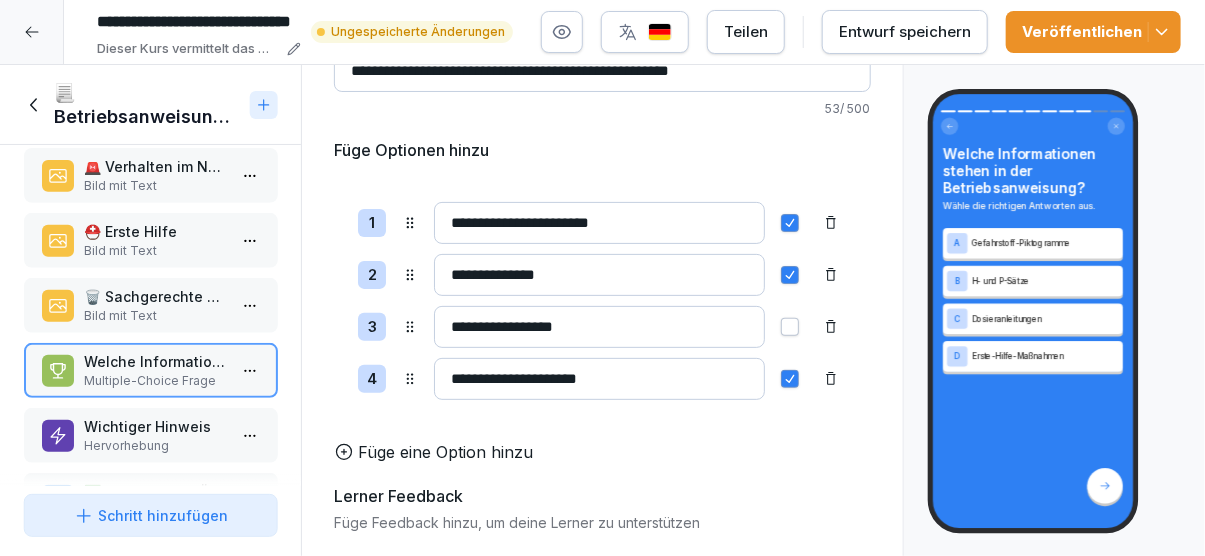 click on "Hervorhebung" at bounding box center [154, 446] 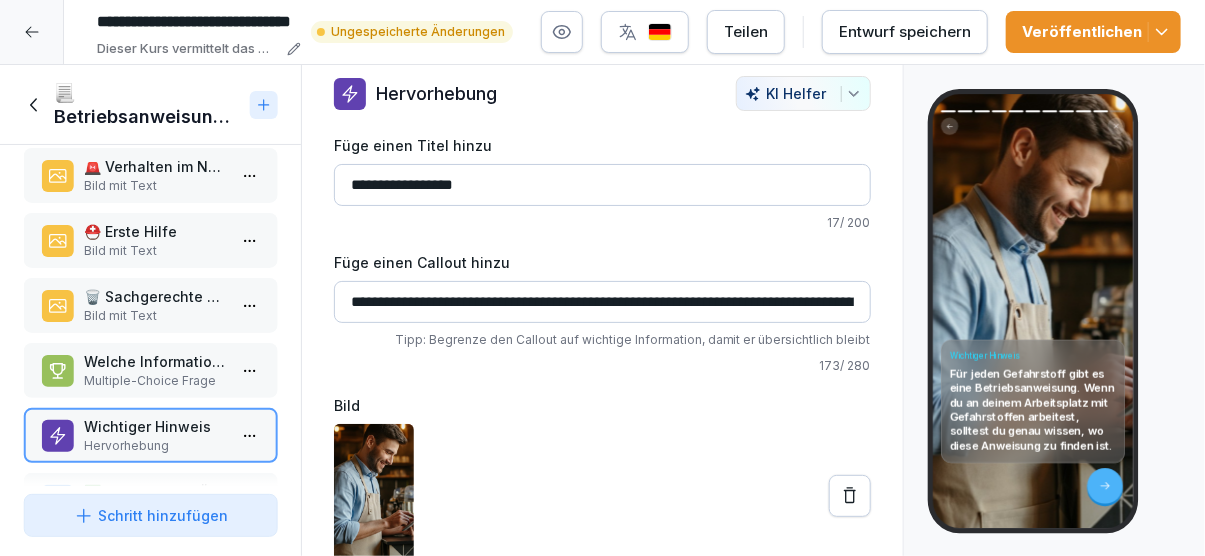scroll, scrollTop: 31, scrollLeft: 0, axis: vertical 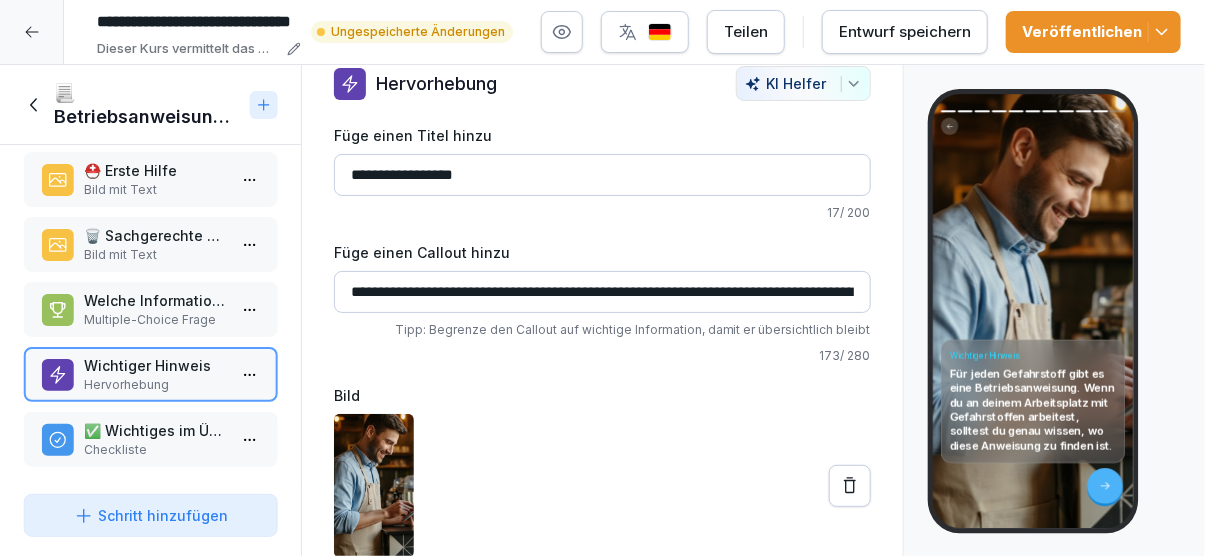click on "✅ Wichtiges im Überblick:" at bounding box center (154, 430) 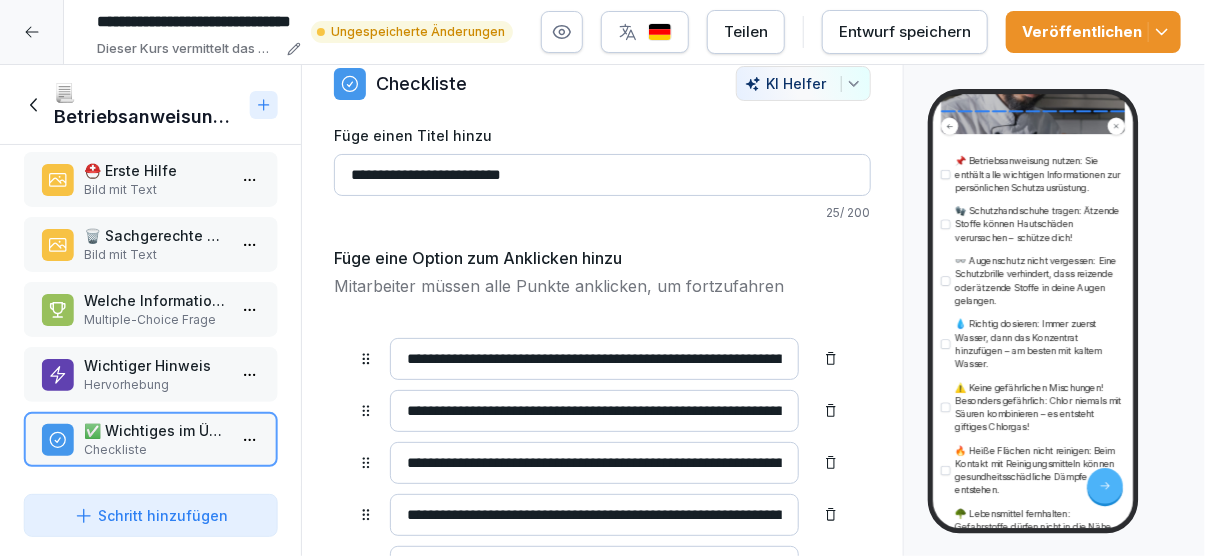 scroll, scrollTop: 692, scrollLeft: 0, axis: vertical 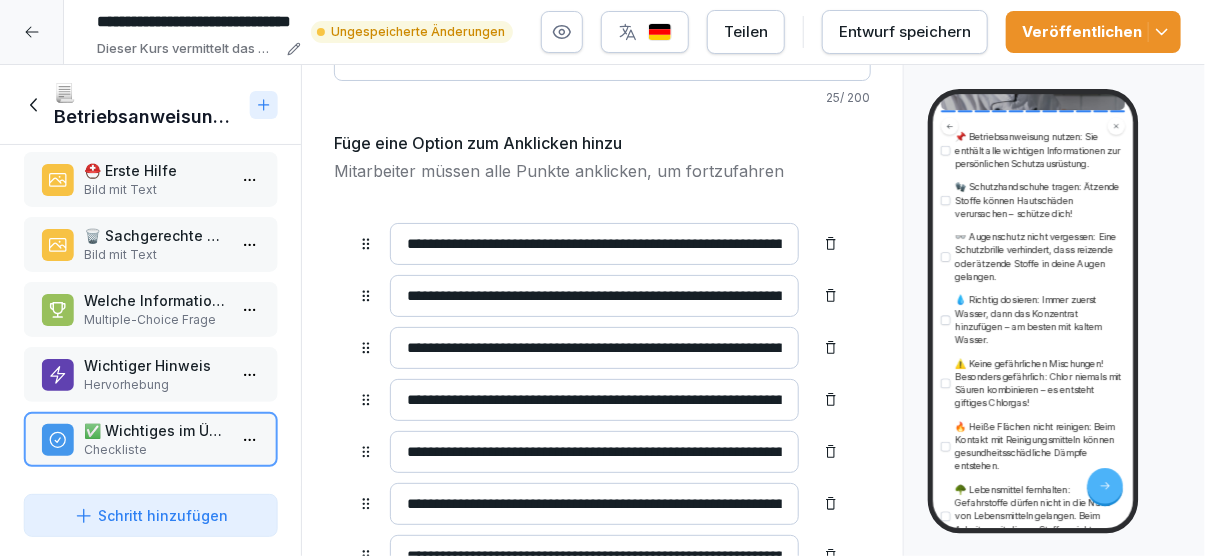 click on "**********" at bounding box center [594, 400] 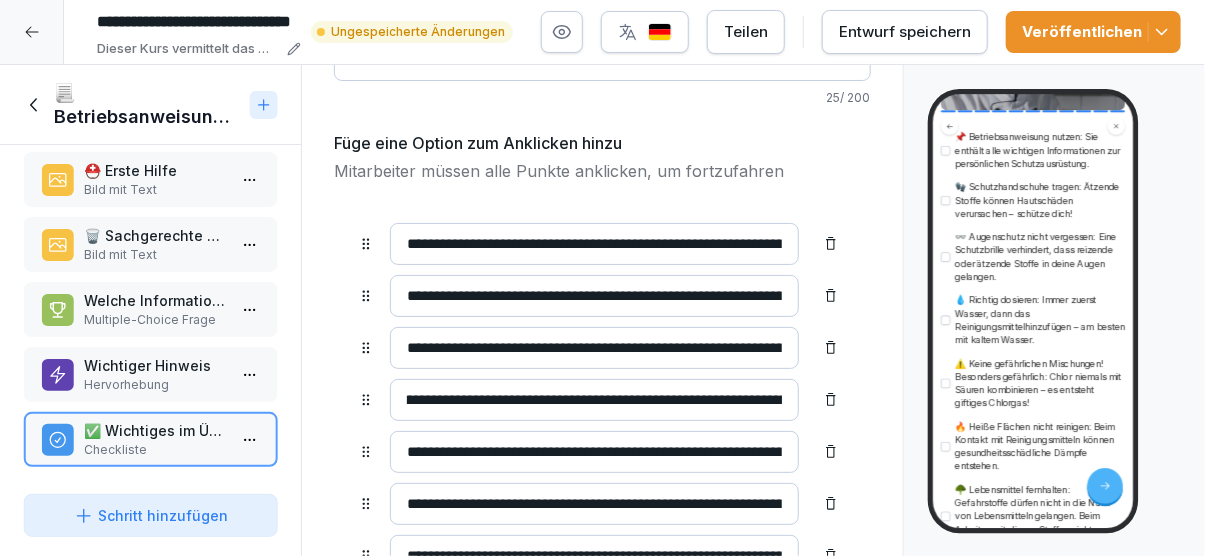 scroll, scrollTop: 0, scrollLeft: 121, axis: horizontal 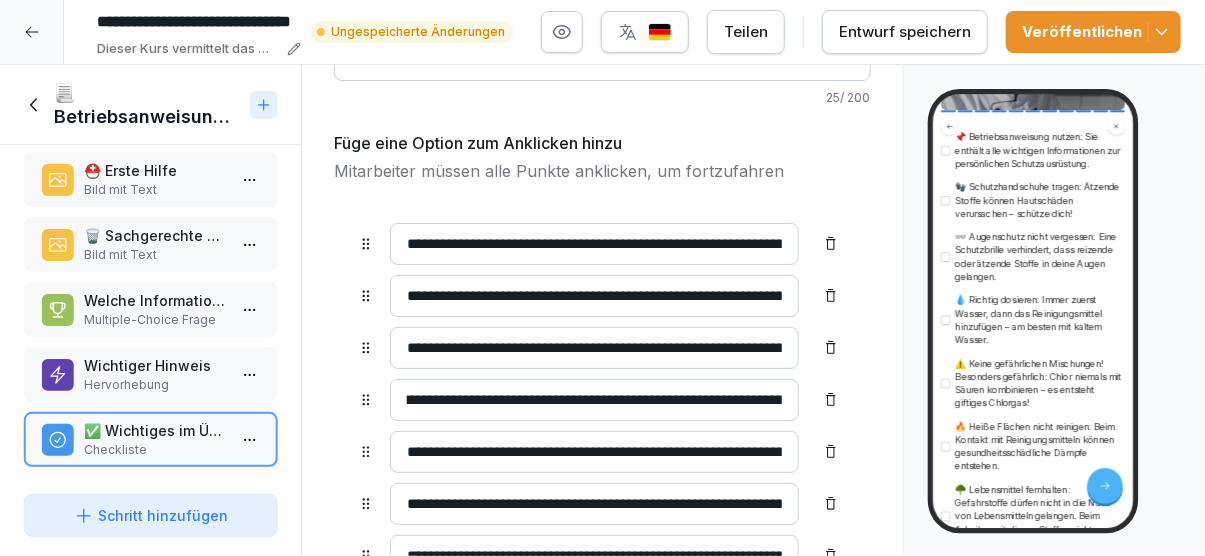 type on "**********" 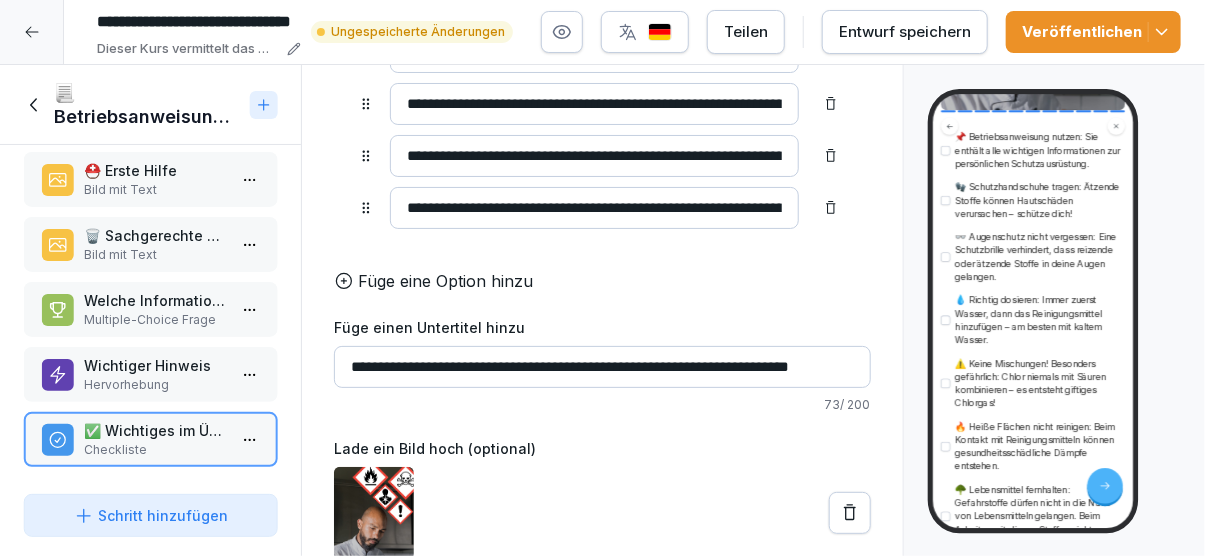 scroll, scrollTop: 483, scrollLeft: 0, axis: vertical 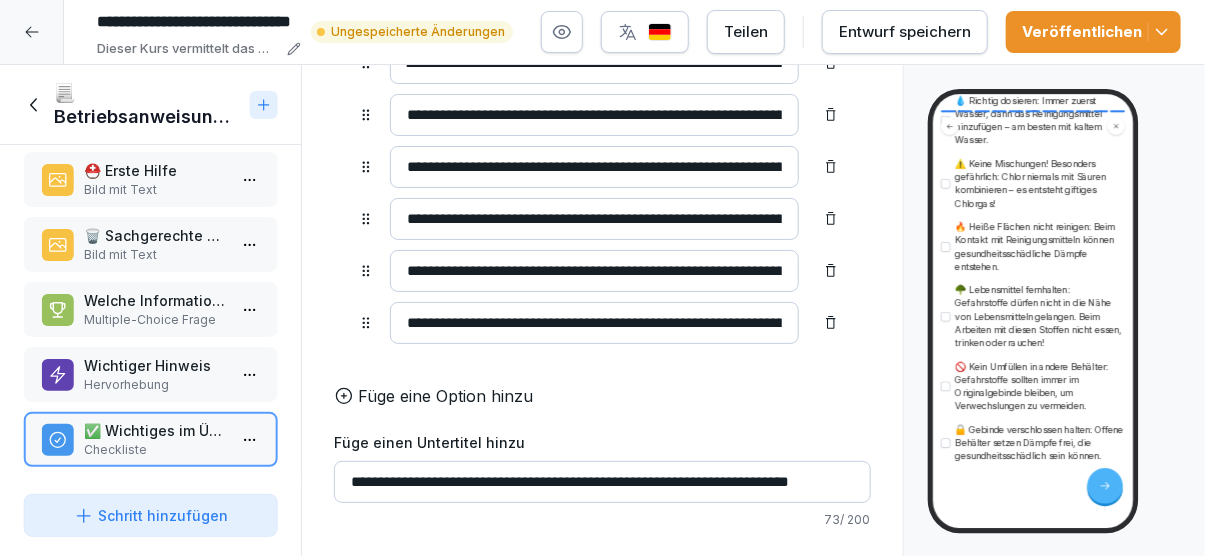 type on "**********" 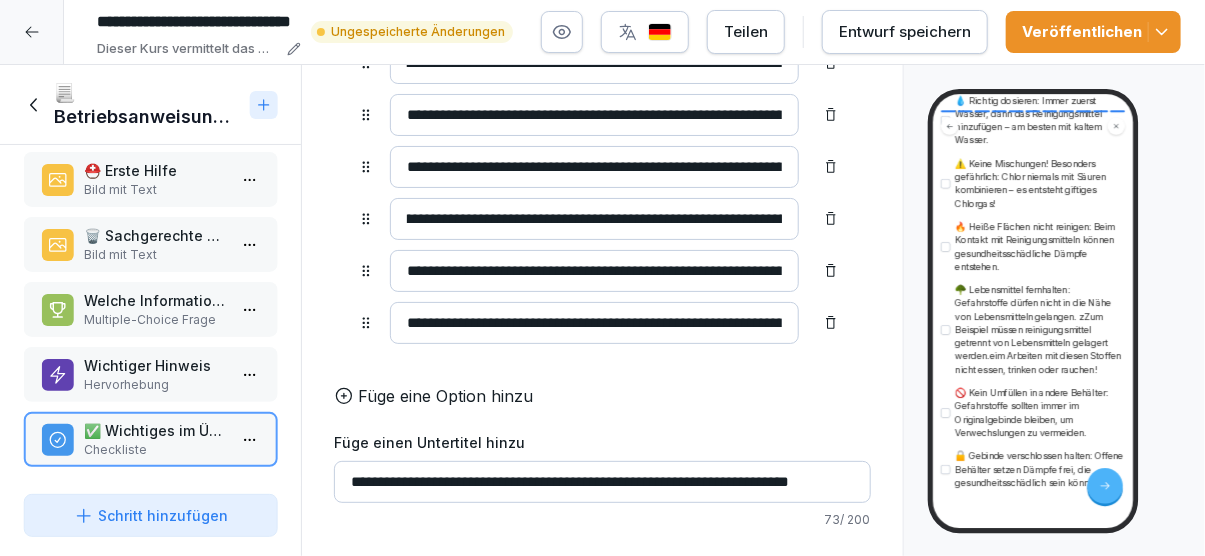 scroll, scrollTop: 0, scrollLeft: 834, axis: horizontal 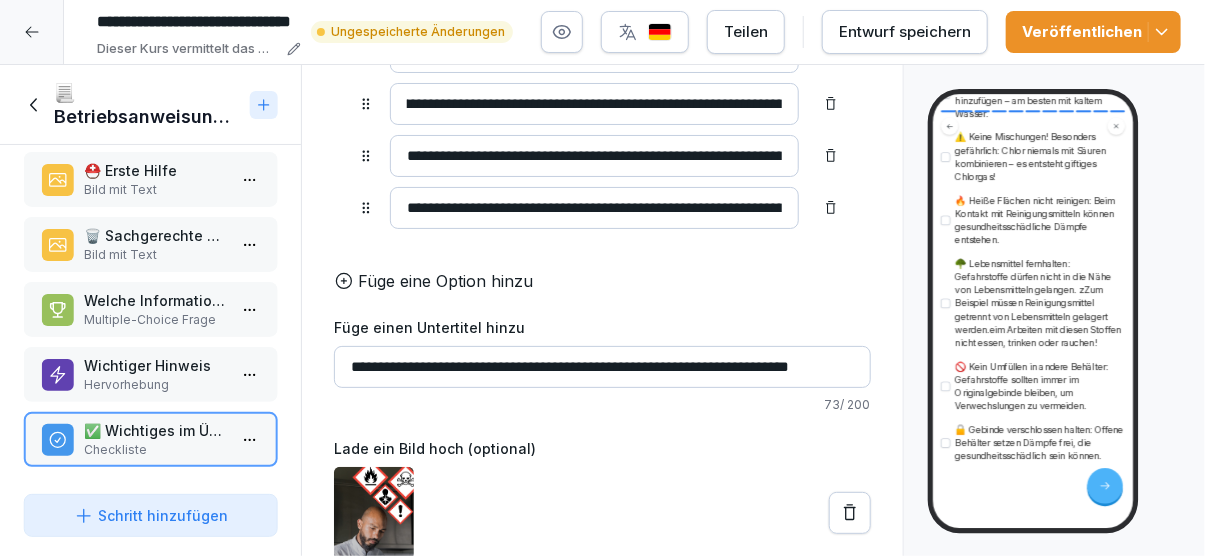 click on "**********" at bounding box center [594, 104] 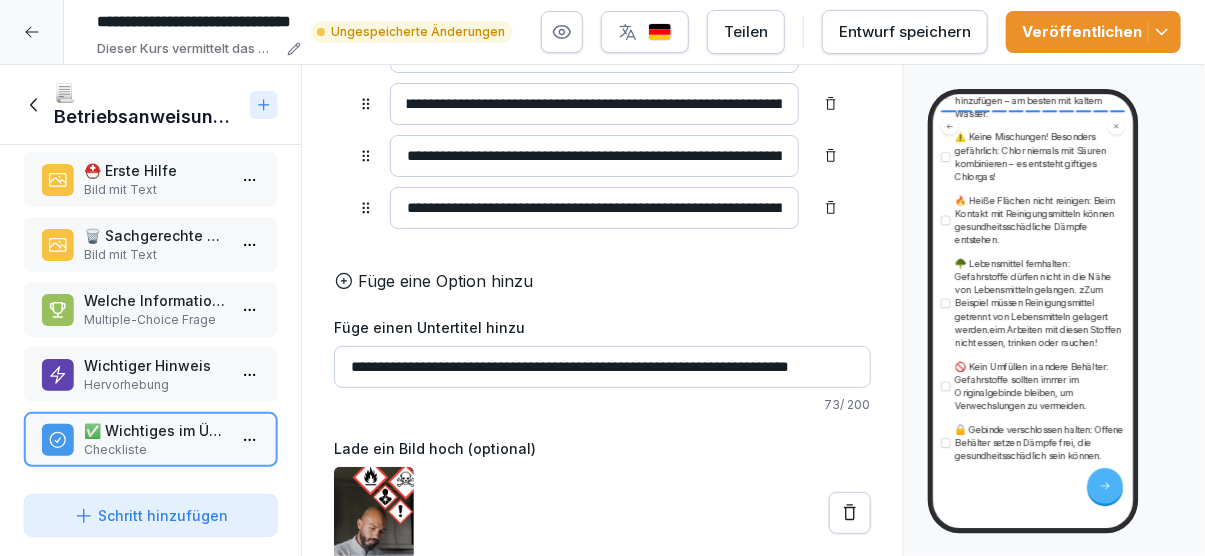 scroll, scrollTop: 0, scrollLeft: 1084, axis: horizontal 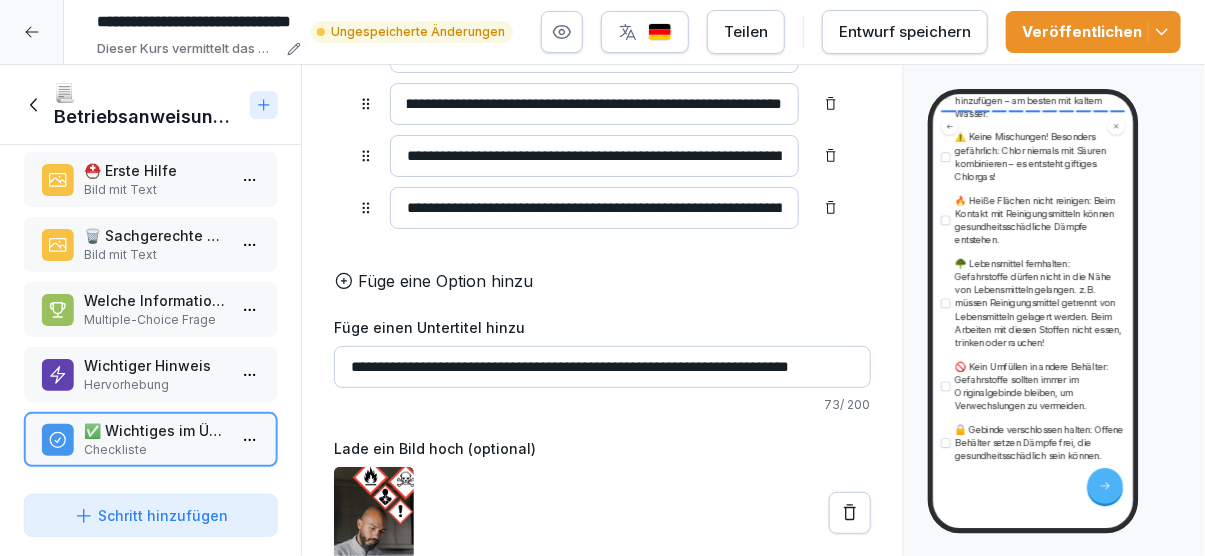 type on "**********" 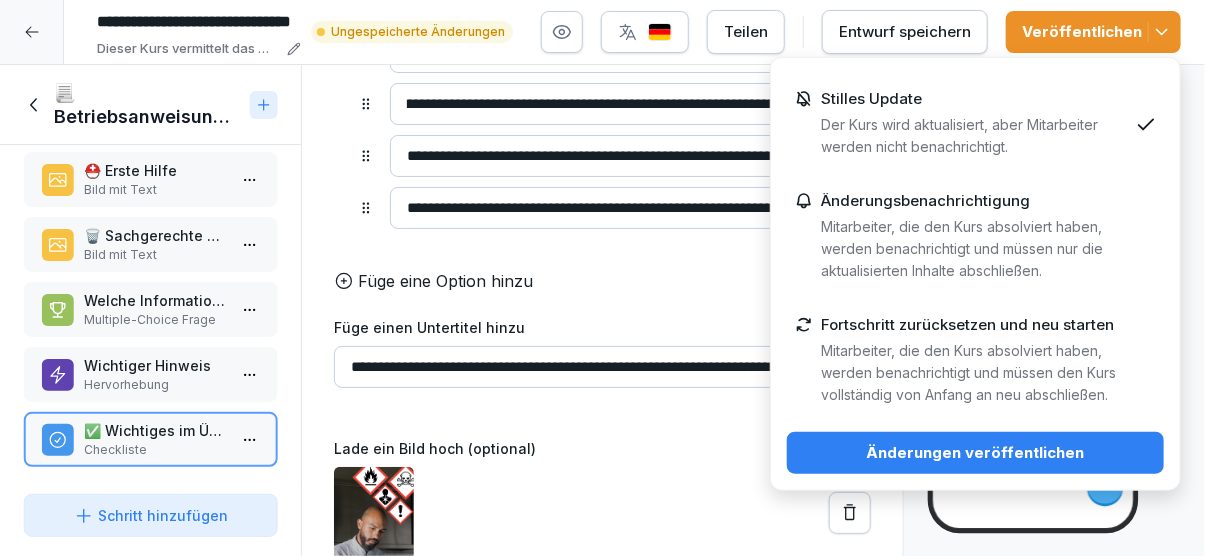 click on "Änderungen veröffentlichen" at bounding box center (975, 453) 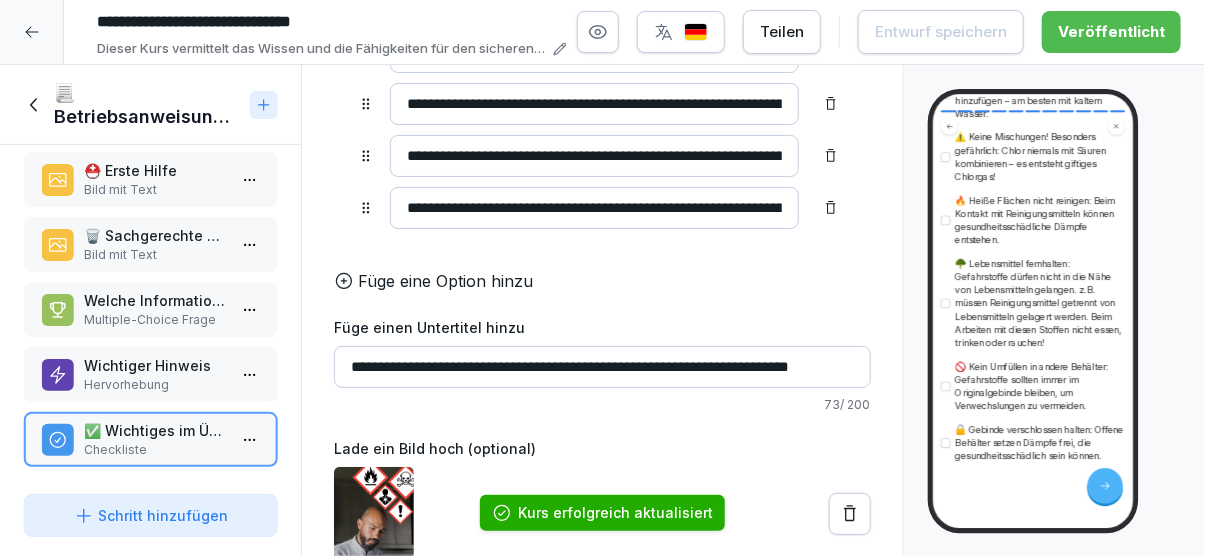 click 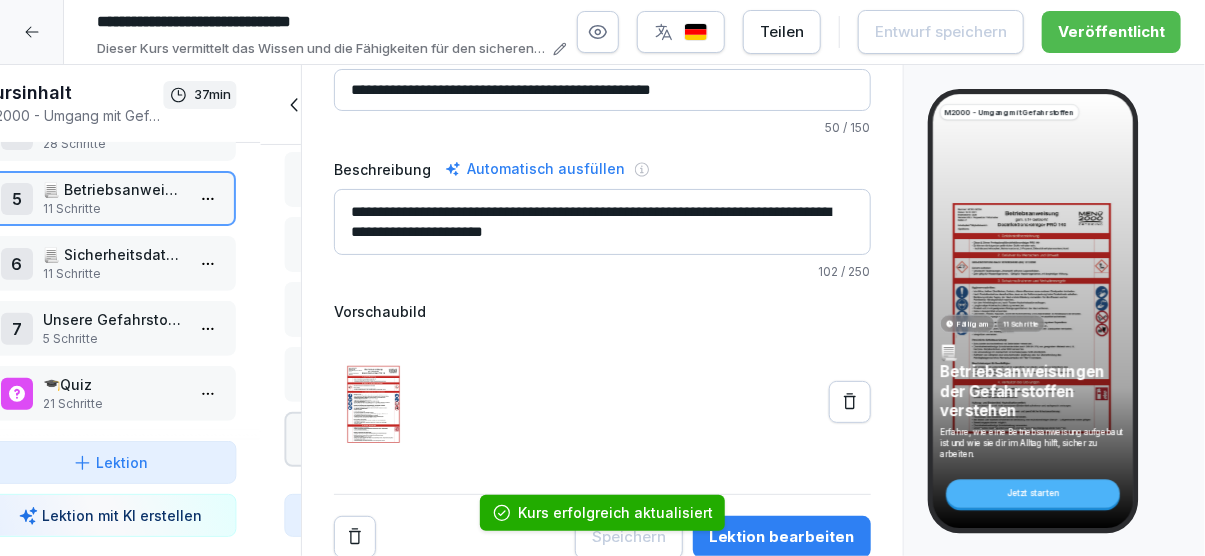 scroll, scrollTop: 256, scrollLeft: 0, axis: vertical 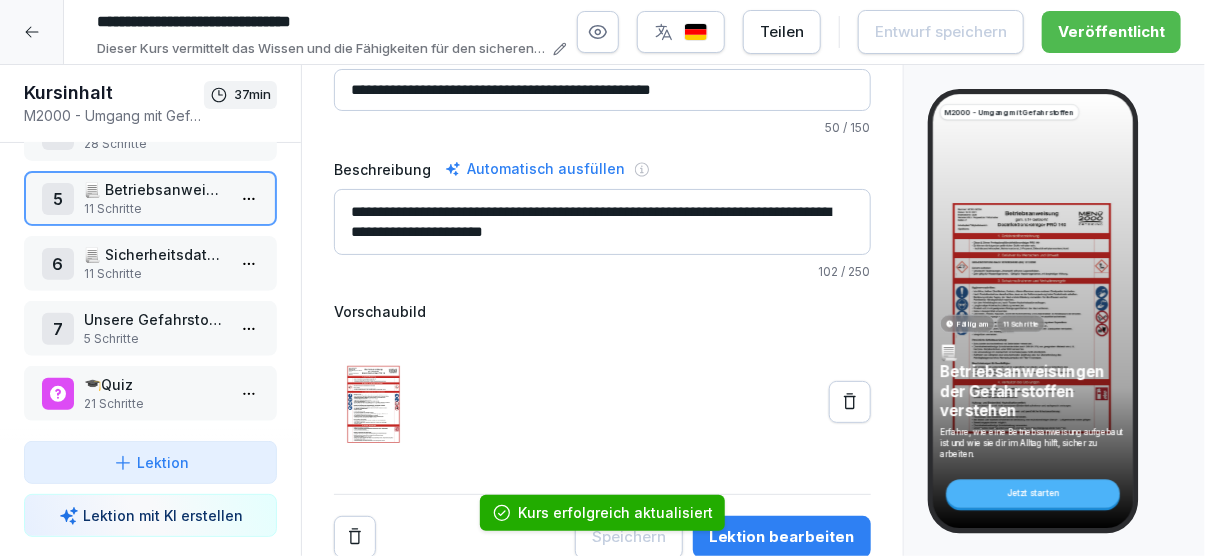 click on "📃 Sicherheitsdatenblätter verstehen" at bounding box center (154, 254) 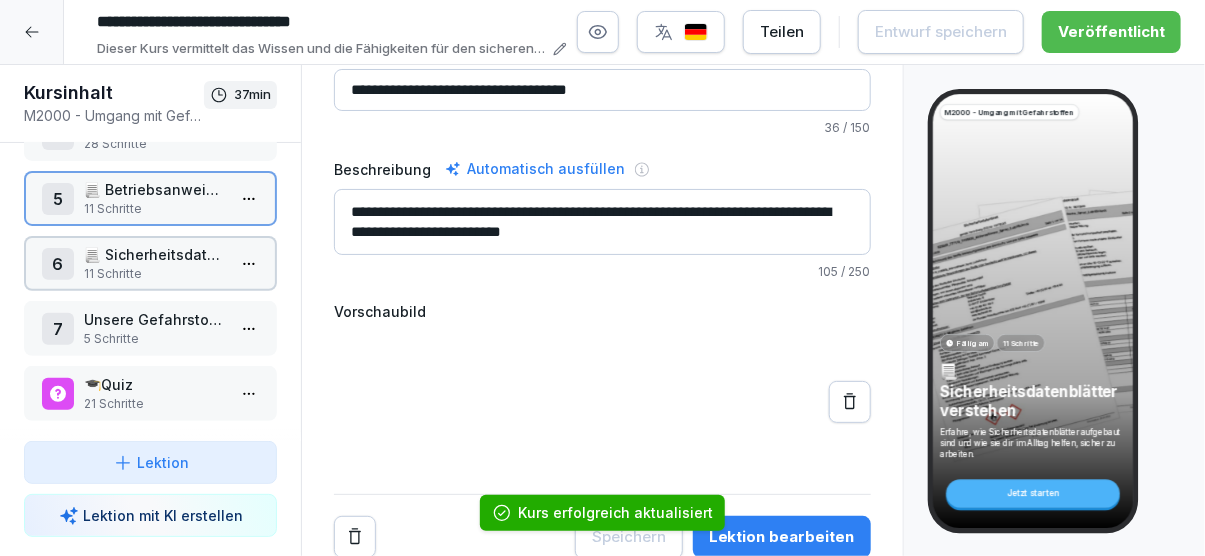 scroll, scrollTop: 53, scrollLeft: 0, axis: vertical 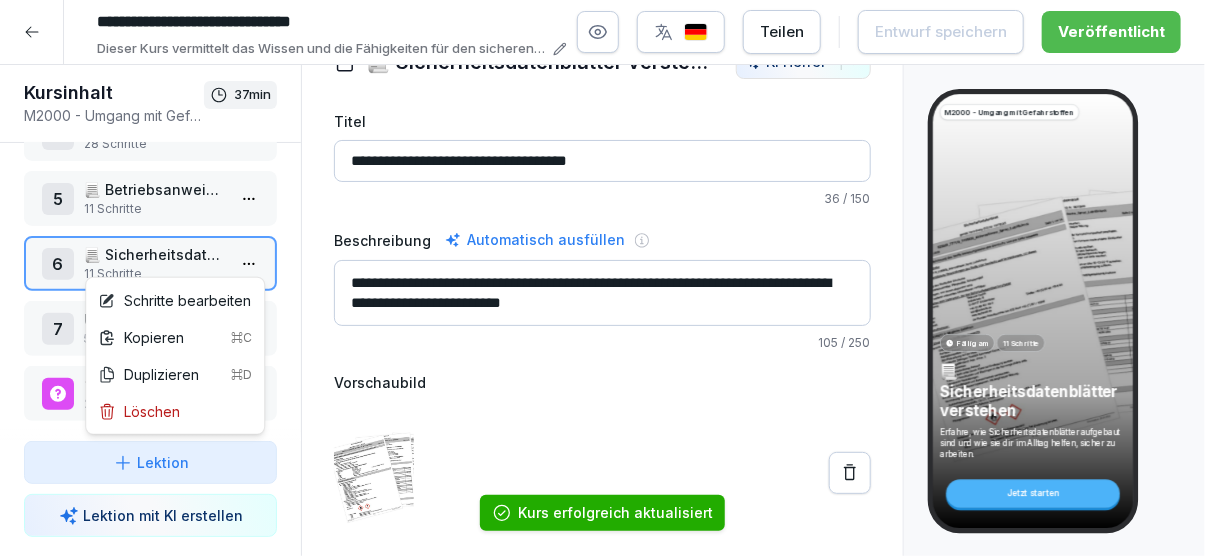 click on "**********" at bounding box center (602, 278) 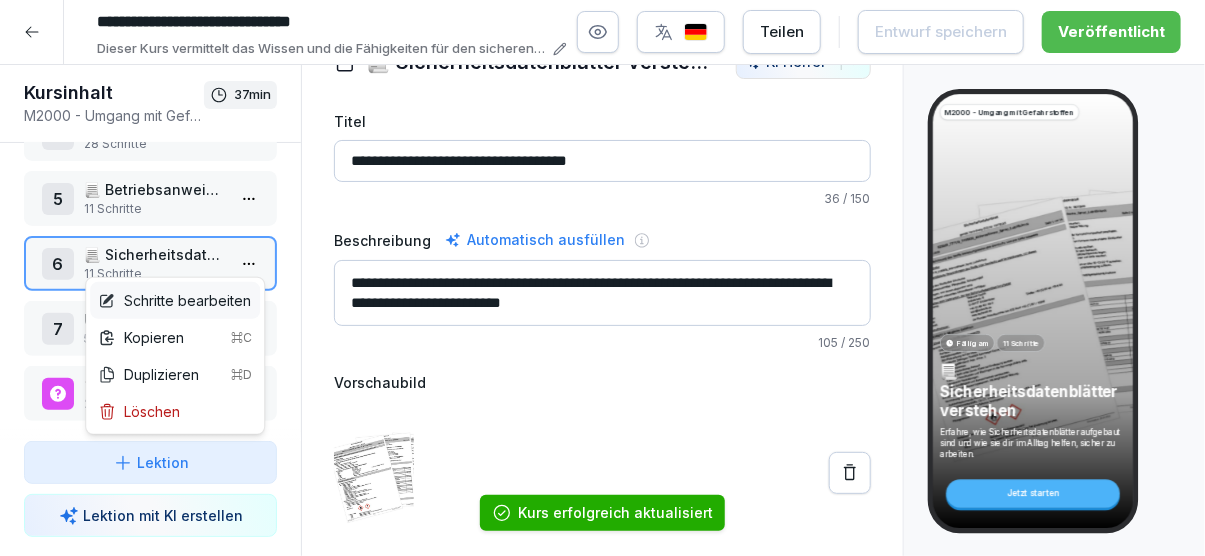 click on "Schritte bearbeiten" at bounding box center (175, 300) 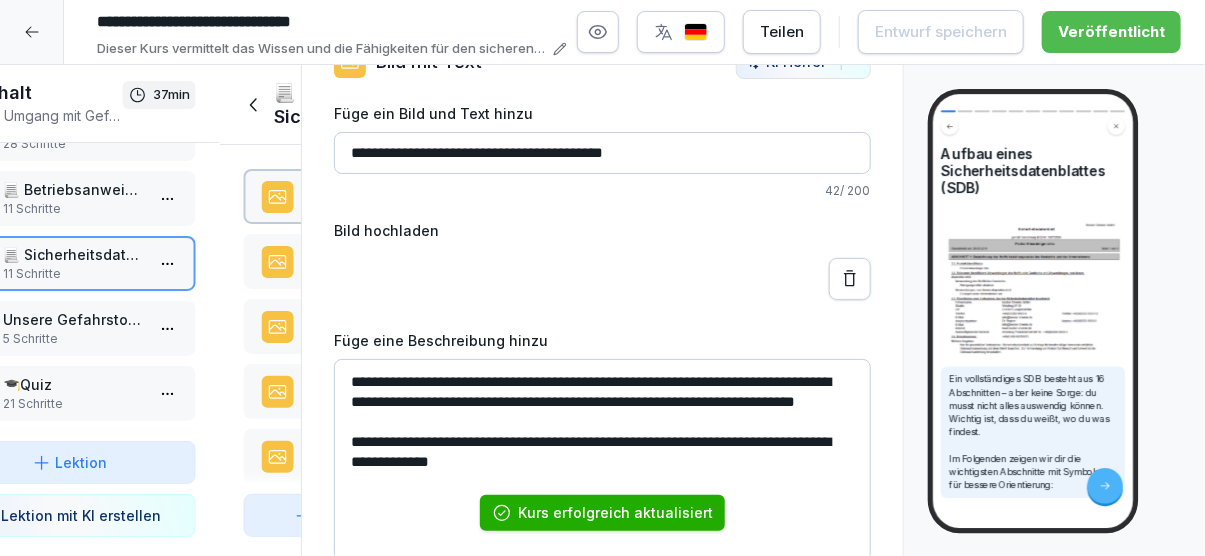 scroll, scrollTop: 256, scrollLeft: 0, axis: vertical 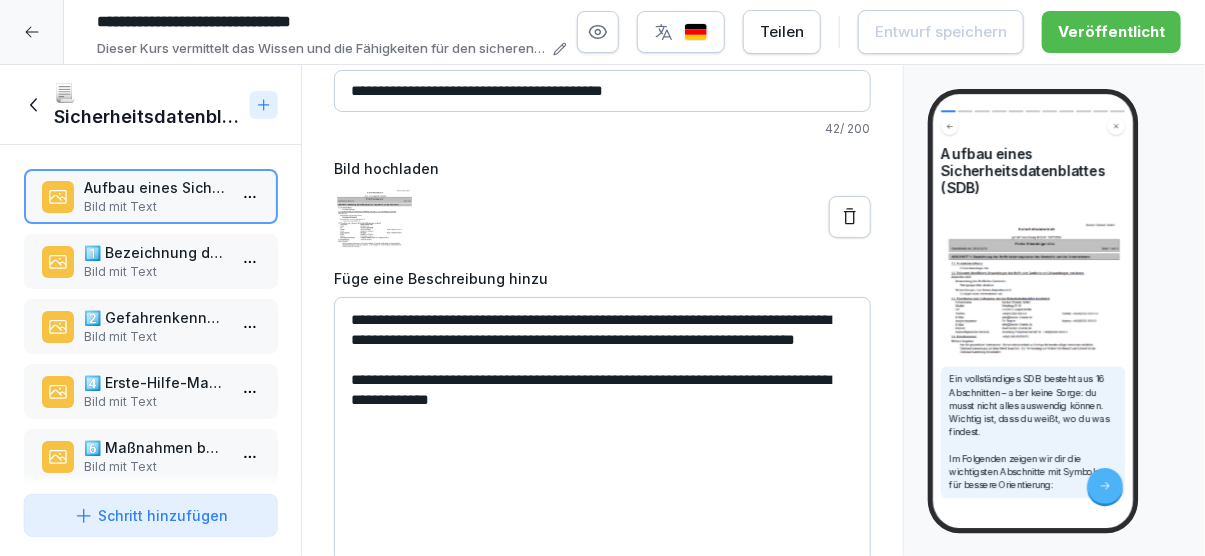 click on "1️⃣ Bezeichnung des Stoffs & Hersteller" at bounding box center [154, 252] 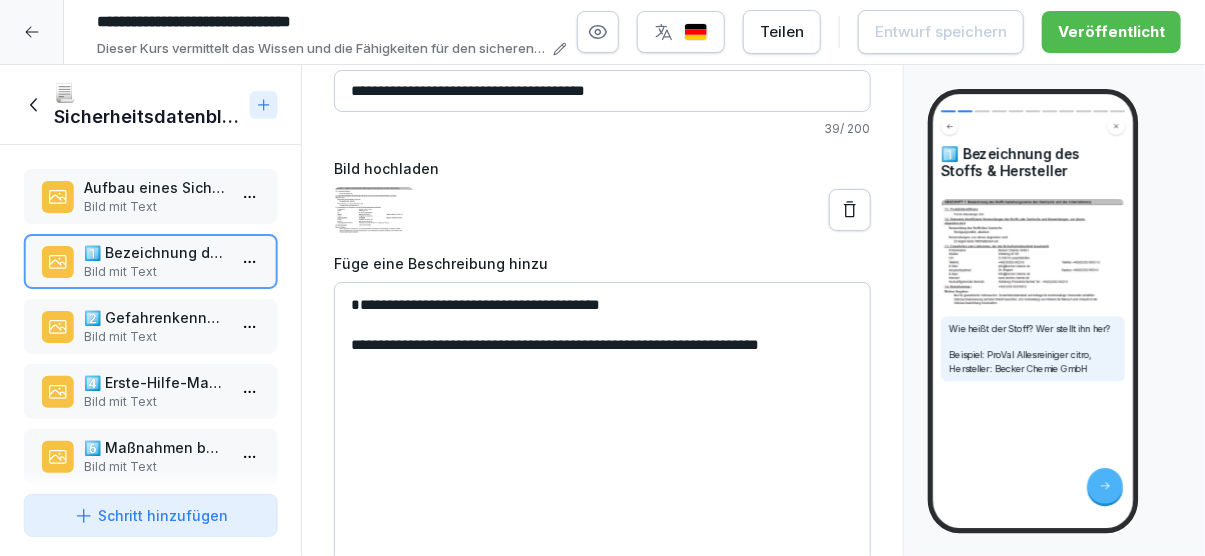click on "2️⃣ Gefahrenkennzeichnung" at bounding box center (154, 317) 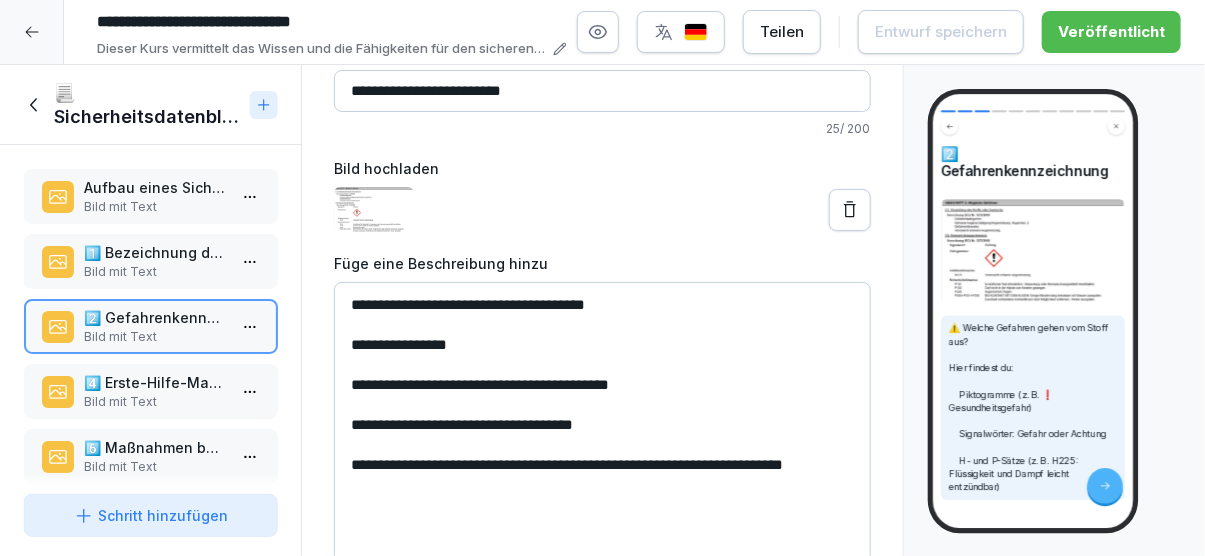 click on "4️⃣ Erste-Hilfe-Maßnahmen" at bounding box center [154, 382] 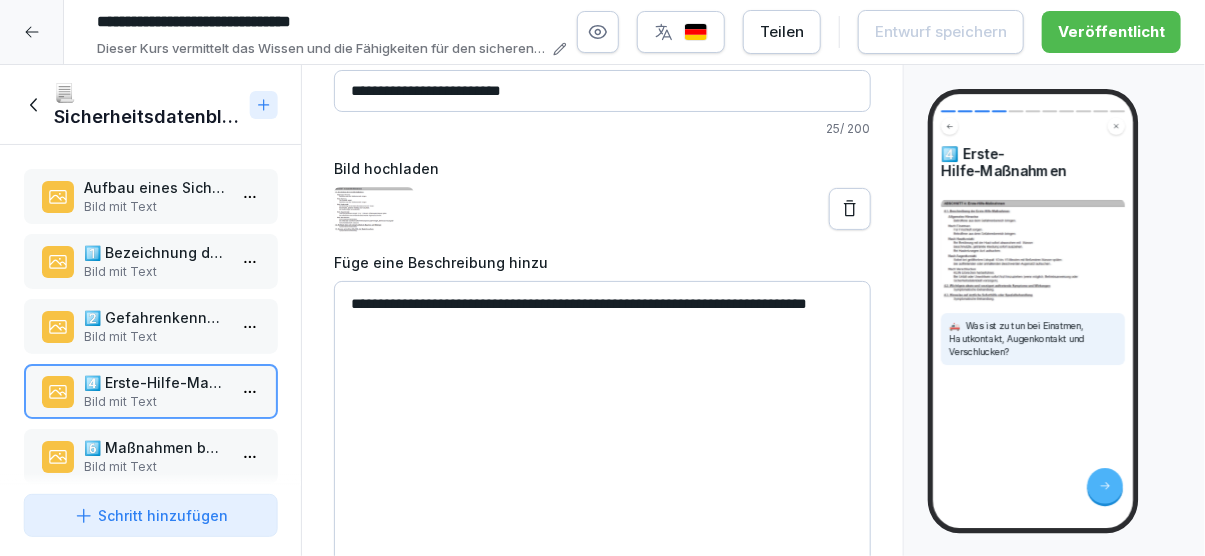 click on "6️⃣ Maßnahmen bei unbeabsichtigter Freisetzung Bild mit Text" at bounding box center (154, 456) 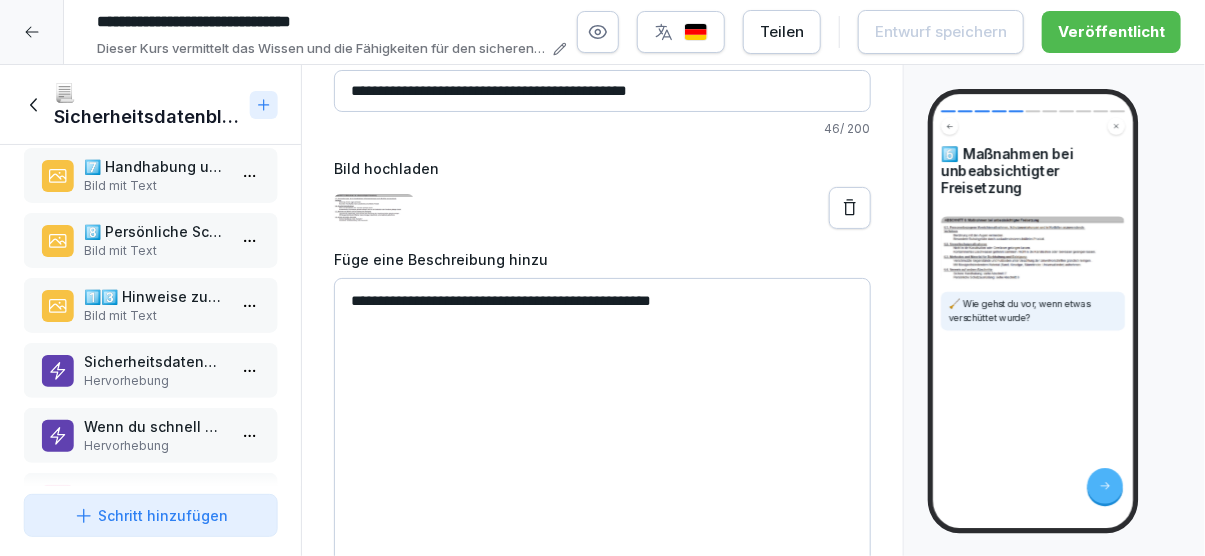 scroll, scrollTop: 231, scrollLeft: 0, axis: vertical 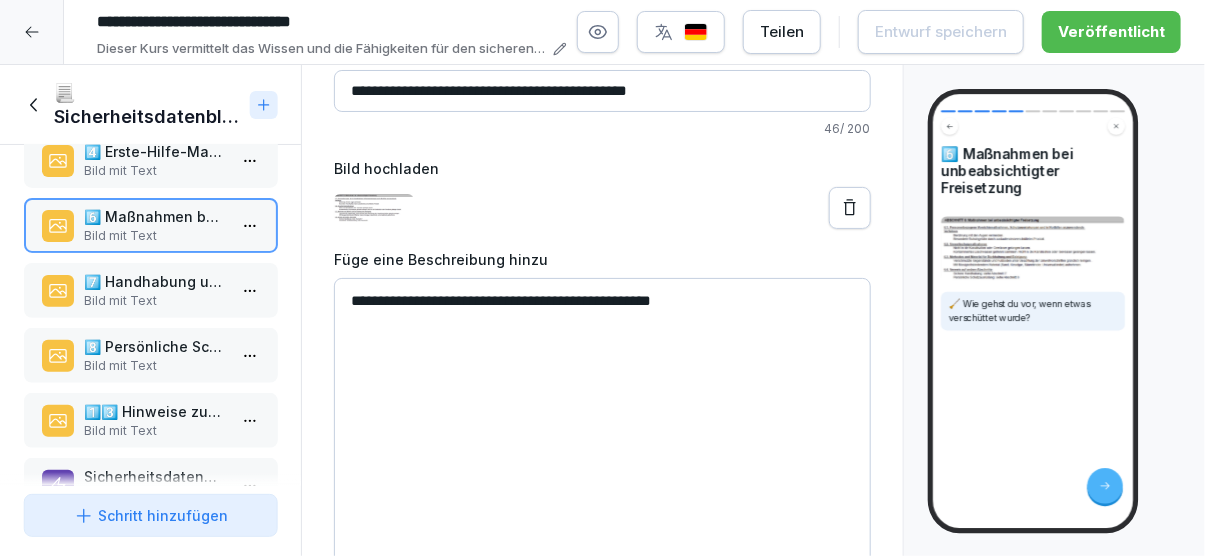 click on "Bild mit Text" at bounding box center (154, 301) 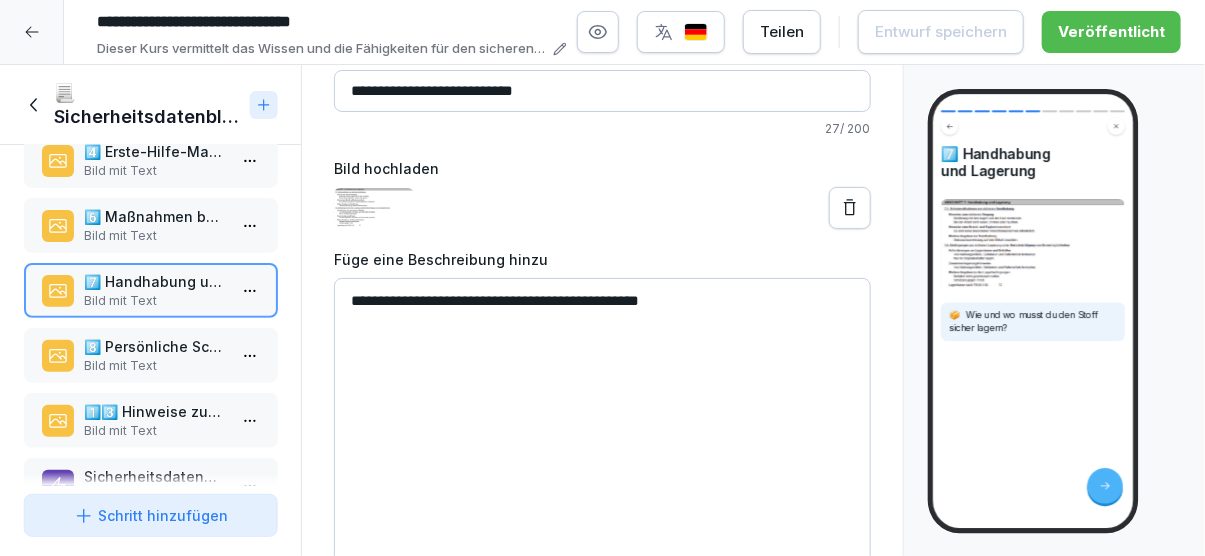 click on "Bild mit Text" at bounding box center (154, 366) 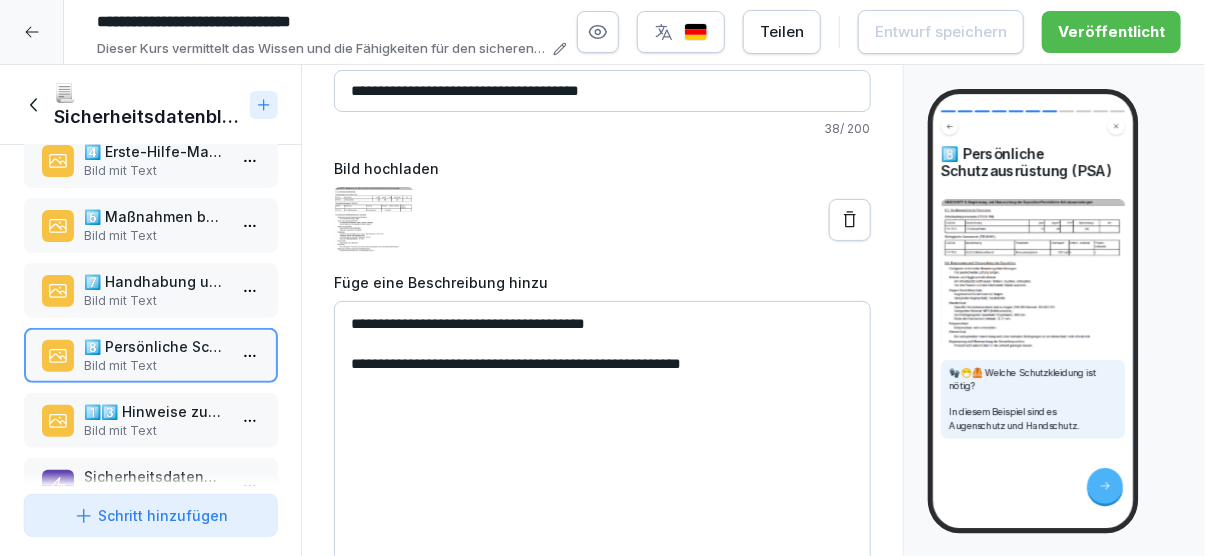 click on "Bild mit Text" at bounding box center (154, 431) 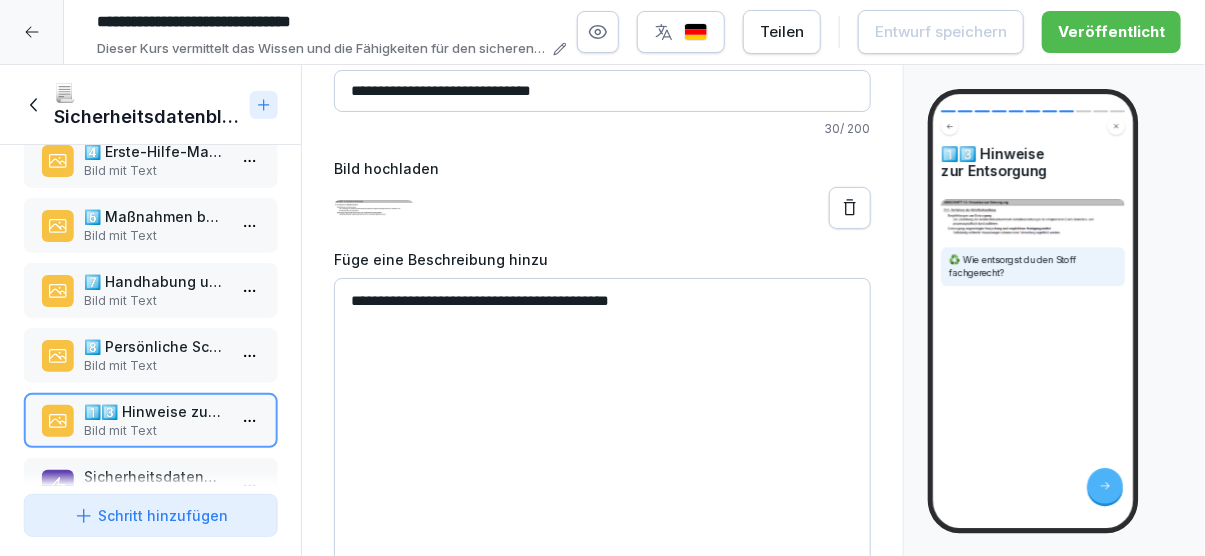 scroll, scrollTop: 346, scrollLeft: 0, axis: vertical 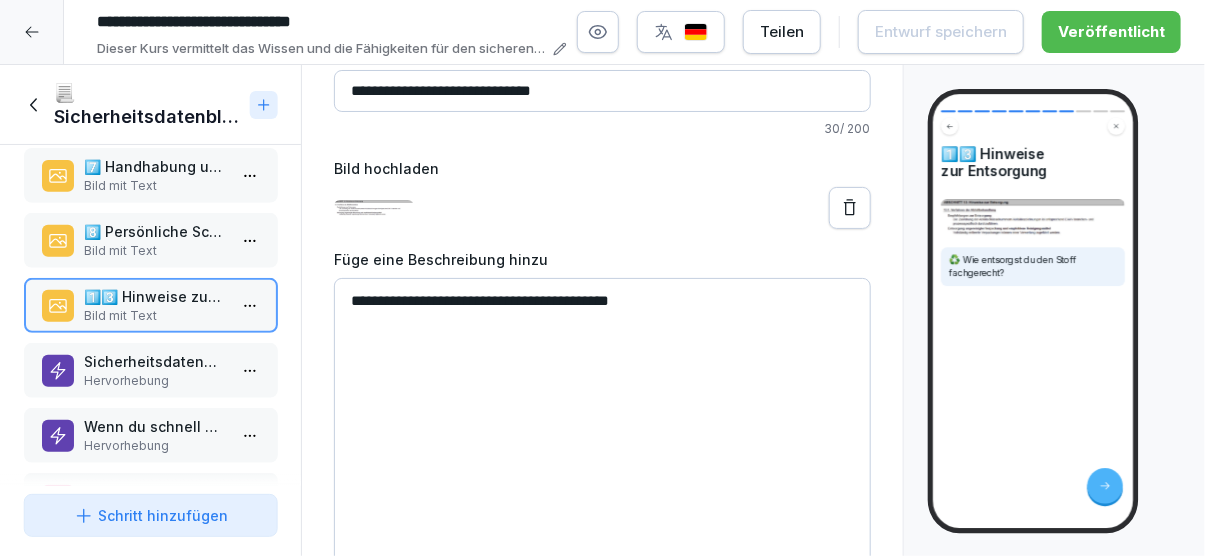 click on "Sicherheitsdatenblatter" at bounding box center (154, 361) 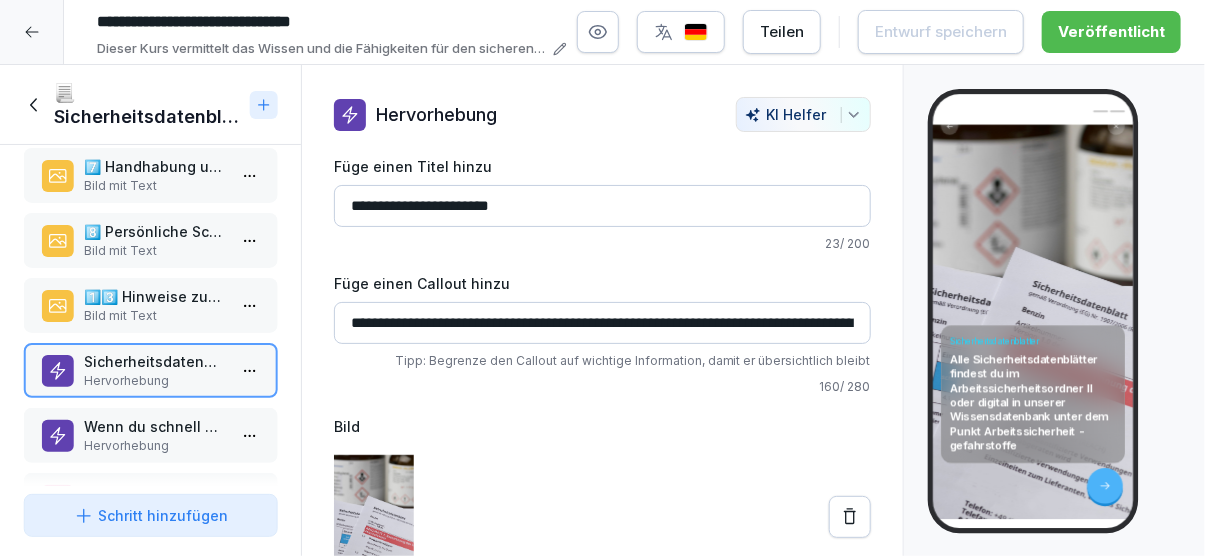 click on "Bild mit Text" at bounding box center (154, 316) 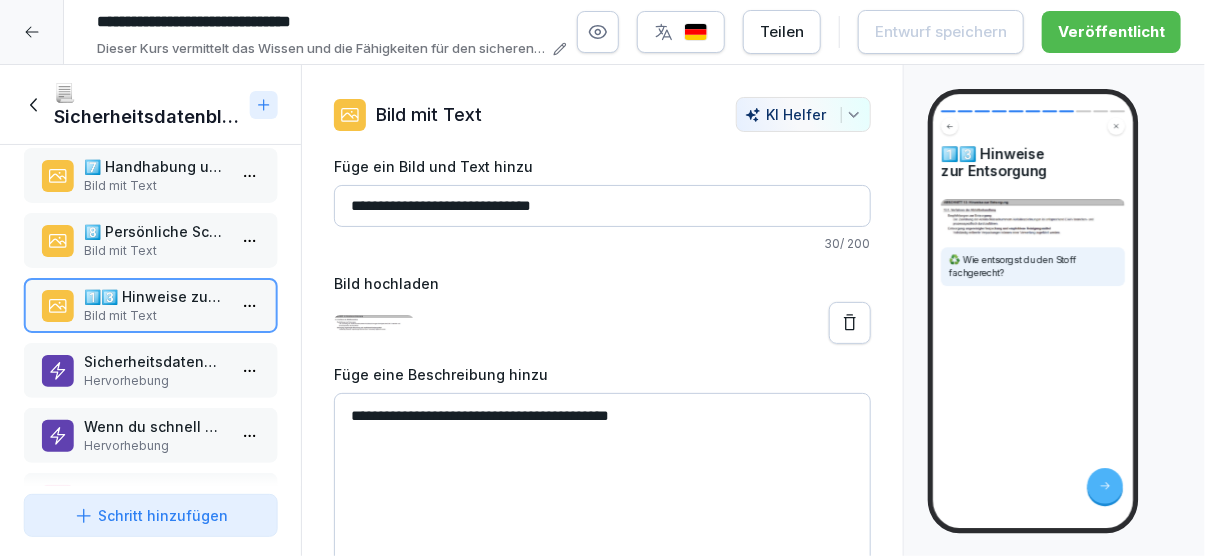 click on "**********" at bounding box center (602, 543) 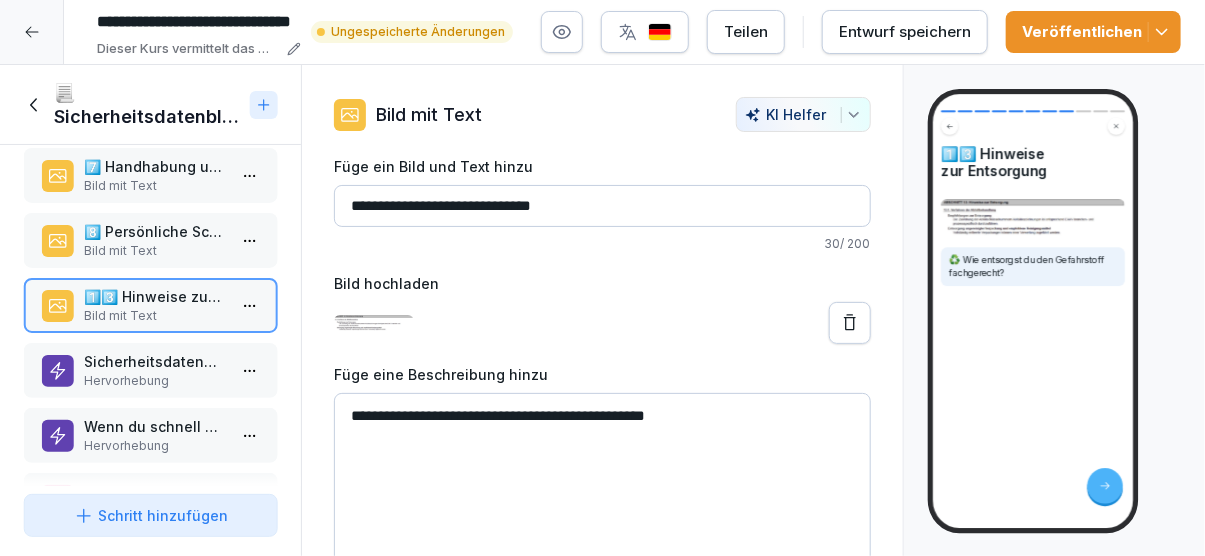 type on "**********" 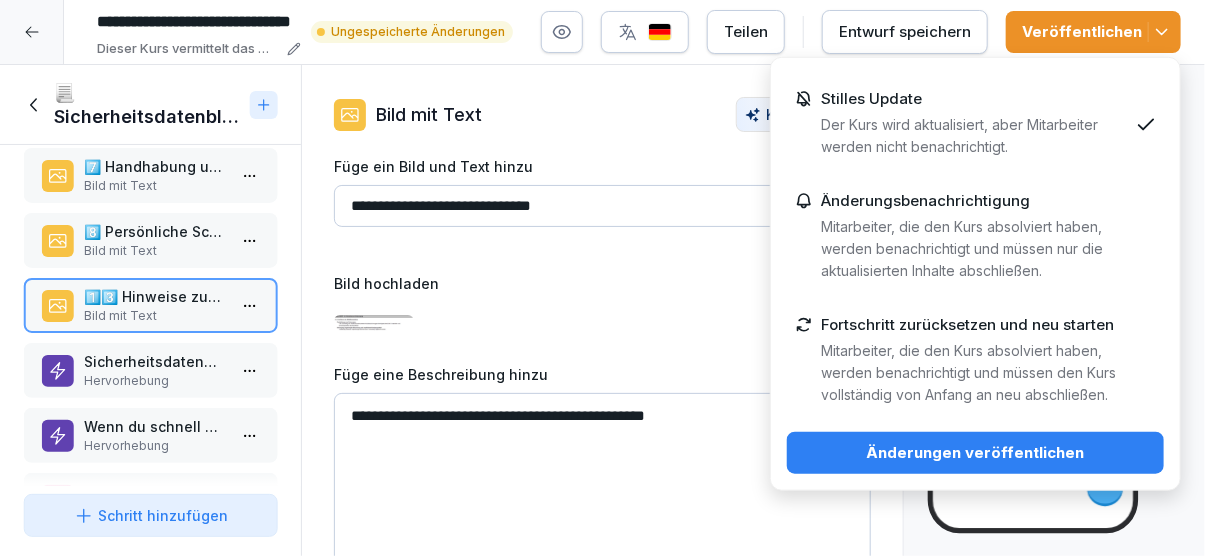 click on "Änderungen veröffentlichen" at bounding box center (975, 453) 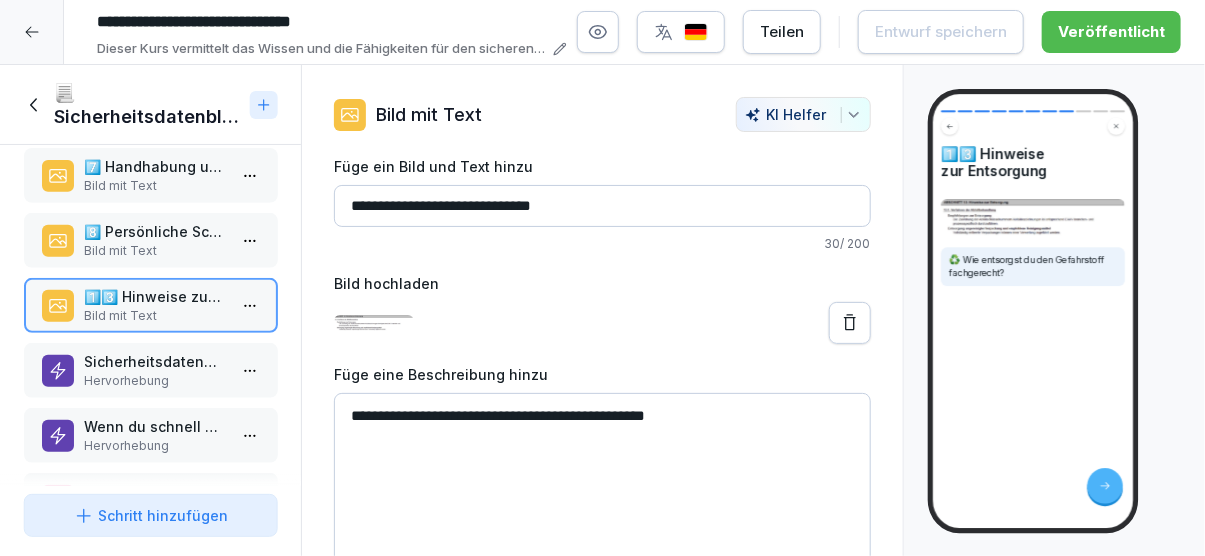 drag, startPoint x: 111, startPoint y: 362, endPoint x: -31, endPoint y: 309, distance: 151.56847 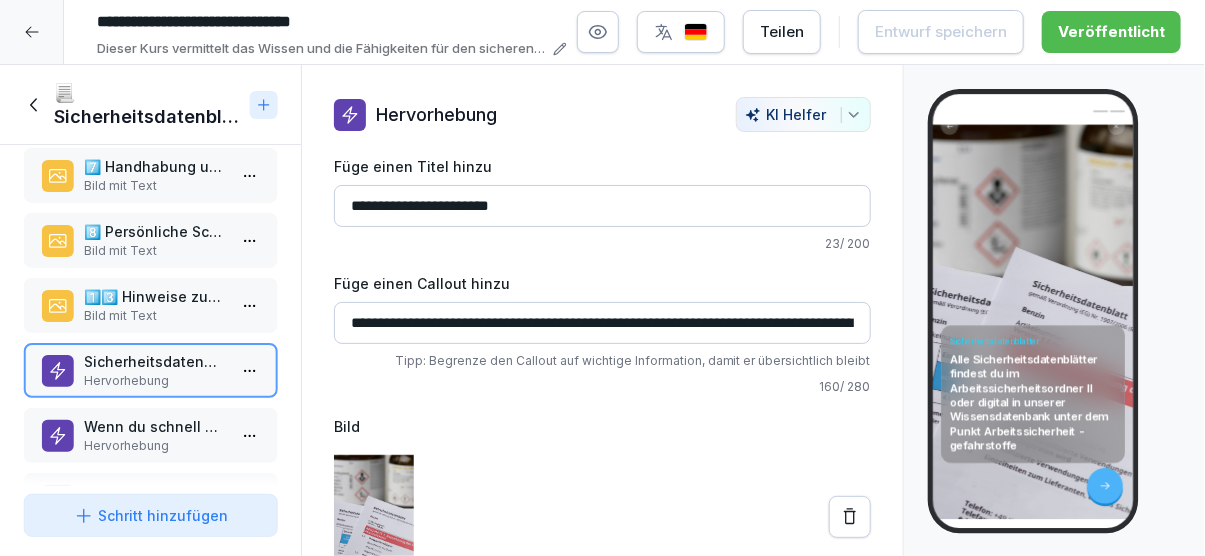 click on "Hervorhebung" at bounding box center [154, 446] 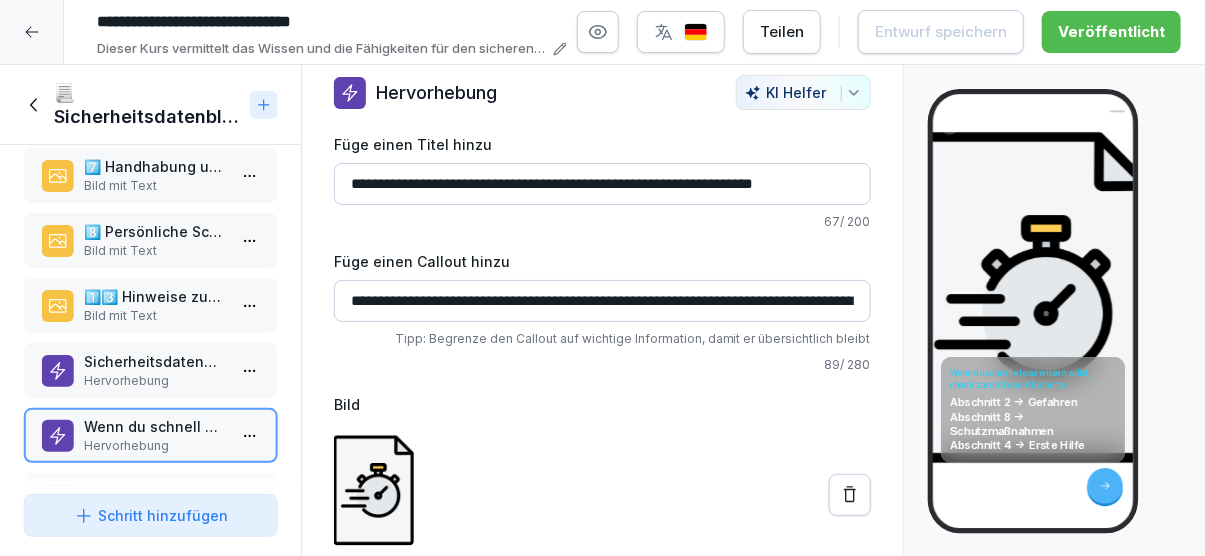 scroll, scrollTop: 31, scrollLeft: 0, axis: vertical 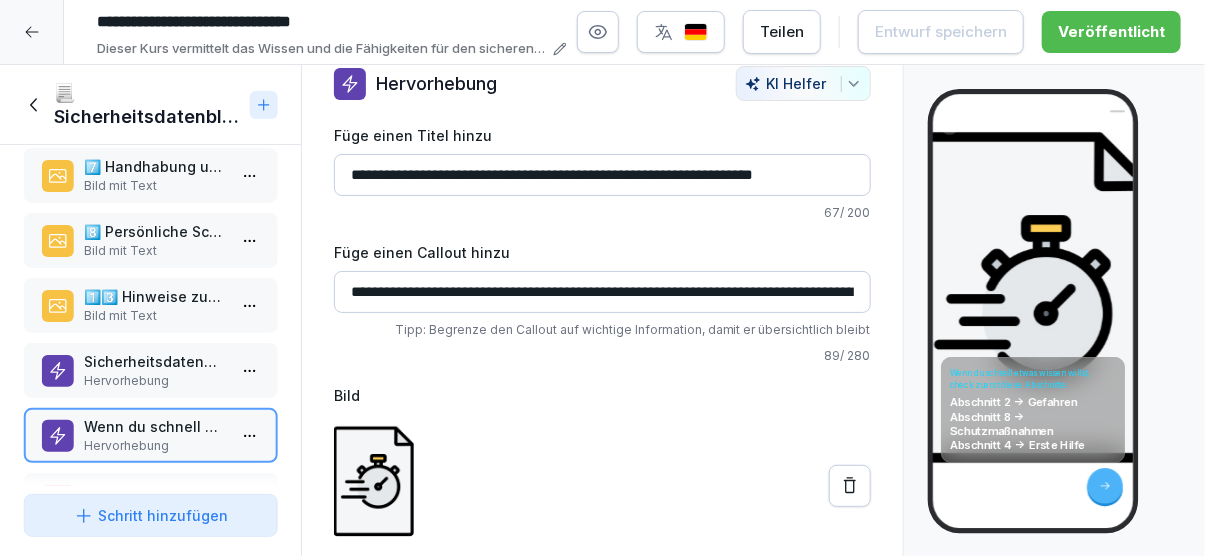 click 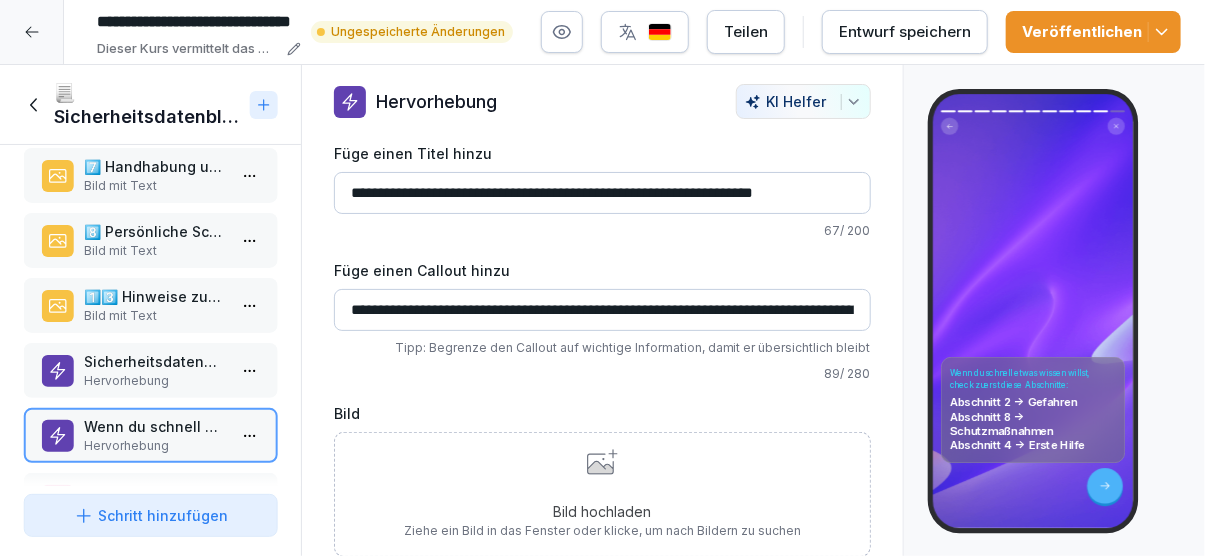 scroll, scrollTop: 11, scrollLeft: 0, axis: vertical 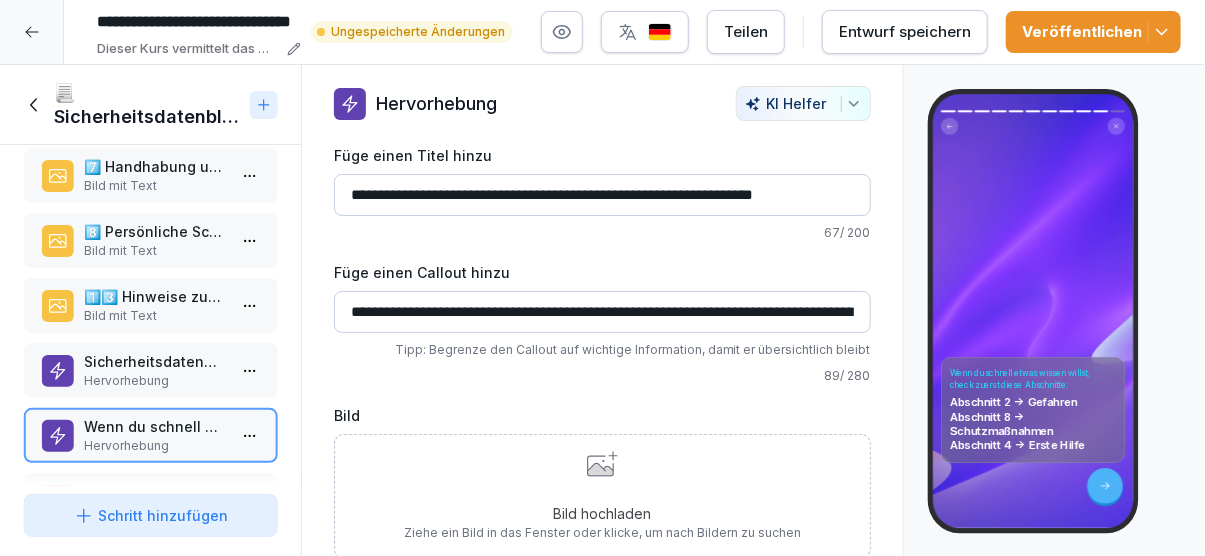 click on "**********" at bounding box center (602, 195) 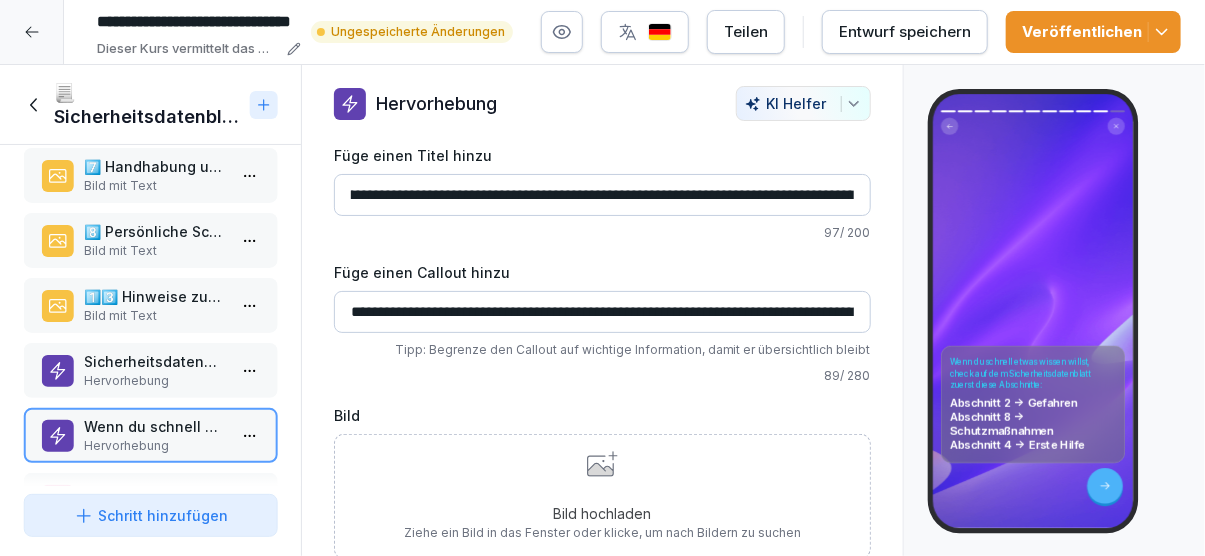 scroll, scrollTop: 0, scrollLeft: 27, axis: horizontal 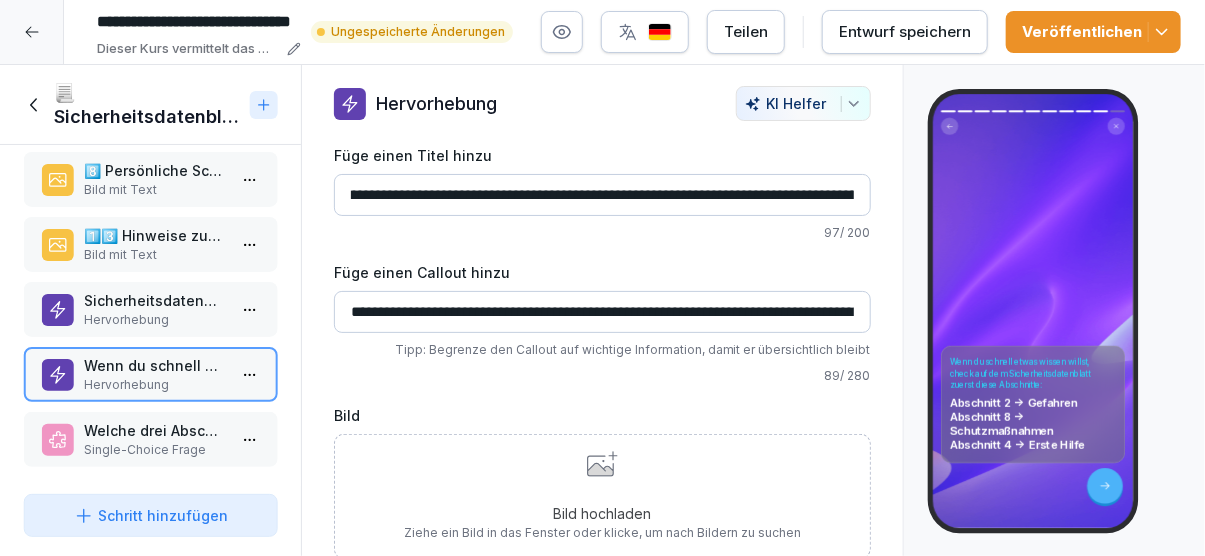 type on "**********" 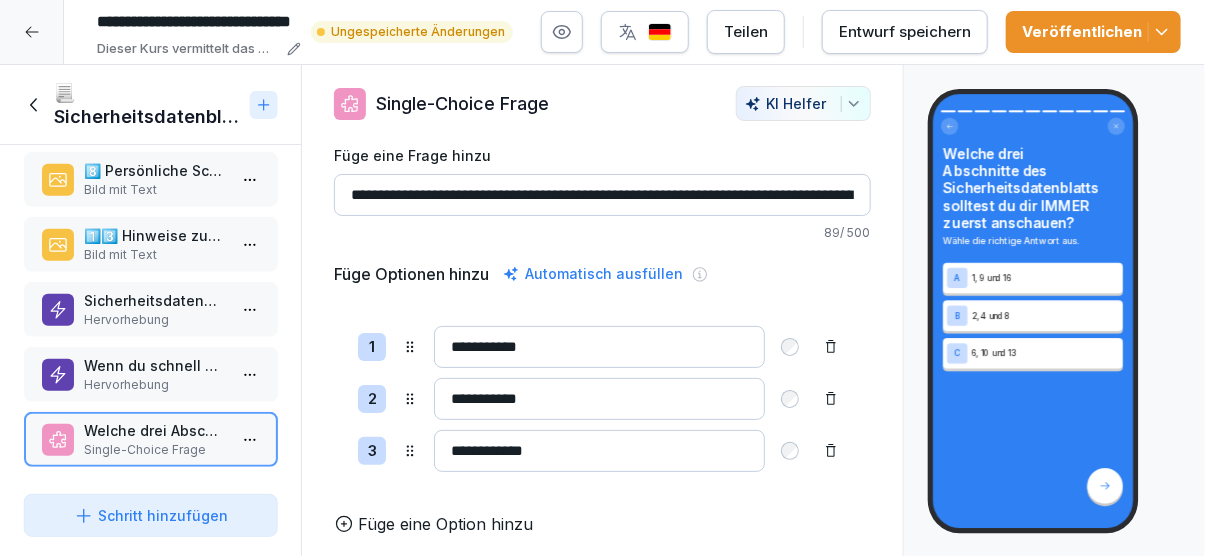 click on "Wenn du schnell etwas wissen willst, check auf dem Sicherheitsdatenblatt zuerst diese Abschnitte:" at bounding box center (154, 365) 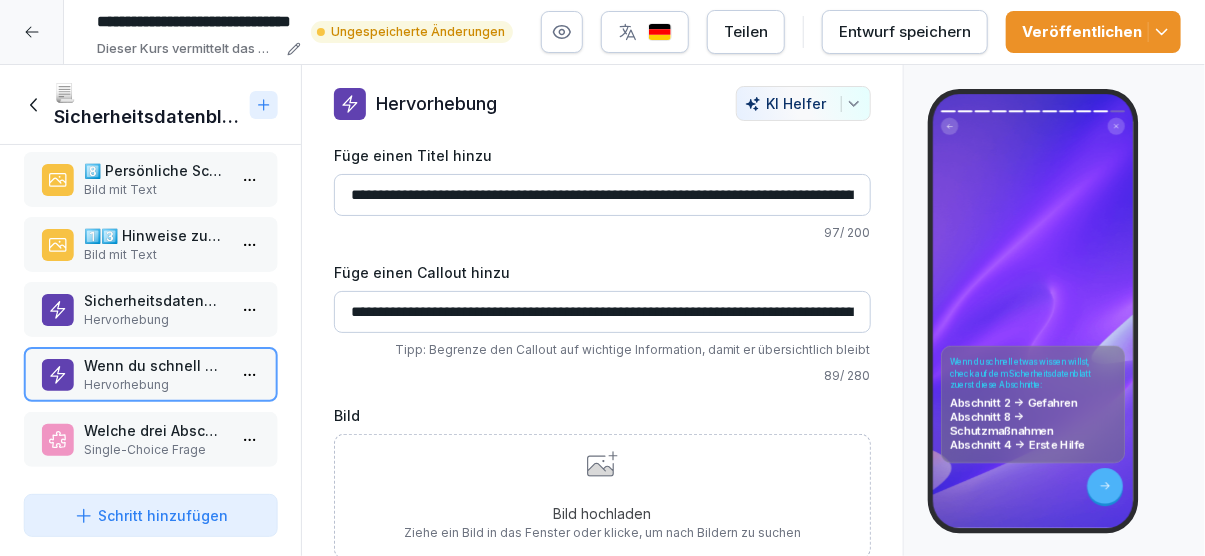 click on "**********" at bounding box center [602, 312] 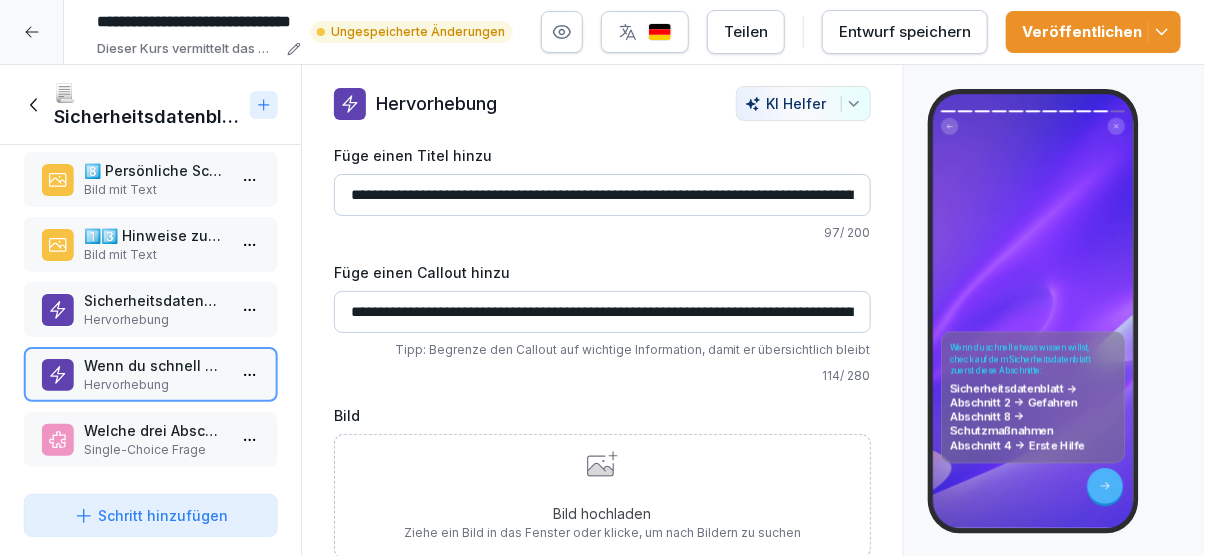 type on "**********" 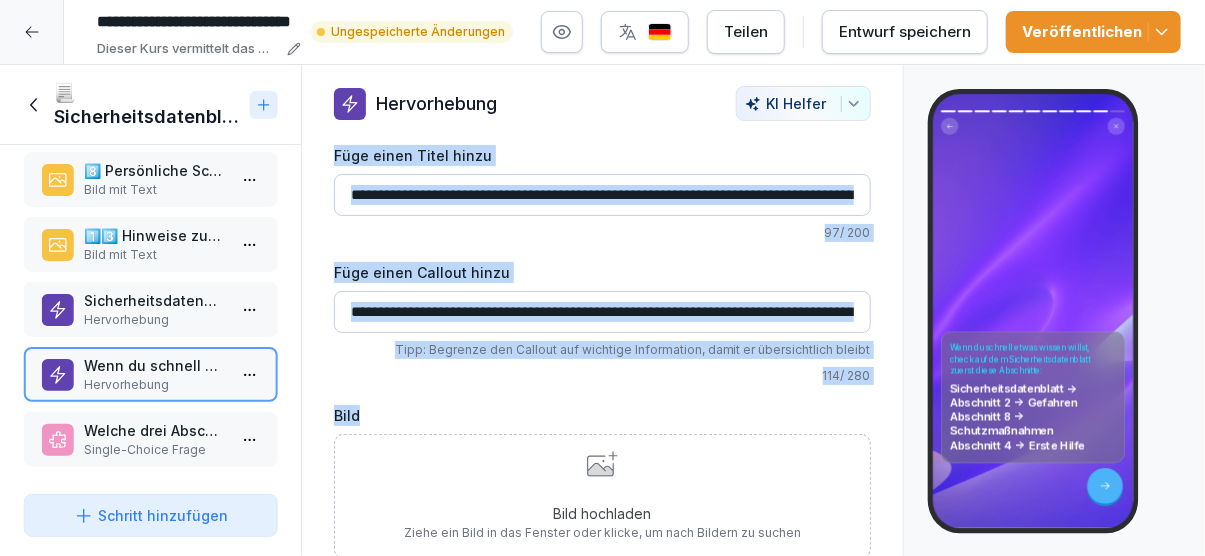 drag, startPoint x: 175, startPoint y: 406, endPoint x: 187, endPoint y: 412, distance: 13.416408 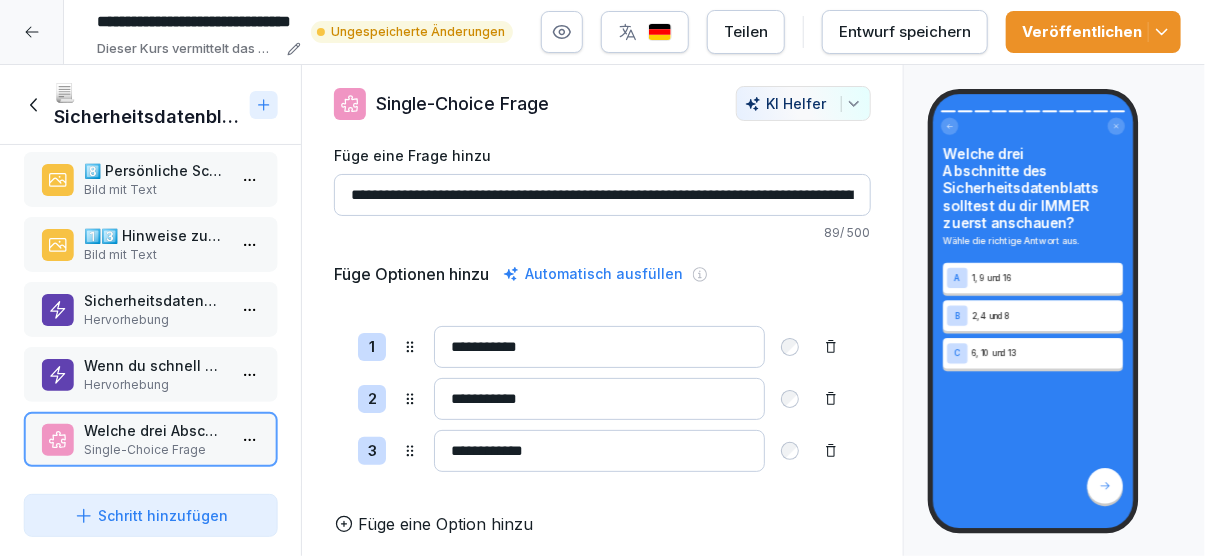 click on "Veröffentlichen" at bounding box center [1093, 32] 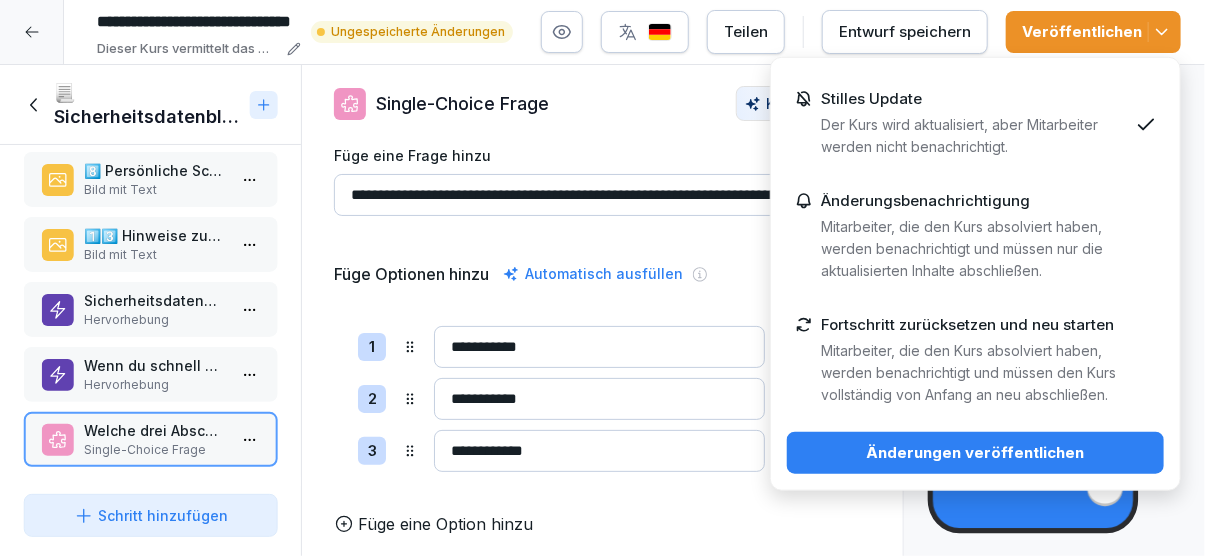 click on "Änderungen veröffentlichen" at bounding box center (975, 453) 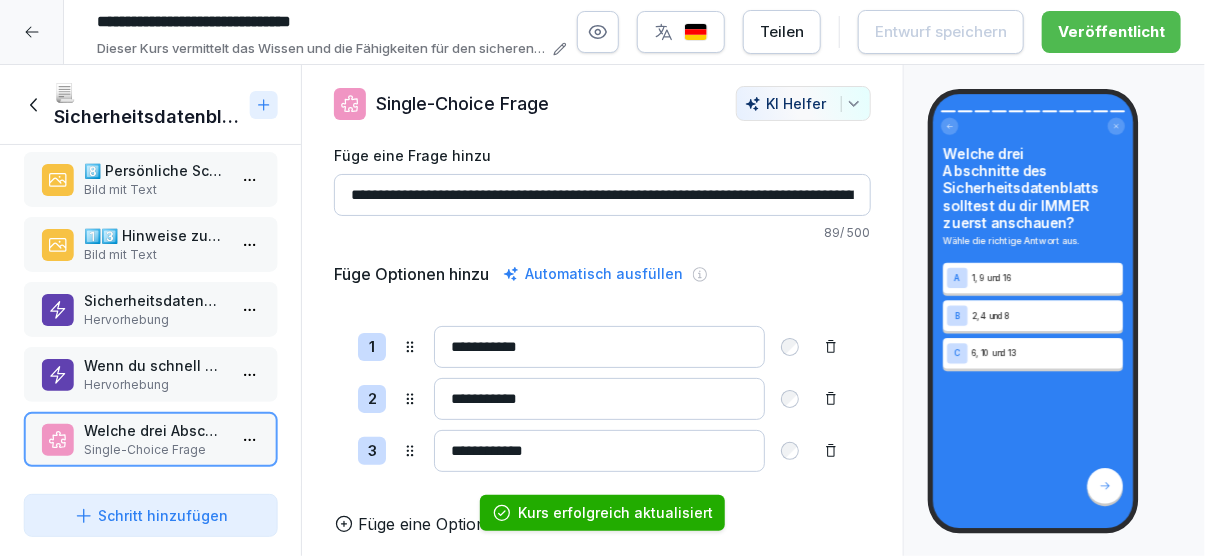 click on "📃 Sicherheitsdatenblätter verstehen" at bounding box center [150, 105] 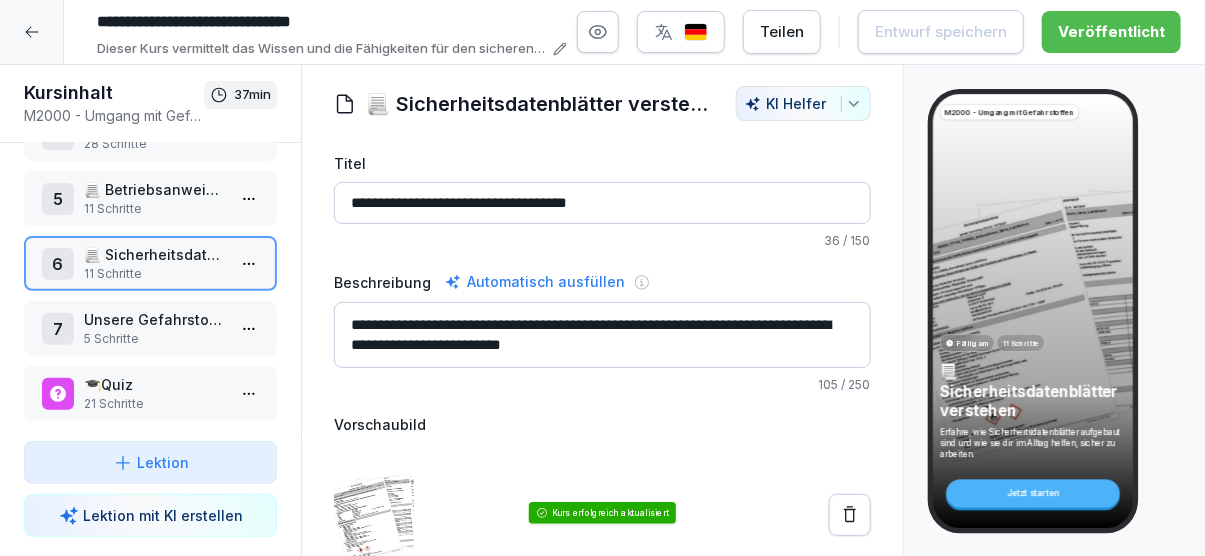 scroll, scrollTop: 256, scrollLeft: 0, axis: vertical 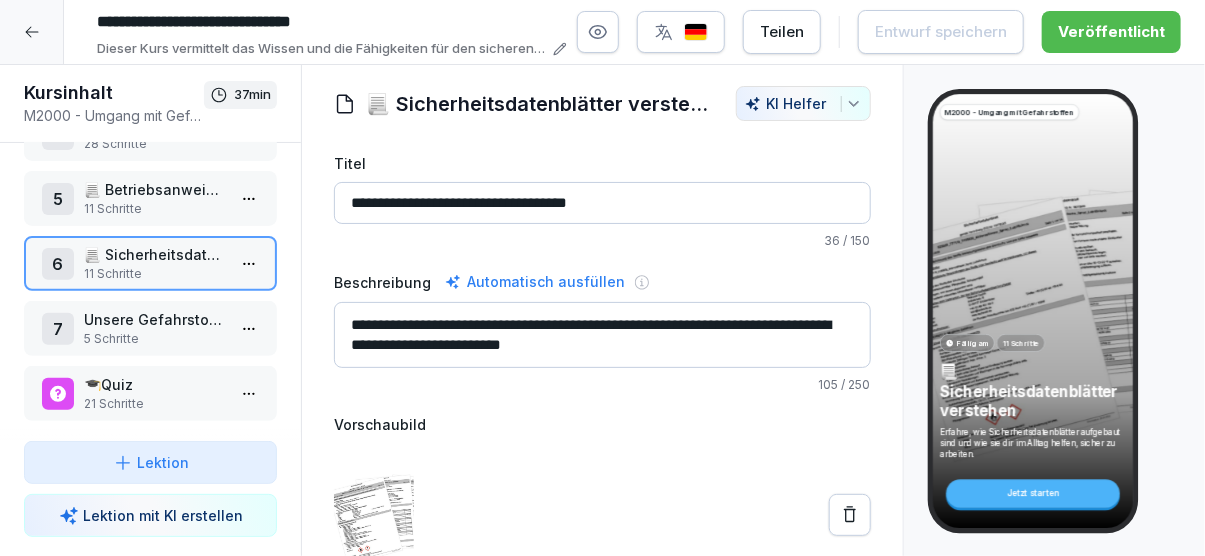 click on "Unsere Gefahrstoffe (Beispiele)" at bounding box center (154, 319) 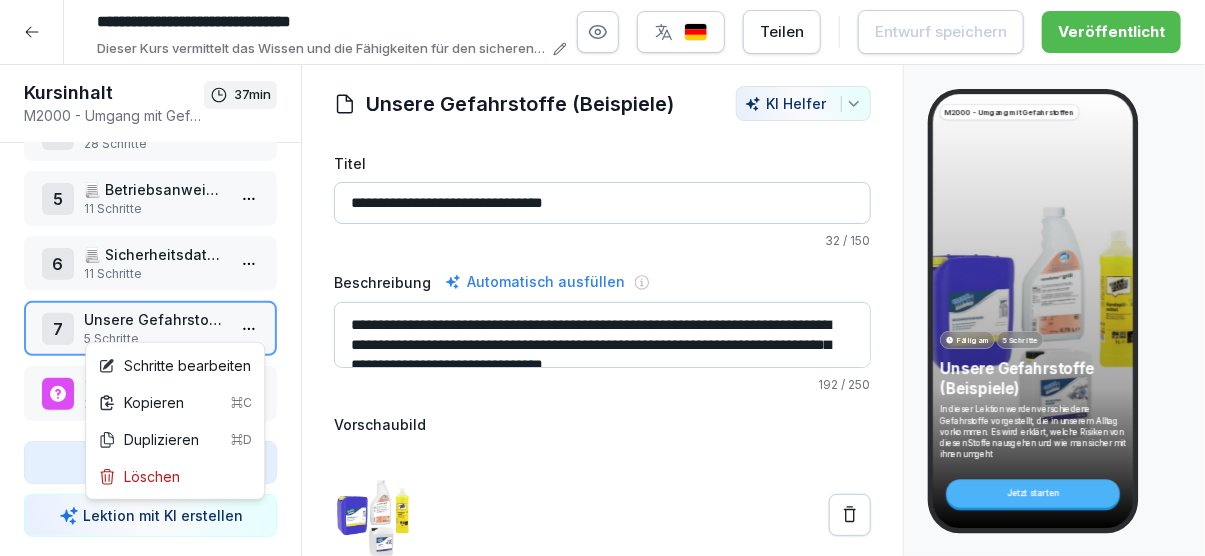 click on "**********" at bounding box center (602, 278) 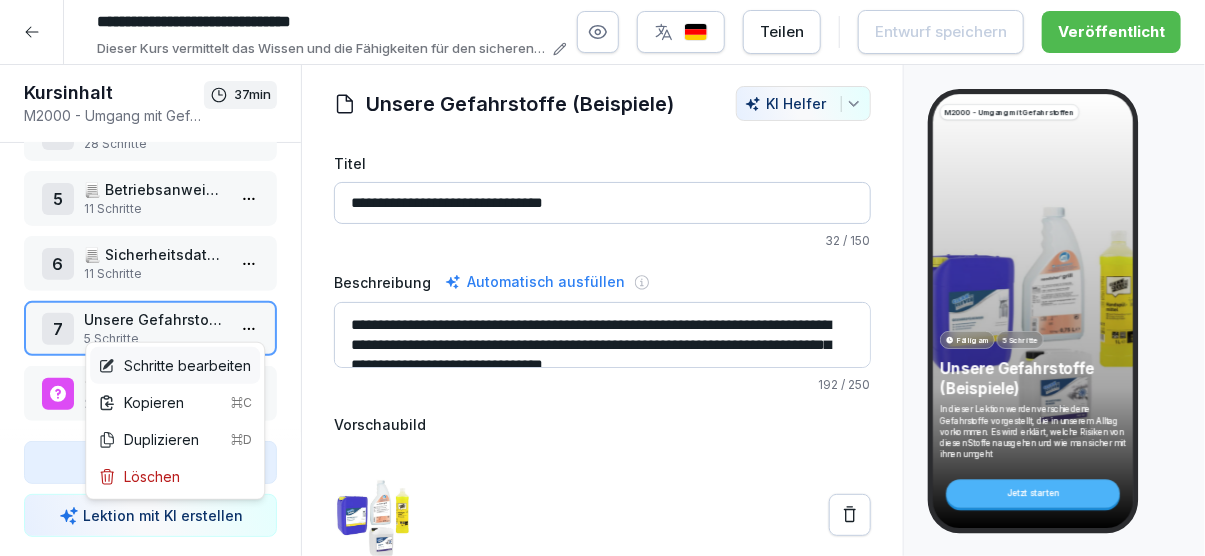 click on "Schritte bearbeiten" at bounding box center (174, 365) 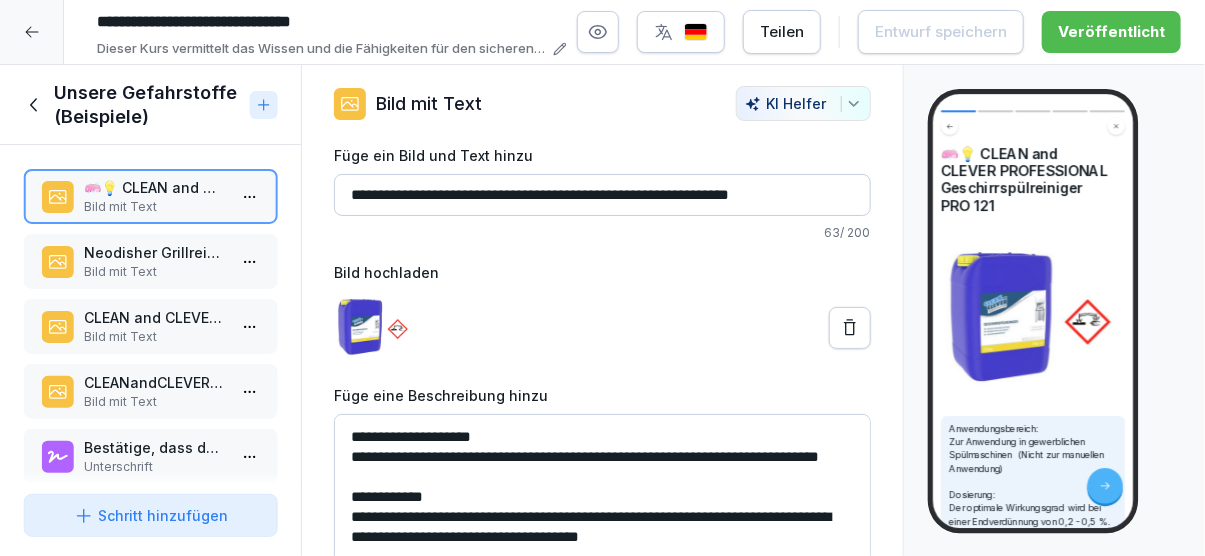 click 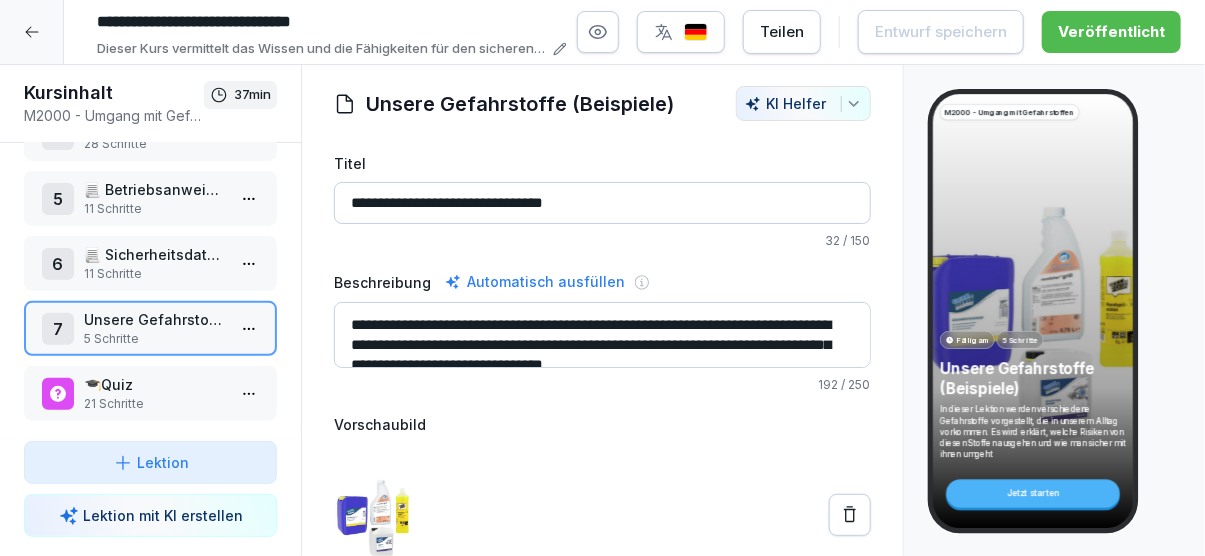 scroll, scrollTop: 256, scrollLeft: 0, axis: vertical 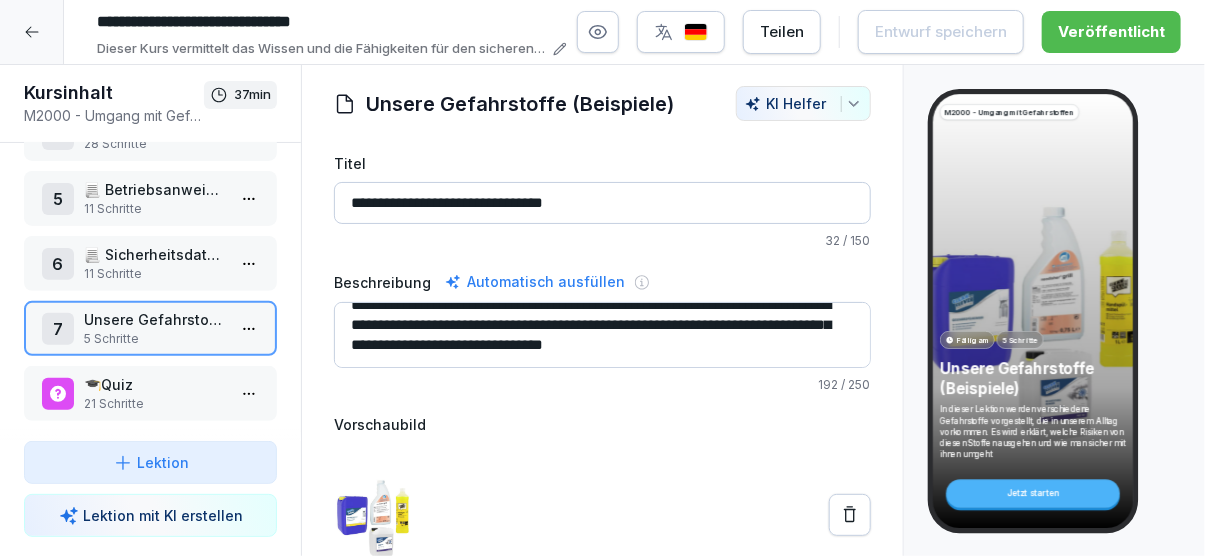 click on "**********" at bounding box center [602, 278] 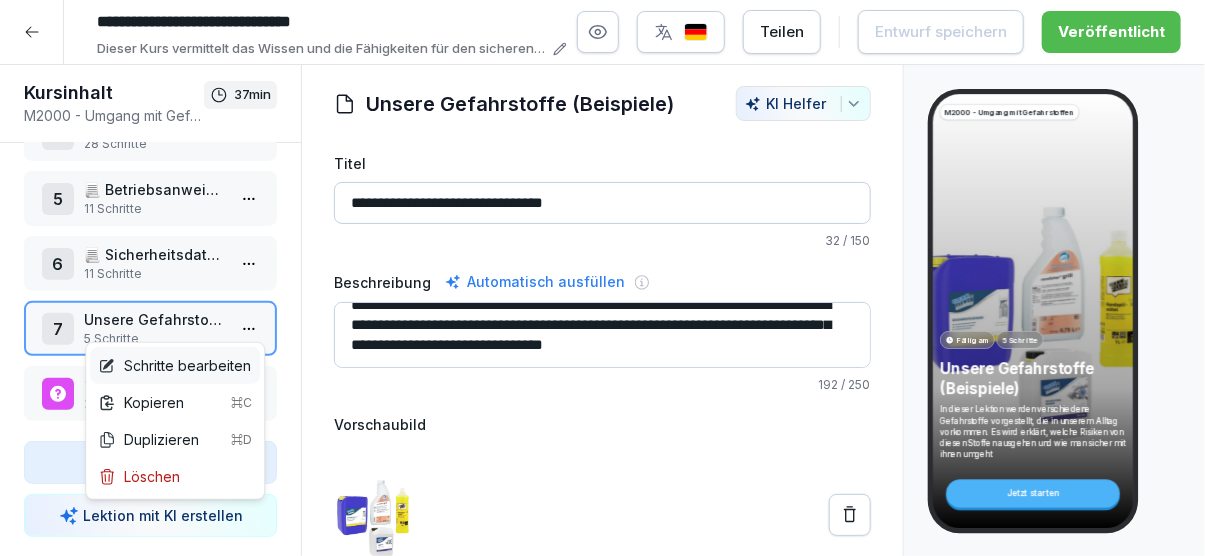 click on "Schritte bearbeiten" at bounding box center [174, 365] 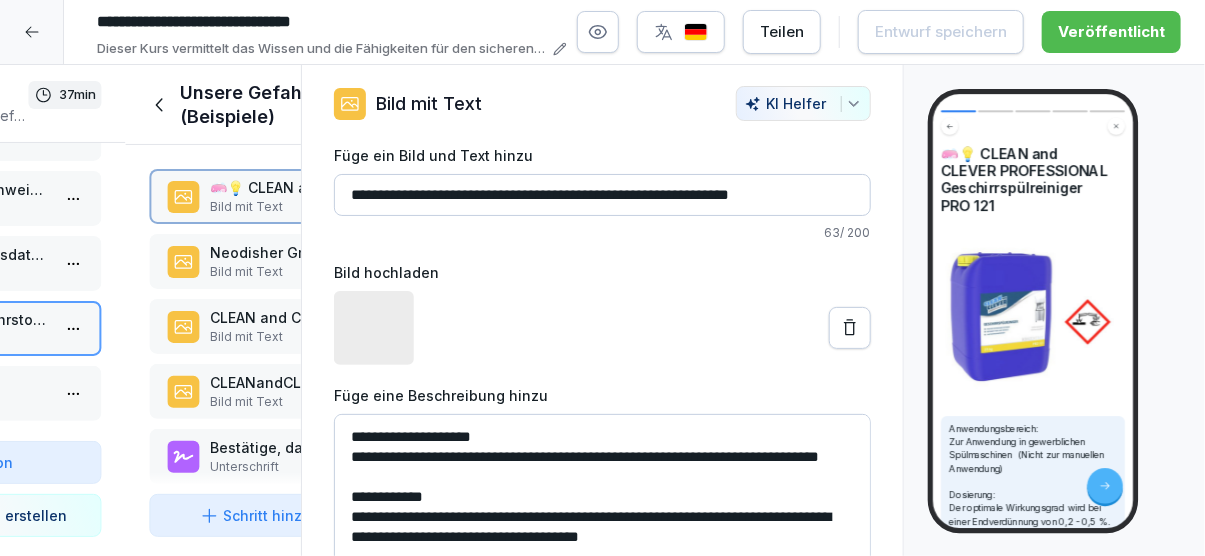 scroll, scrollTop: 256, scrollLeft: 0, axis: vertical 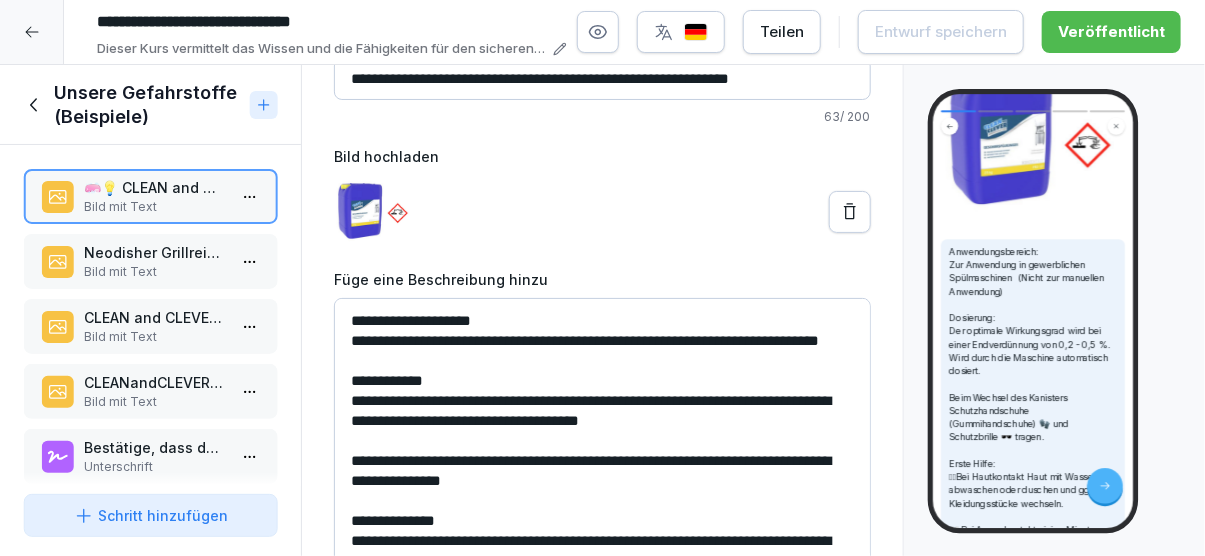 click on "**********" at bounding box center [602, 448] 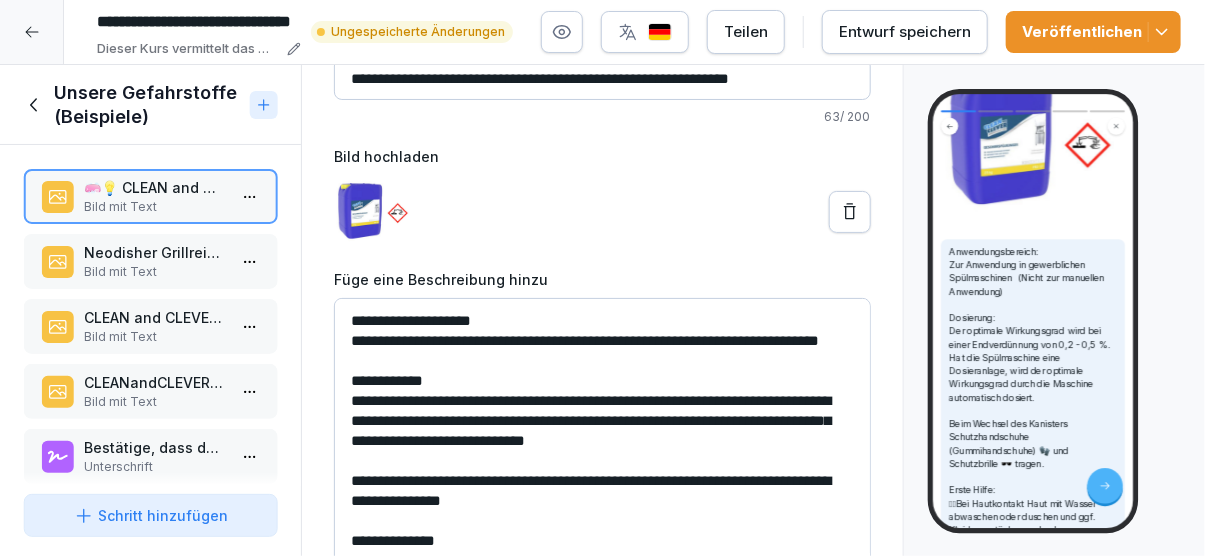 click on "**********" at bounding box center [602, 448] 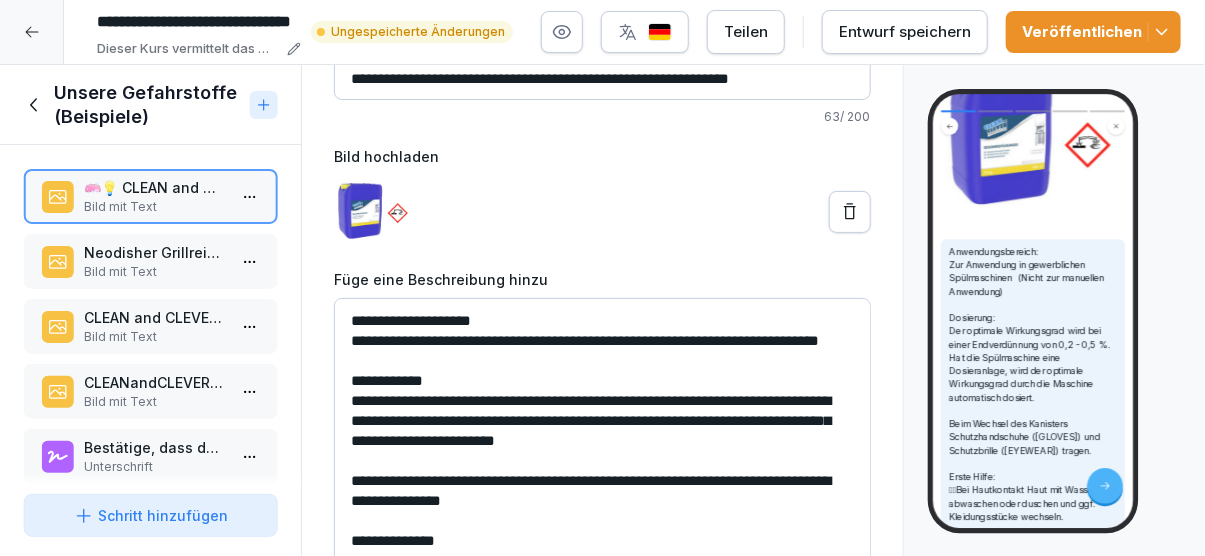 type on "**********" 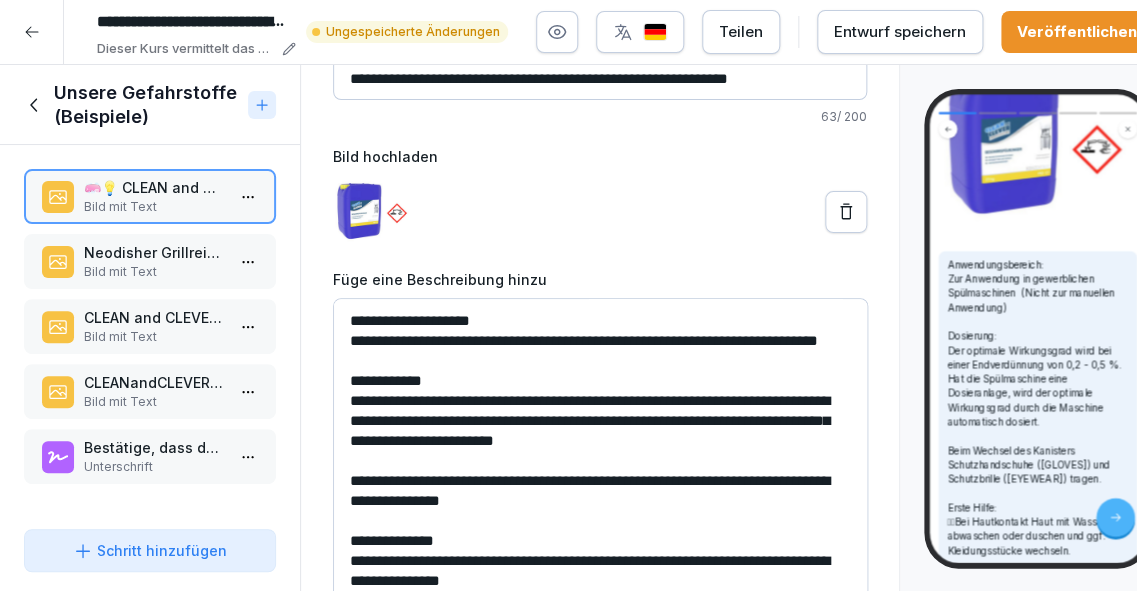 scroll, scrollTop: 126, scrollLeft: 0, axis: vertical 